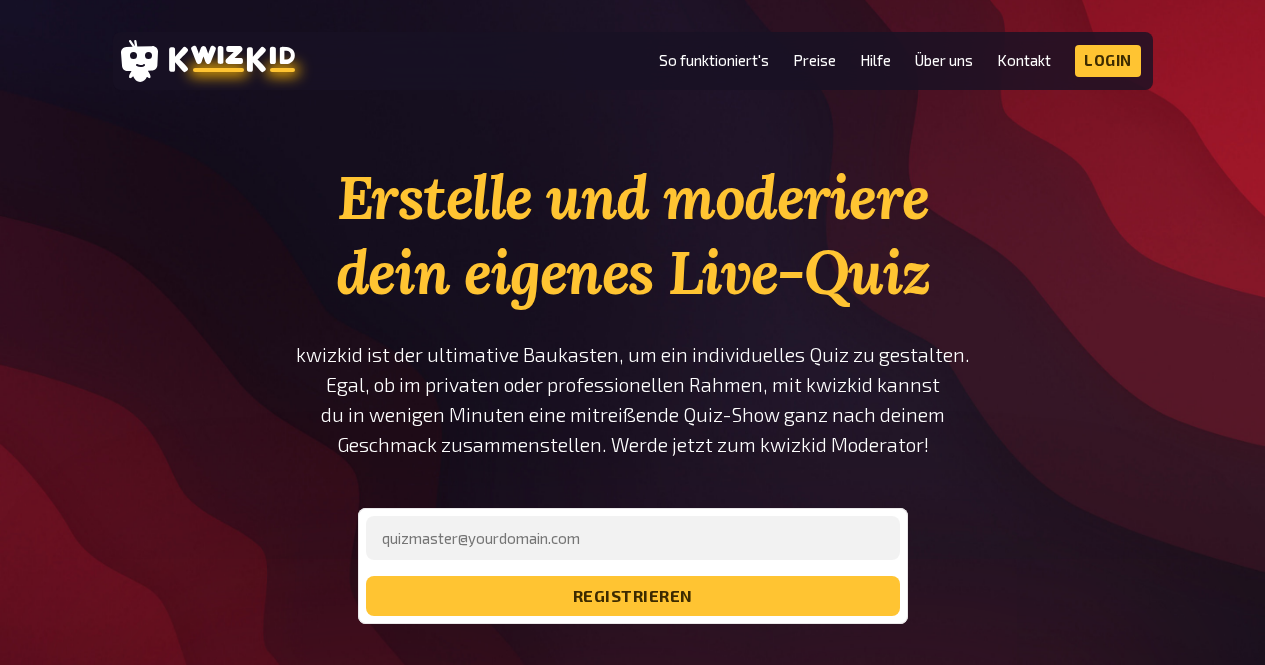 scroll, scrollTop: 0, scrollLeft: 0, axis: both 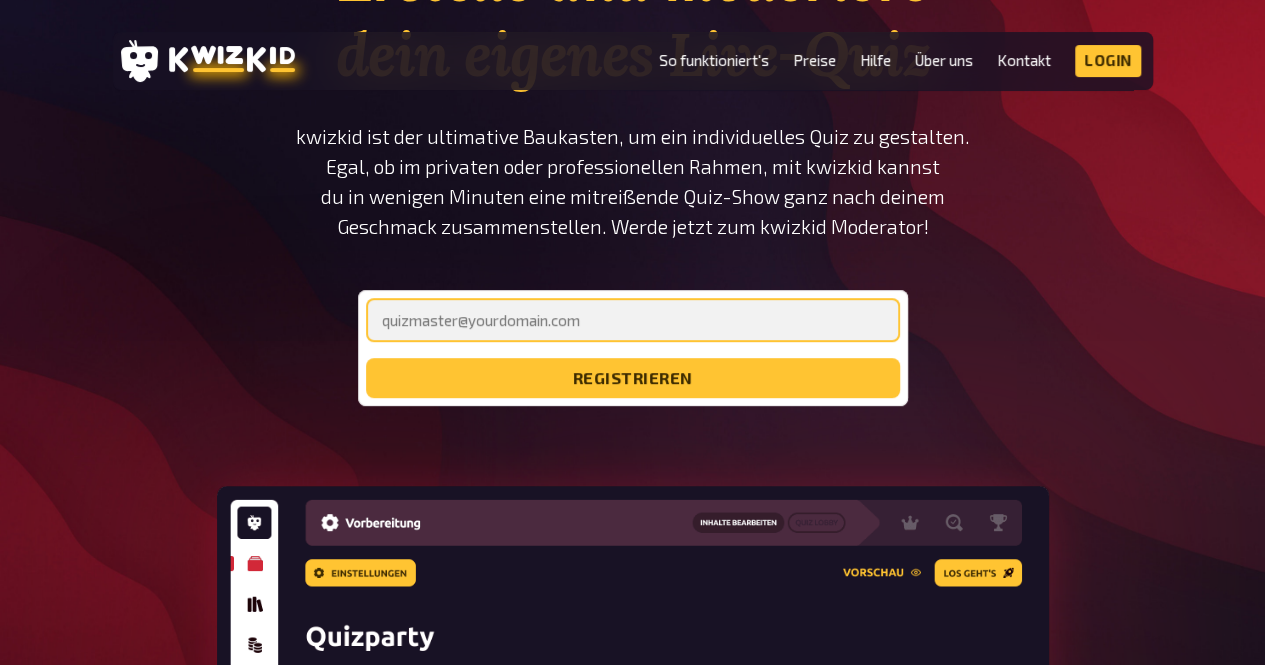 click at bounding box center [633, 320] 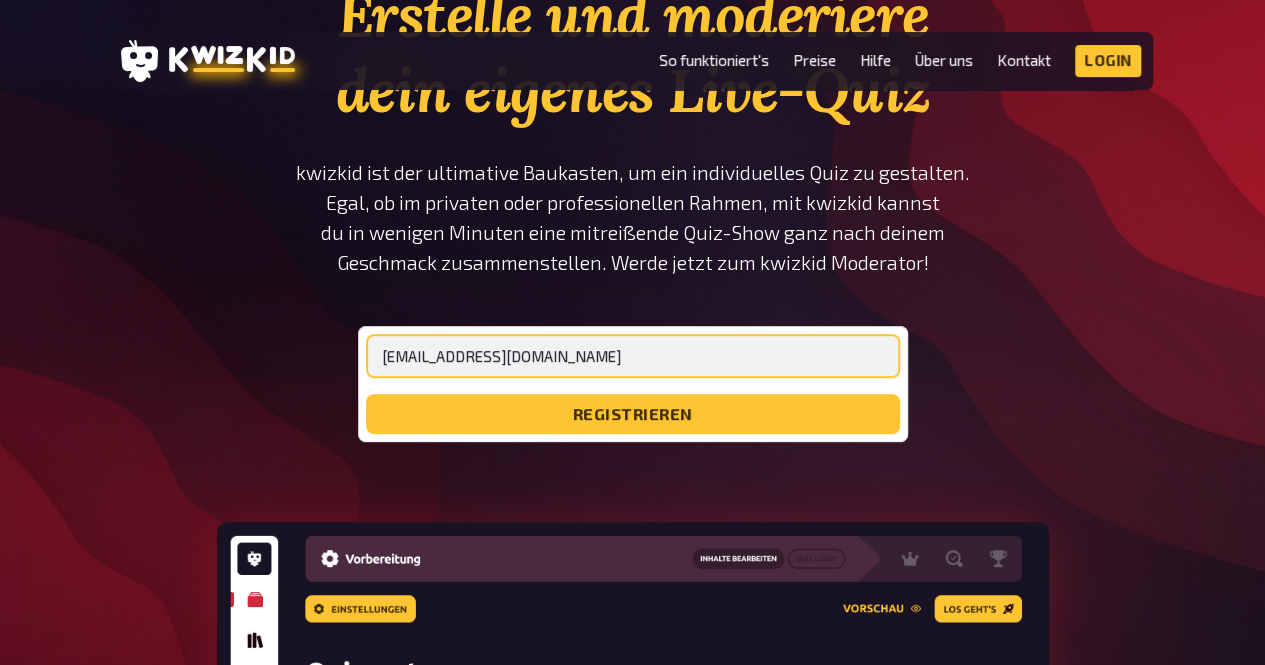 scroll, scrollTop: 180, scrollLeft: 0, axis: vertical 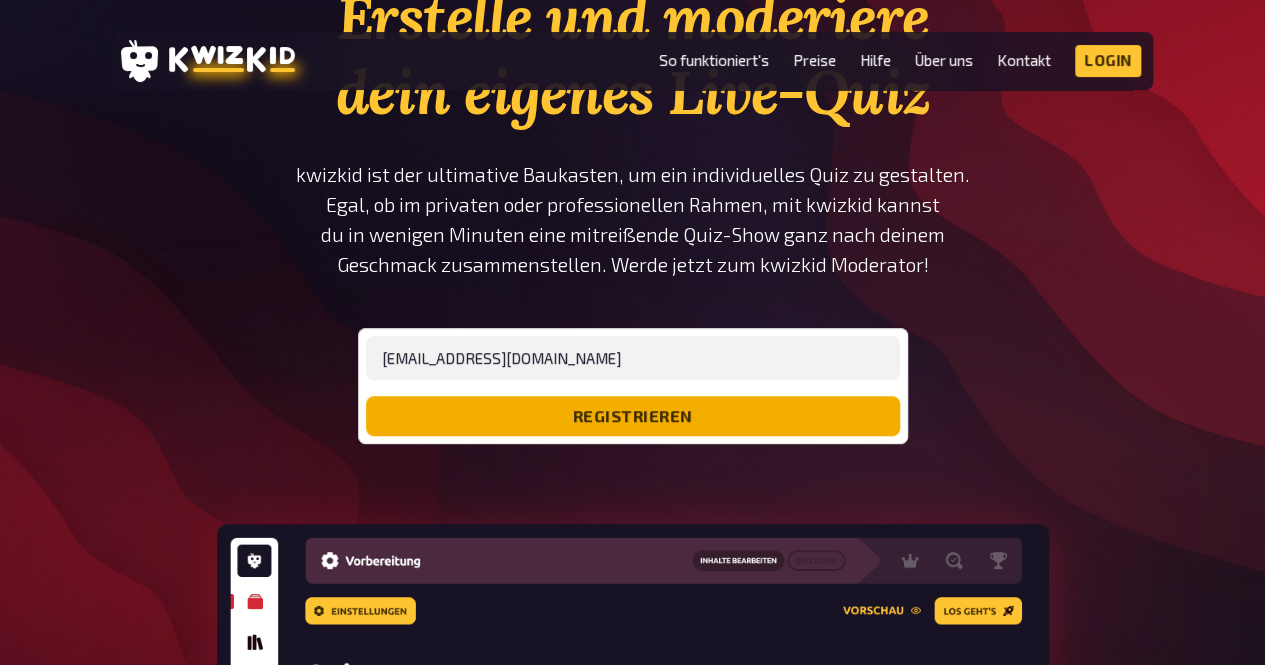 click on "registrieren" at bounding box center [633, 416] 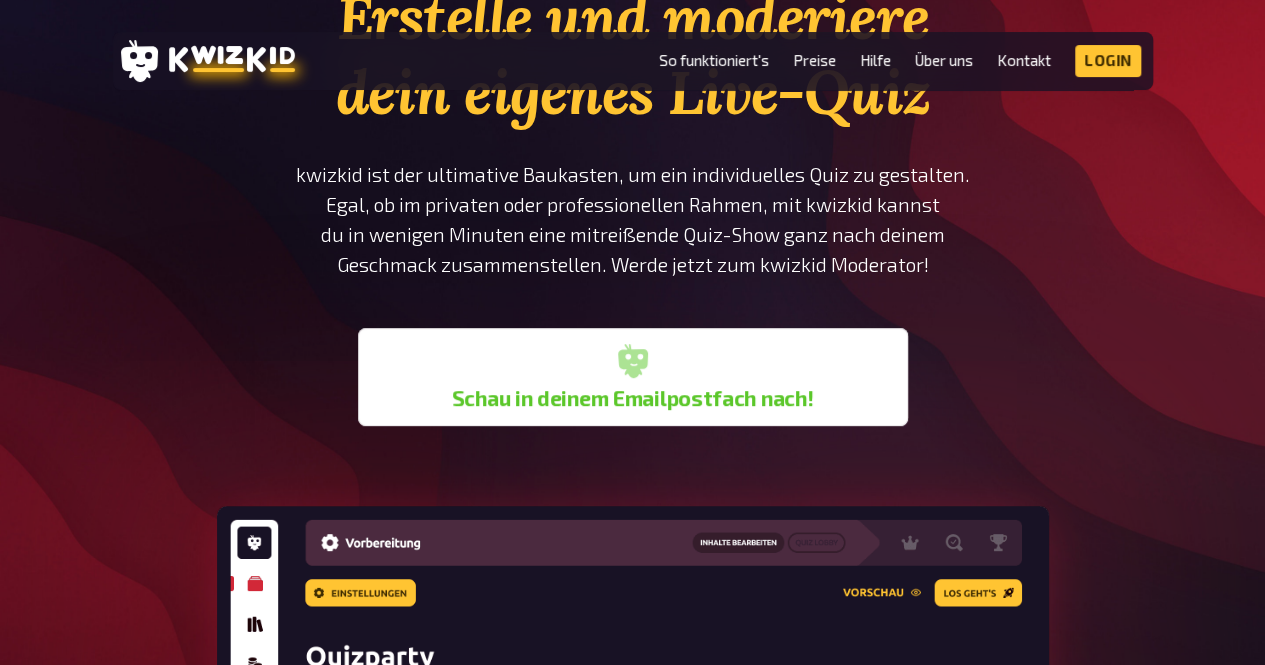 click on "Schau in deinem Emailpostfach nach!" at bounding box center [633, 377] 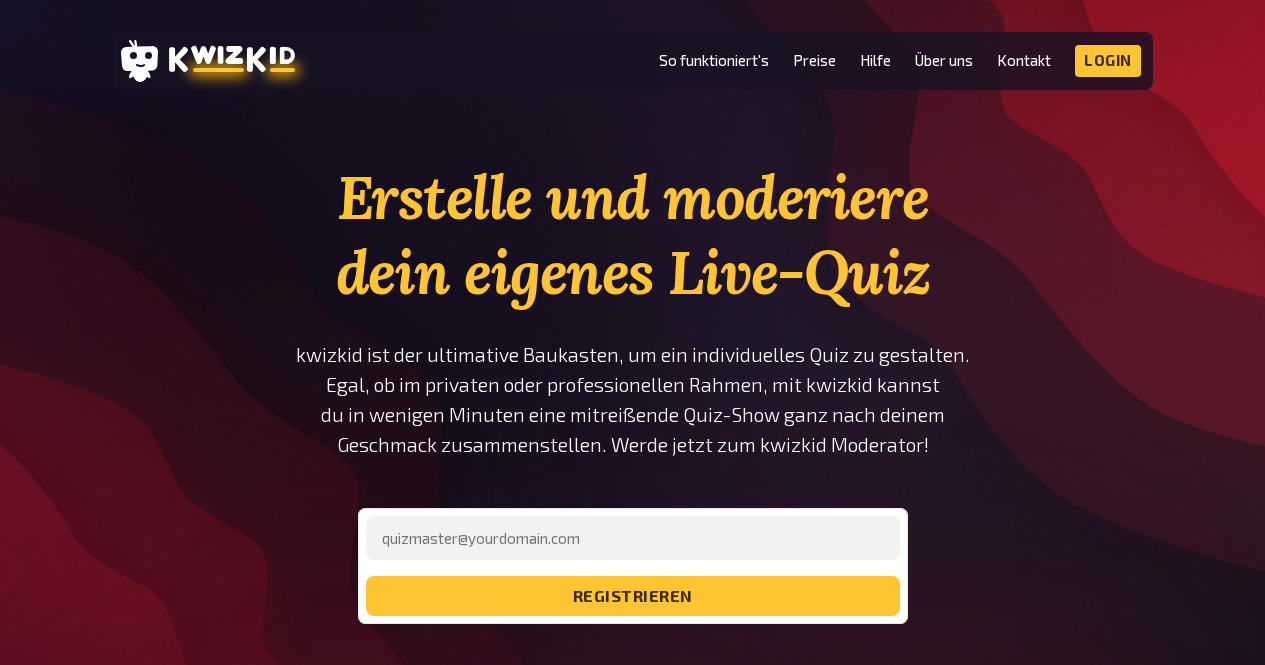 scroll, scrollTop: 176, scrollLeft: 0, axis: vertical 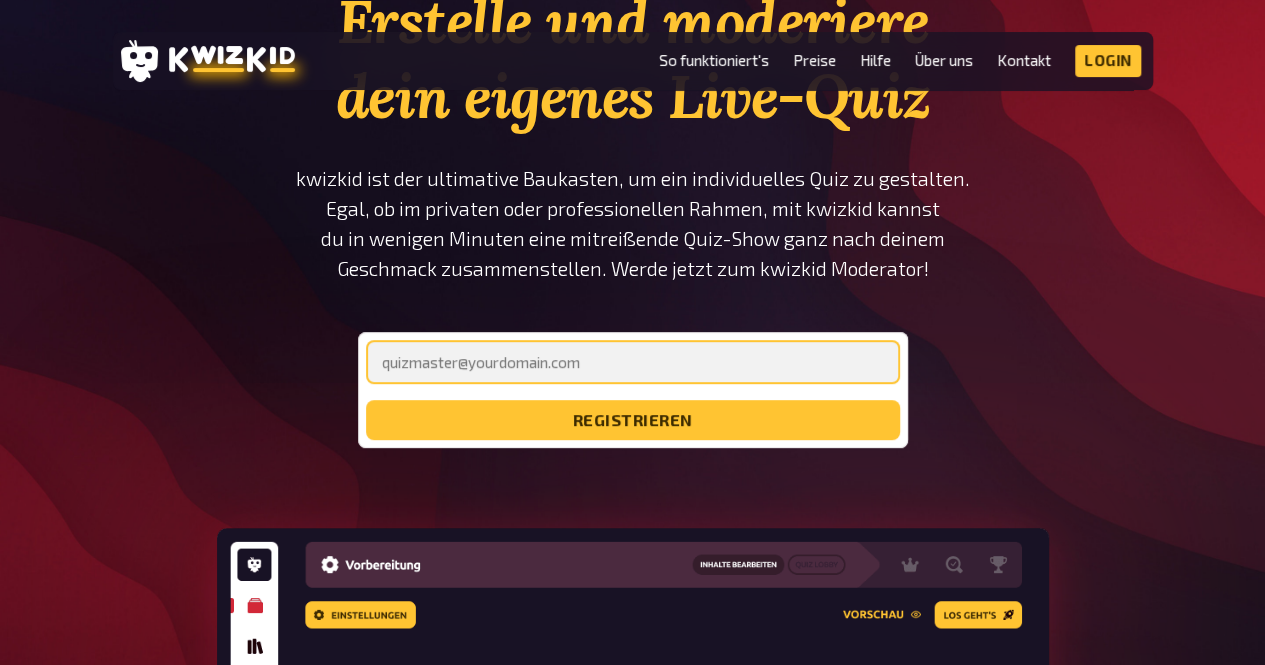 click at bounding box center (633, 362) 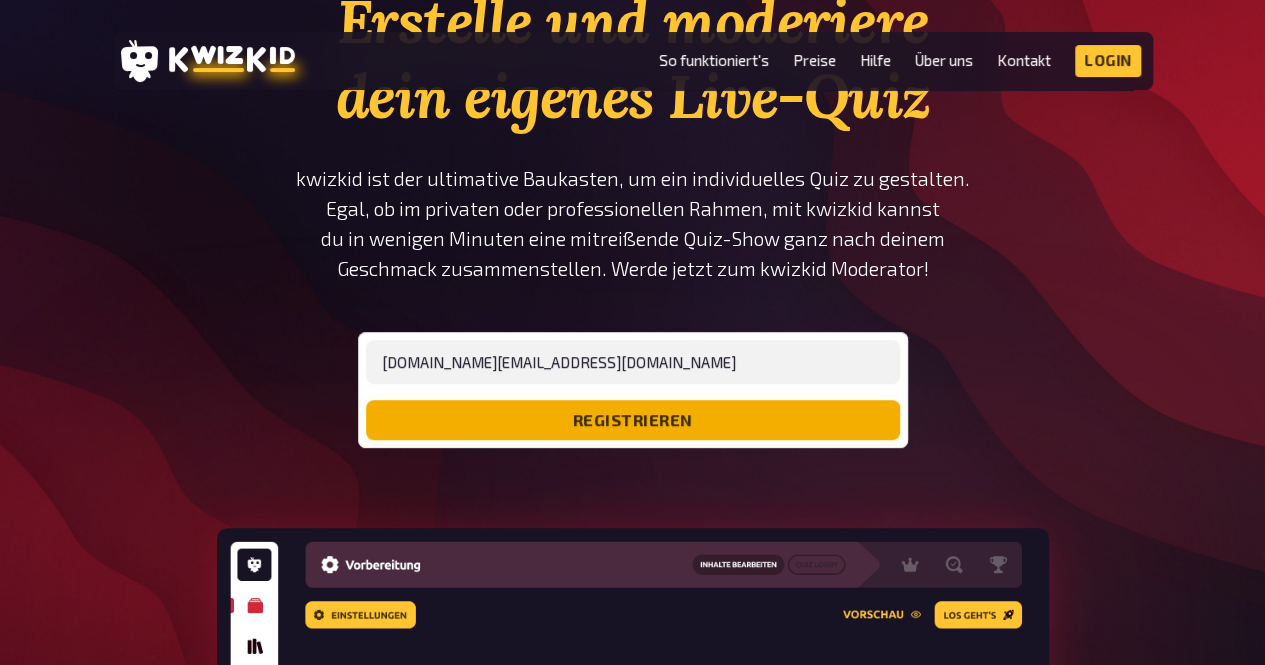 click on "registrieren" at bounding box center [633, 420] 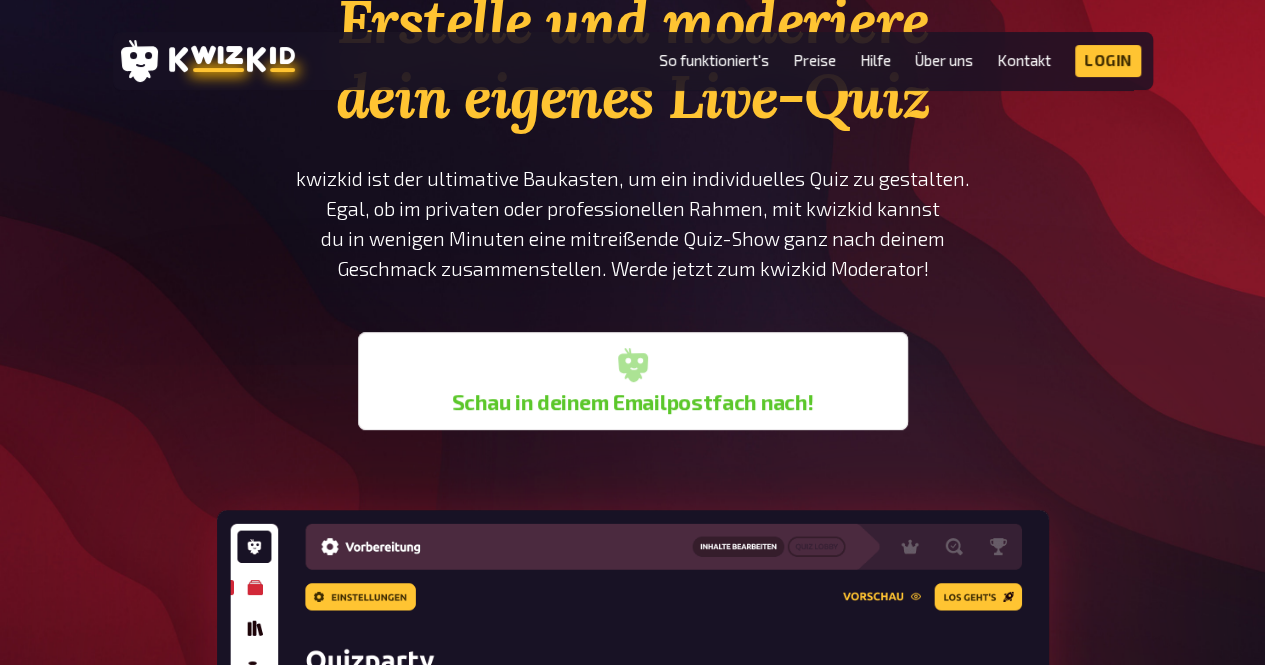 click on "Schau in deinem Emailpostfach nach!" at bounding box center [633, 402] 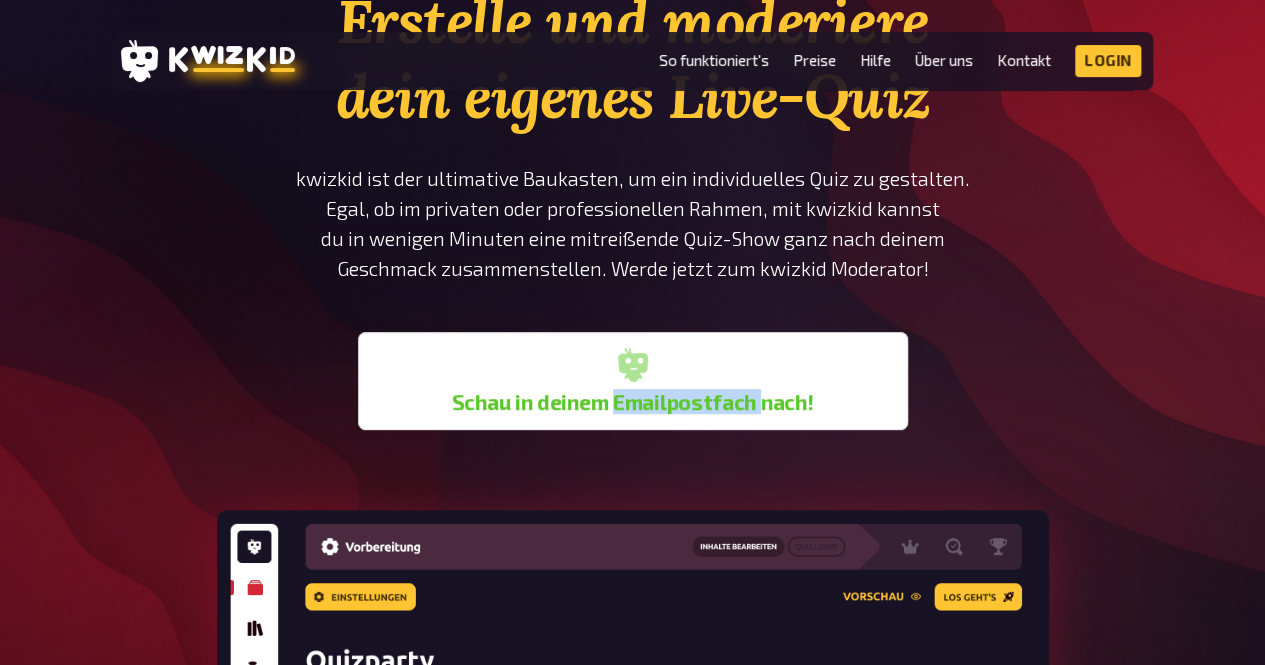 click on "Schau in deinem Emailpostfach nach!" at bounding box center (633, 402) 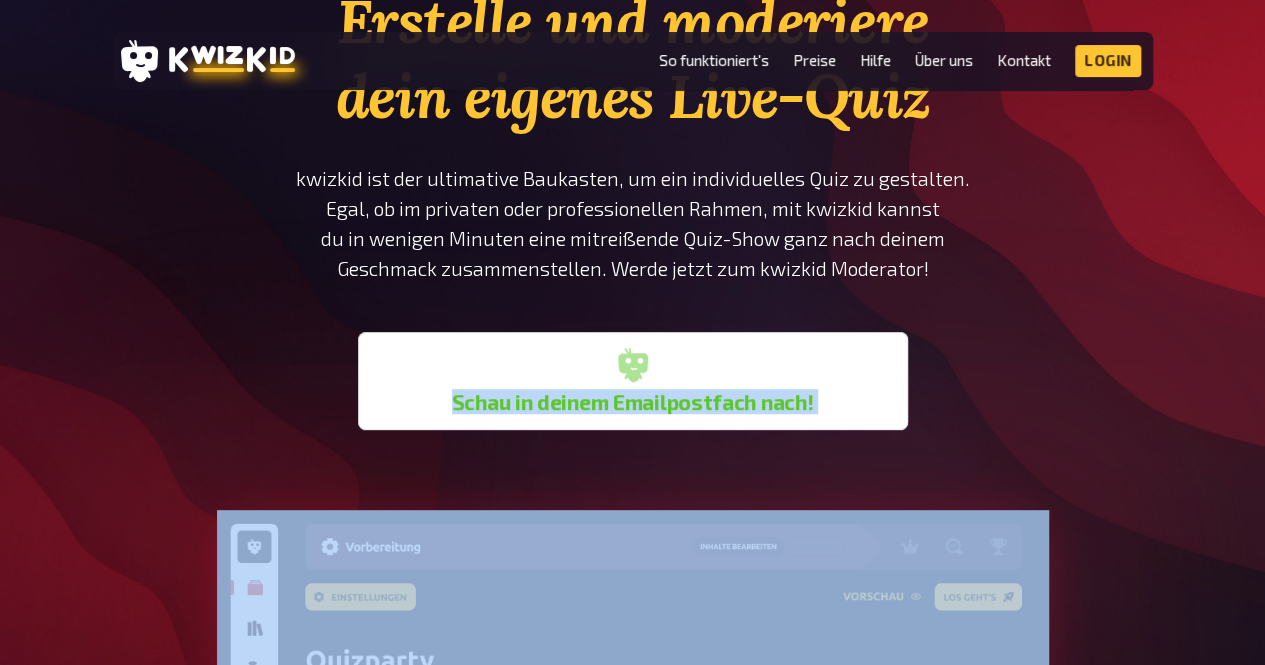 click on "Schau in deinem Emailpostfach nach!" at bounding box center [633, 402] 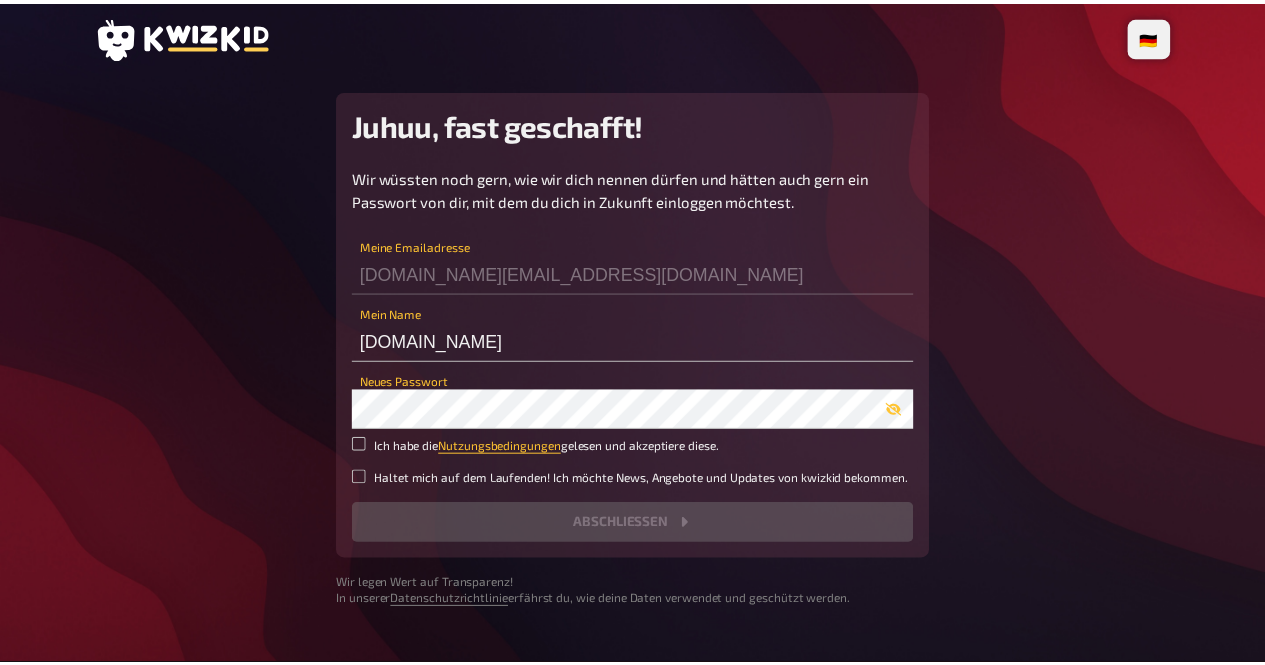 scroll, scrollTop: 0, scrollLeft: 0, axis: both 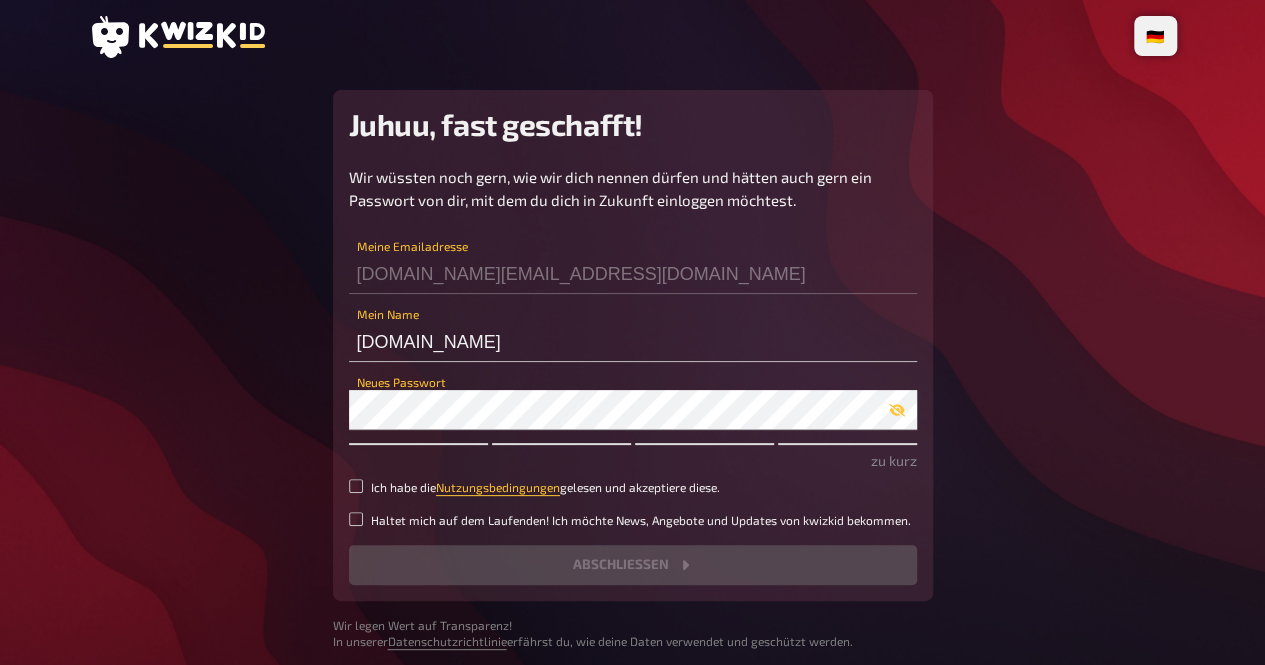click on "Wir wüssten noch gern, wie wir dich nennen dürfen und hätten auch gern ein Passwort von dir, mit dem du dich in Zukunft einloggen möchtest. s.tia.ott@kmsu.ch Meine Emailadresse s.tia.ott Mein Name Neues Passwort zu kurz Ich habe die  Nutzungsbedingungen  gelesen und akzeptiere diese. Haltet mich auf dem Laufenden! Ich möchte News, Angebote und Updates von kwizkid bekommen. Abschließen" at bounding box center (633, 375) 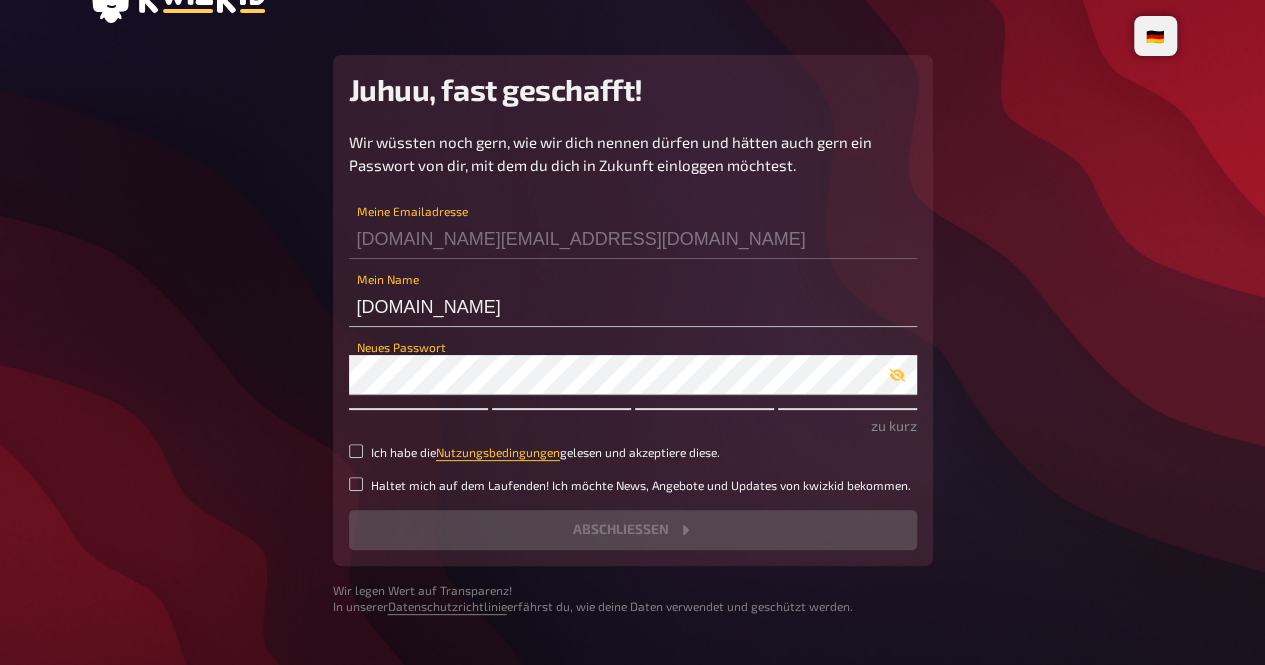 scroll, scrollTop: 36, scrollLeft: 0, axis: vertical 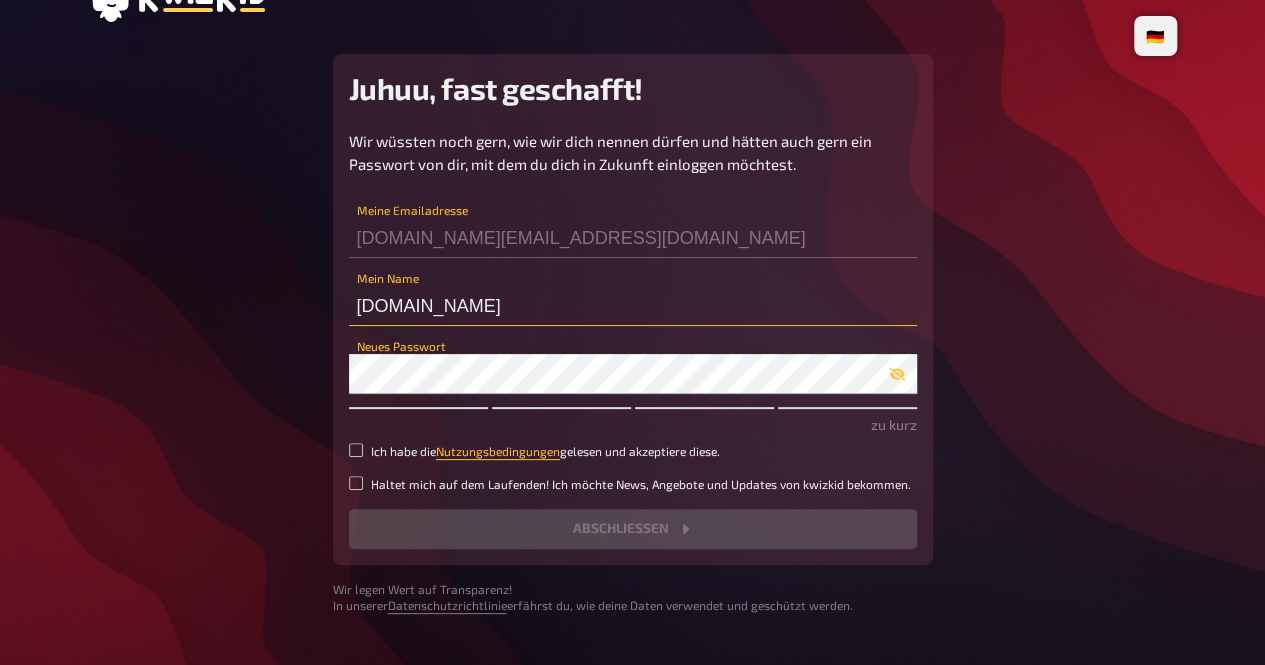 click on "s.tia.ott" at bounding box center (633, 306) 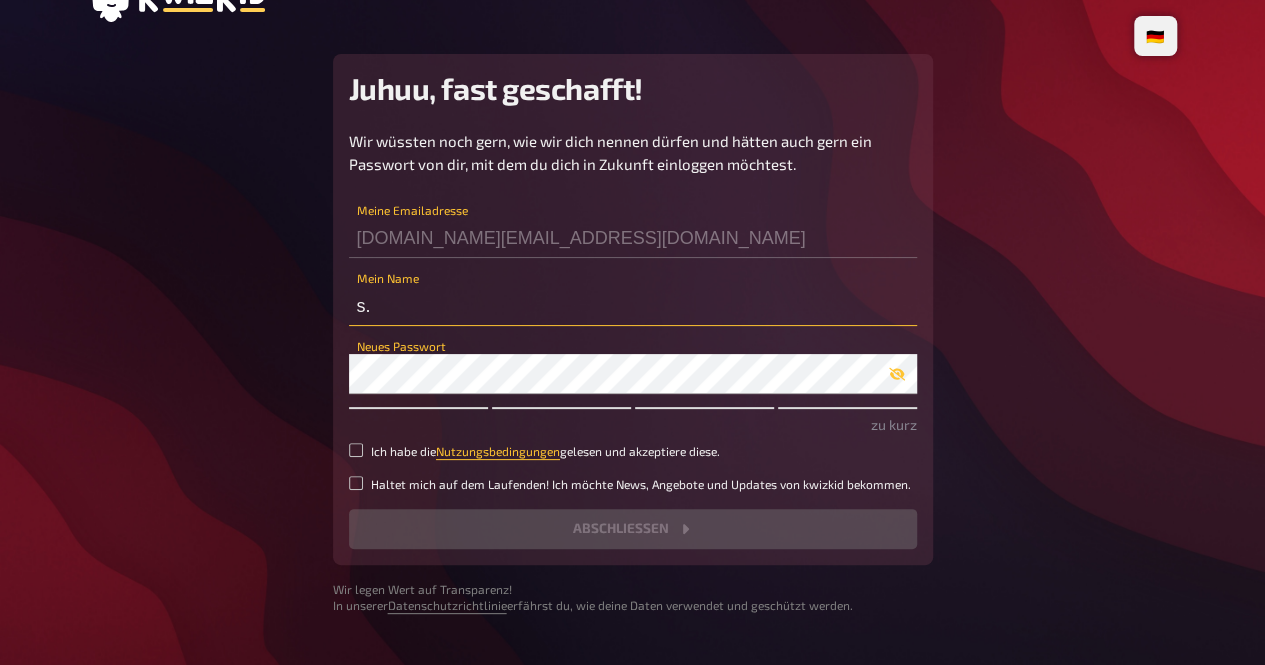 type on "s" 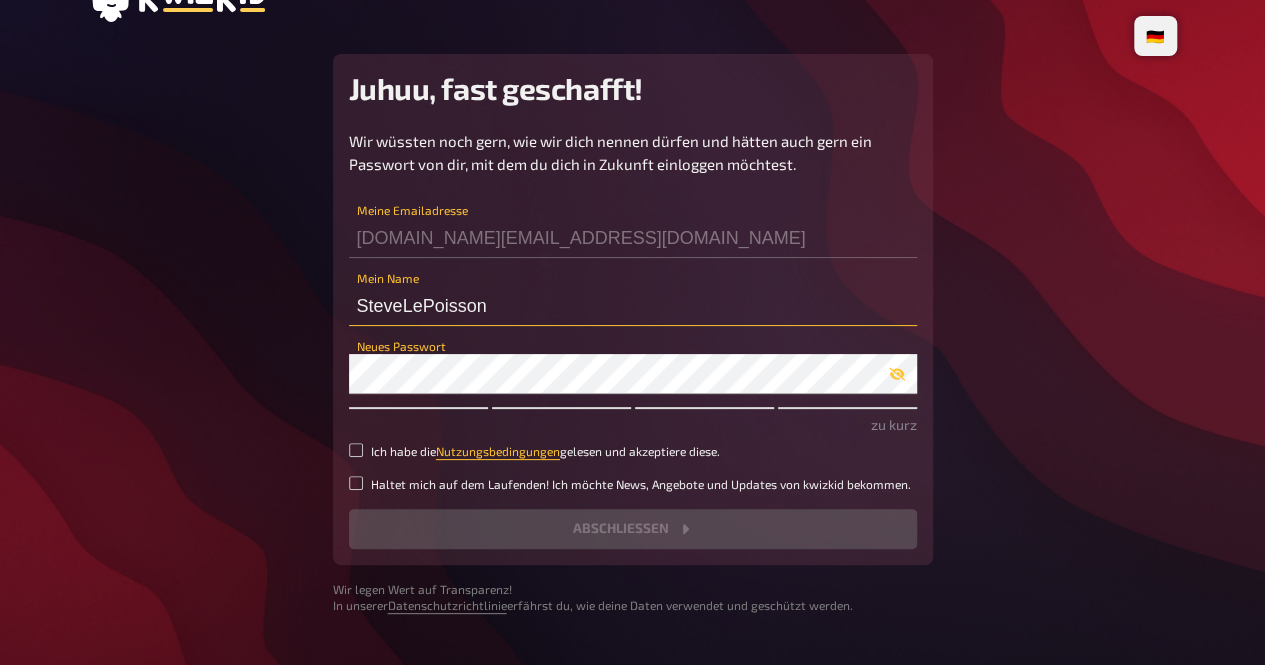 type on "SteveLePoisson" 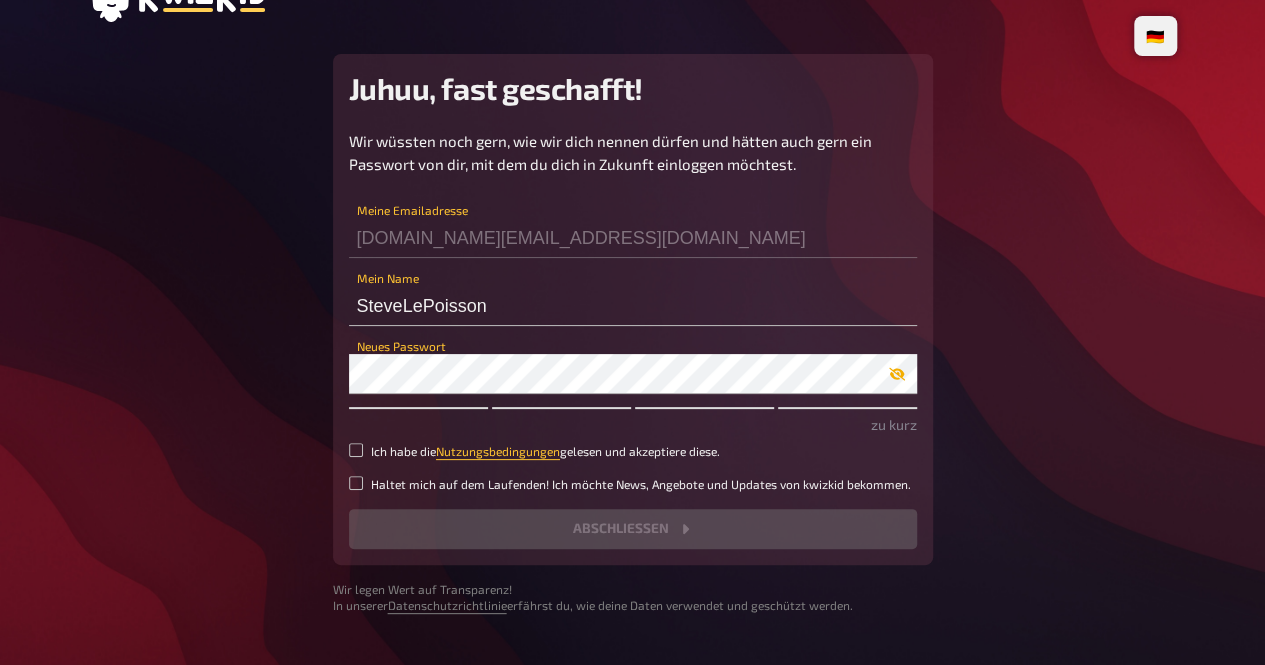 click at bounding box center (897, 374) 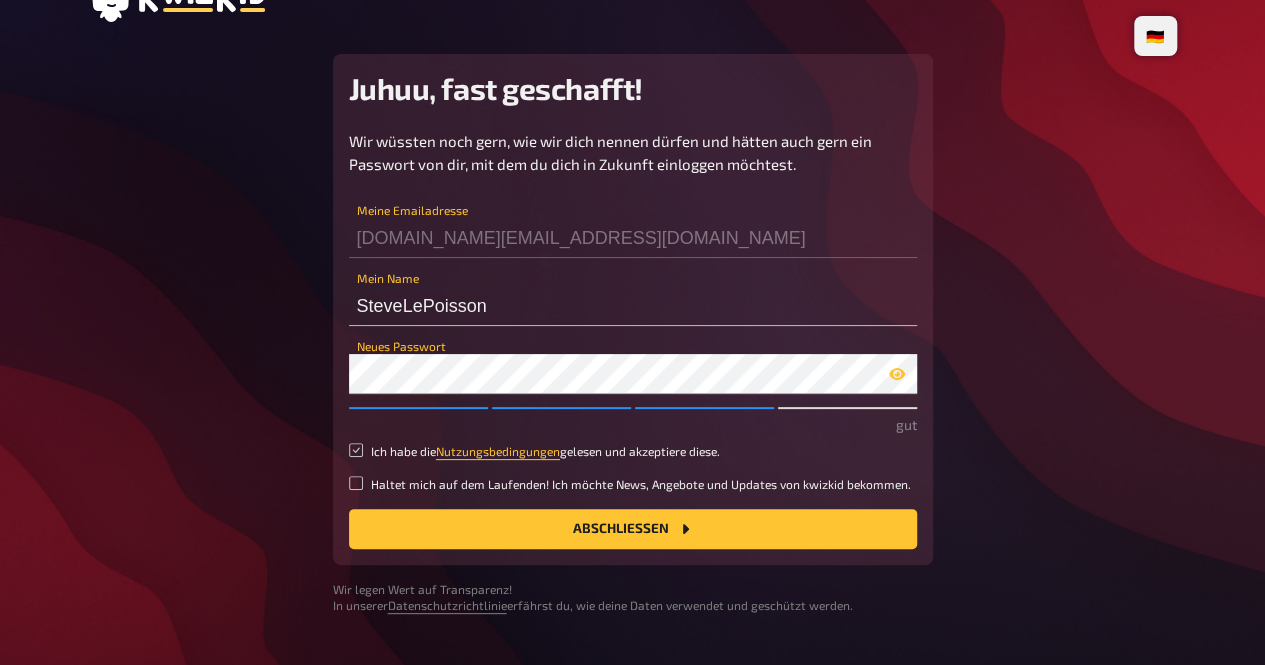 click on "Ich habe die  Nutzungsbedingungen  gelesen und akzeptiere diese." at bounding box center [356, 450] 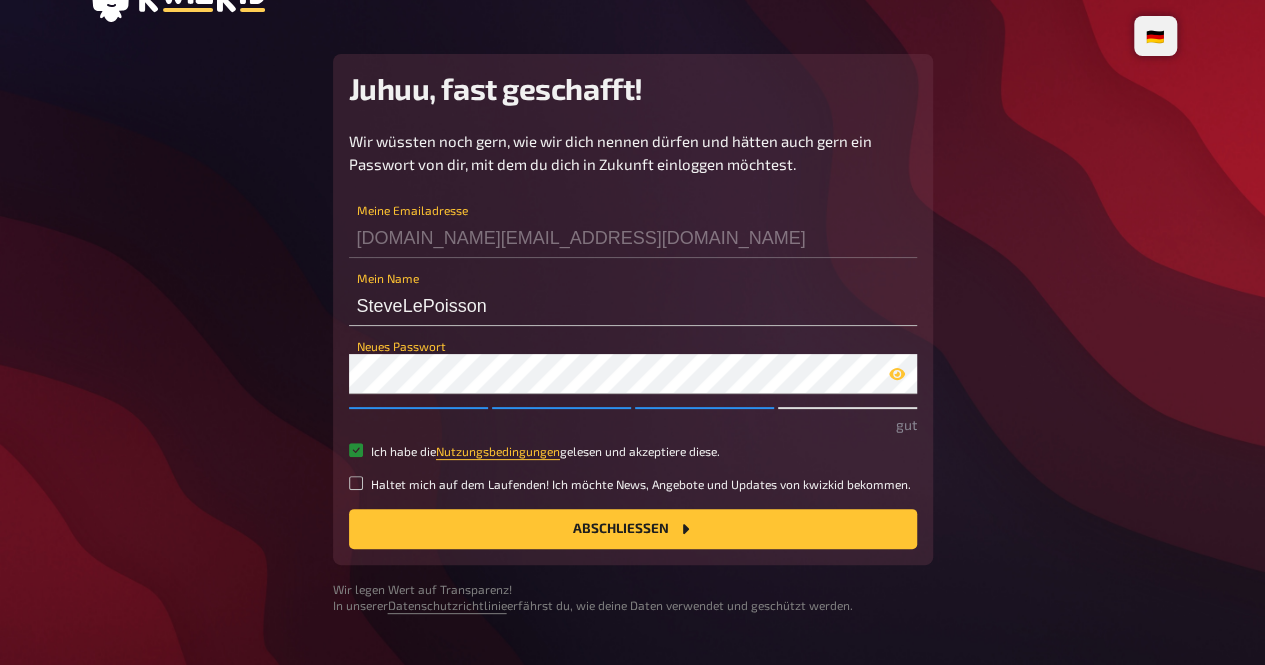 click on "Abschließen" at bounding box center [633, 529] 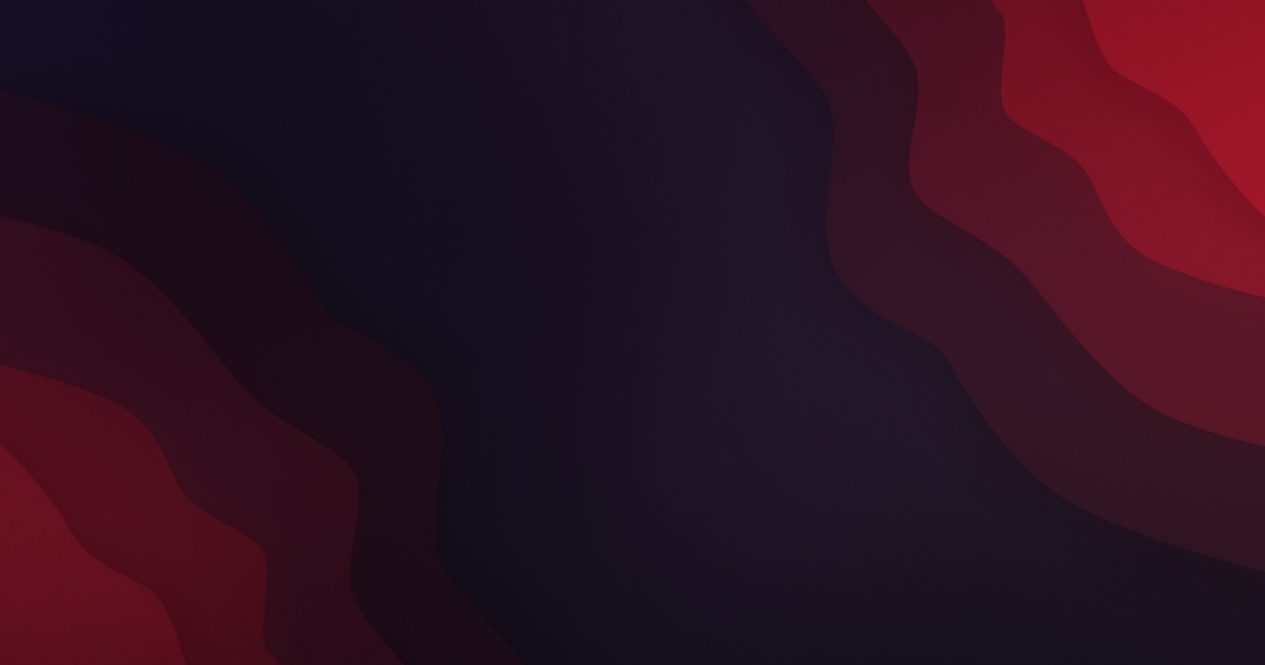 scroll, scrollTop: 0, scrollLeft: 0, axis: both 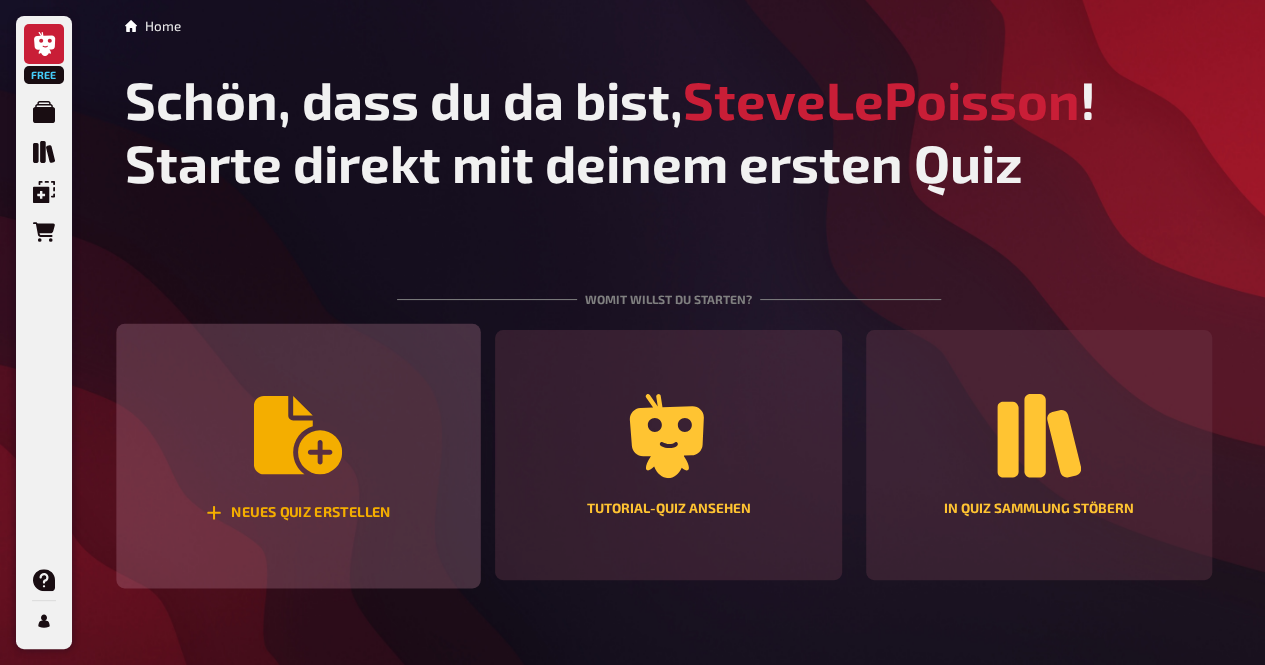 click on "Neues Quiz erstellen" at bounding box center [298, 456] 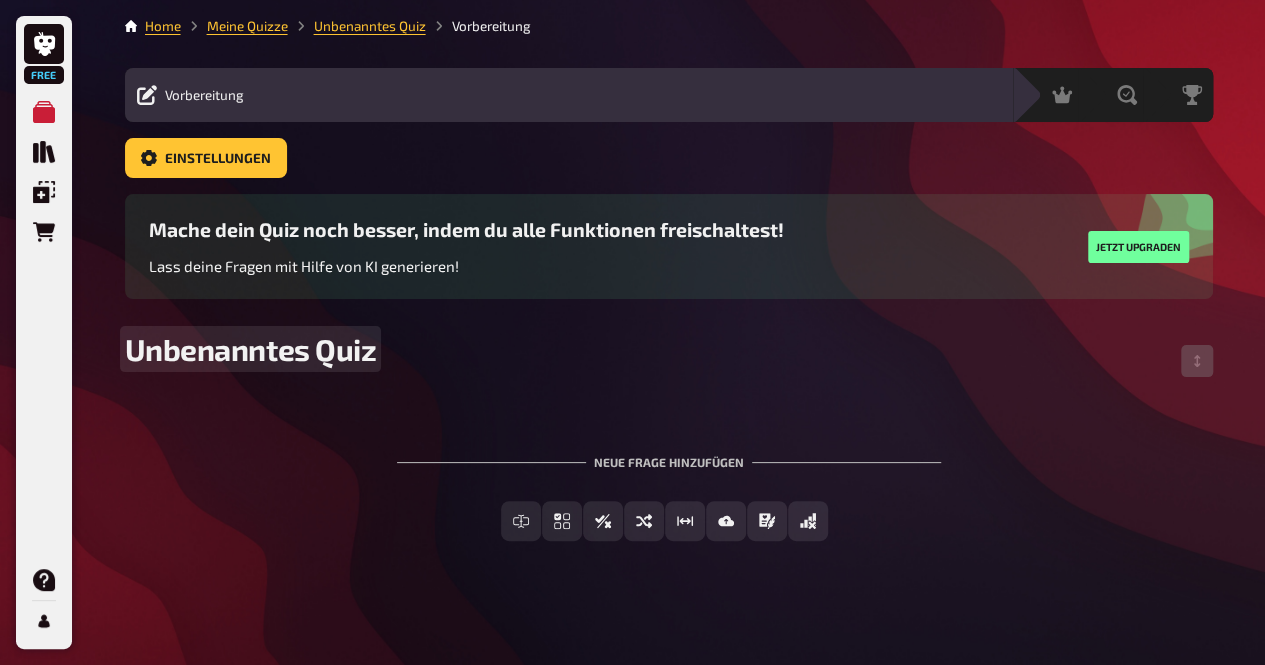 click on "Unbenanntes Quiz" at bounding box center (251, 349) 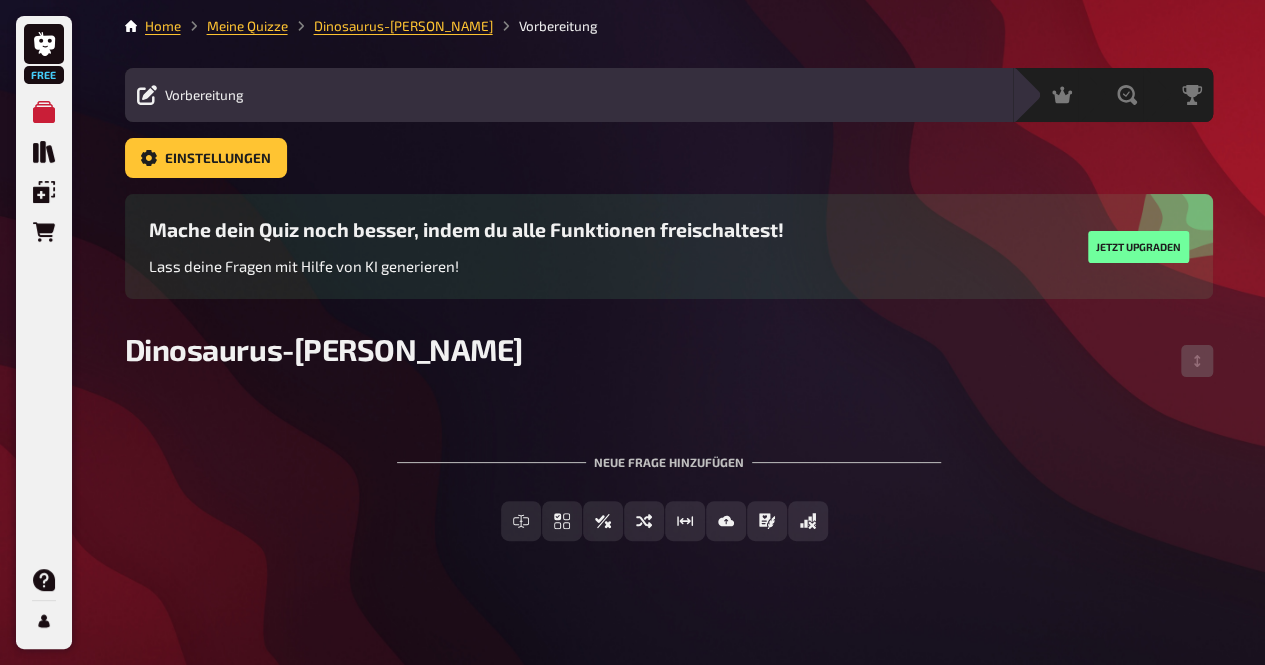 click on "Neue Frage hinzufügen" at bounding box center (669, 454) 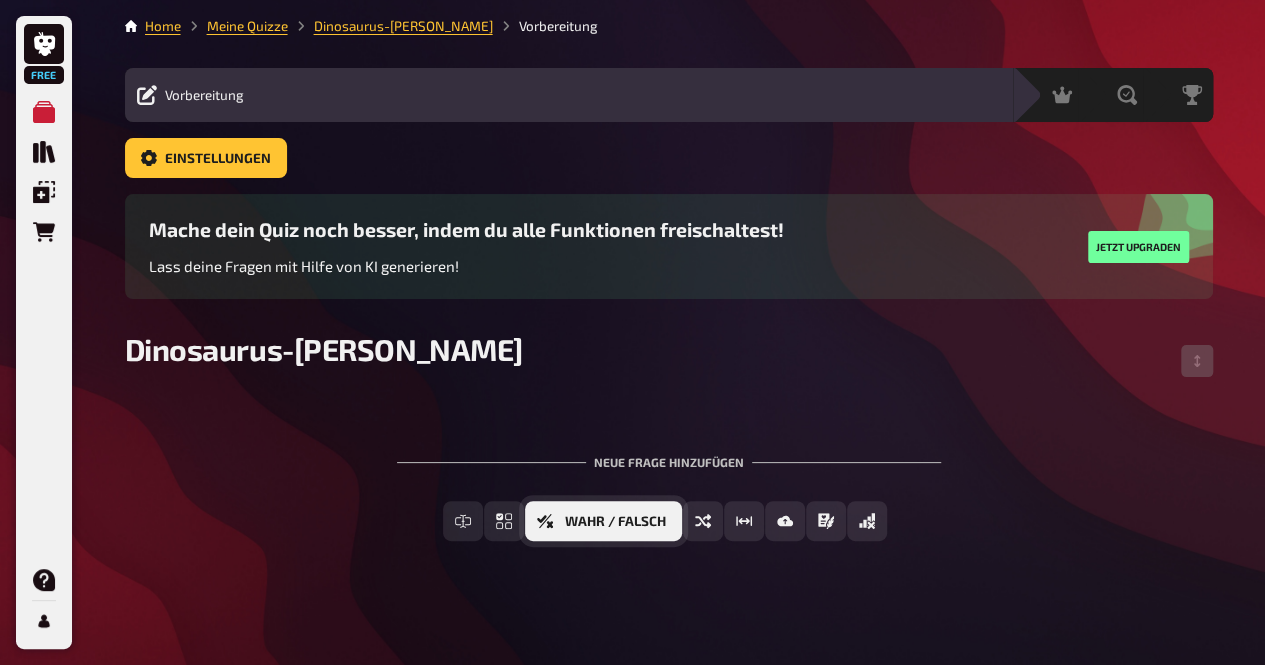 click on "Wahr / Falsch" at bounding box center (603, 521) 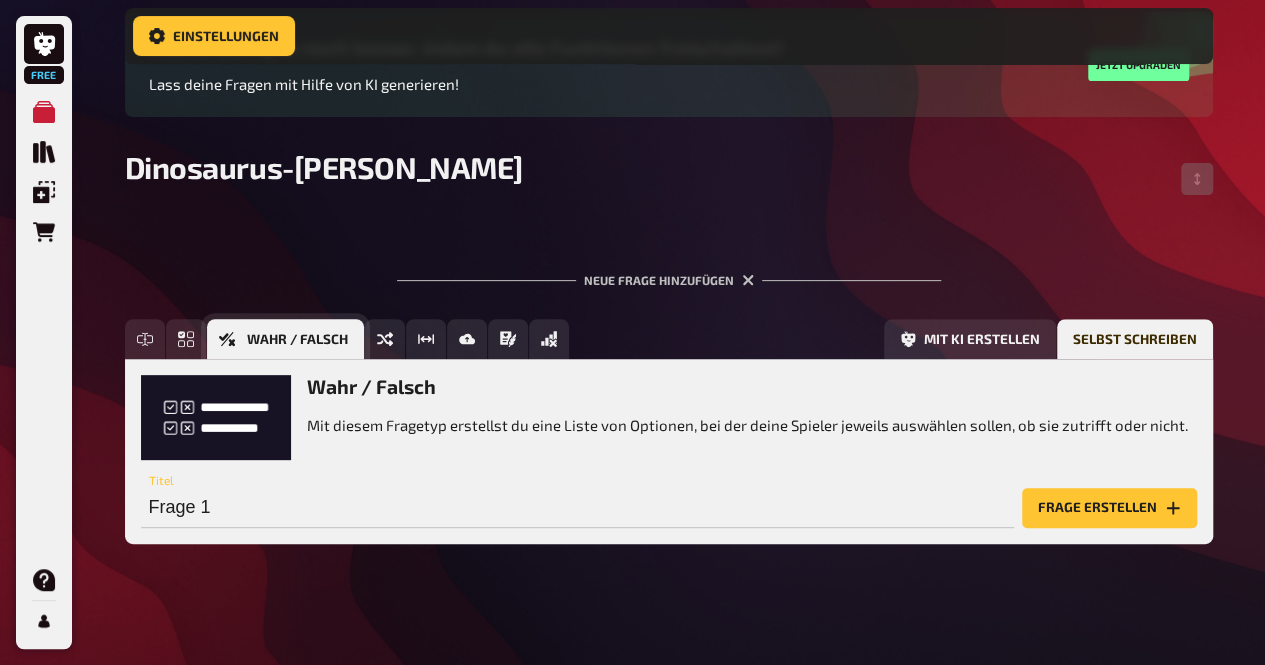 scroll, scrollTop: 203, scrollLeft: 0, axis: vertical 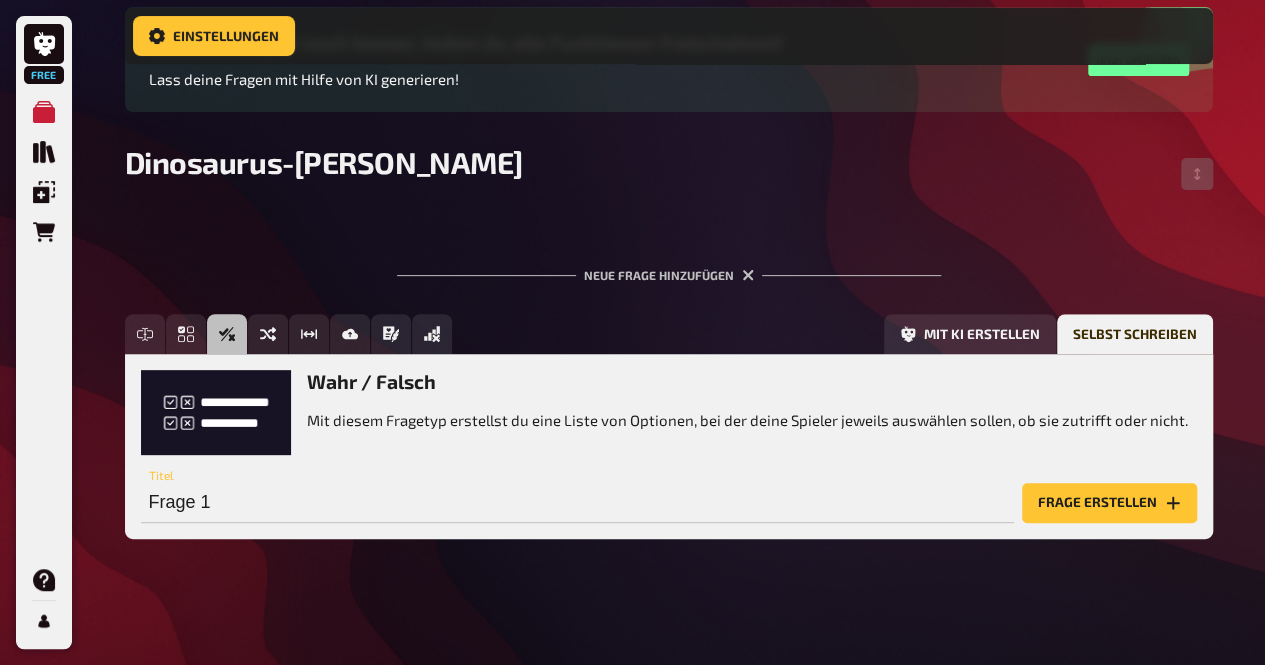 click on "Mit diesem Fragetyp erstellst du eine Liste von Optionen, bei der deine Spieler jeweils auswählen sollen, ob sie zutrifft oder nicht." at bounding box center [747, 420] 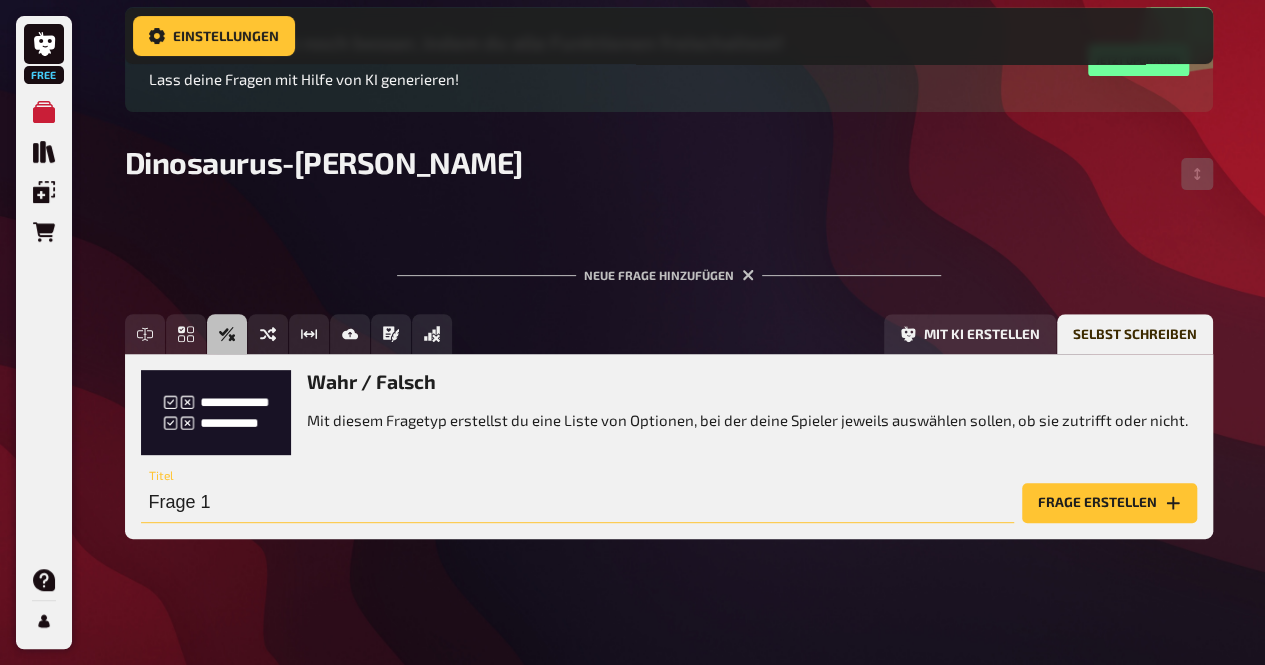 click on "Frage 1" at bounding box center (577, 503) 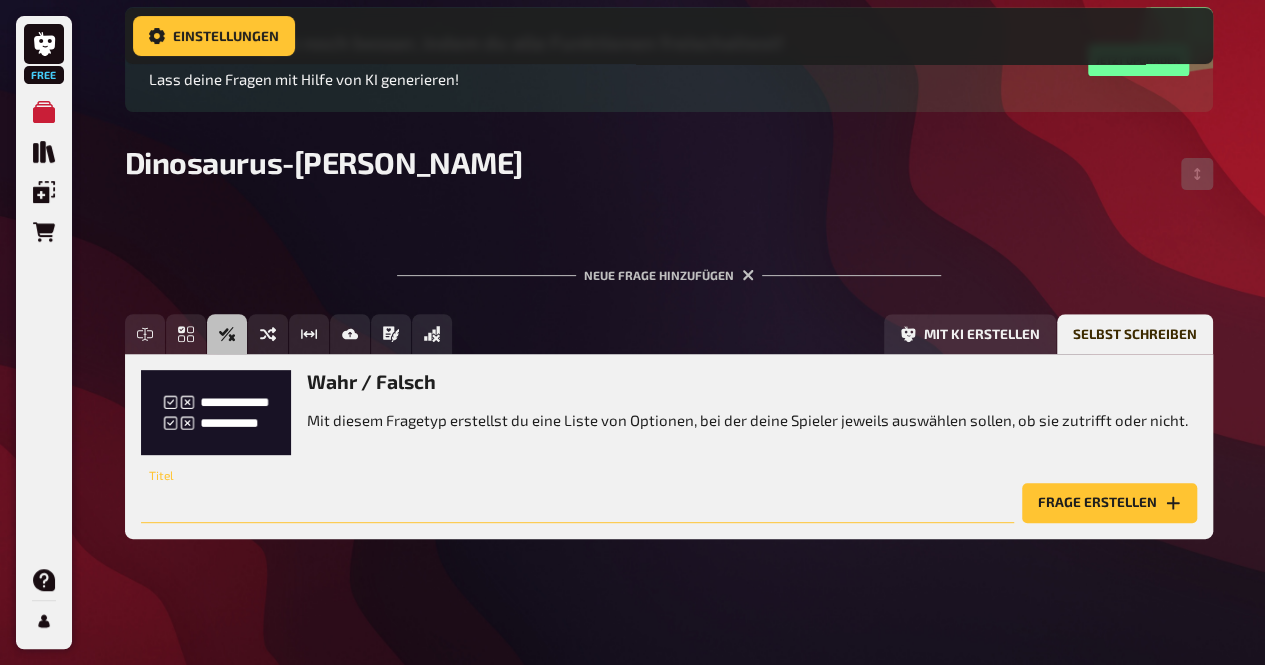 paste on "Ein Stegoschnarchus!" 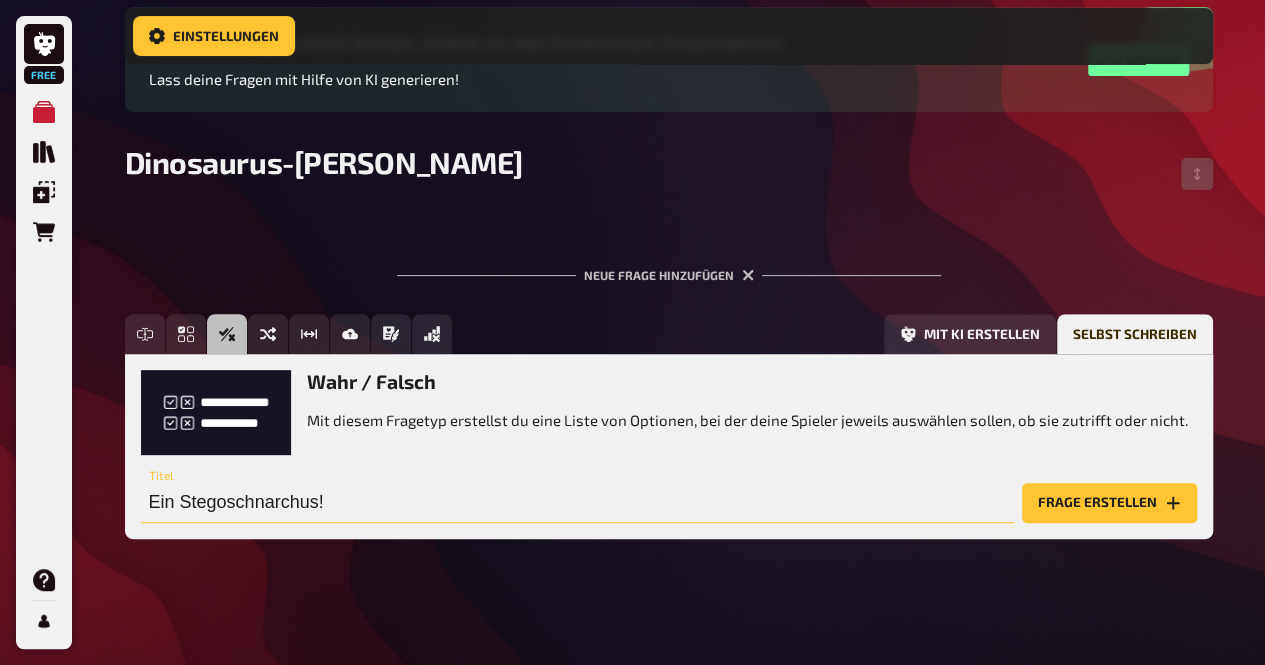 drag, startPoint x: 345, startPoint y: 512, endPoint x: 130, endPoint y: 505, distance: 215.11392 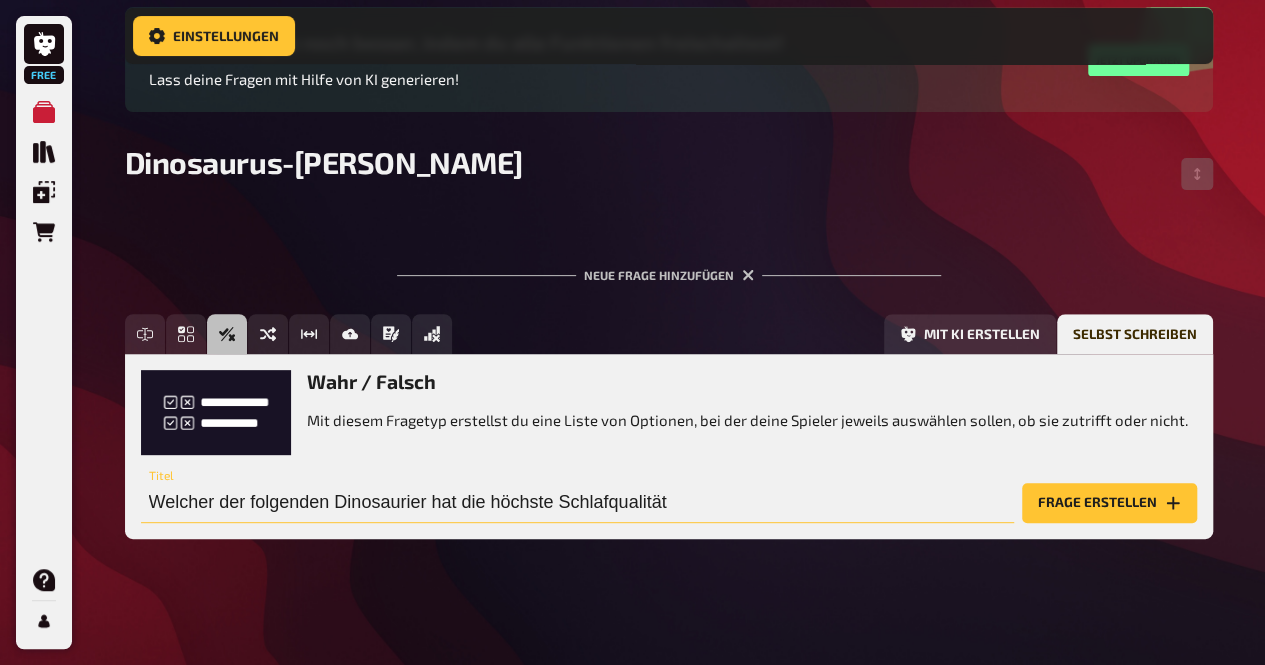 type on "Welcher der folgenden Dinosaurier hat die höchste Schlafqualität?" 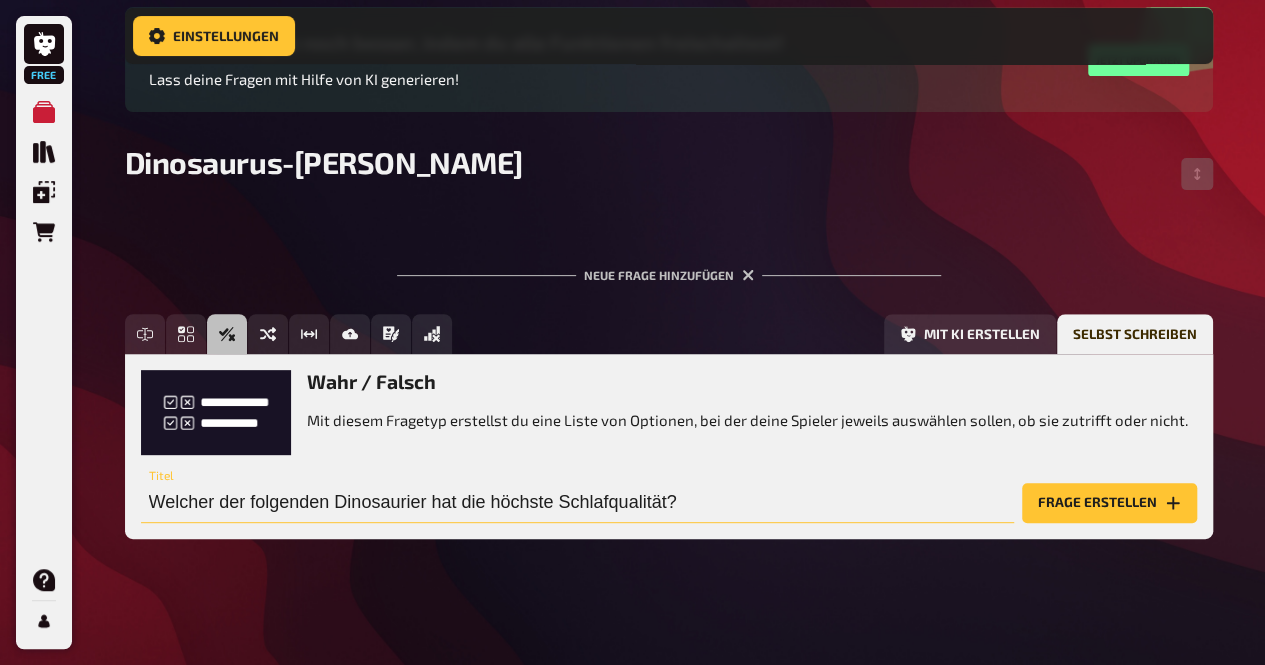scroll, scrollTop: 205, scrollLeft: 0, axis: vertical 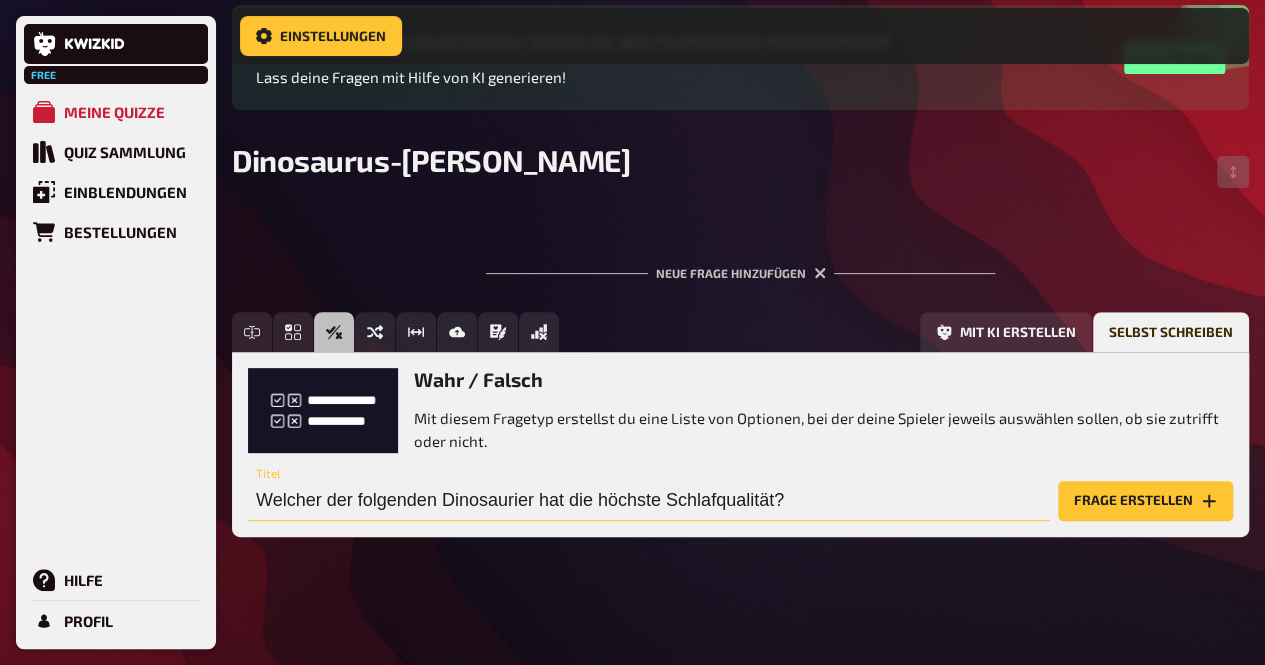 drag, startPoint x: 820, startPoint y: 501, endPoint x: 254, endPoint y: 504, distance: 566.00793 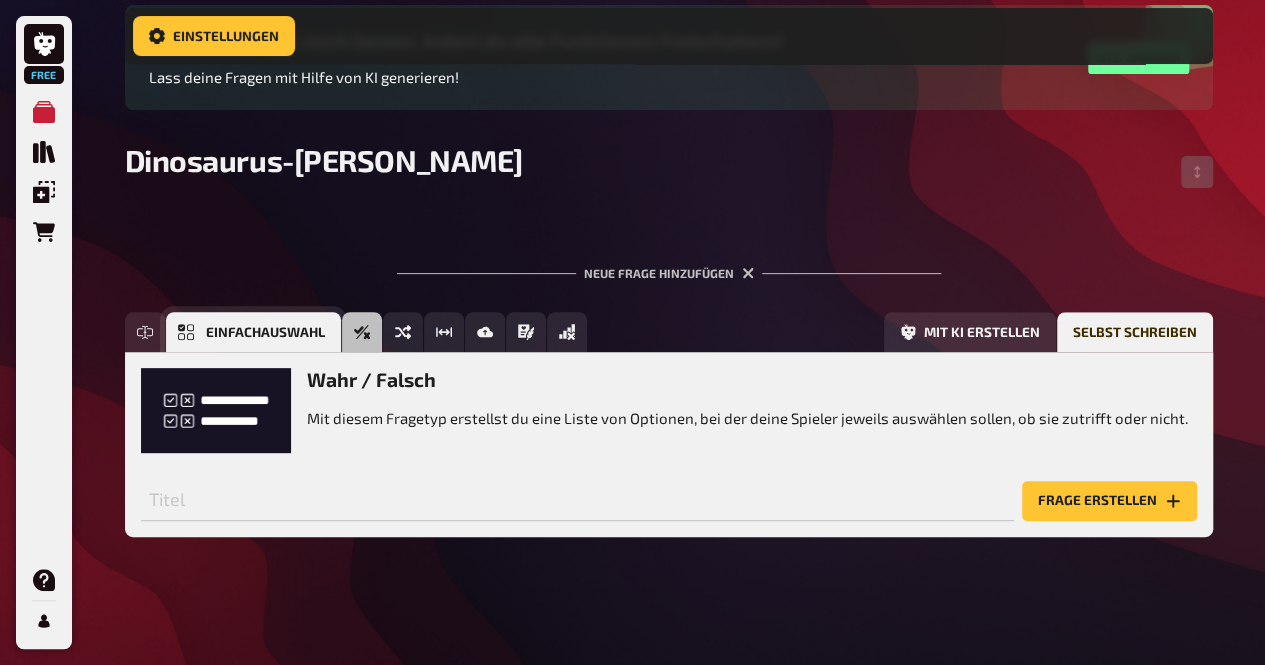 click 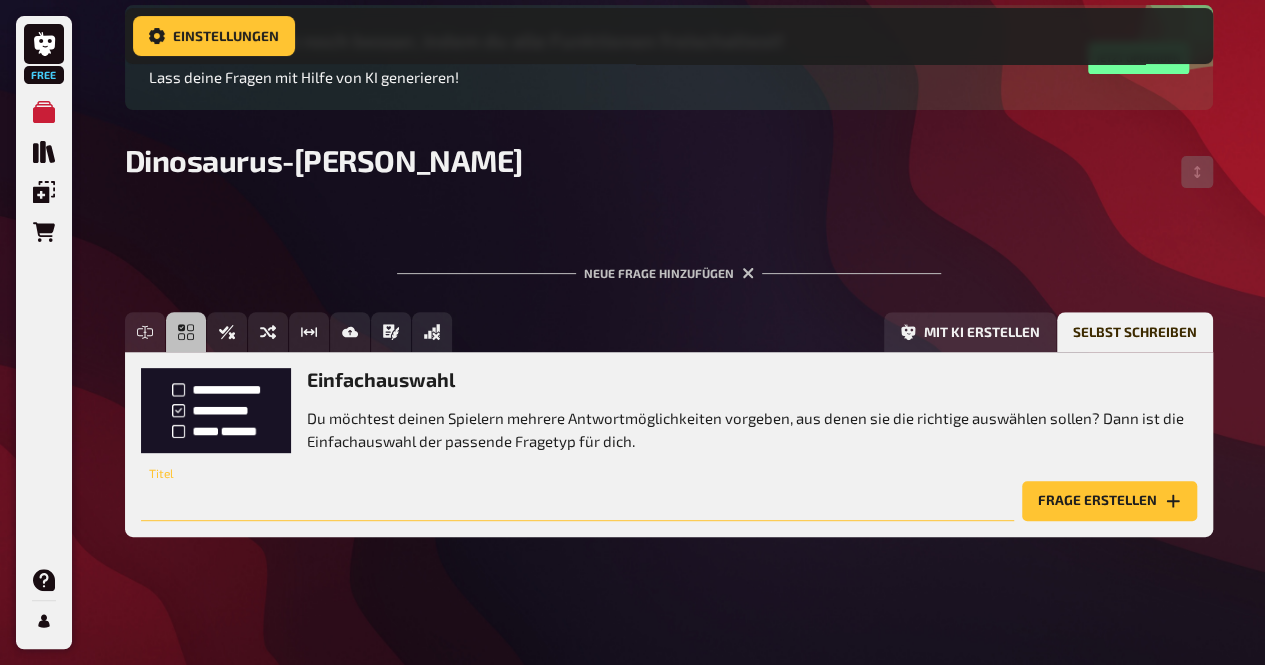 click at bounding box center [577, 501] 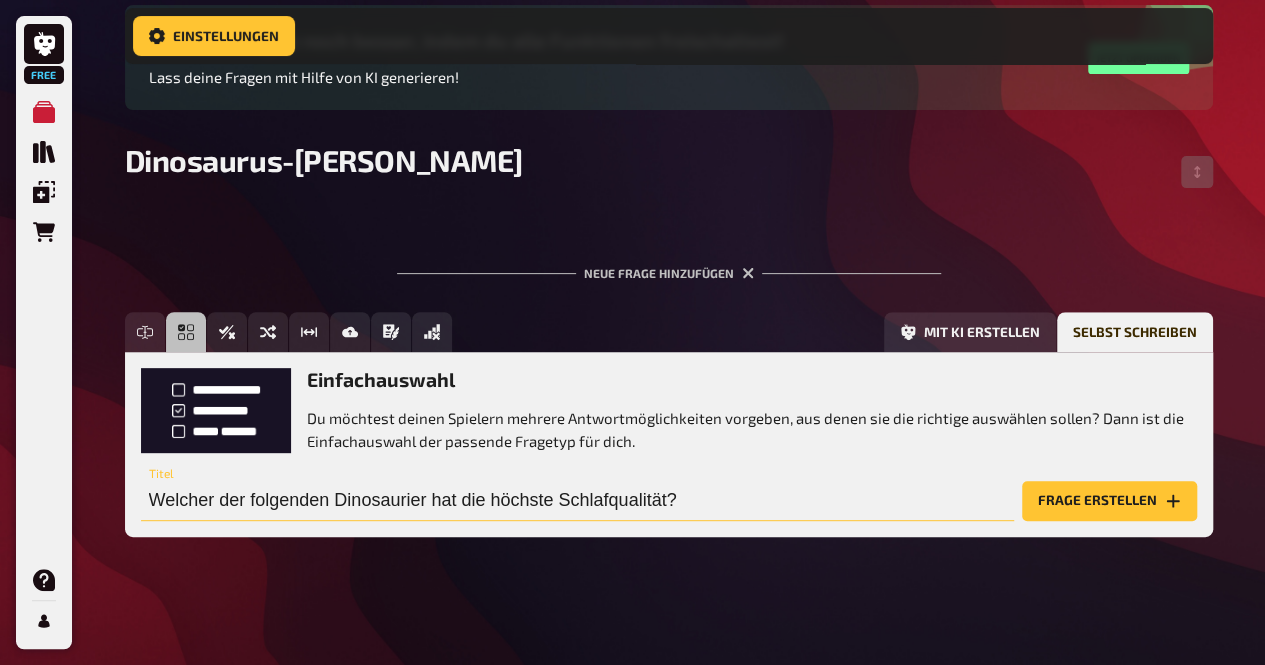 type on "Welcher der folgenden Dinosaurier hat die höchste Schlafqualität?" 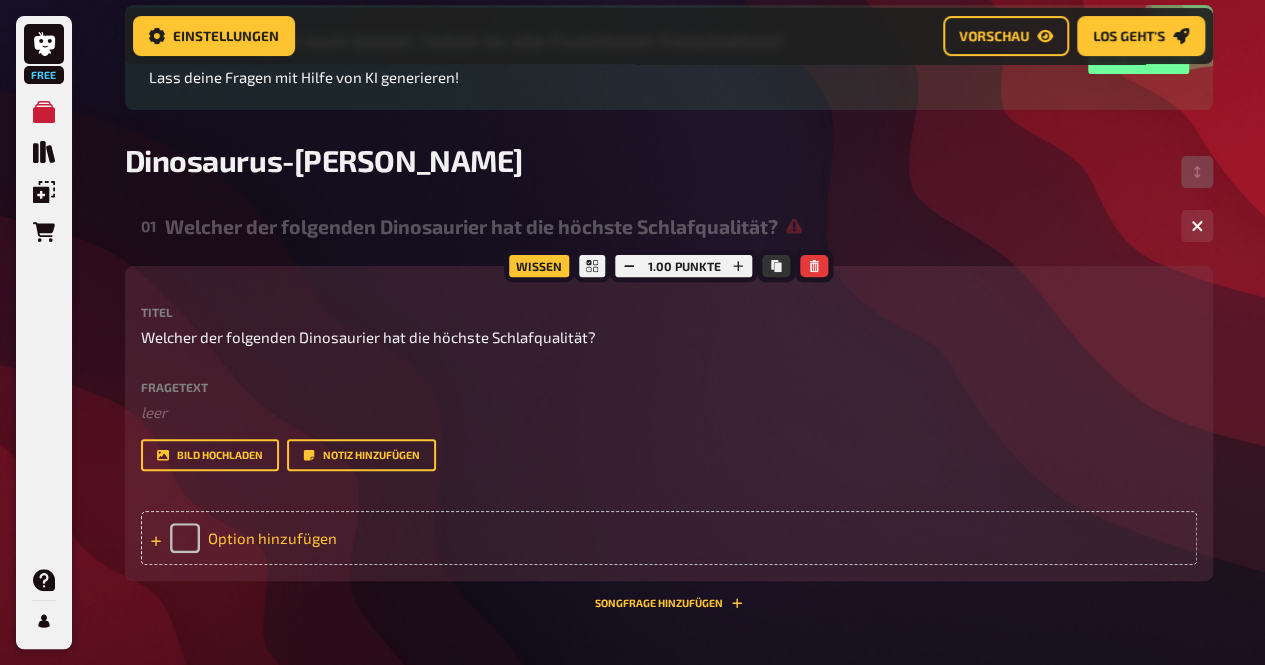 click on "Option hinzufügen" at bounding box center (669, 538) 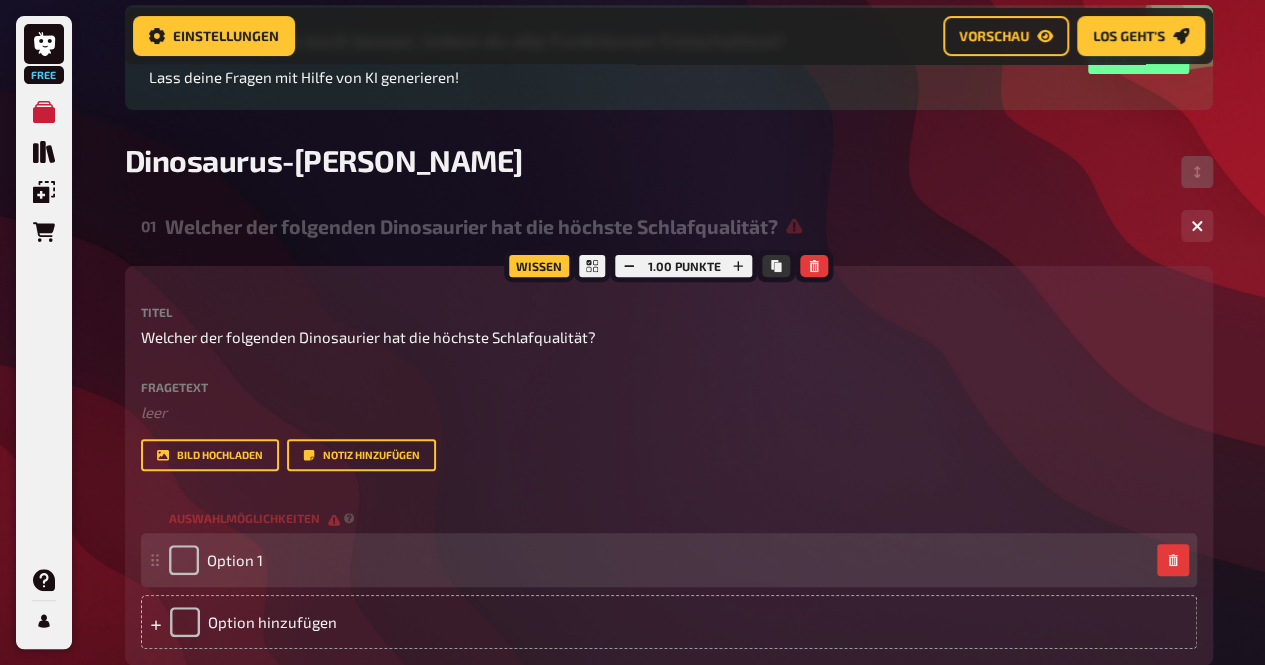 type 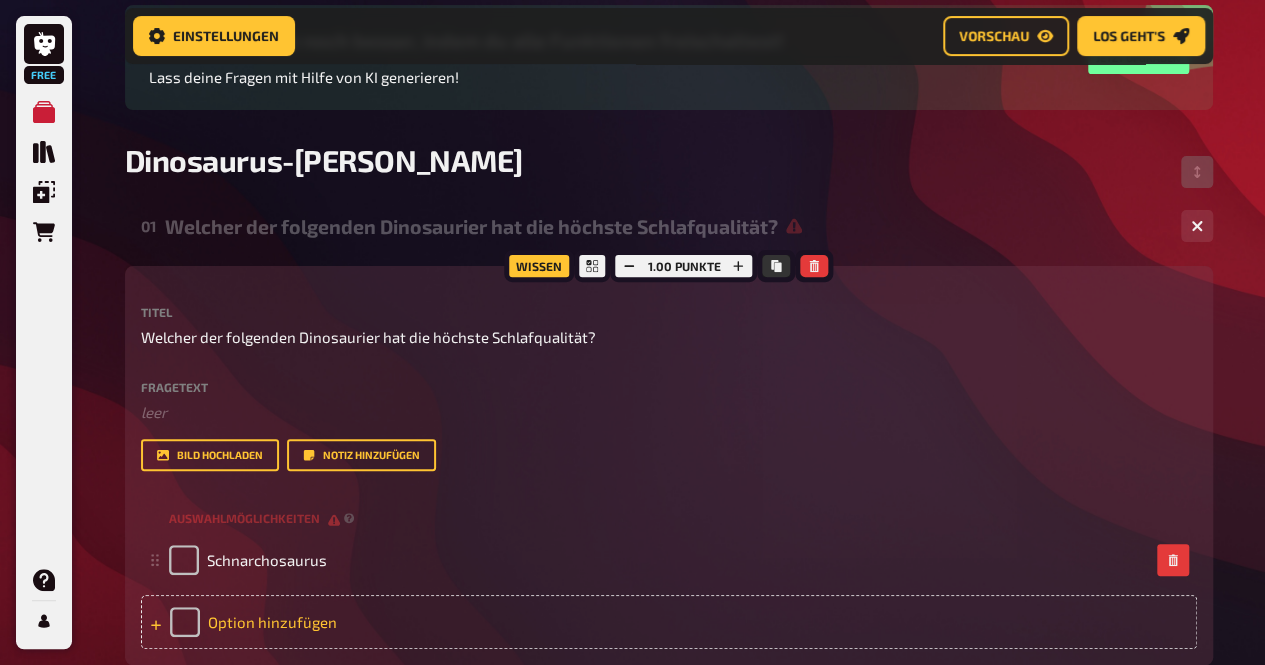 click on "Option hinzufügen" at bounding box center [669, 622] 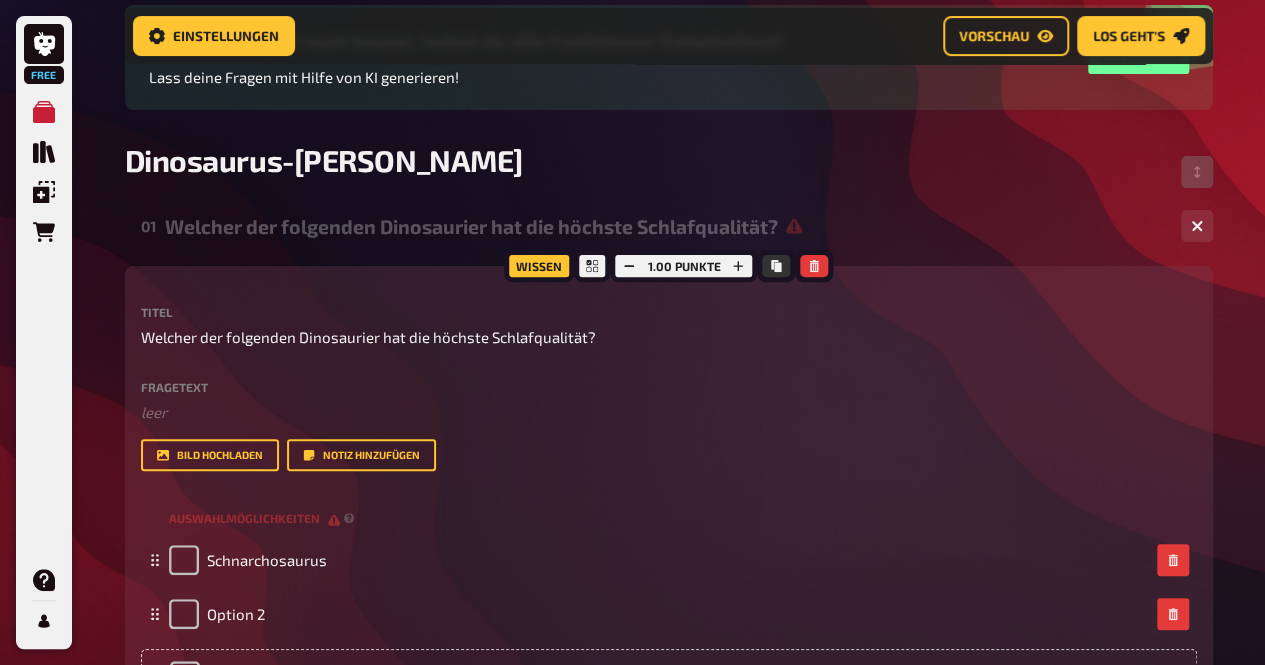 type 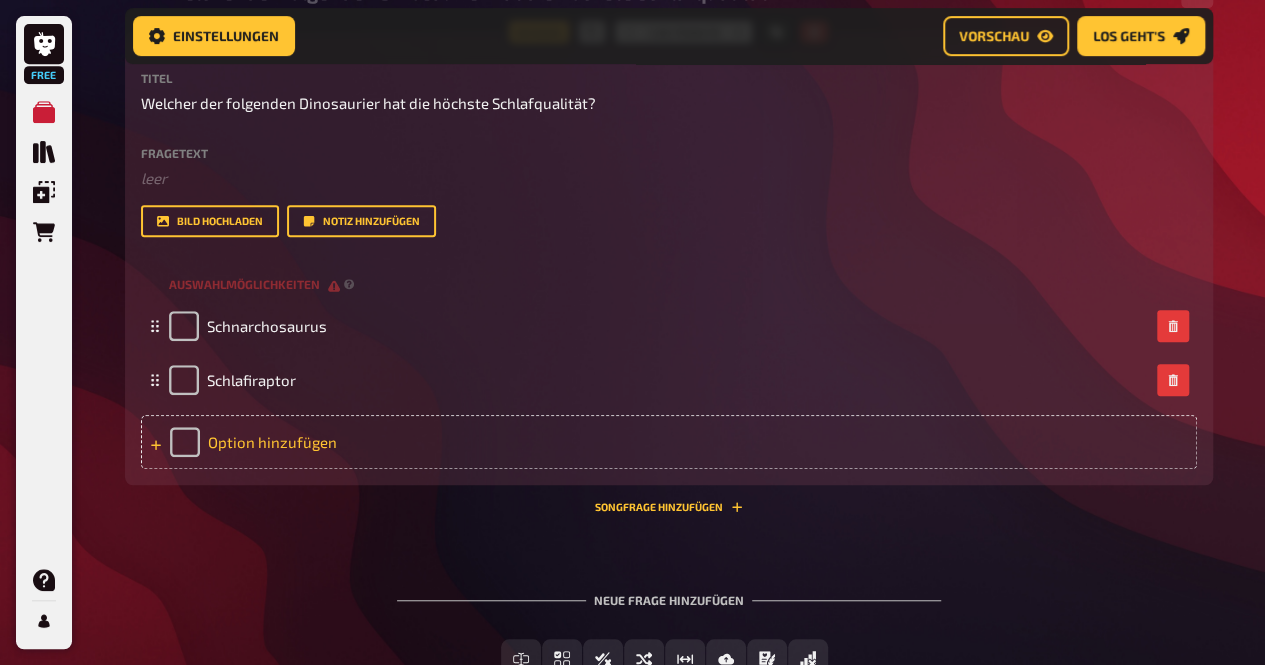 scroll, scrollTop: 445, scrollLeft: 0, axis: vertical 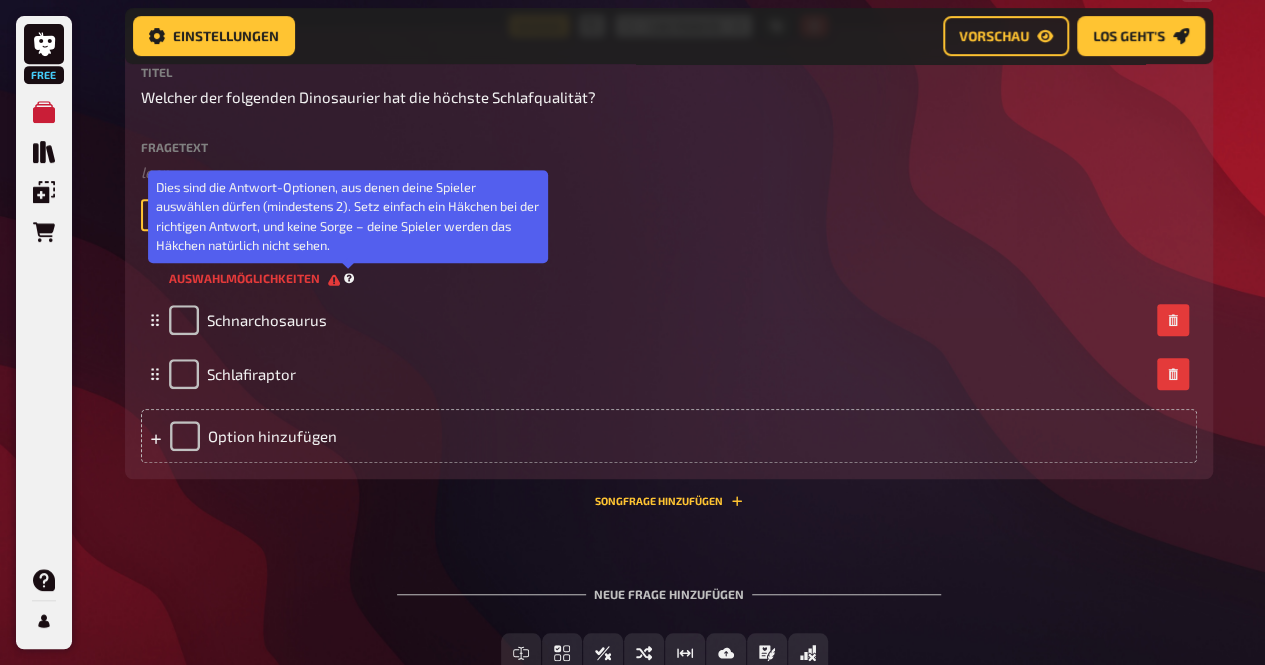 click 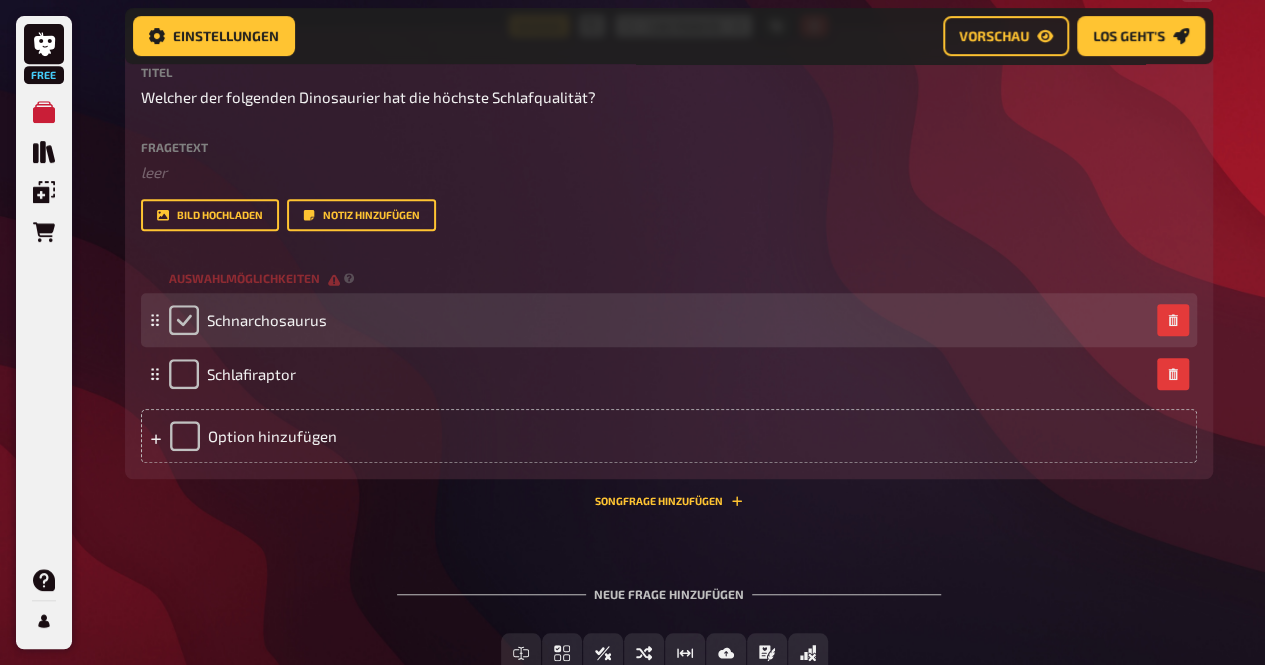 click at bounding box center [184, 320] 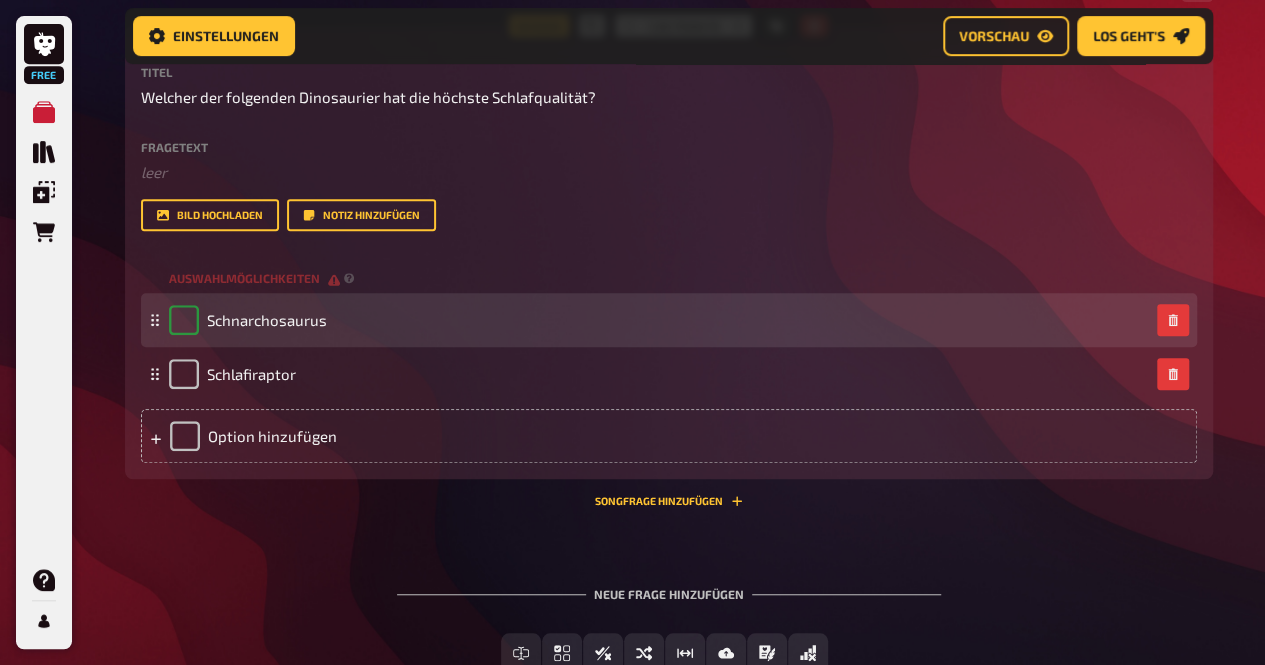 checkbox on "true" 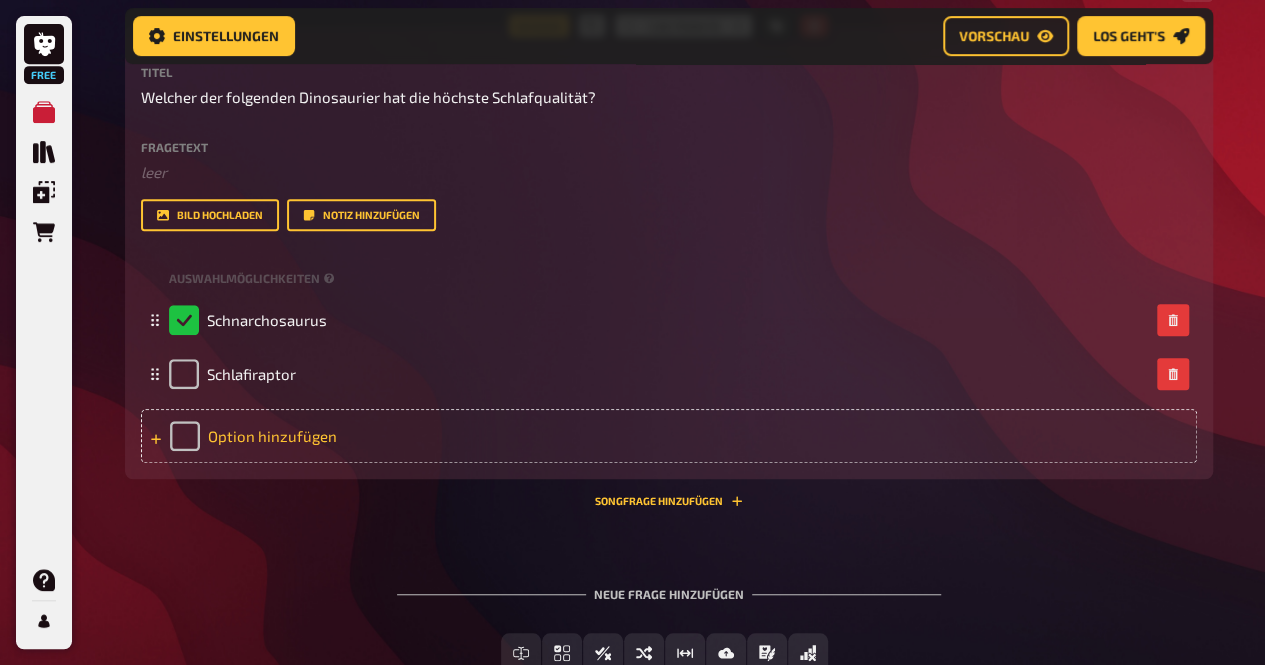 click on "Option hinzufügen" at bounding box center (669, 436) 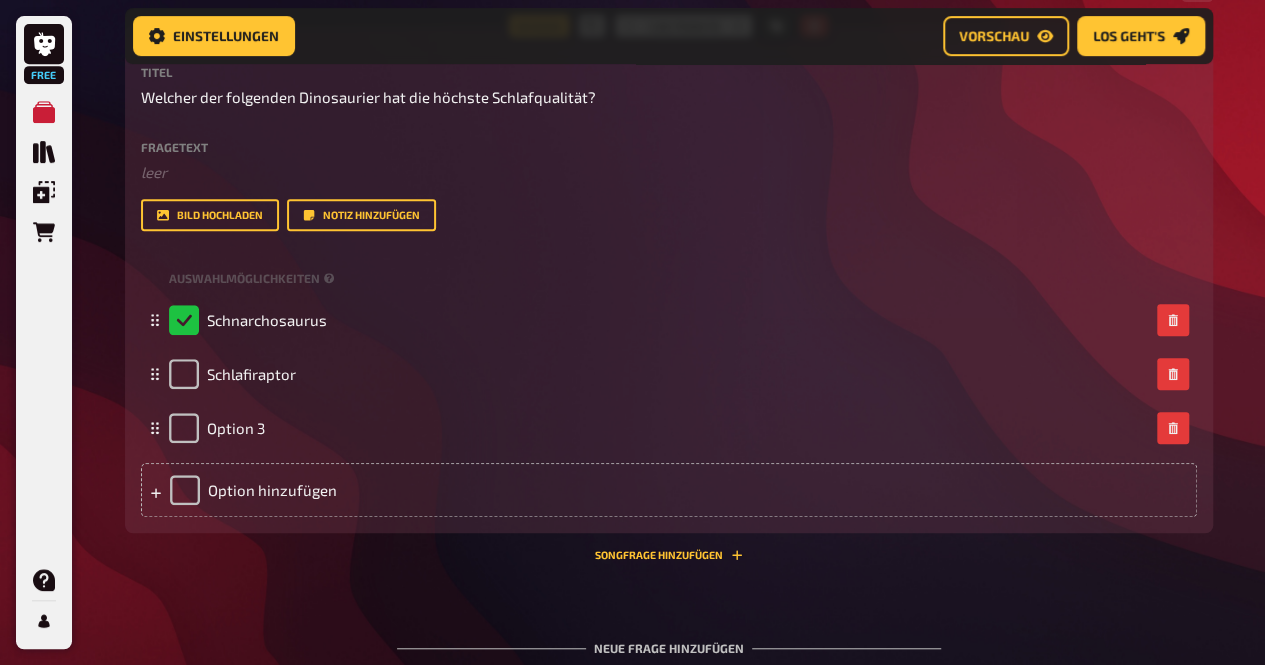 type 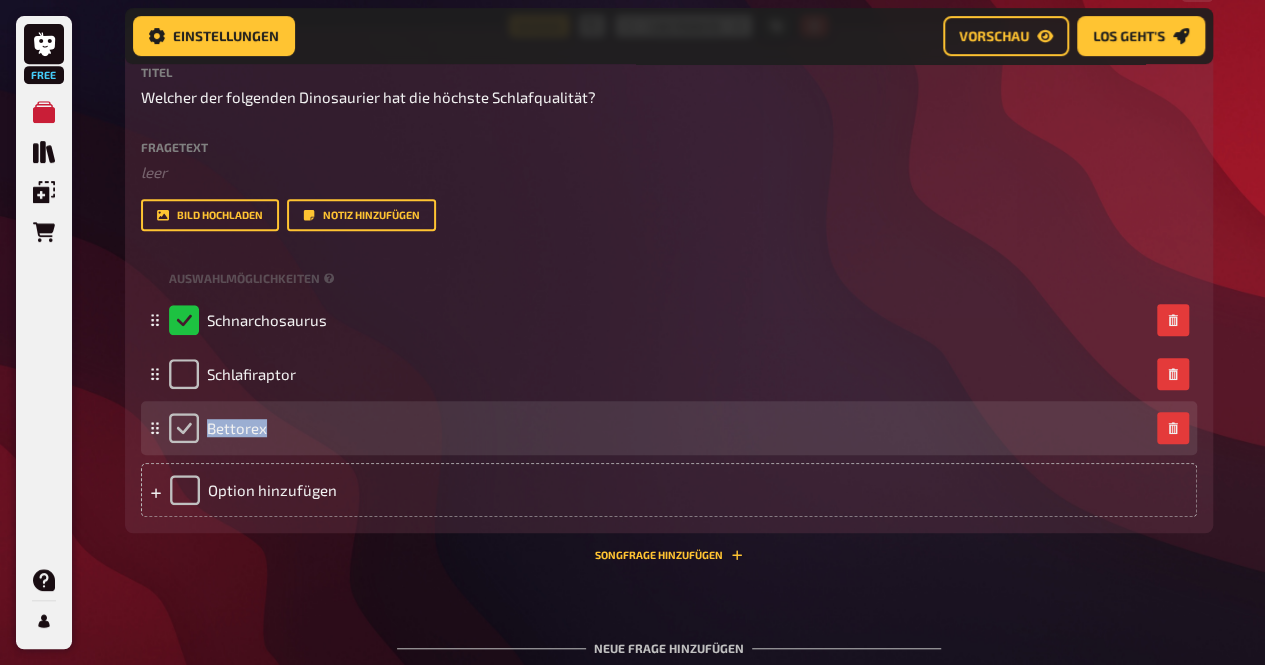drag, startPoint x: 264, startPoint y: 435, endPoint x: 172, endPoint y: 423, distance: 92.779305 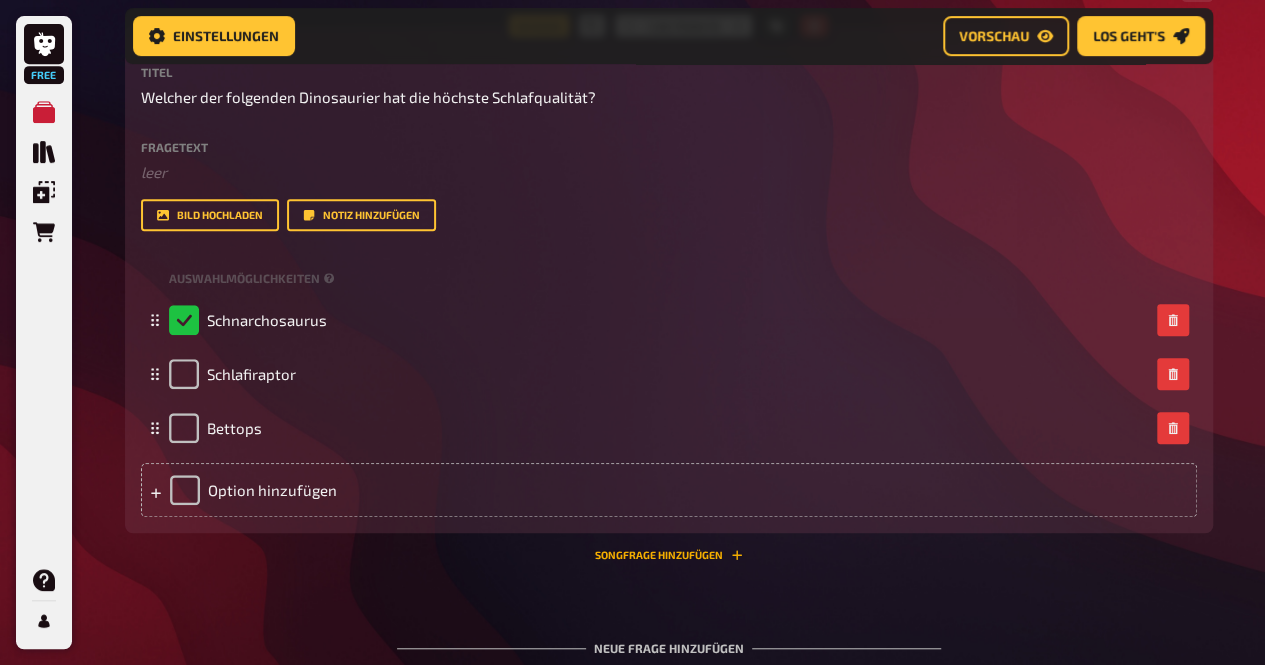click on "Songfrage hinzufügen" at bounding box center [669, 555] 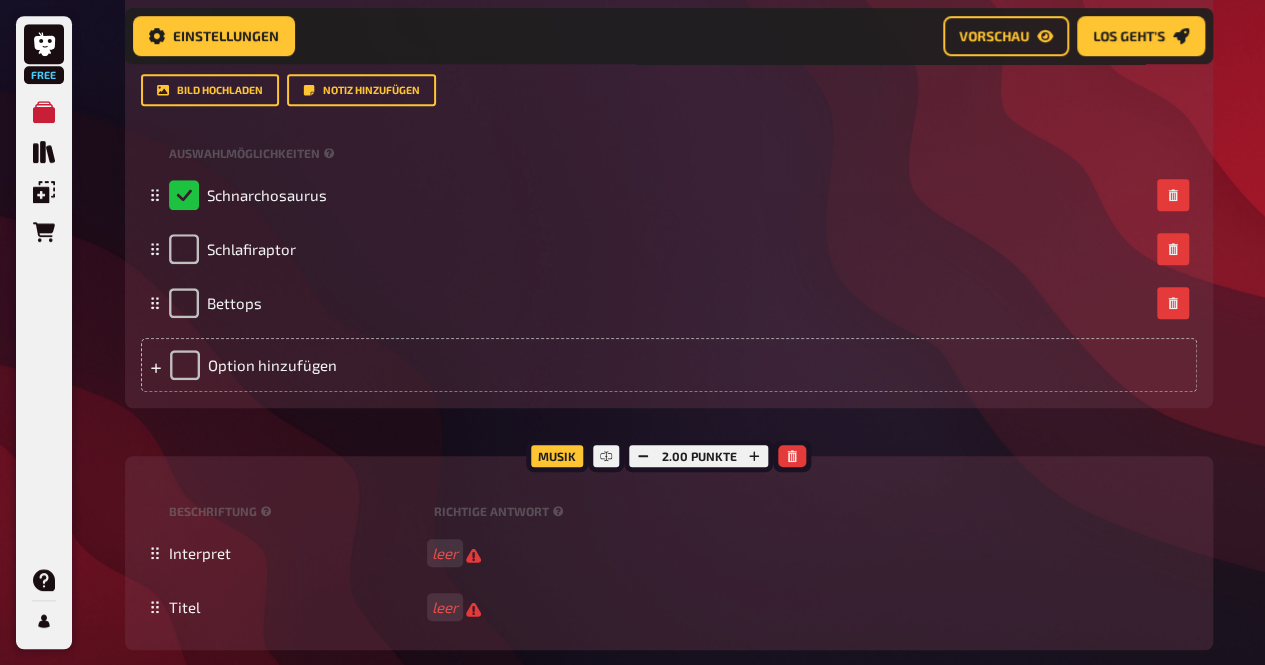 scroll, scrollTop: 592, scrollLeft: 0, axis: vertical 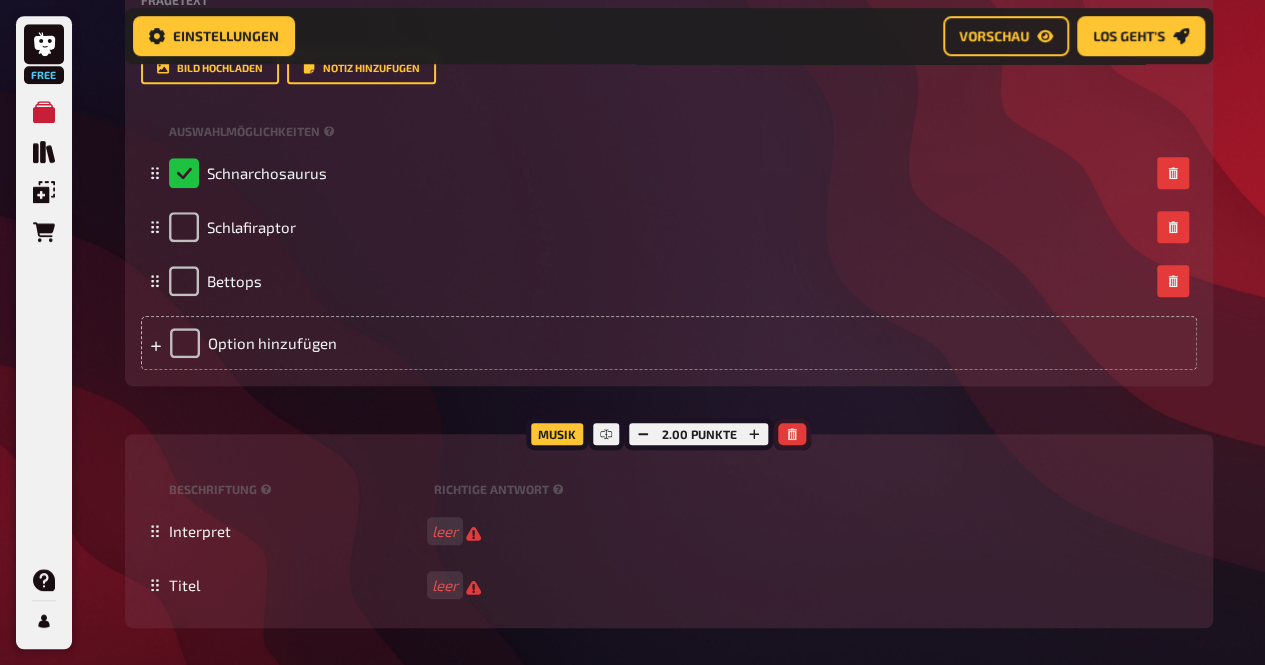 click 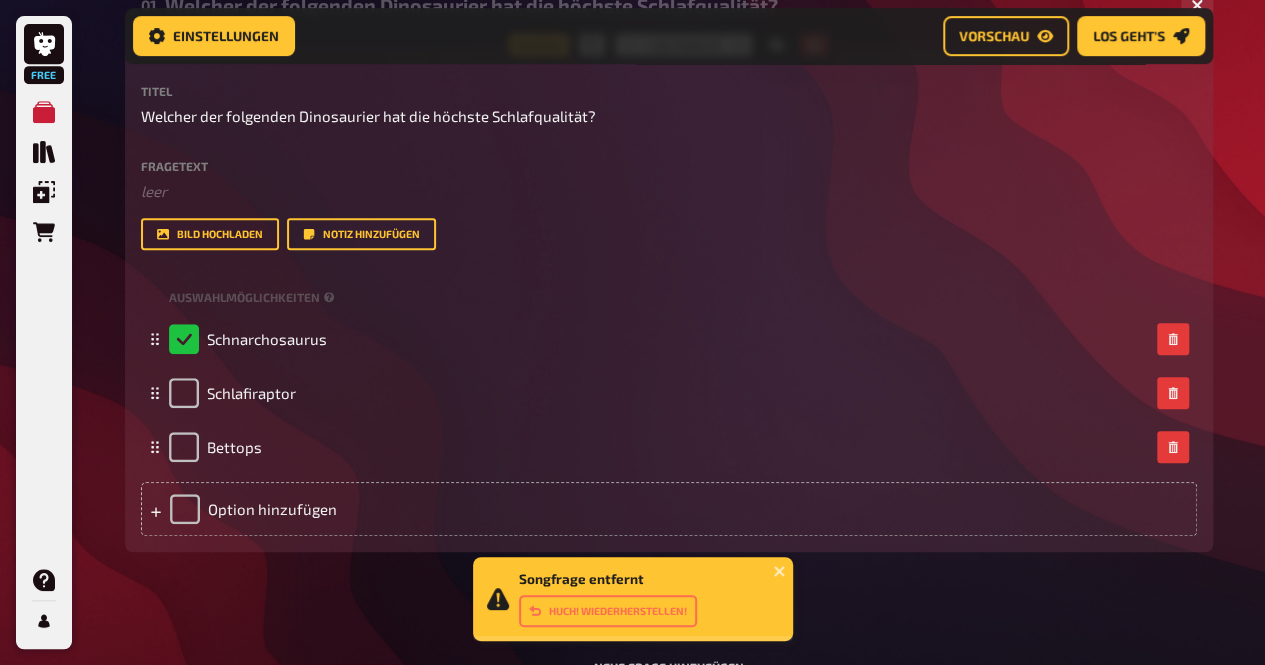 scroll, scrollTop: 423, scrollLeft: 0, axis: vertical 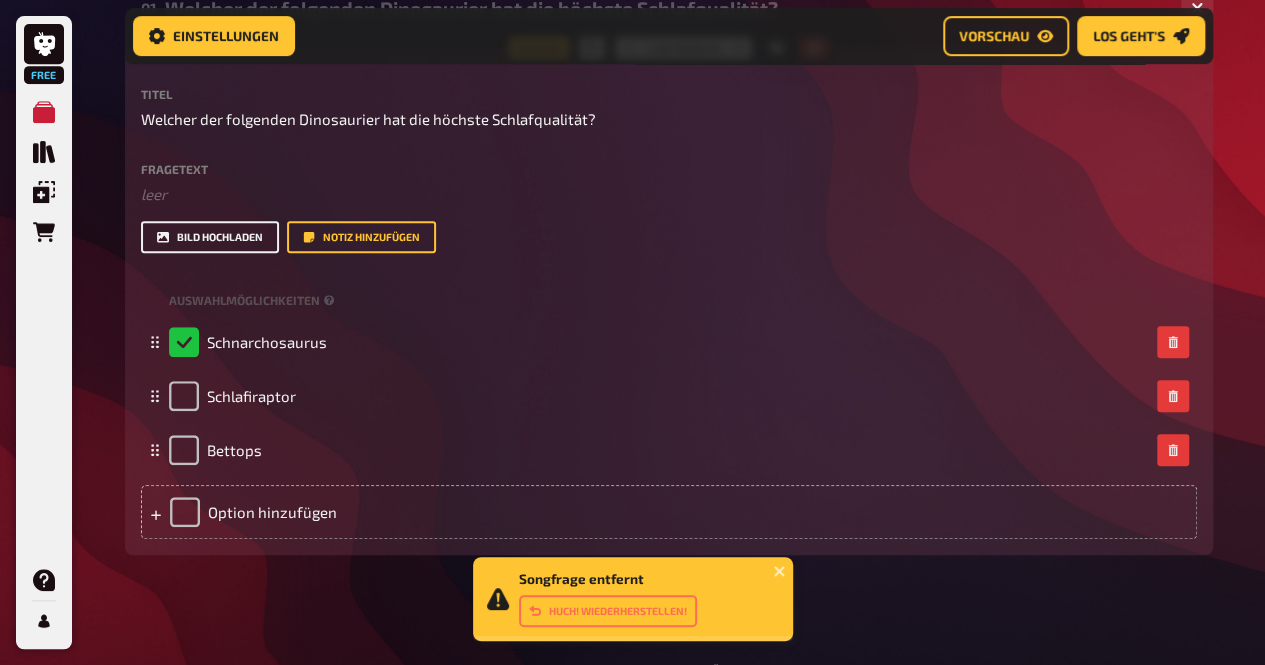 click on "Bild hochladen" at bounding box center [210, 237] 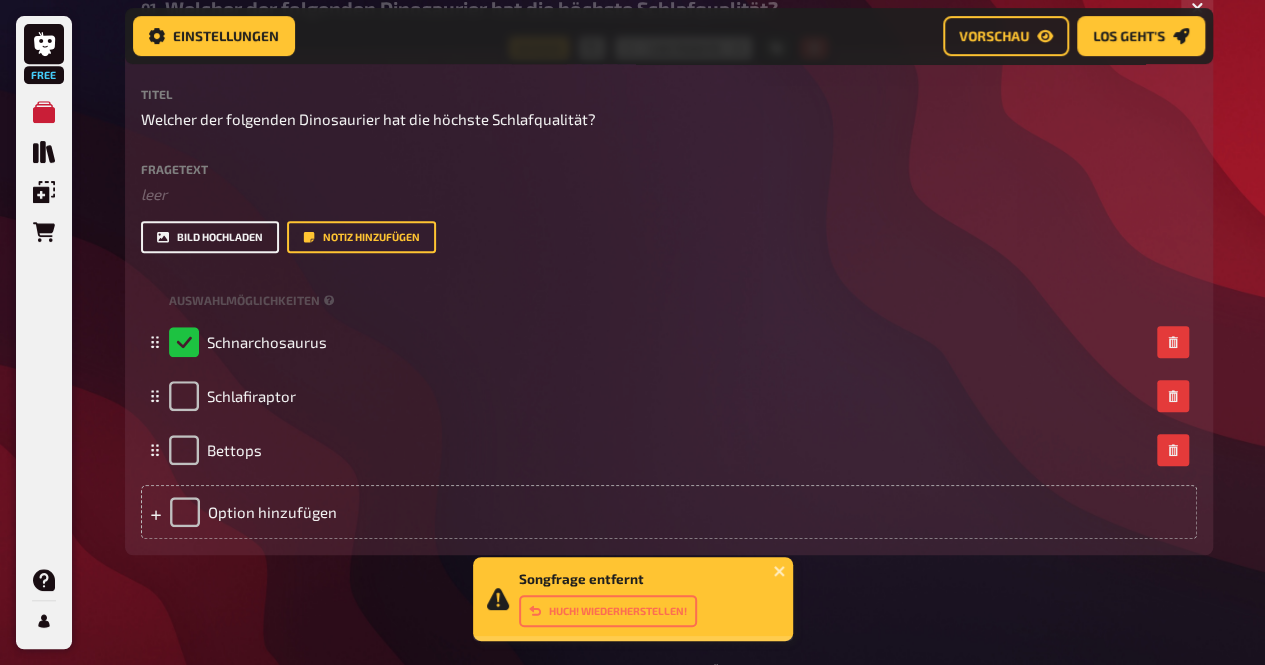 click on "Bild hochladen" at bounding box center [210, 237] 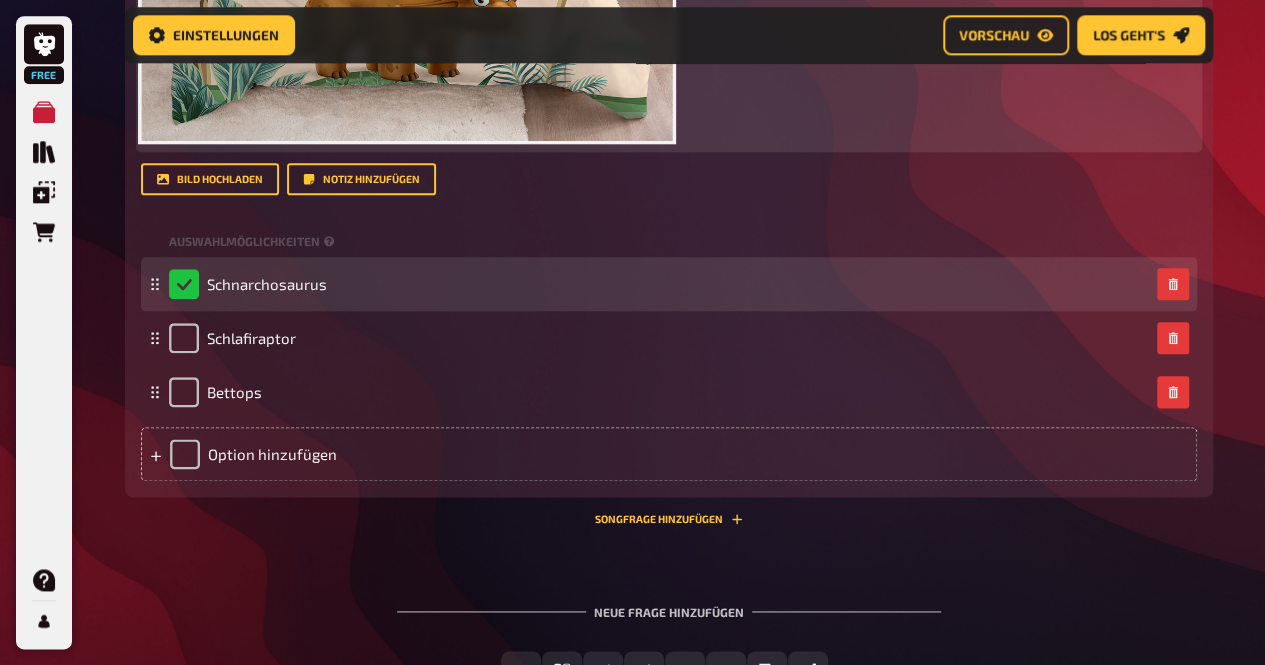 scroll, scrollTop: 1189, scrollLeft: 0, axis: vertical 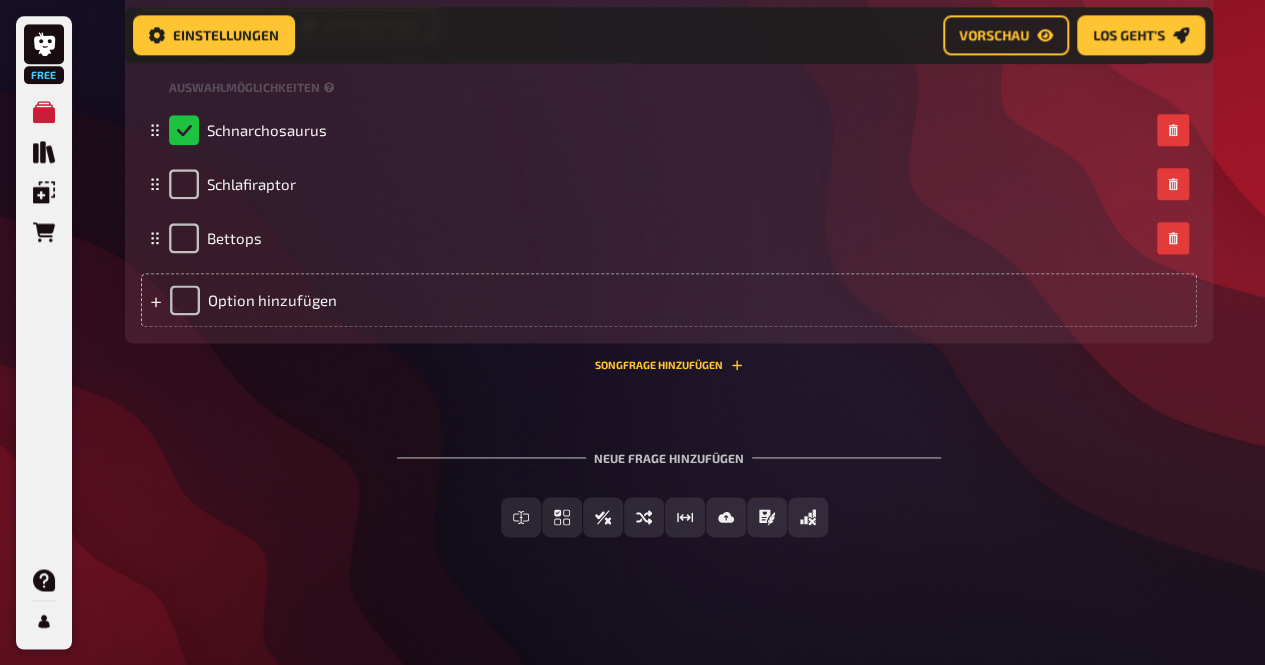 click on "Neue Frage hinzufügen" at bounding box center (669, 450) 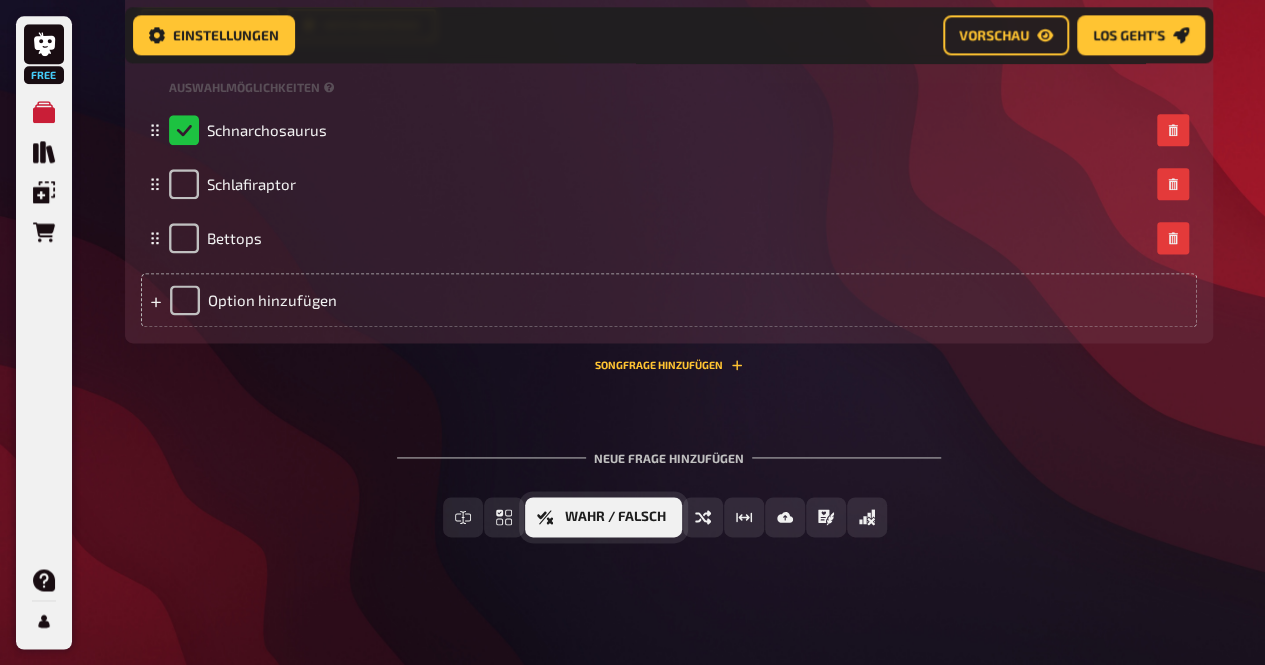 click on "Wahr / Falsch" at bounding box center (603, 517) 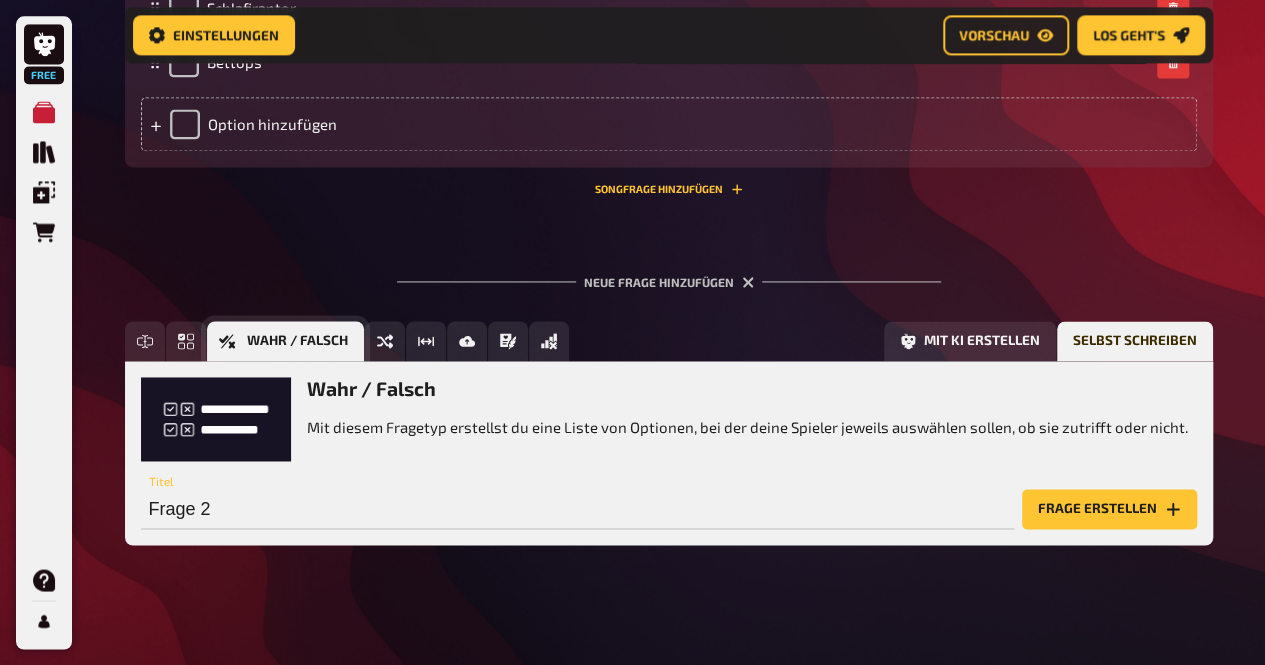 scroll, scrollTop: 1373, scrollLeft: 0, axis: vertical 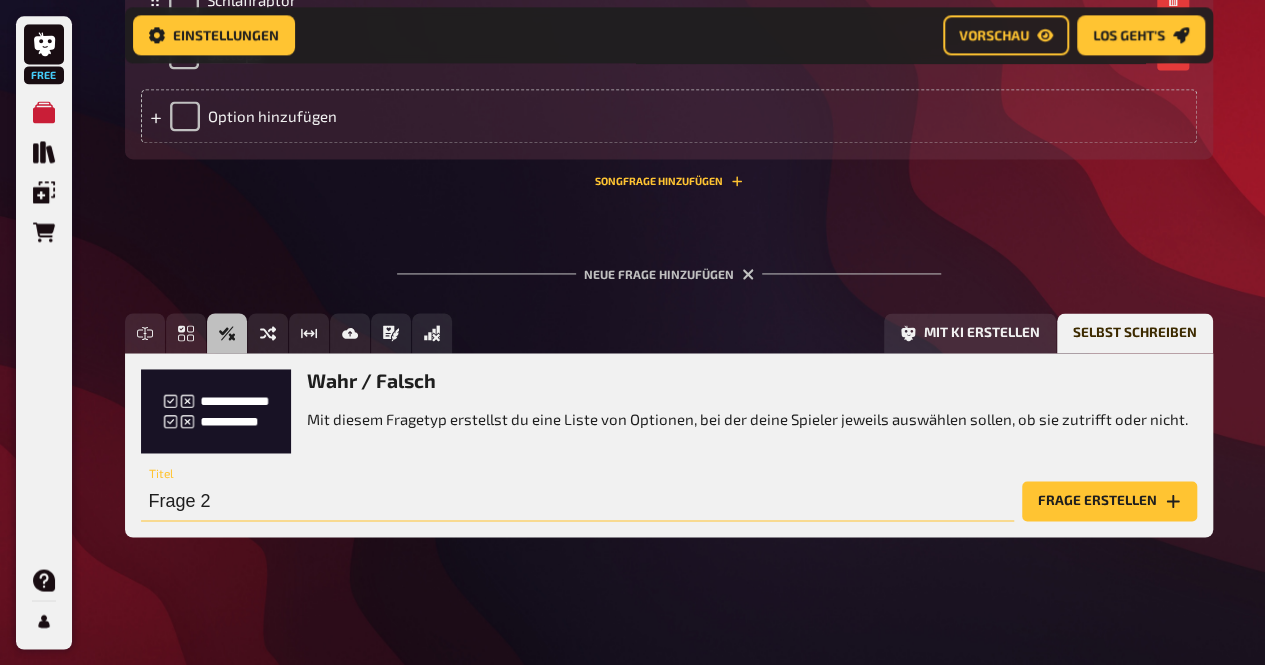 click on "Frage 2" at bounding box center [577, 501] 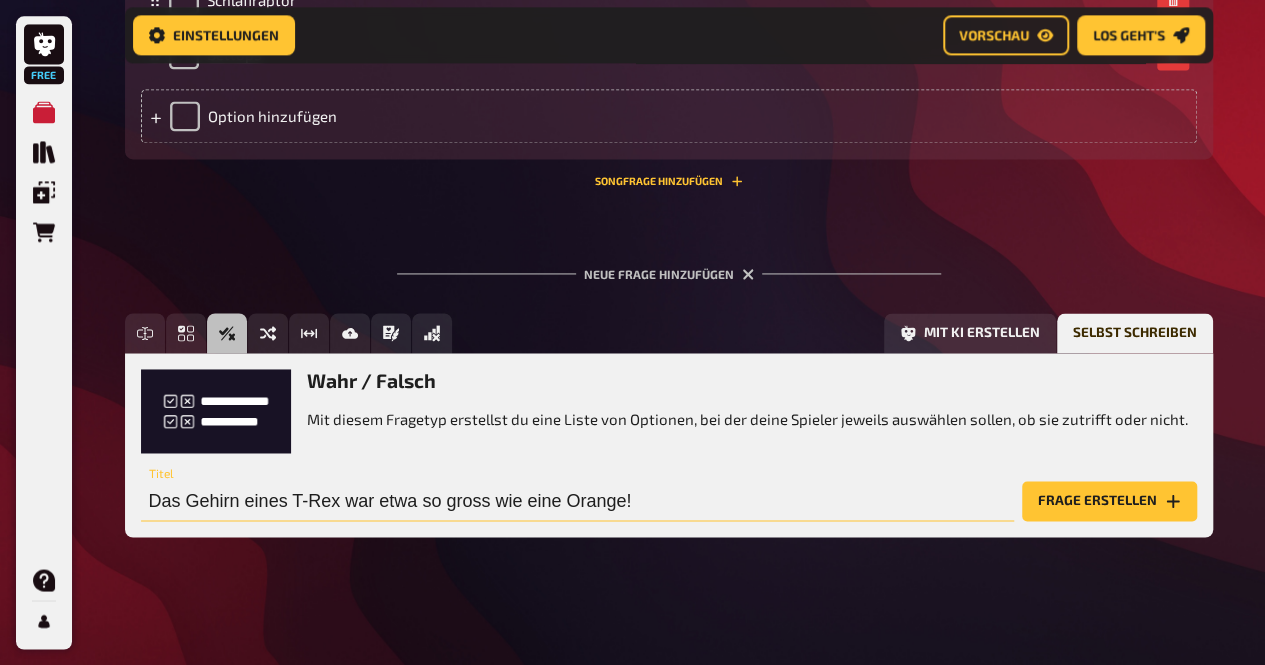type on "Das Gehirn eines T-Rex war etwa so gross wie eine Orange!" 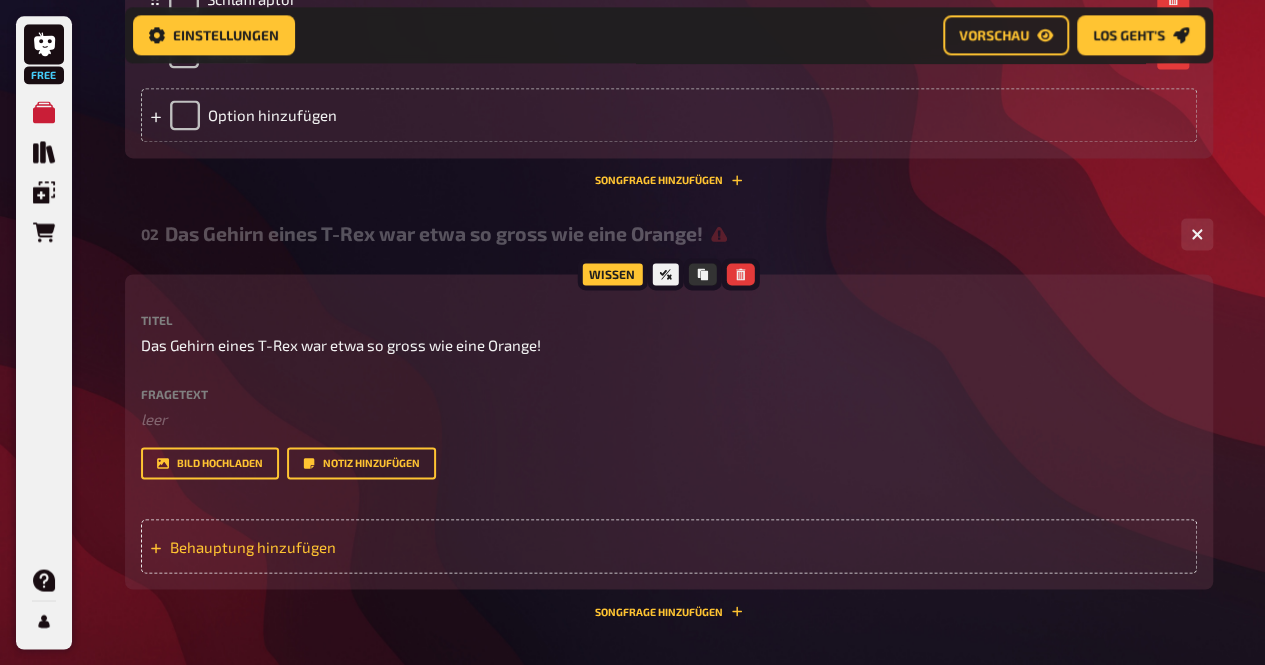 click on "Behauptung hinzufügen" at bounding box center [325, 546] 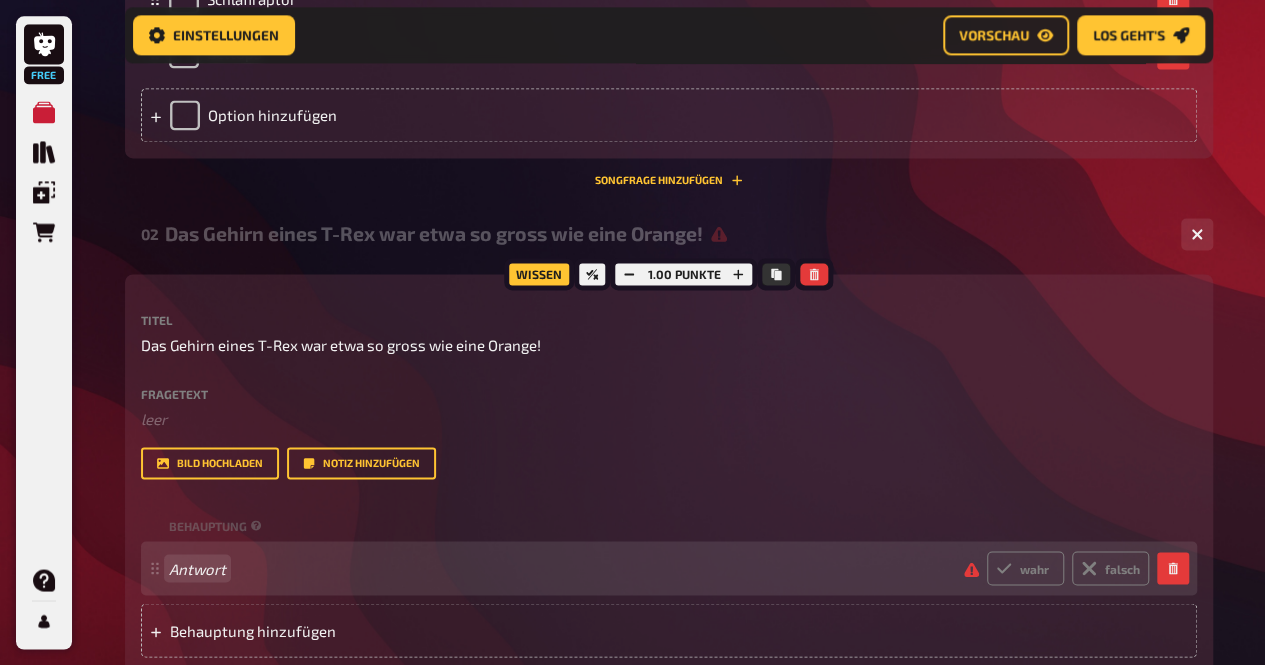 click on "Antwort" at bounding box center [558, 568] 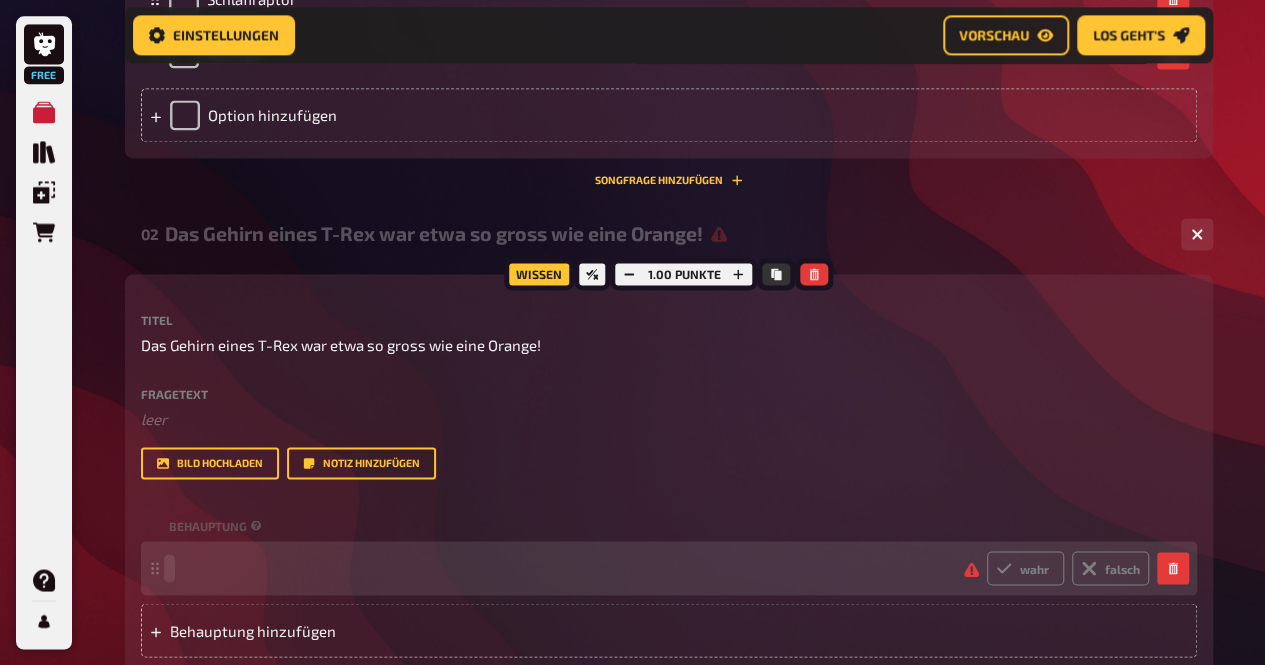 type 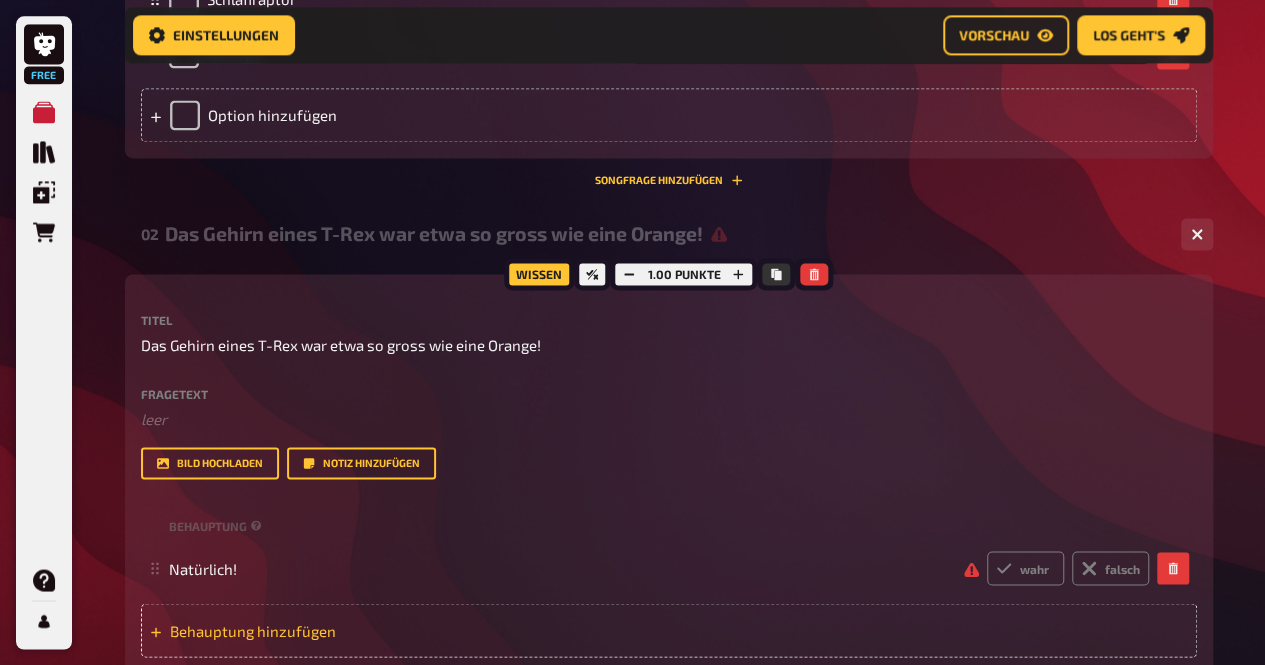 click on "Behauptung hinzufügen" at bounding box center (325, 630) 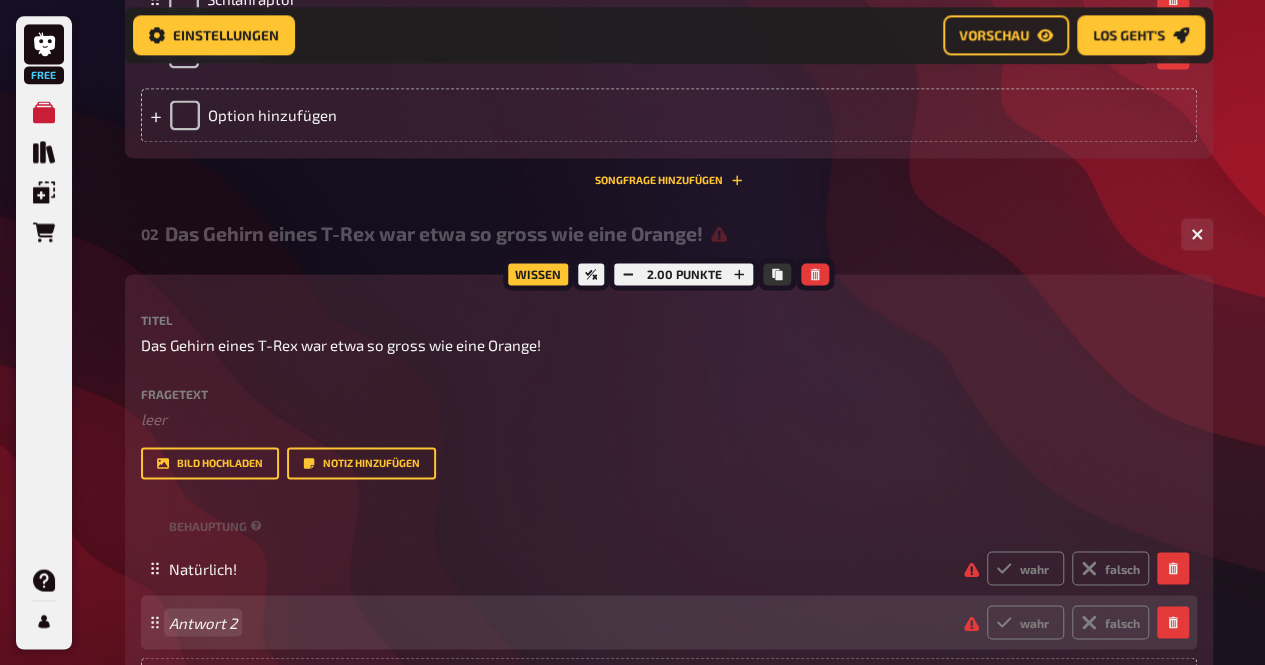 click on "Antwort 2 wahr falsch" at bounding box center (659, 622) 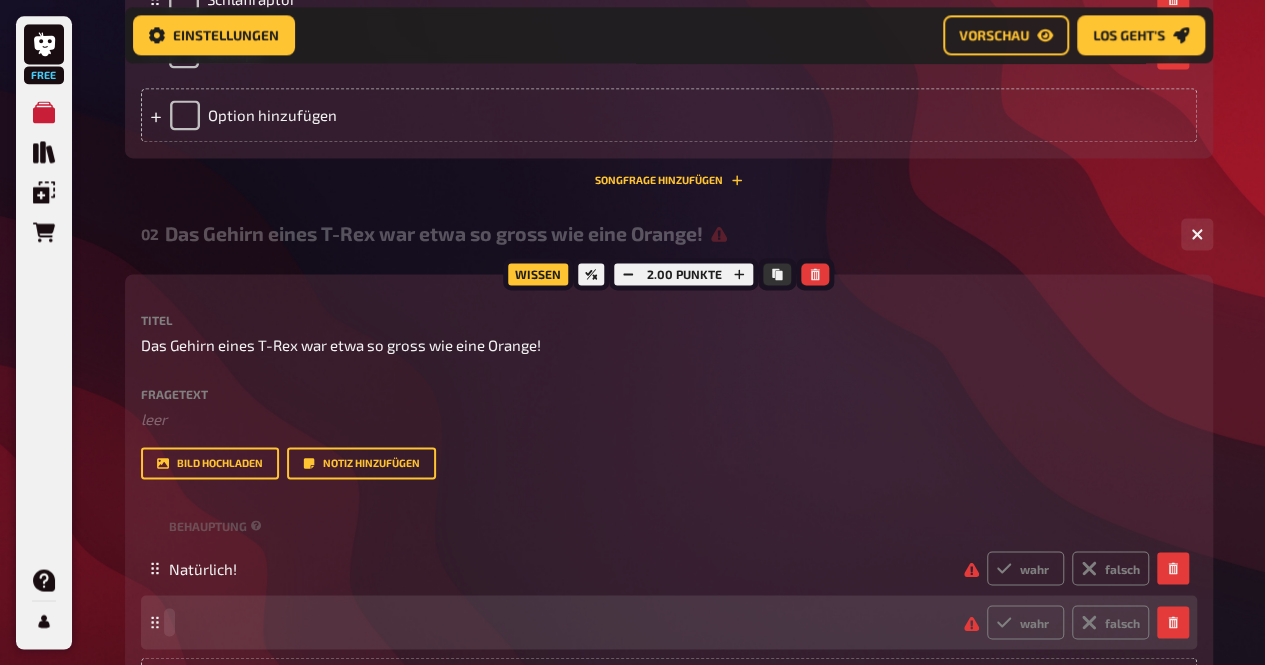 type 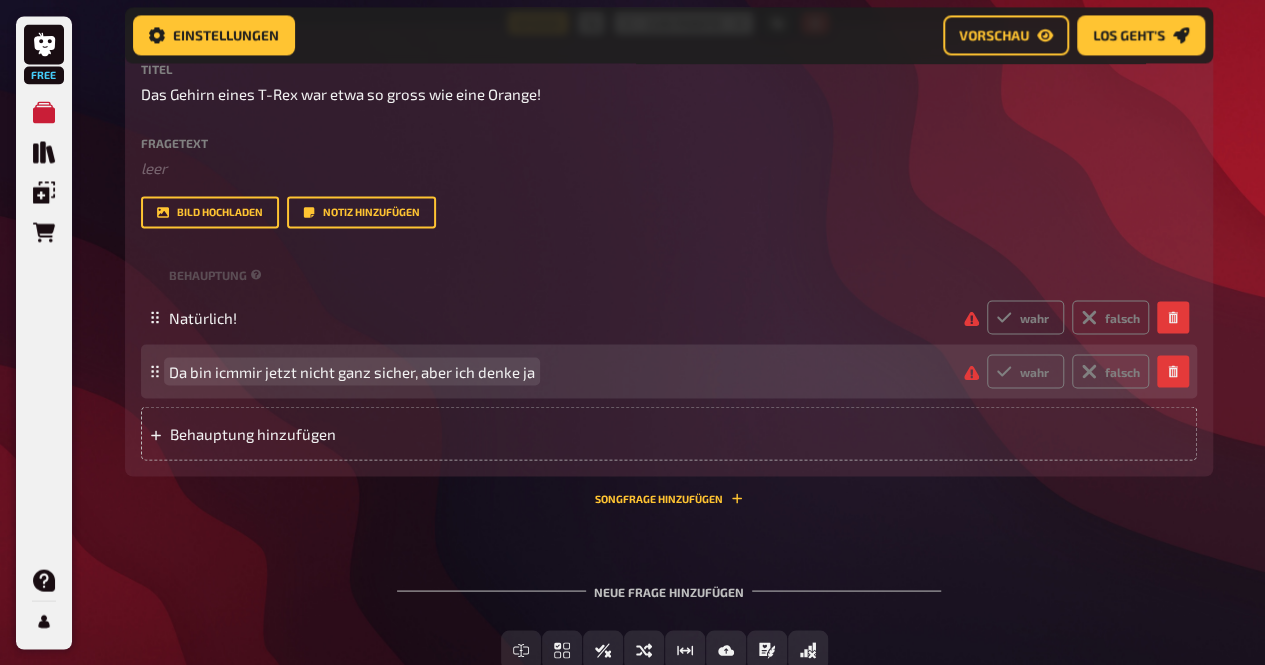 scroll, scrollTop: 1626, scrollLeft: 0, axis: vertical 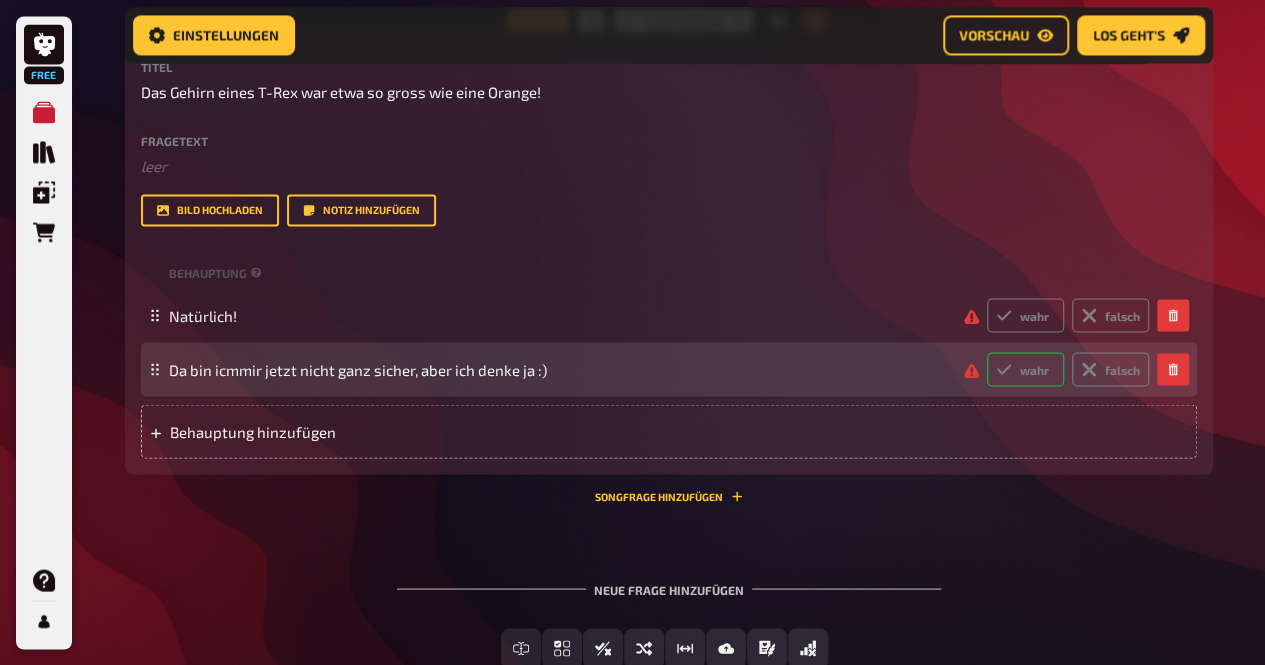 click on "wahr" at bounding box center (1025, 369) 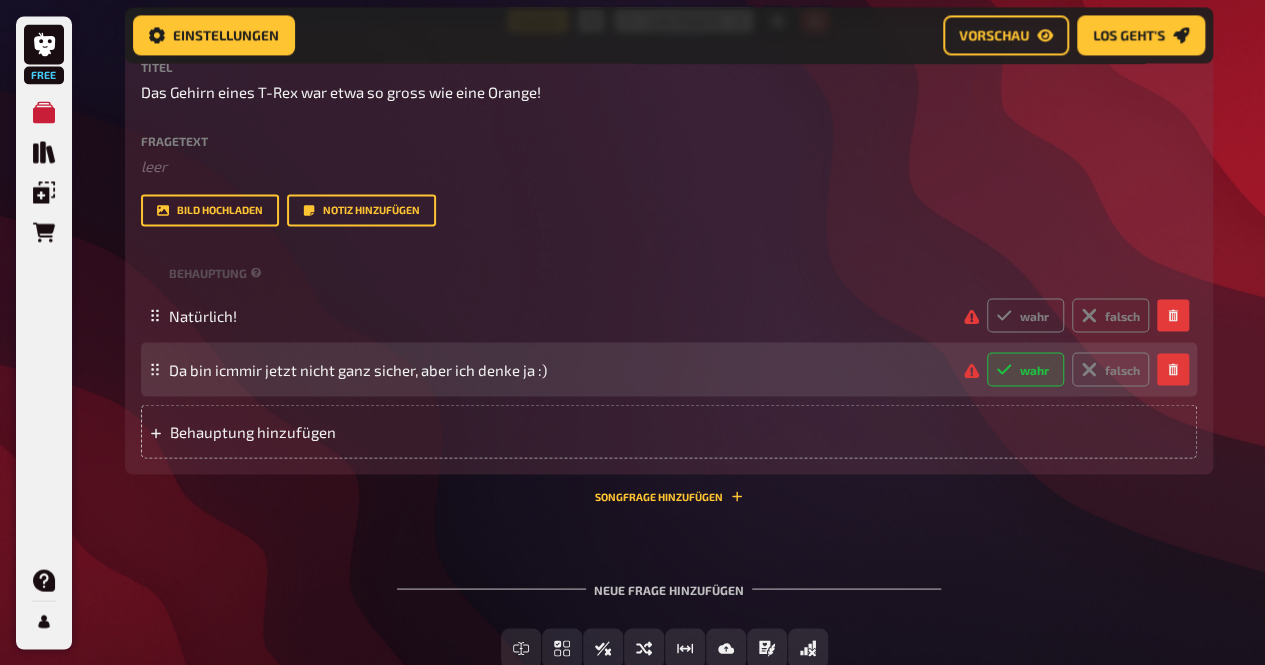 radio on "true" 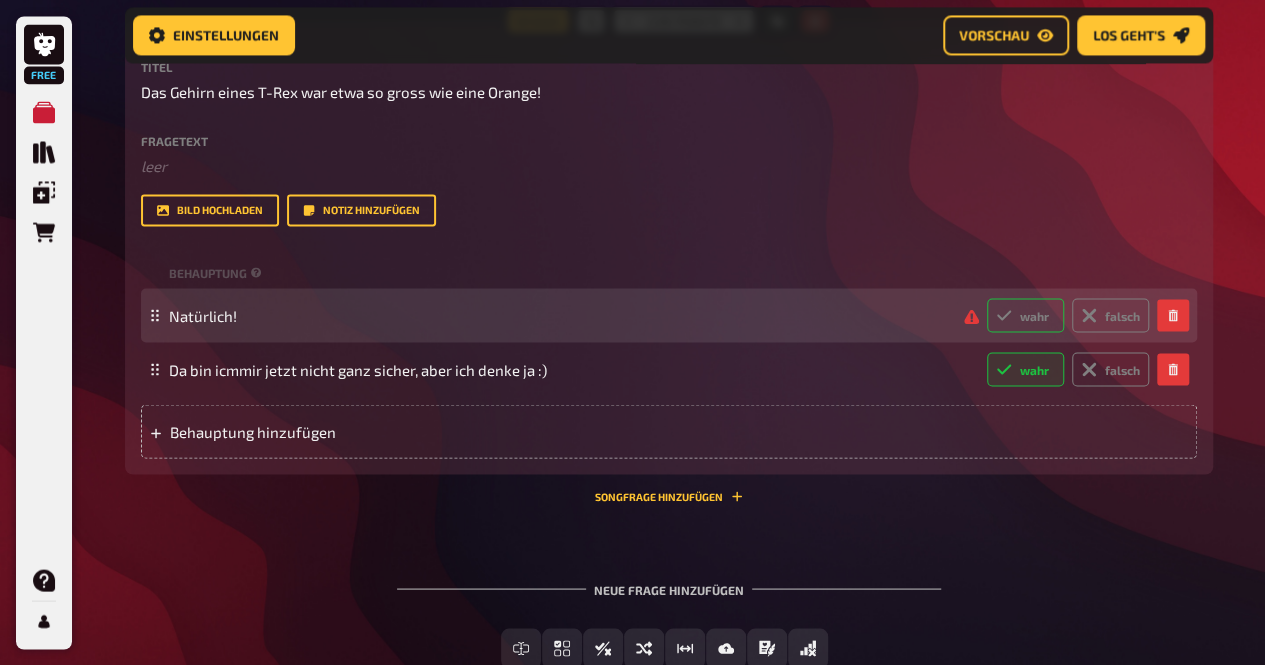 click 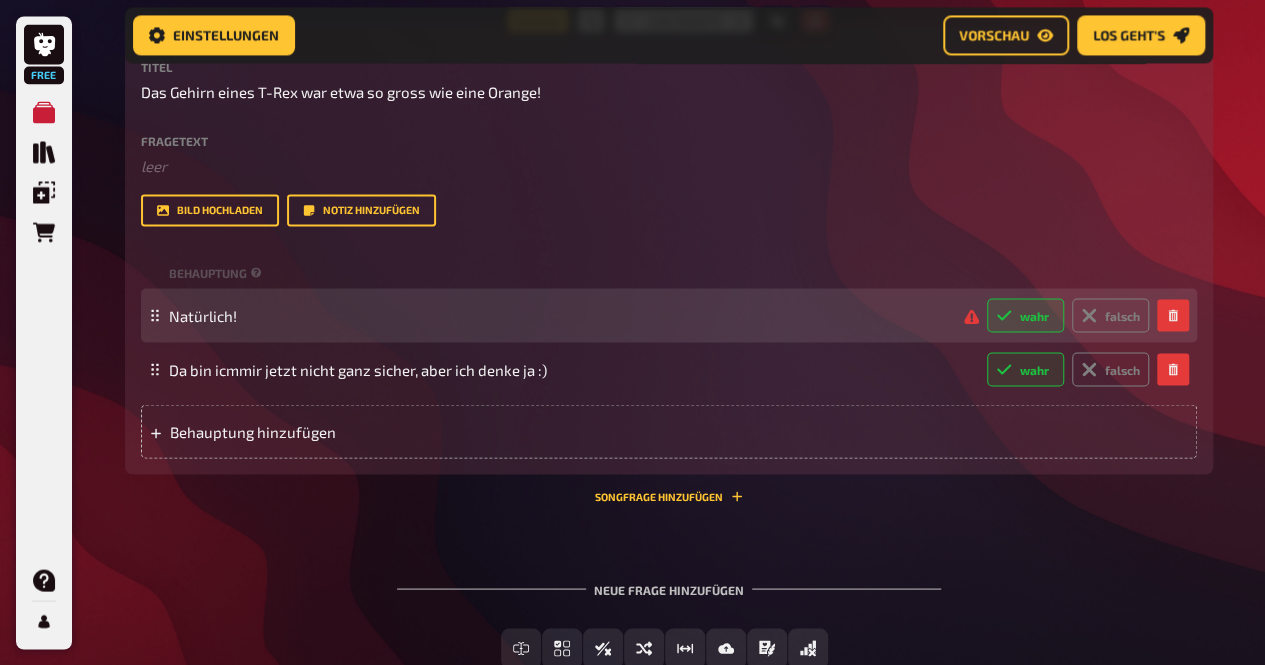 radio on "true" 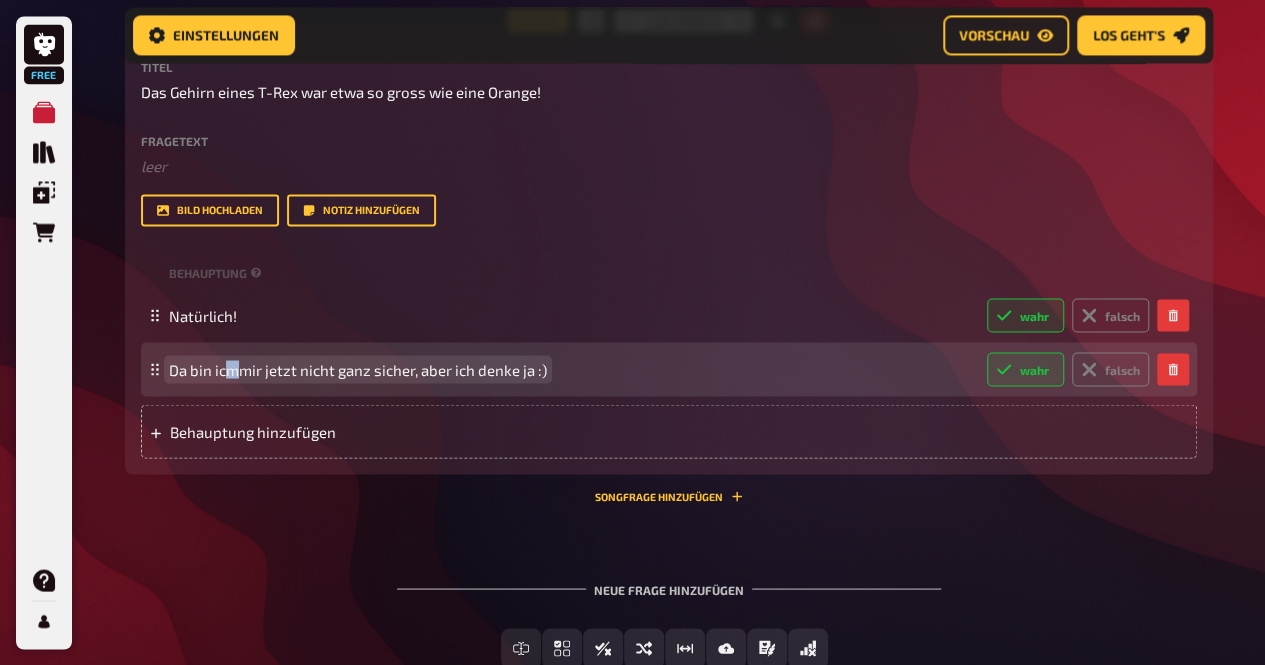 drag, startPoint x: 240, startPoint y: 370, endPoint x: 229, endPoint y: 370, distance: 11 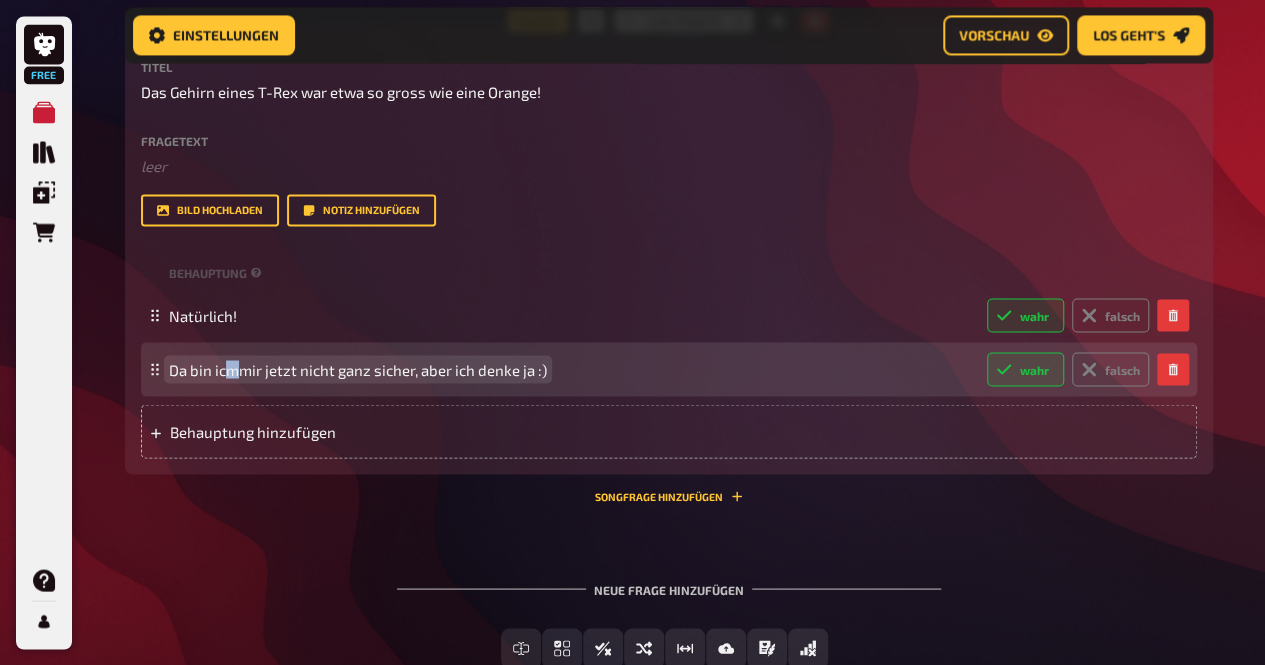 click on "Da bin icmmir jetzt nicht ganz sicher, aber ich denke ja :)" at bounding box center (358, 369) 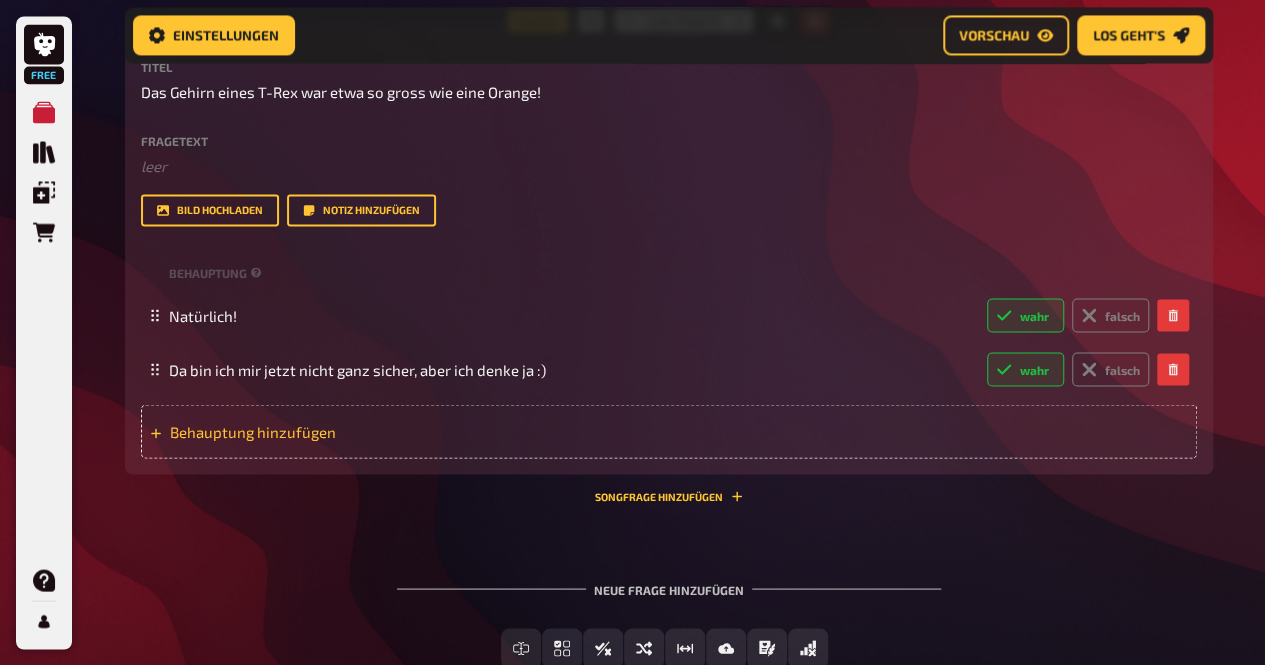 click on "Behauptung hinzufügen" at bounding box center [325, 431] 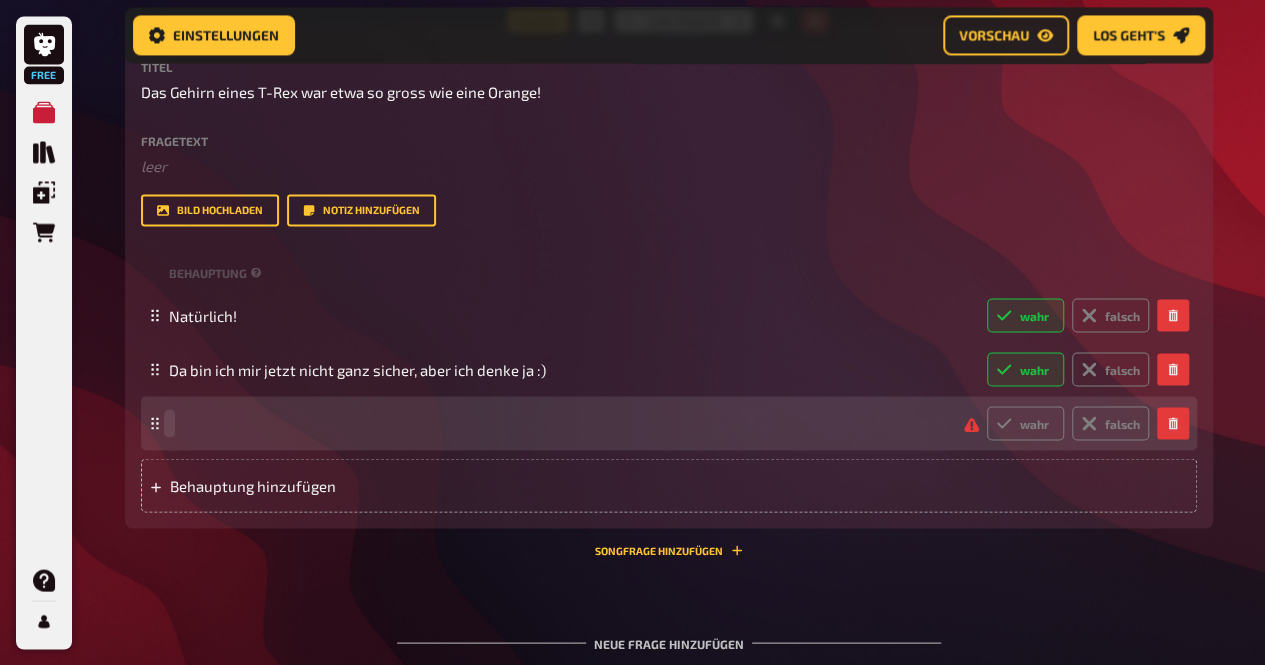click at bounding box center [558, 423] 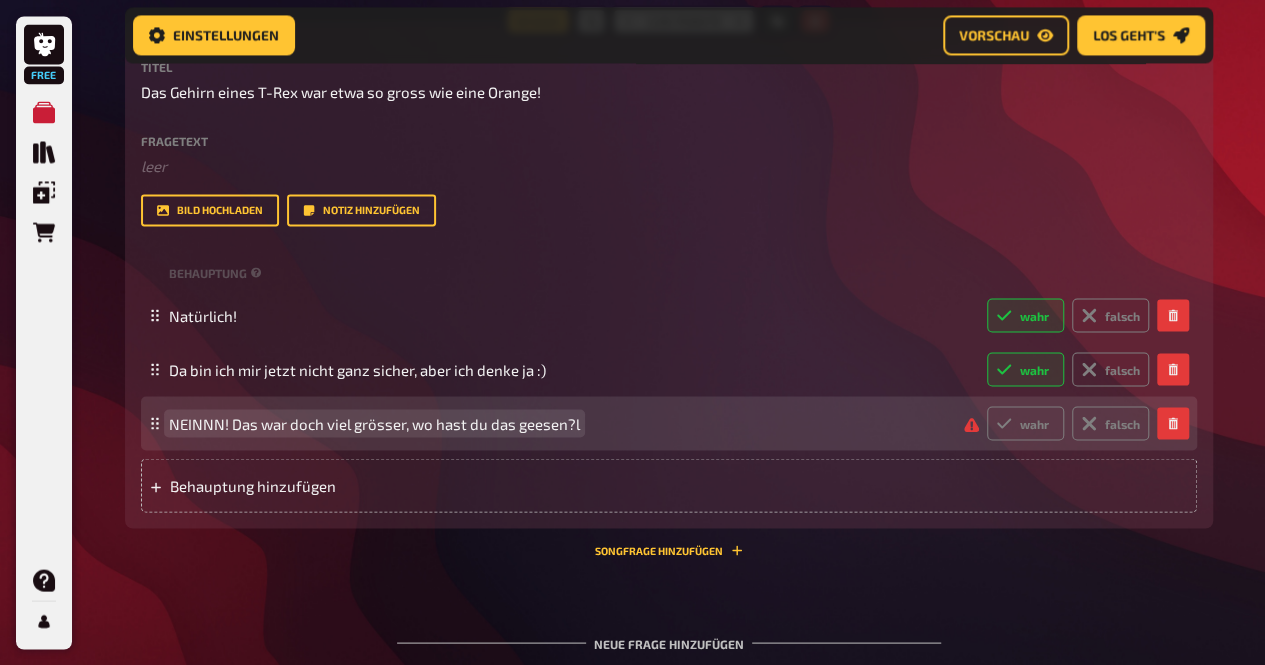 click on "NEINNN! Das war doch viel grösser, wo hast du das geesen?l" at bounding box center (374, 423) 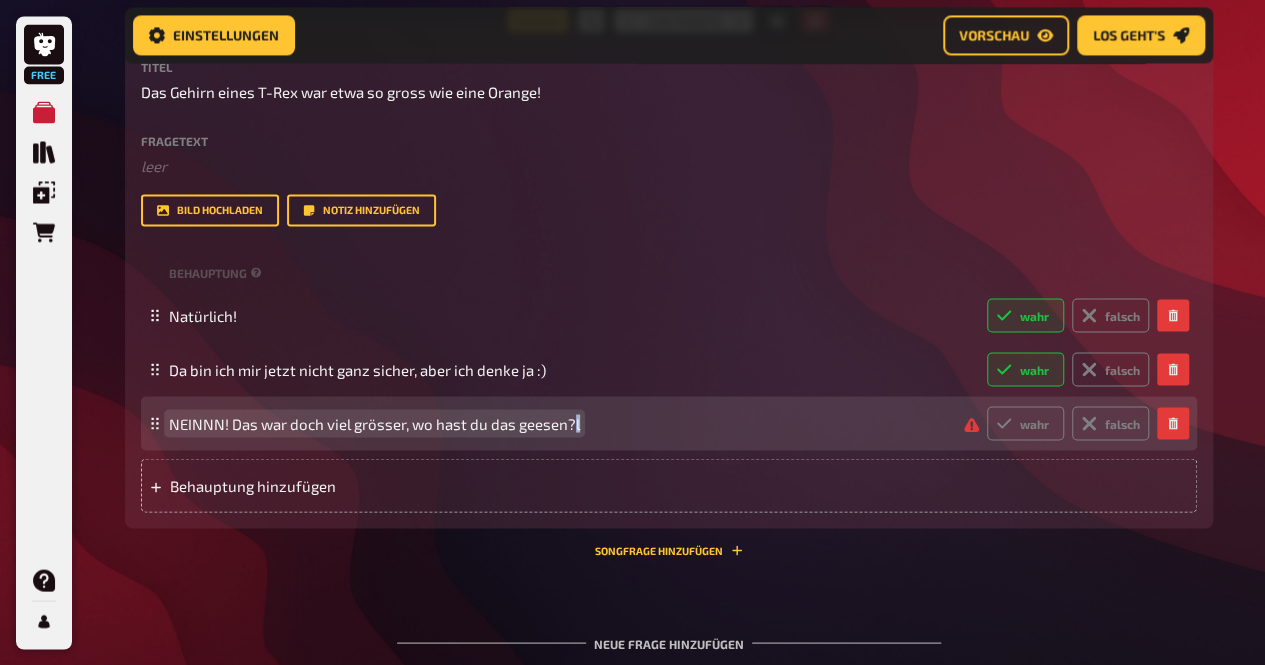 click on "NEINNN! Das war doch viel grösser, wo hast du das geesen?l" at bounding box center [374, 423] 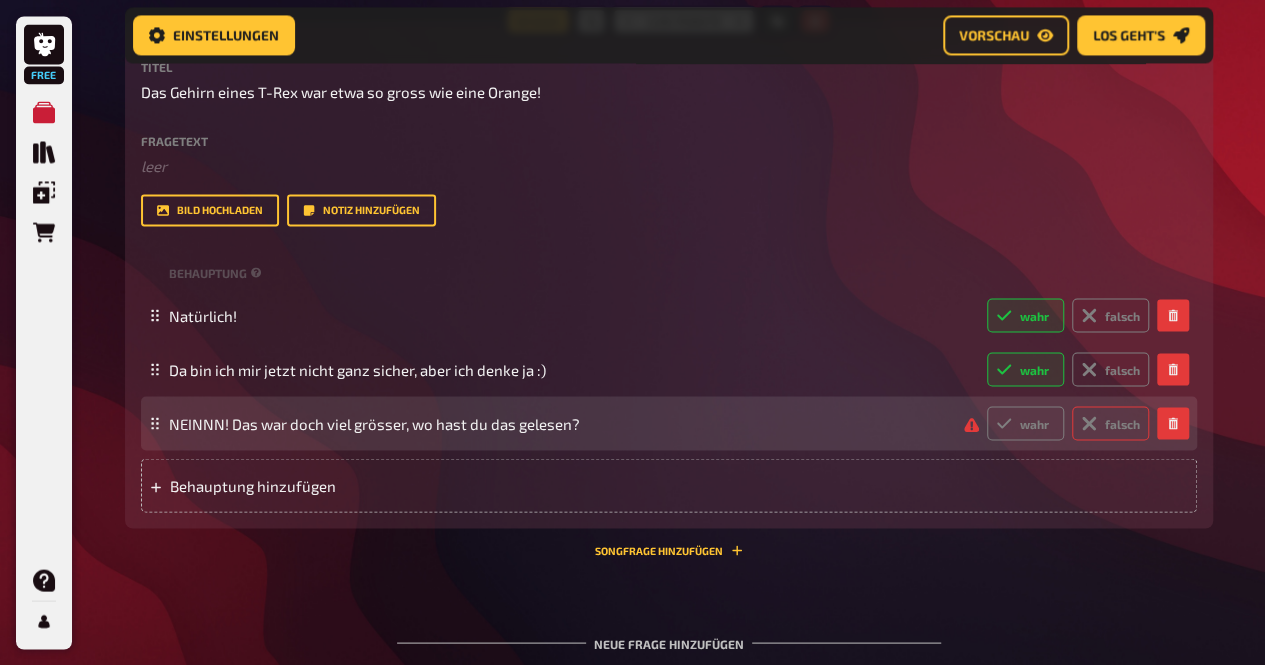 click on "falsch" at bounding box center [1110, 423] 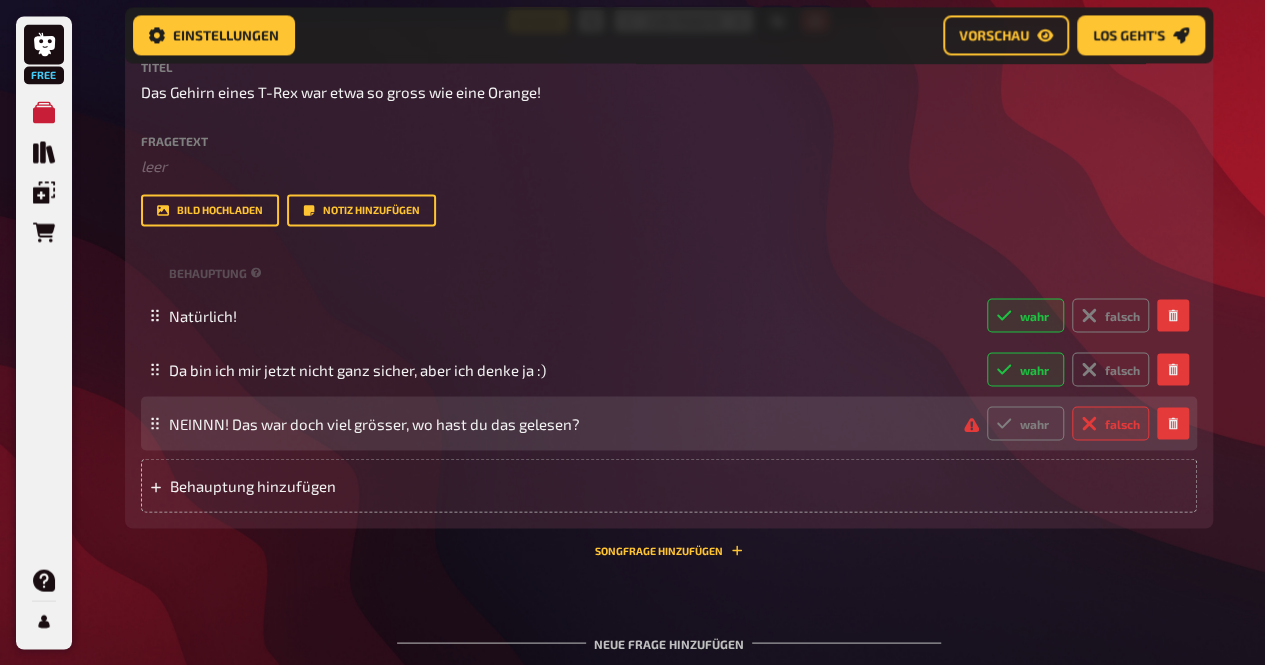 radio on "true" 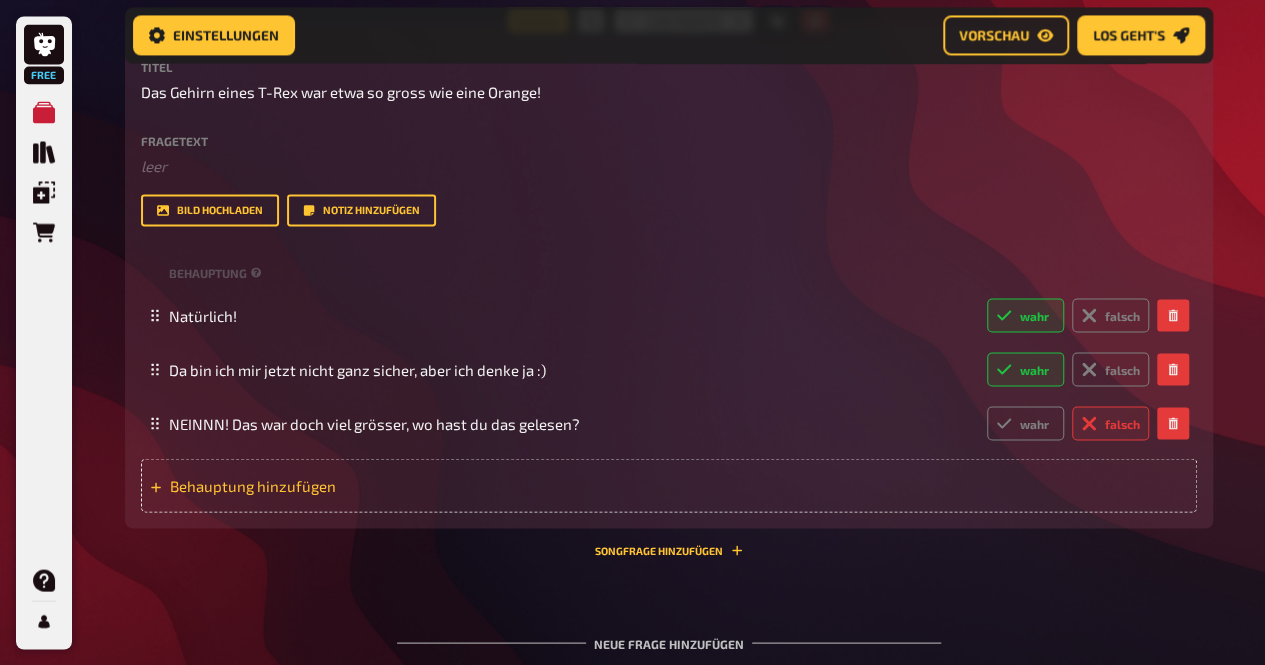 click on "Behauptung hinzufügen" at bounding box center (325, 485) 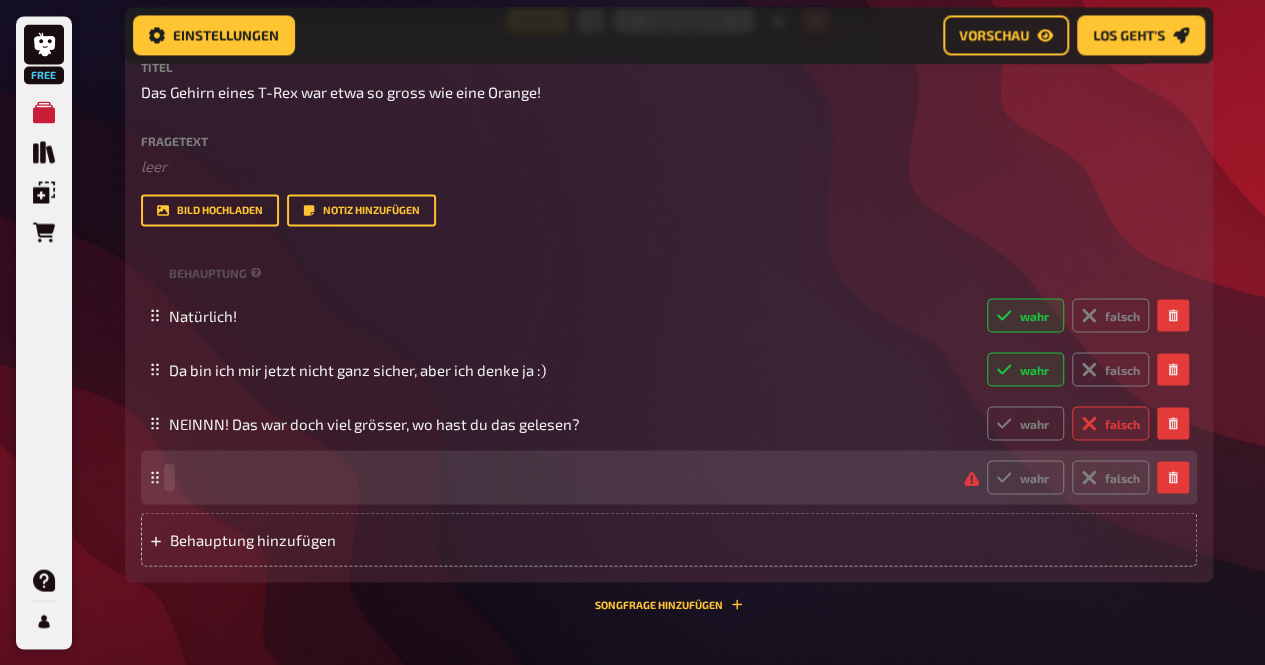 type 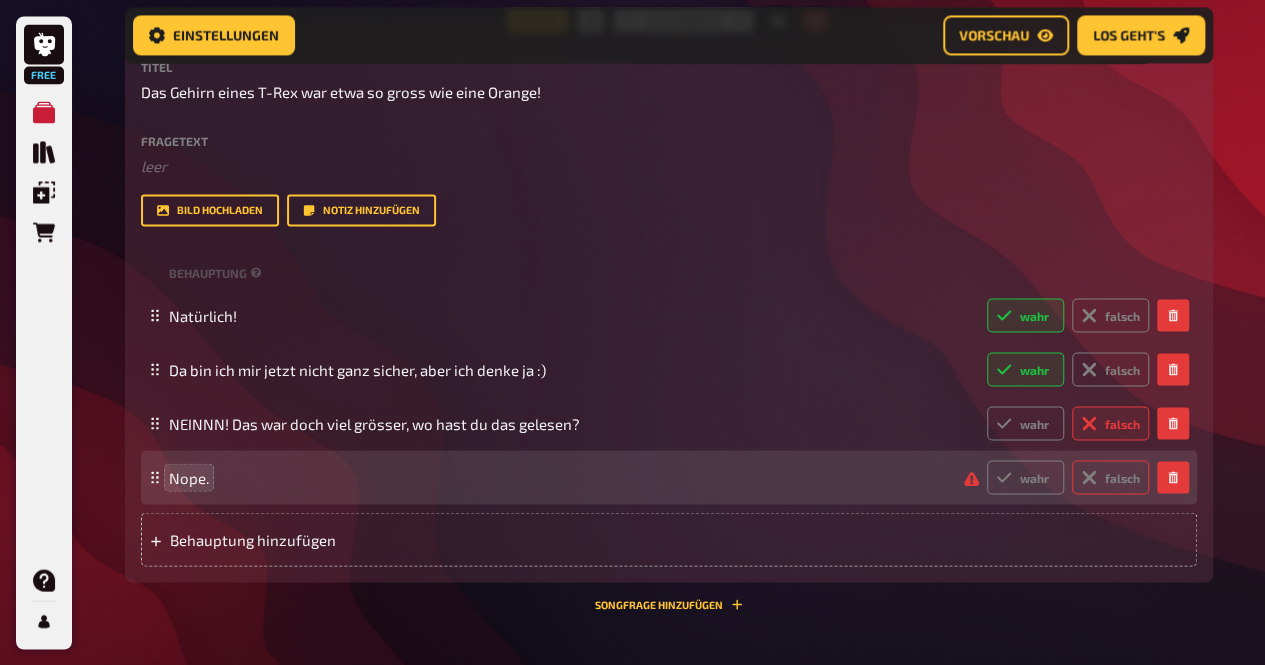 click on "falsch" at bounding box center [1110, 477] 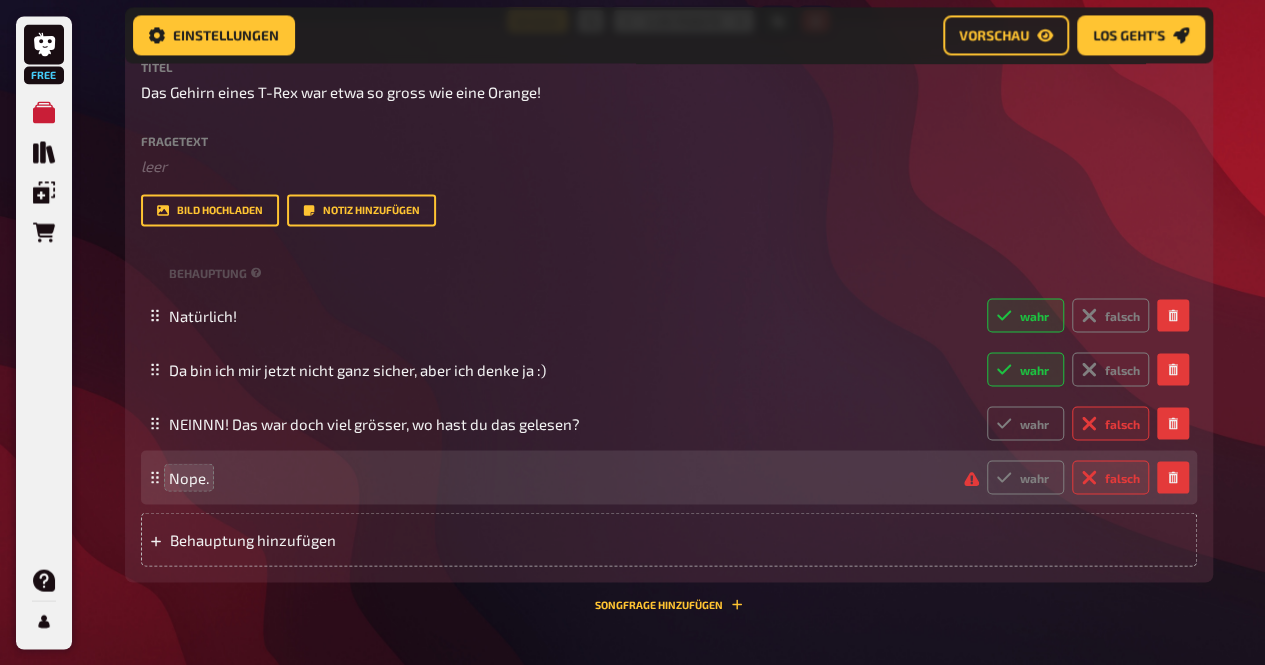 radio on "true" 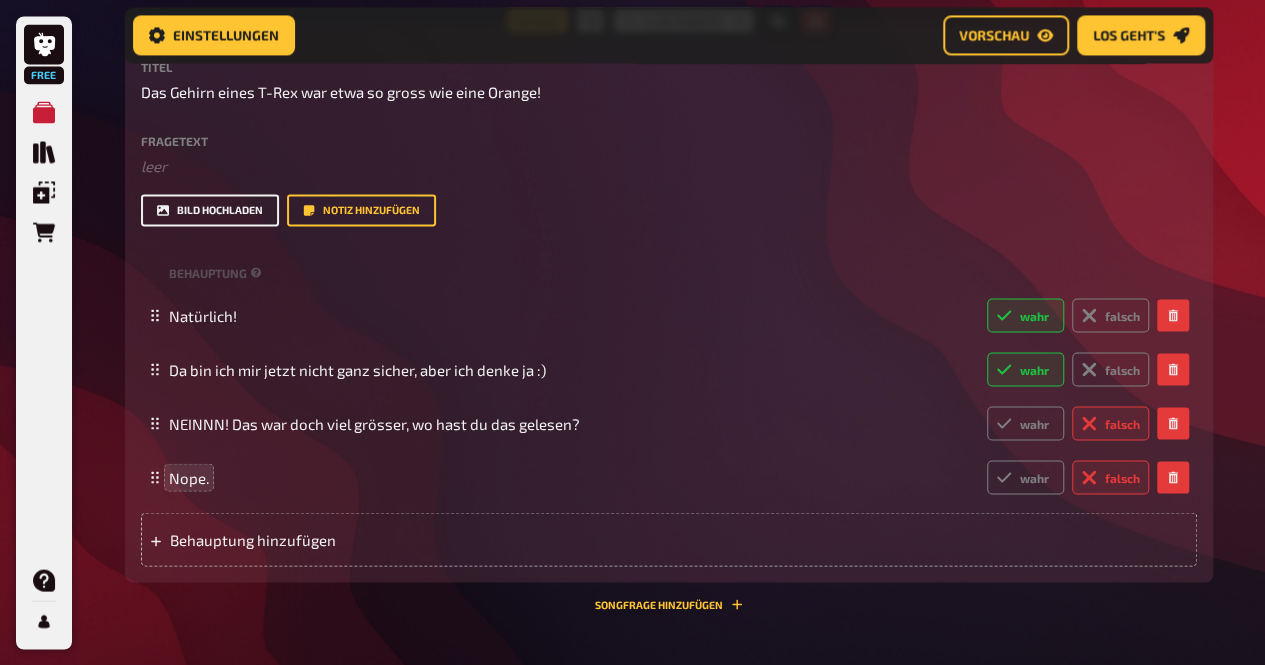 click on "Bild hochladen" at bounding box center [210, 210] 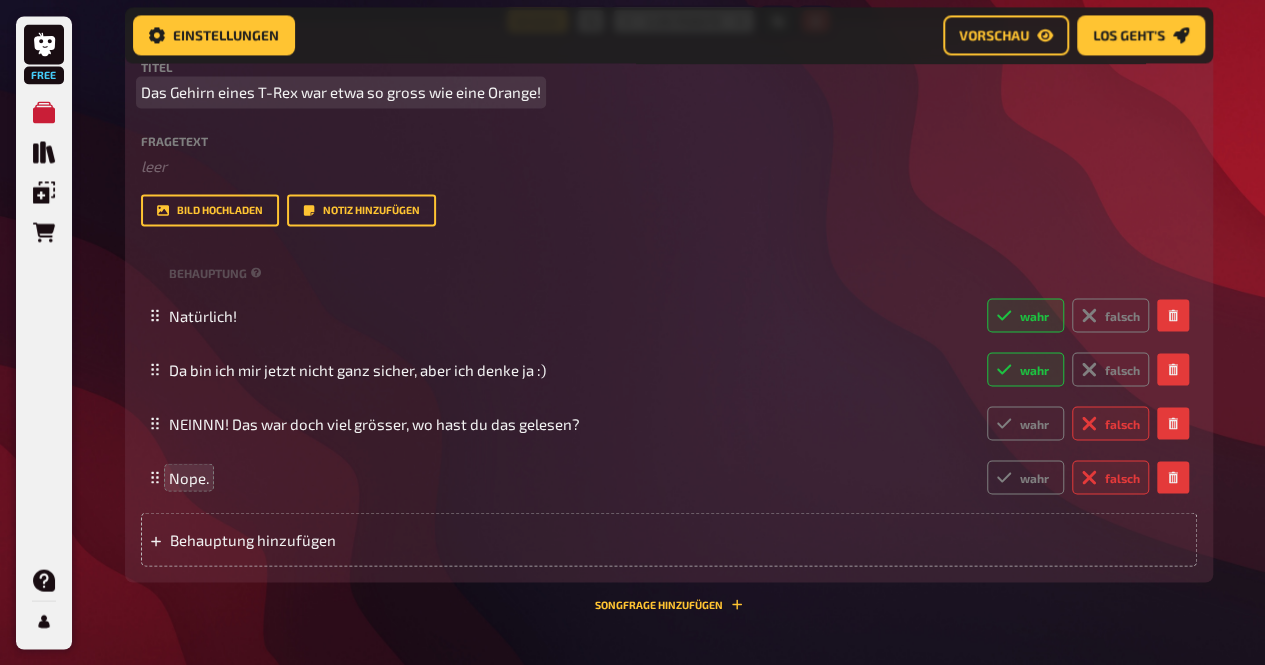 click on "Das Gehirn eines T-Rex war etwa so gross wie eine Orange!" at bounding box center [341, 92] 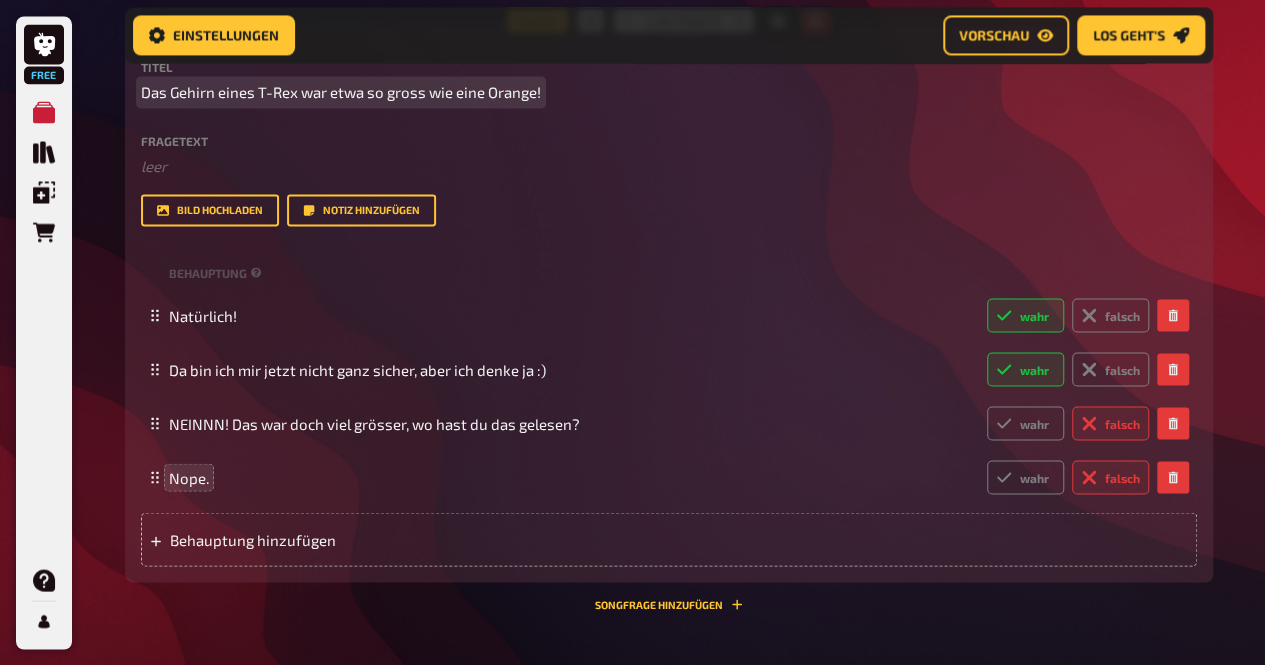type 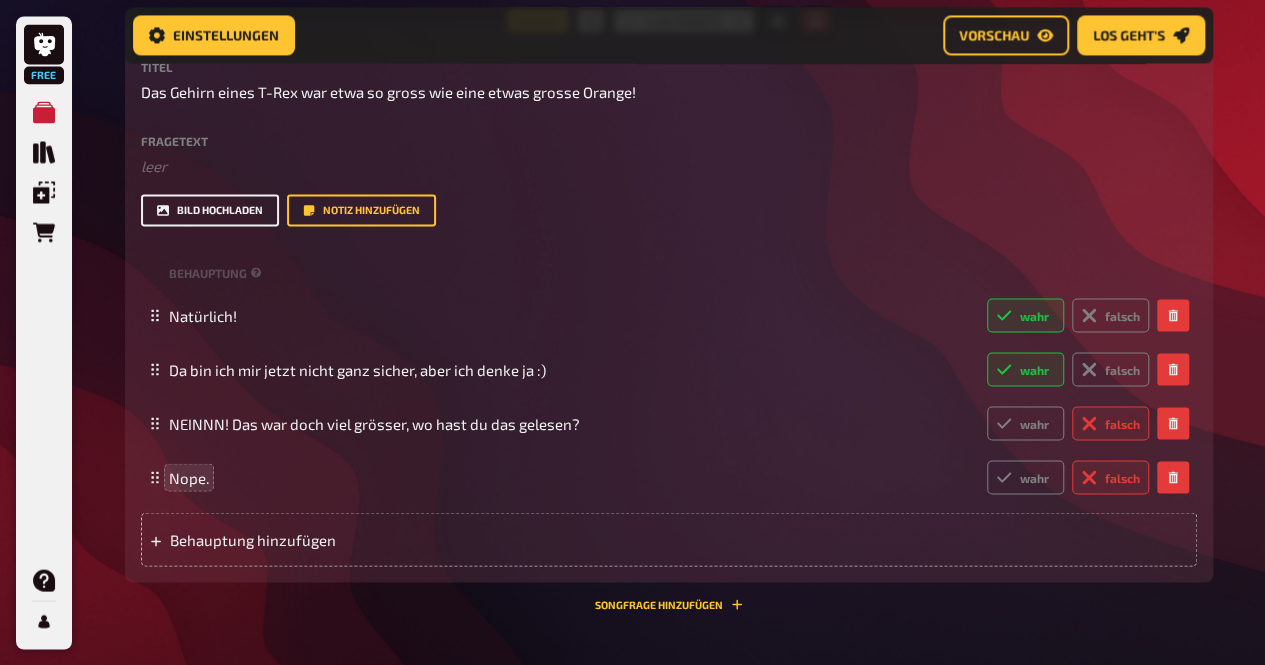 click on "Bild hochladen" at bounding box center [210, 210] 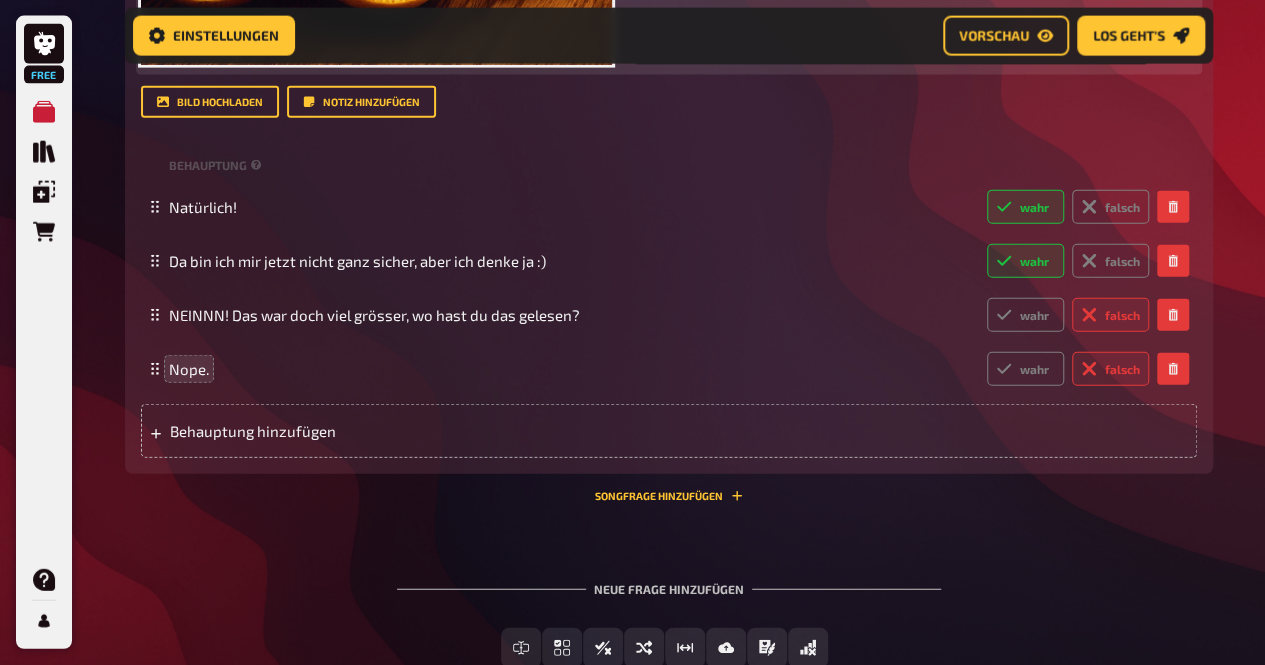 scroll, scrollTop: 2419, scrollLeft: 0, axis: vertical 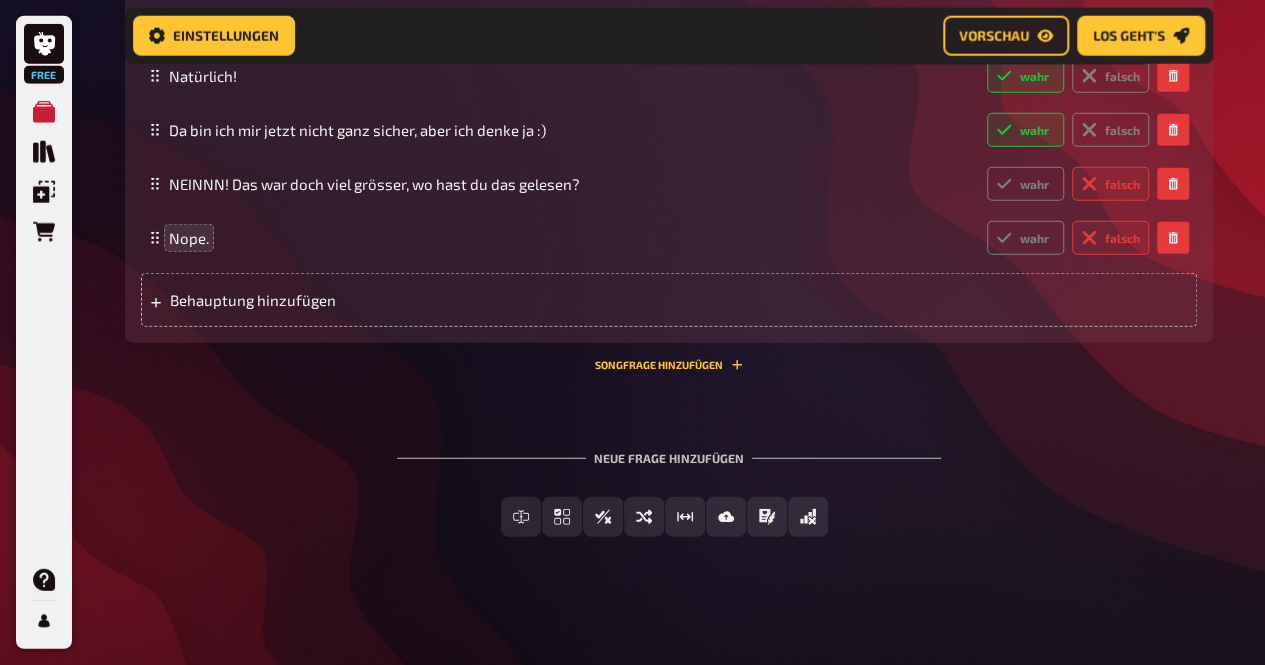 click on "Neue Frage hinzufügen" at bounding box center [669, 450] 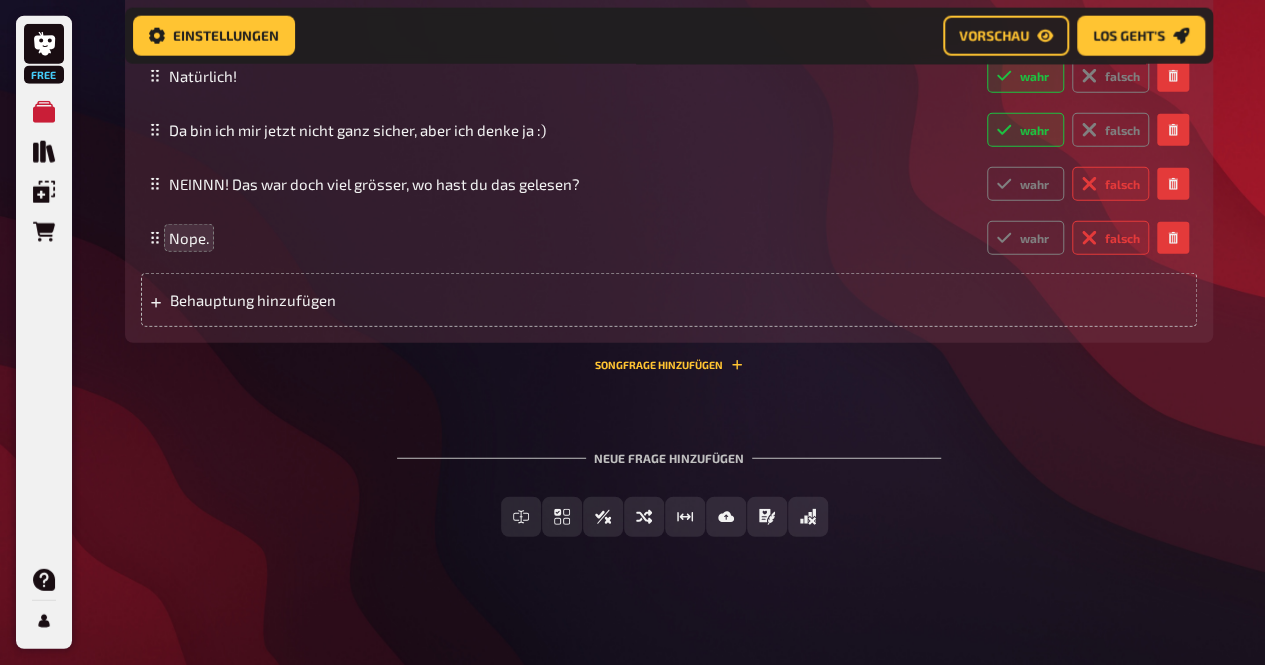 click on "Neue Frage hinzufügen" at bounding box center (669, 450) 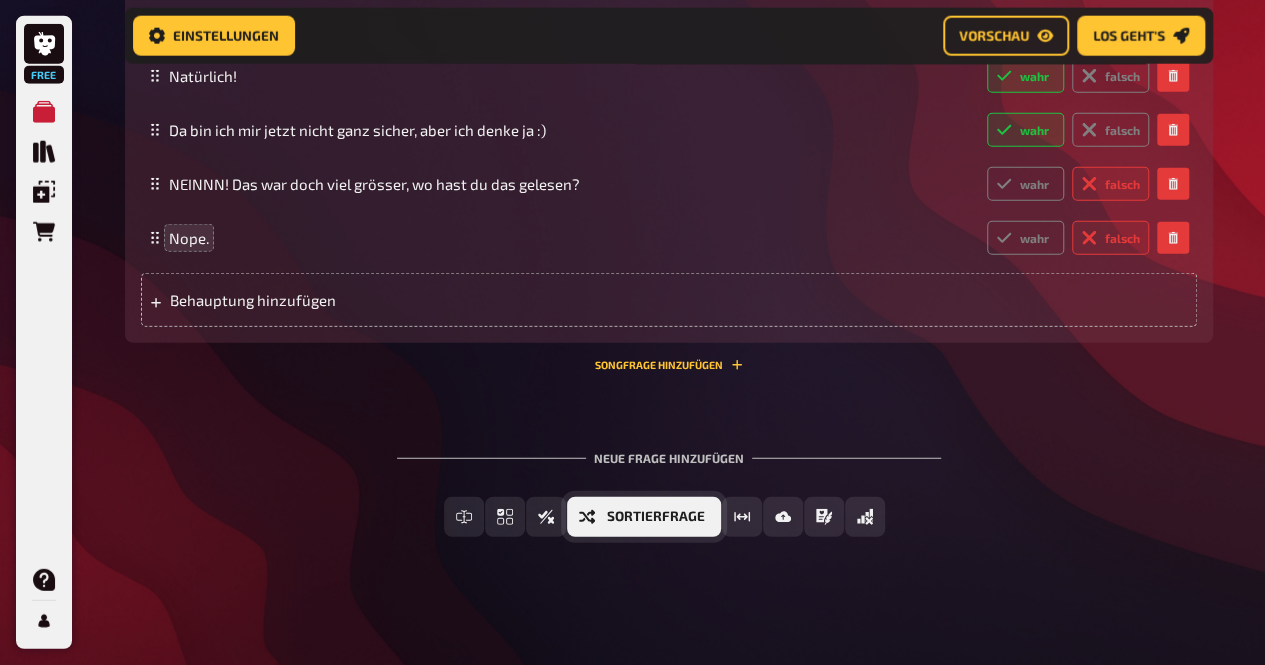 click on "Sortierfrage" at bounding box center [656, 517] 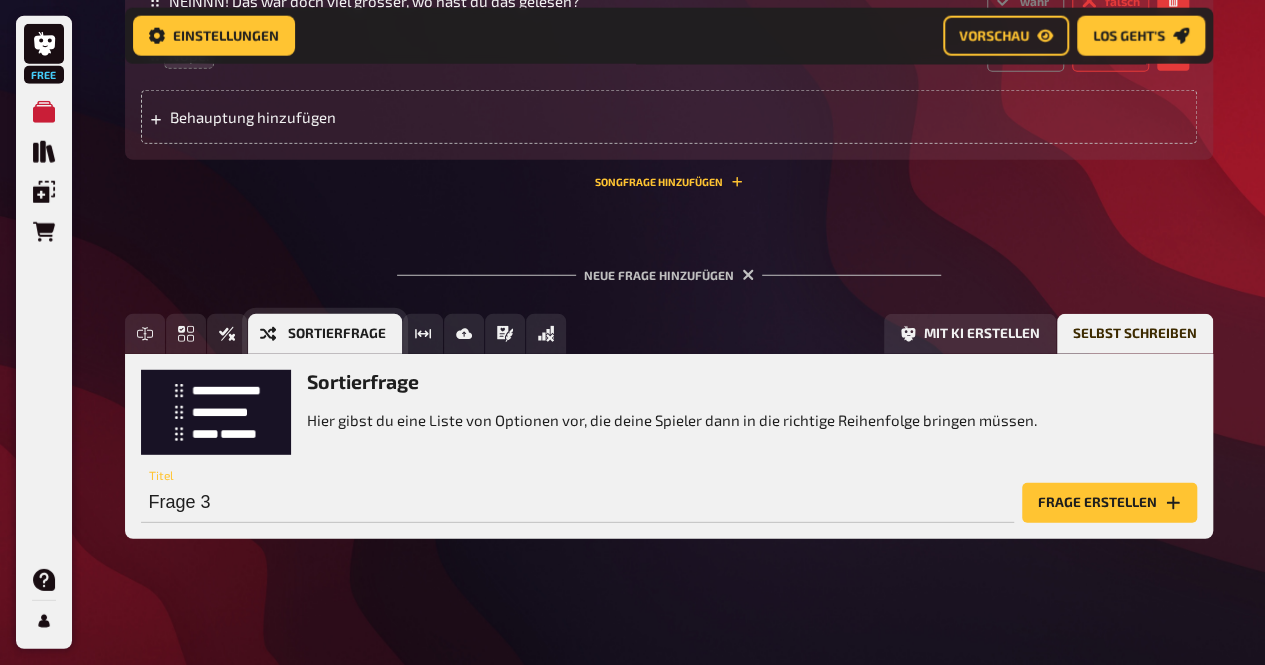 scroll, scrollTop: 2603, scrollLeft: 0, axis: vertical 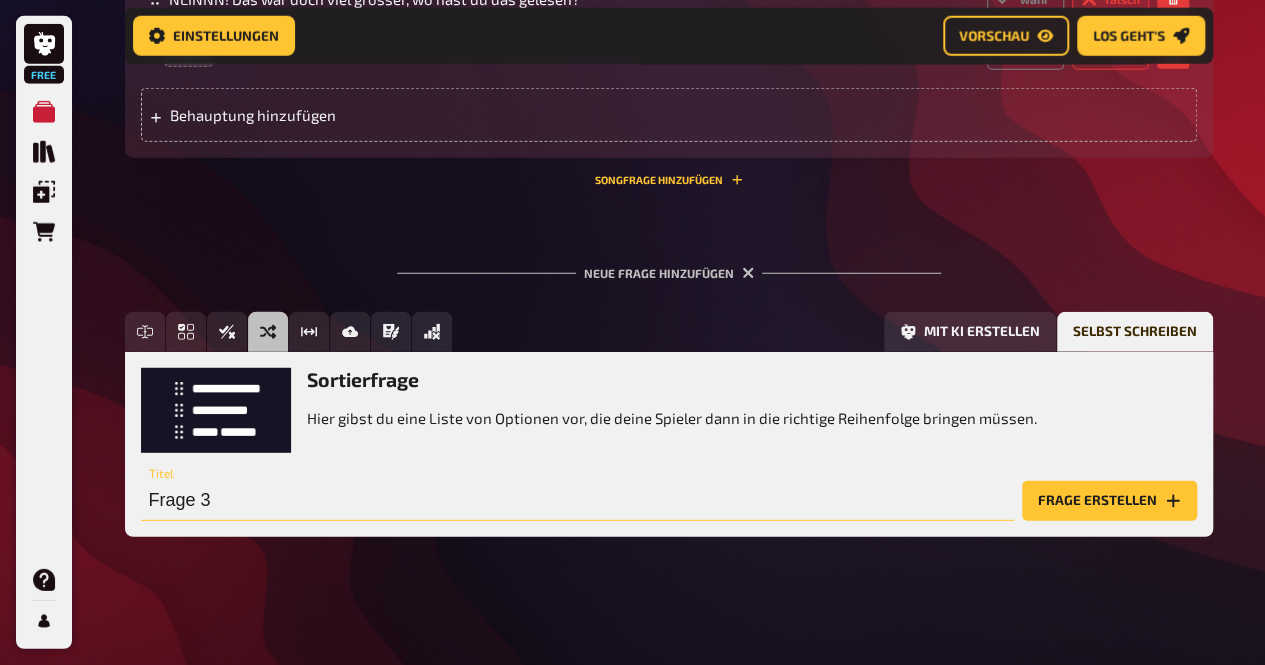 click on "Frage 3" at bounding box center (577, 501) 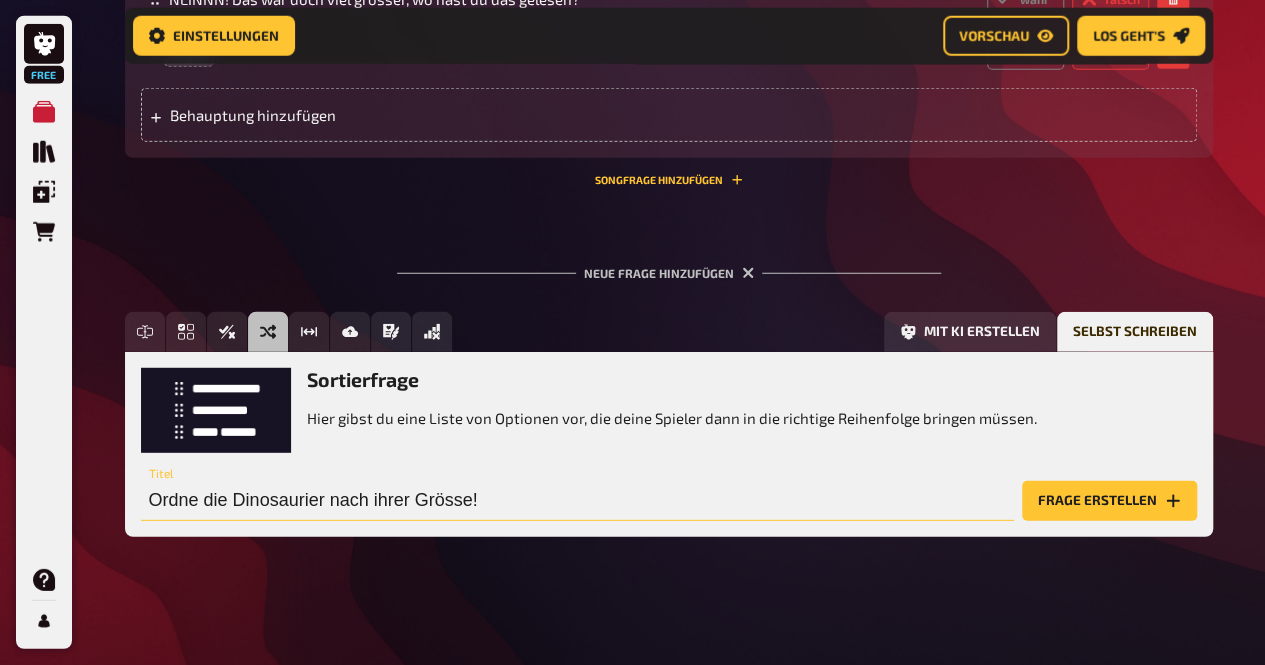 type on "Ordne die Dinosaurier nach ihrer Grösse!" 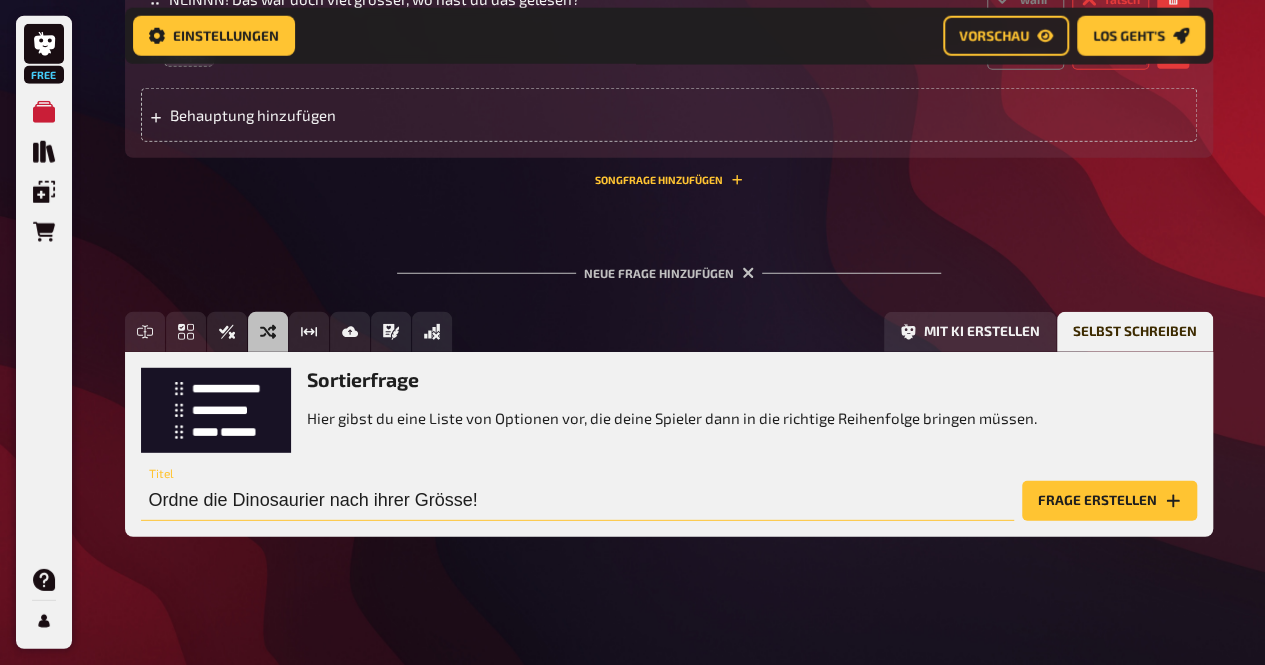 click on "Frage erstellen" at bounding box center (1109, 501) 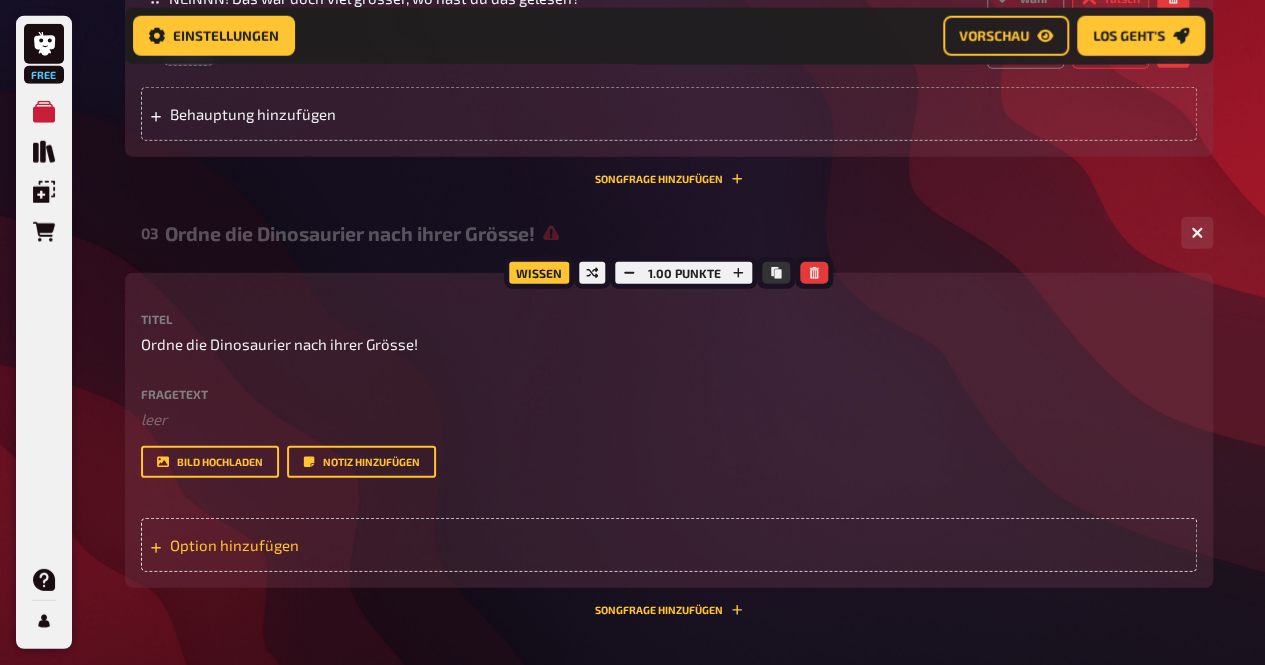 click on "Option hinzufügen" at bounding box center [669, 545] 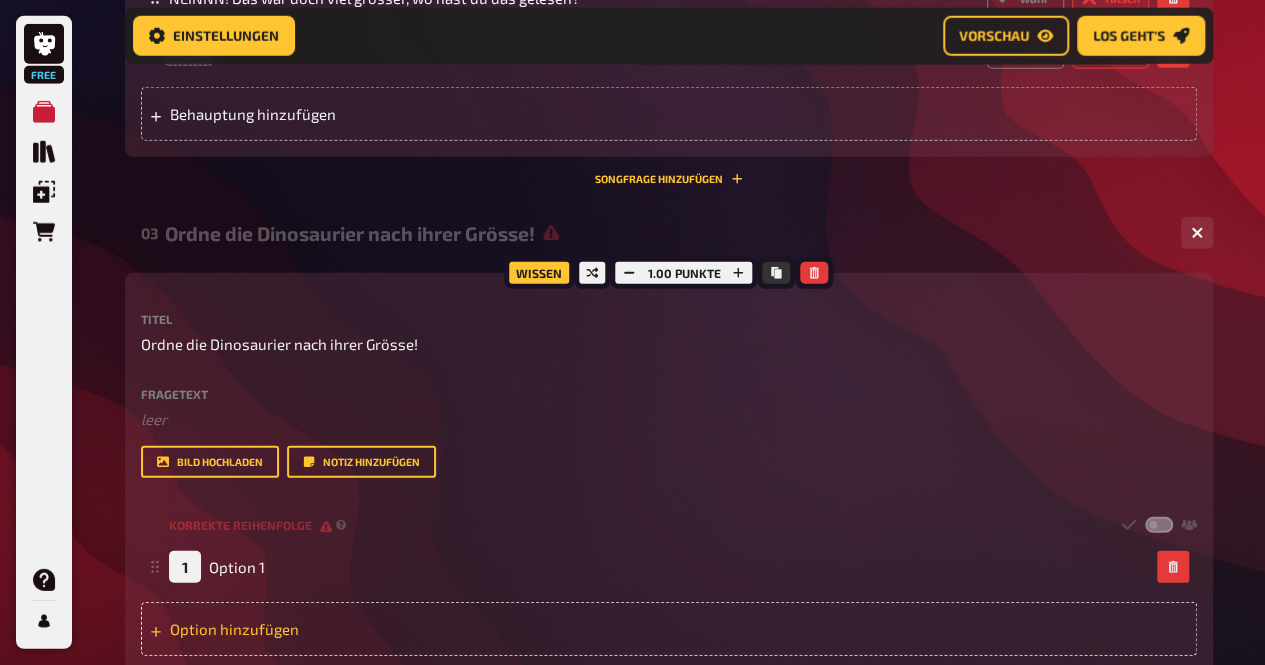 click on "Option hinzufügen" at bounding box center [669, 629] 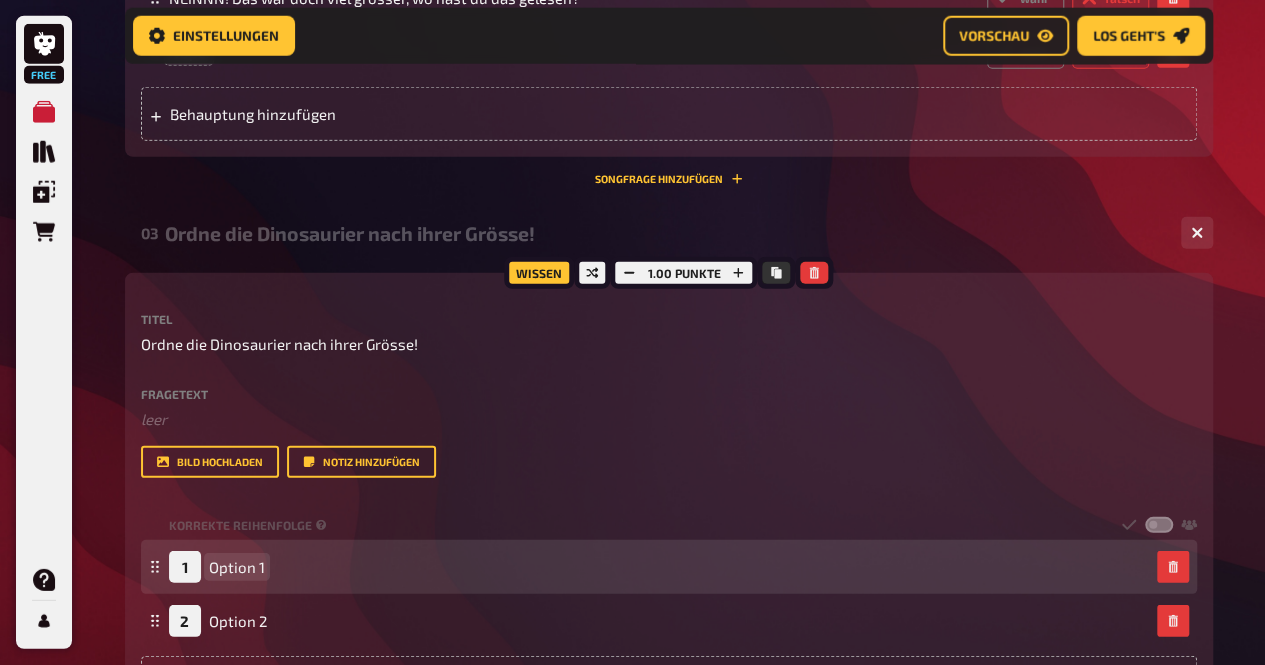 click on "1 Option 1" at bounding box center (659, 567) 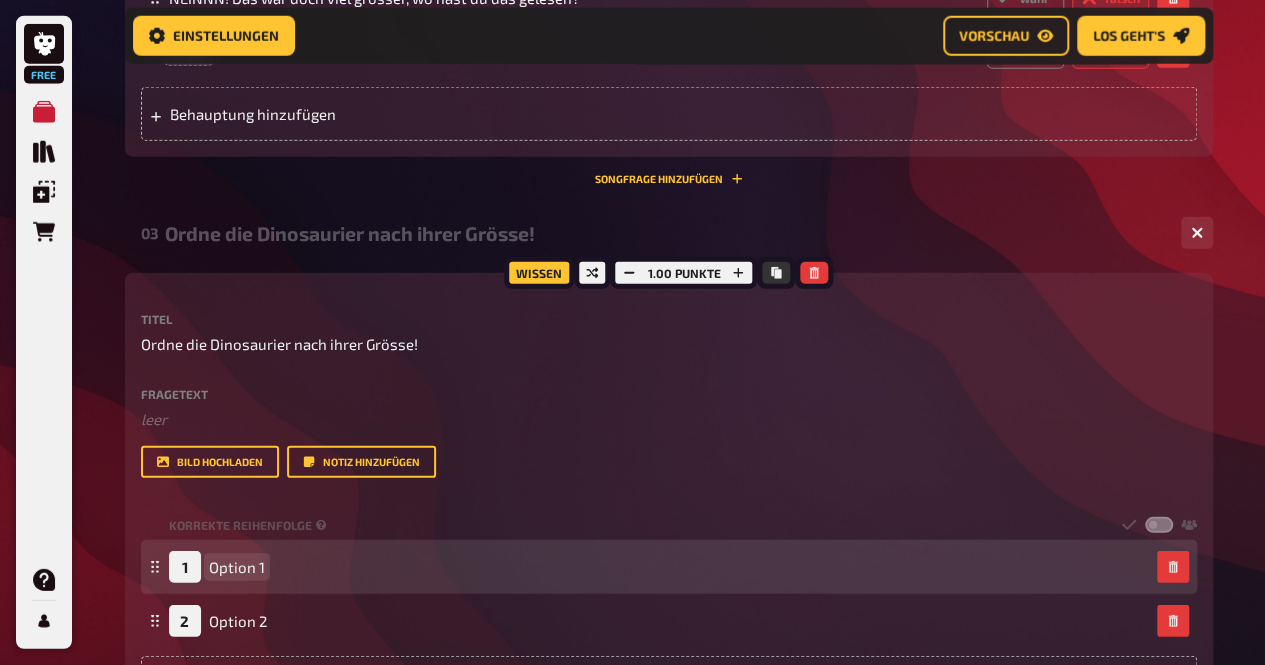 type 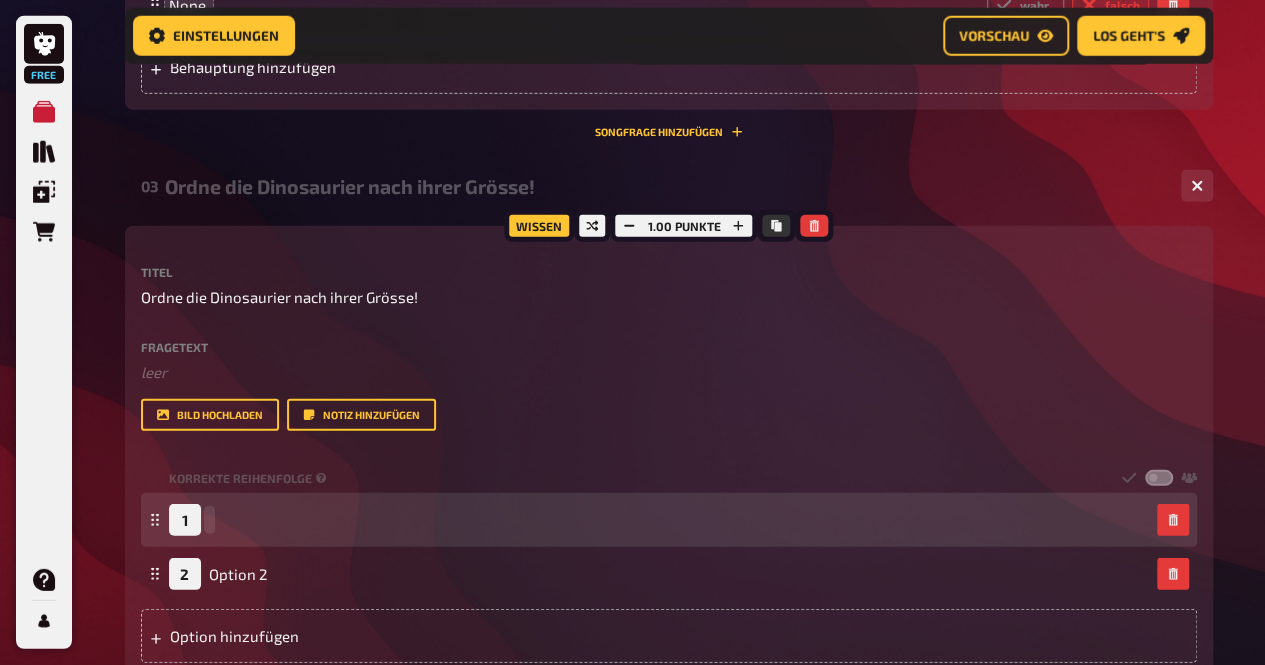 scroll, scrollTop: 2692, scrollLeft: 0, axis: vertical 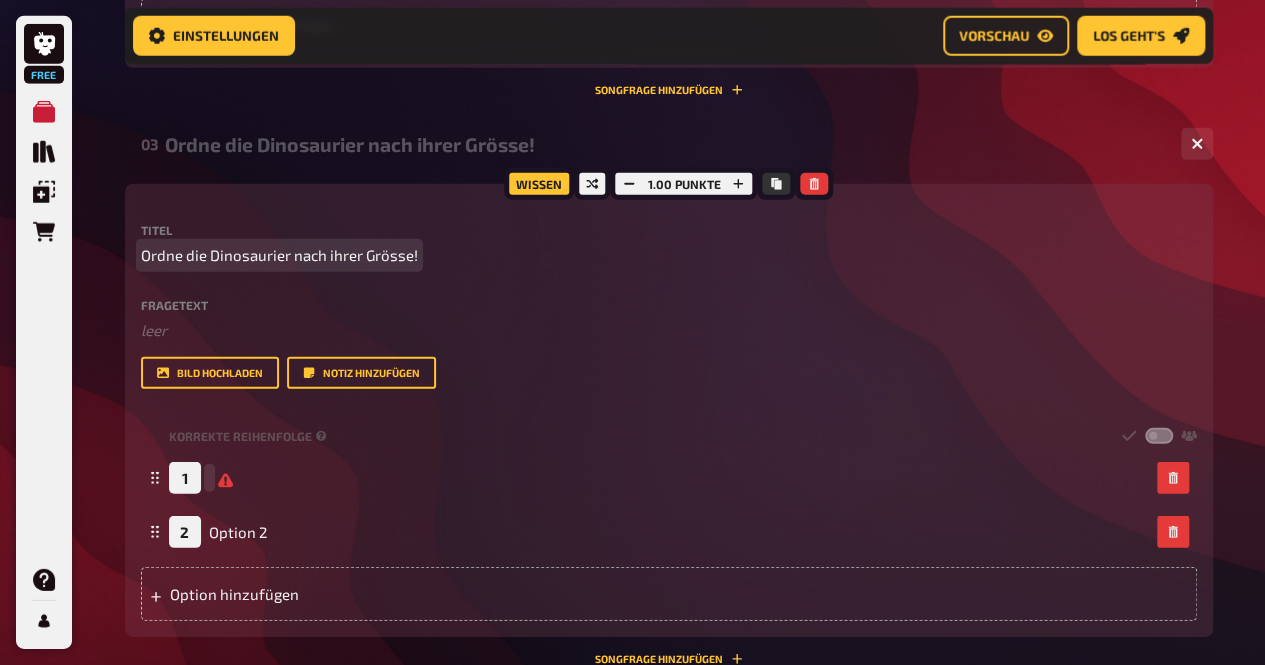 click on "Ordne die Dinosaurier nach ihrer Grösse!" at bounding box center [669, 255] 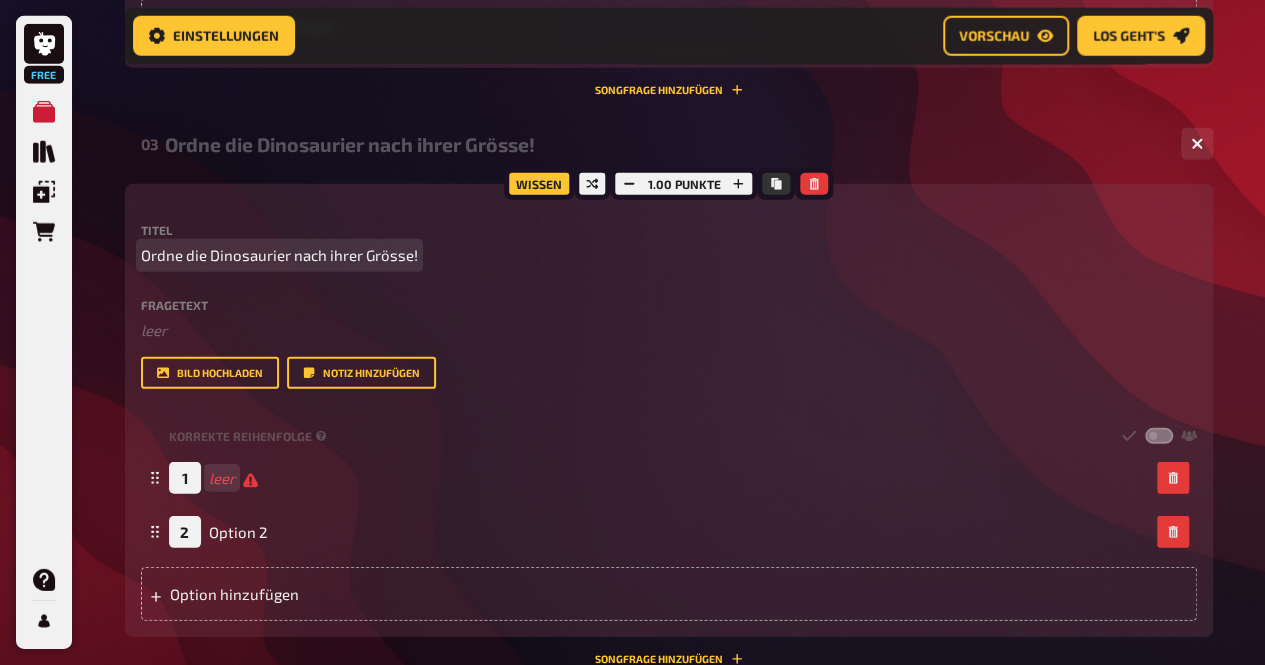 type 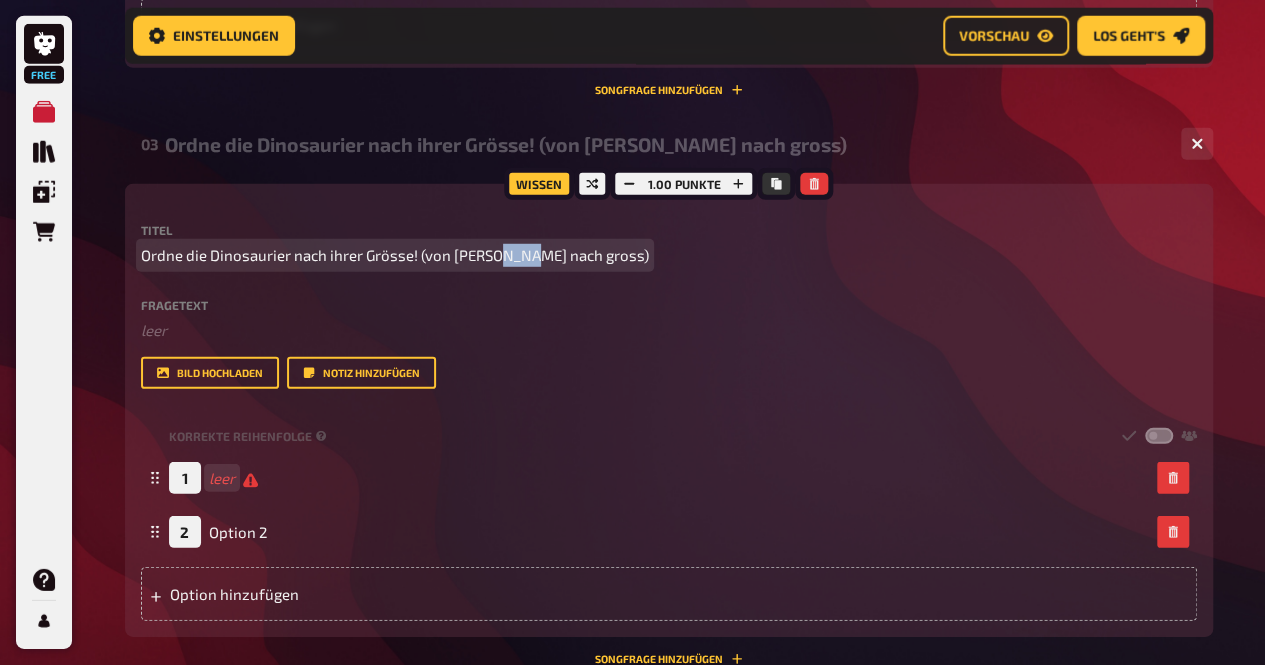 drag, startPoint x: 518, startPoint y: 257, endPoint x: 487, endPoint y: 263, distance: 31.575306 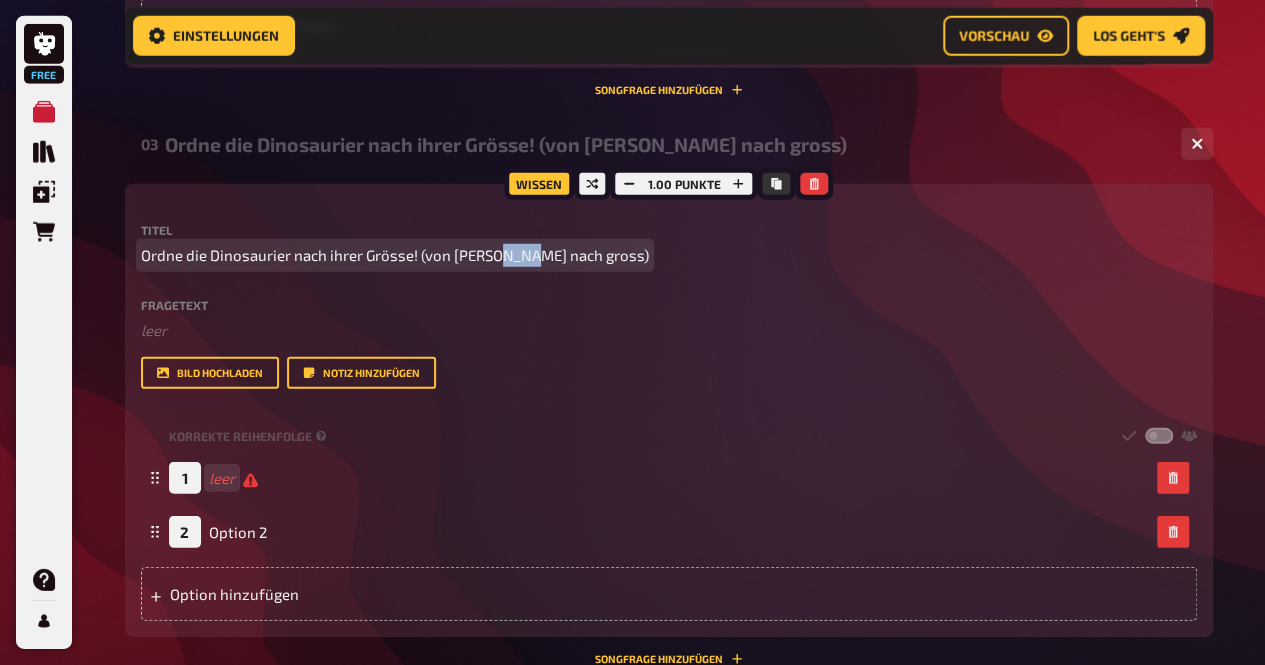 click on "Ordne die Dinosaurier nach ihrer Grösse! (von klein nach gross)" at bounding box center [395, 255] 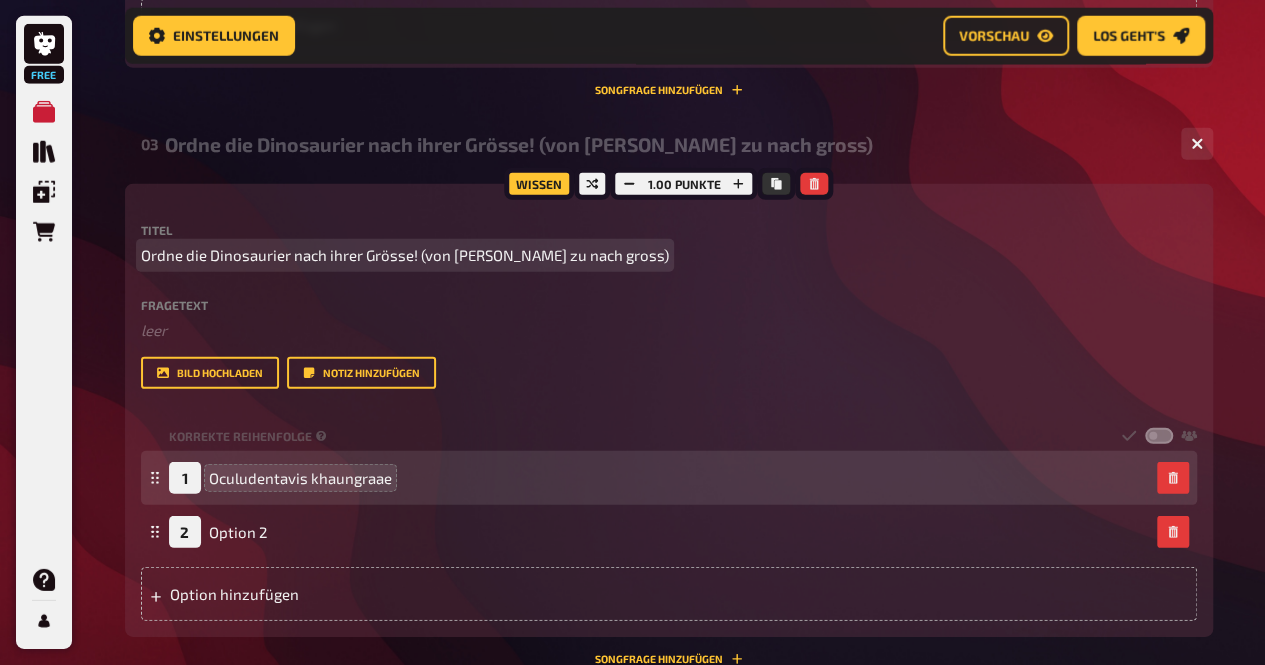 click on "Ordne die Dinosaurier nach ihrer Grösse! (von klein zu nach gross)" at bounding box center (405, 255) 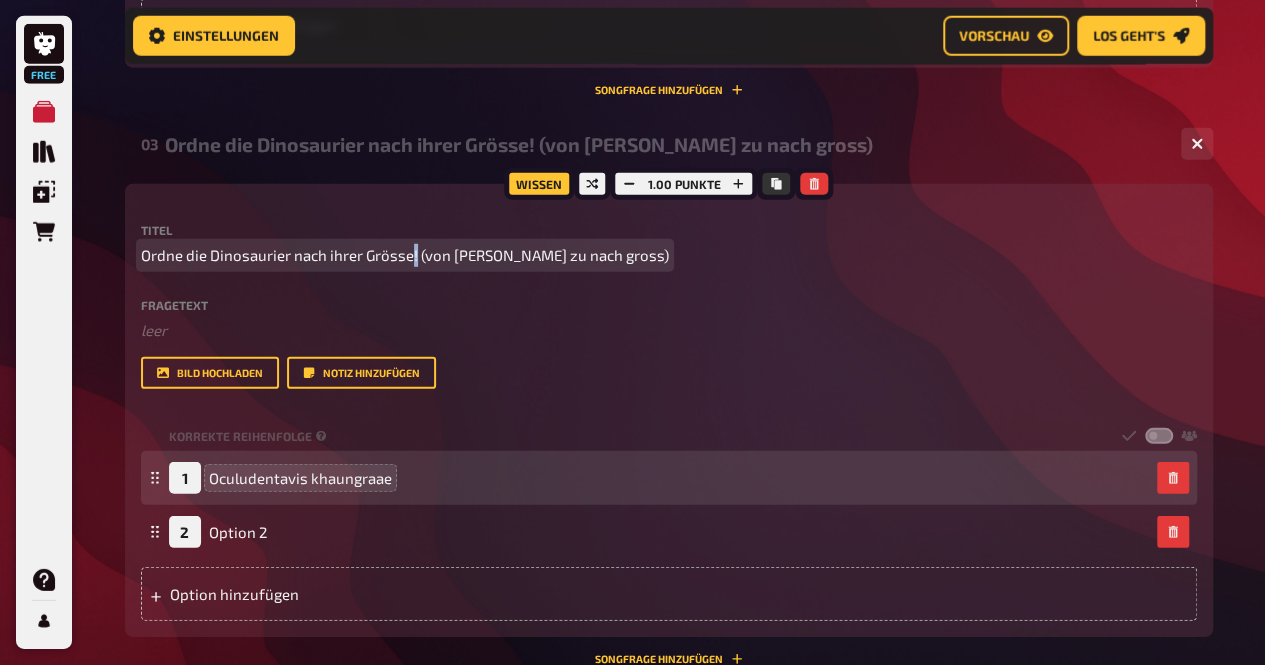 click on "Ordne die Dinosaurier nach ihrer Grösse! (von klein zu nach gross)" at bounding box center (405, 255) 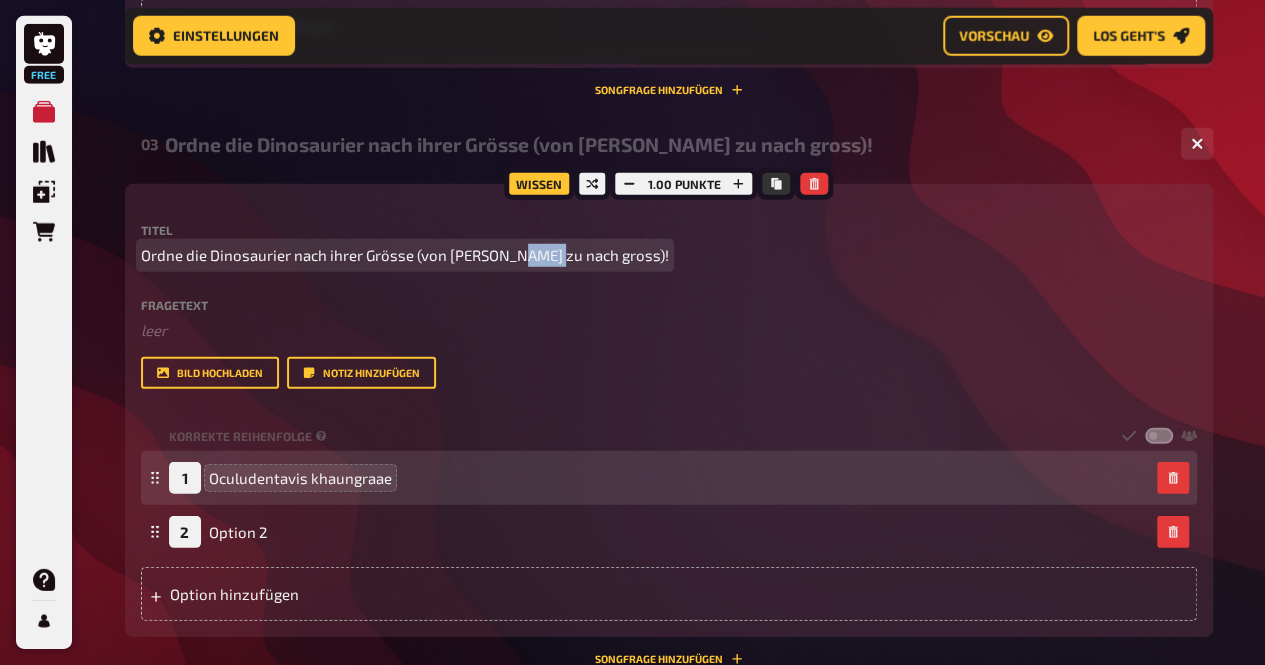 drag, startPoint x: 536, startPoint y: 257, endPoint x: 502, endPoint y: 260, distance: 34.132095 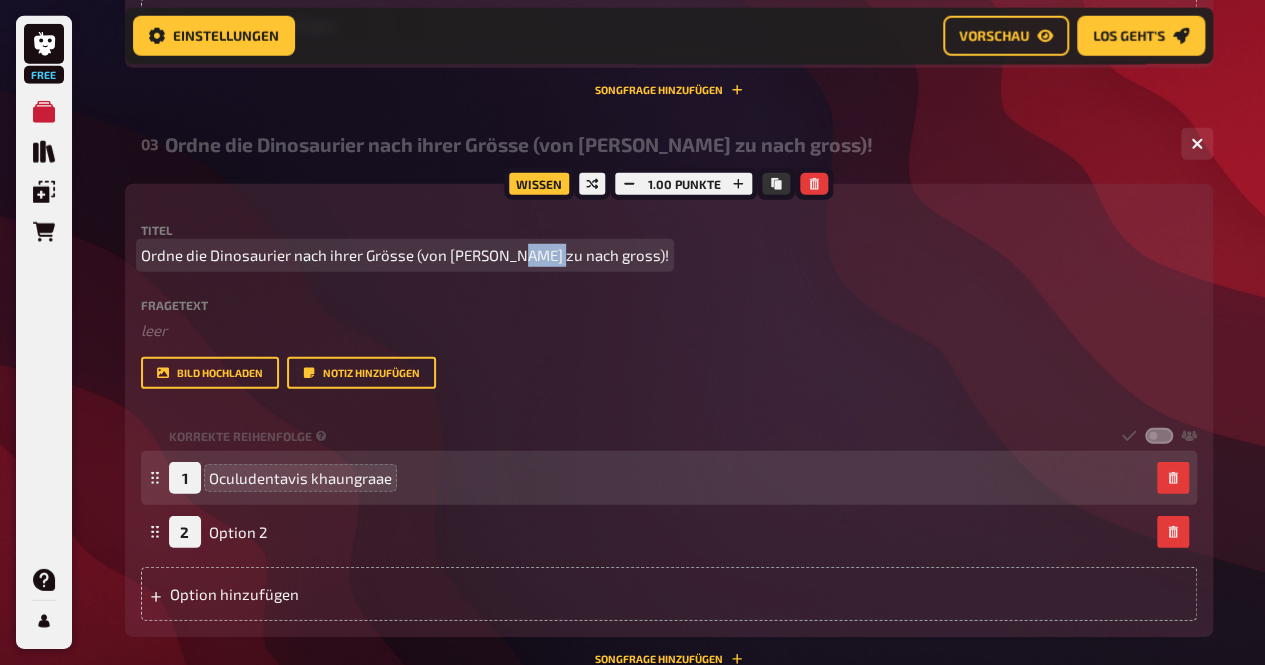 click on "Ordne die Dinosaurier nach ihrer Grösse (von klein zu nach gross)!" at bounding box center (405, 255) 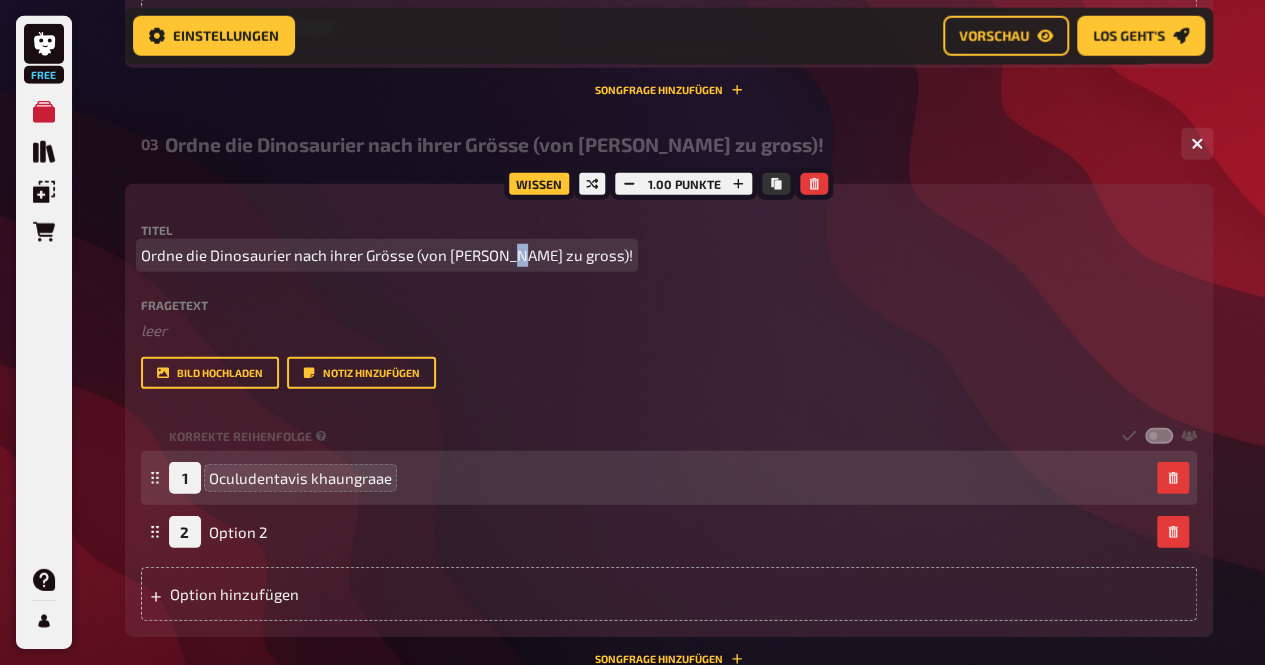 click on "Ordne die Dinosaurier nach ihrer Grösse (von klein zu gross)!" at bounding box center (387, 255) 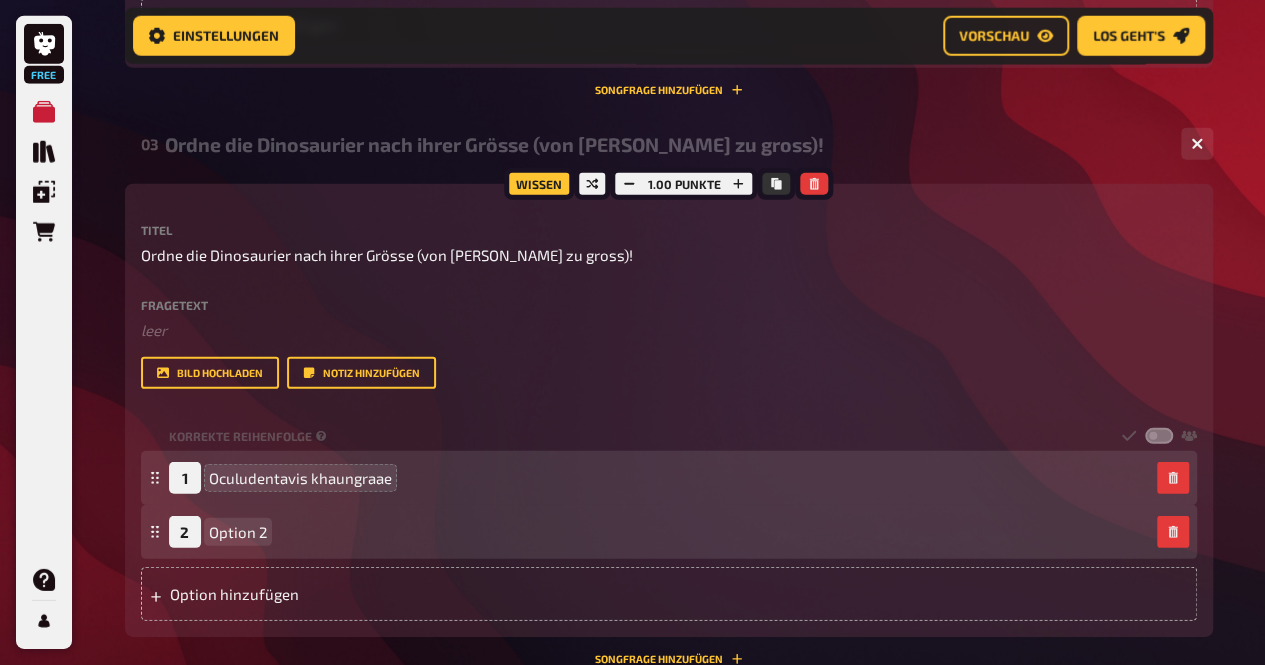 click on "Option 2" at bounding box center [238, 532] 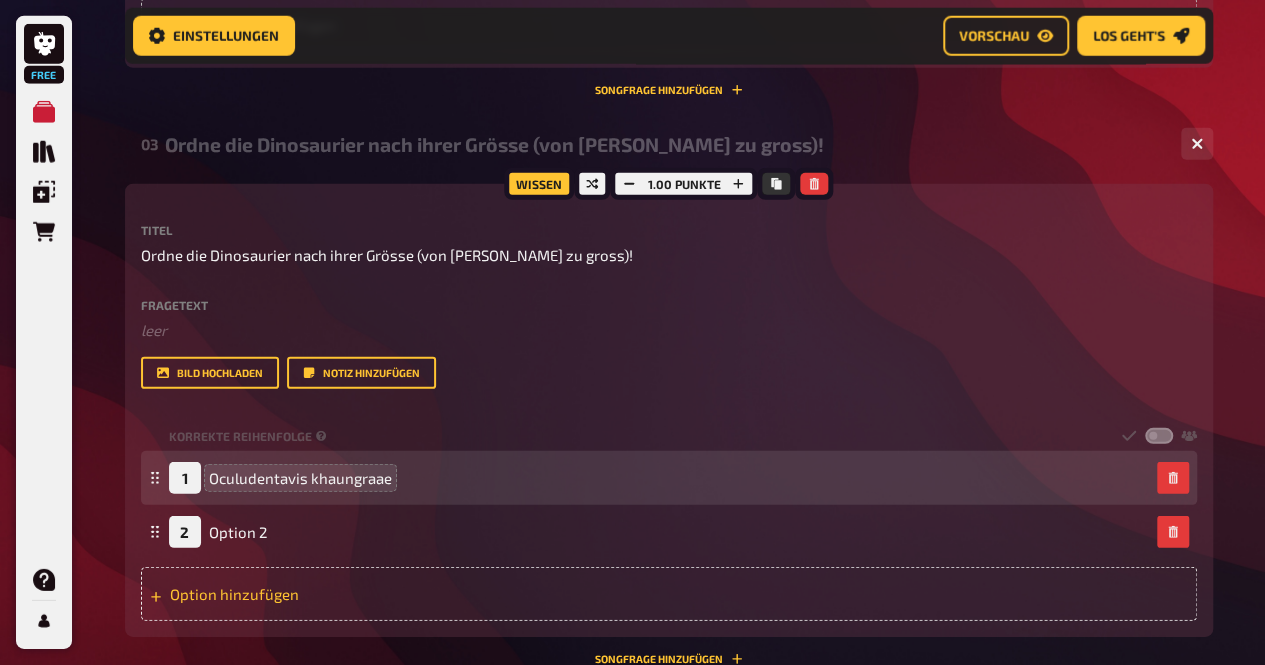 click on "Option hinzufügen" at bounding box center (669, 594) 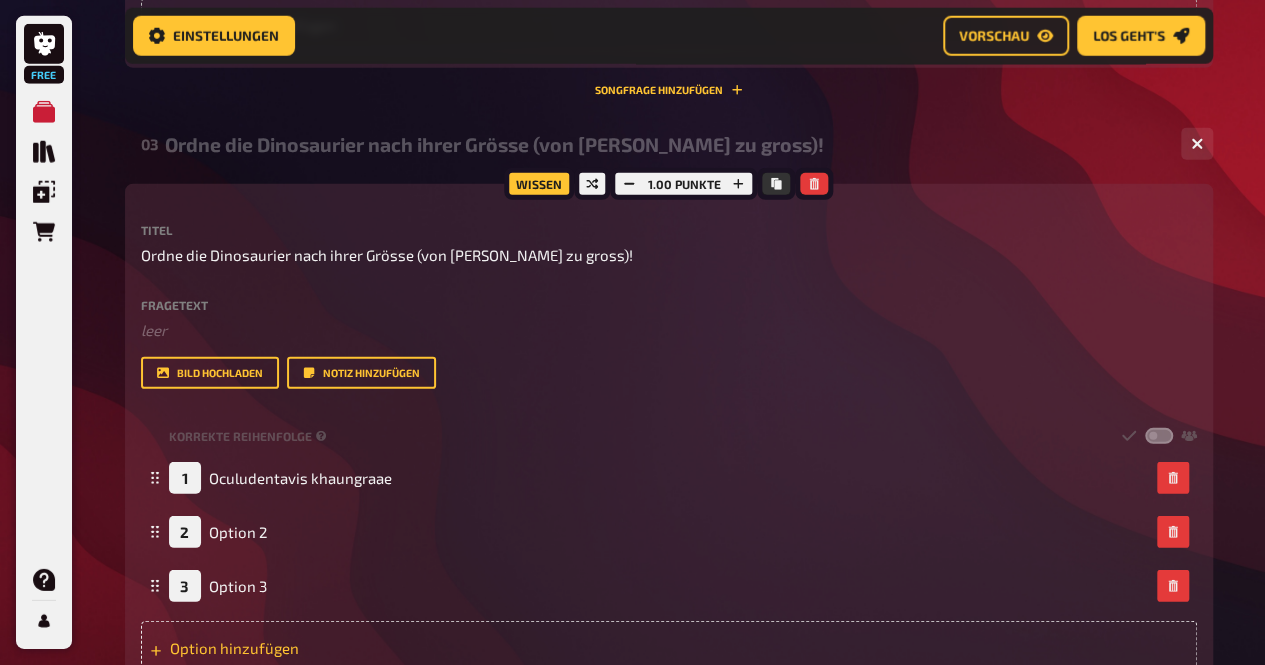 click on "Option hinzufügen" at bounding box center (669, 648) 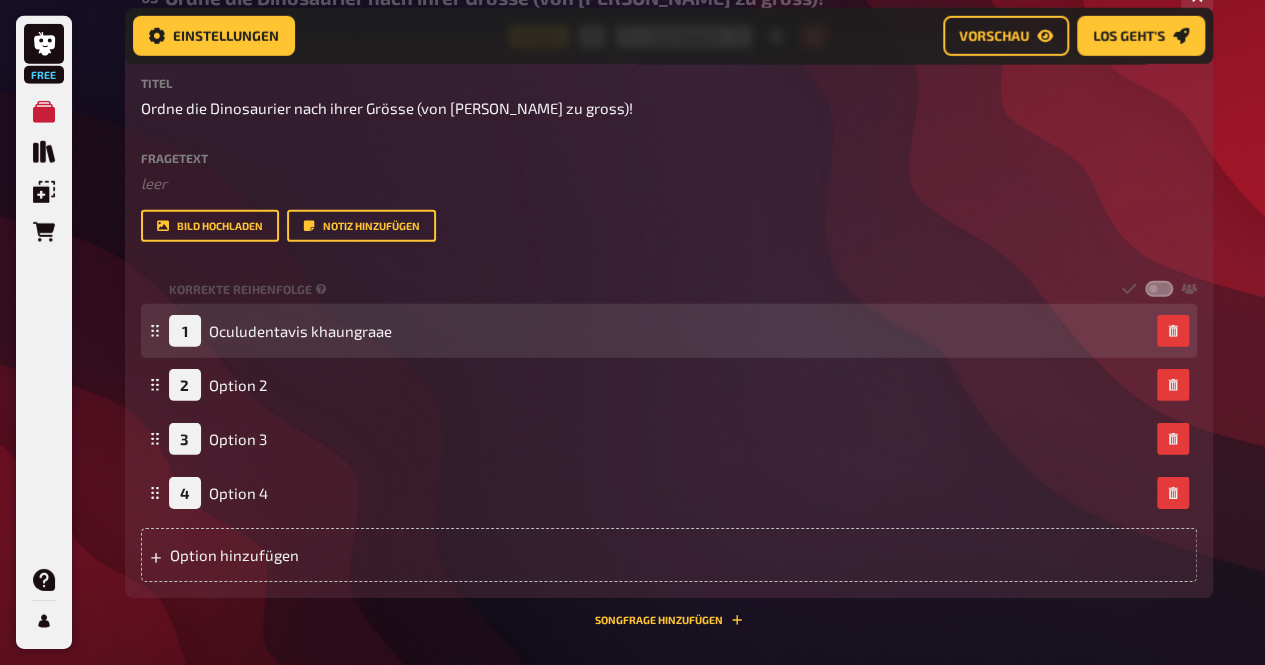 scroll, scrollTop: 2843, scrollLeft: 0, axis: vertical 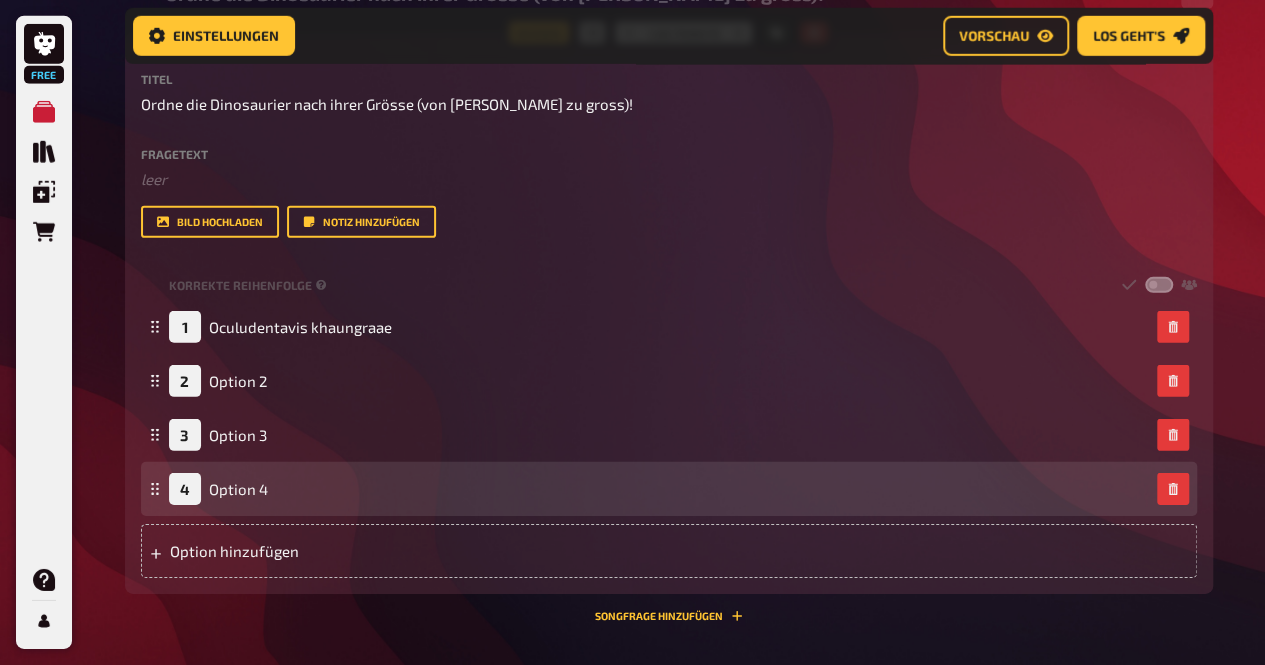 type 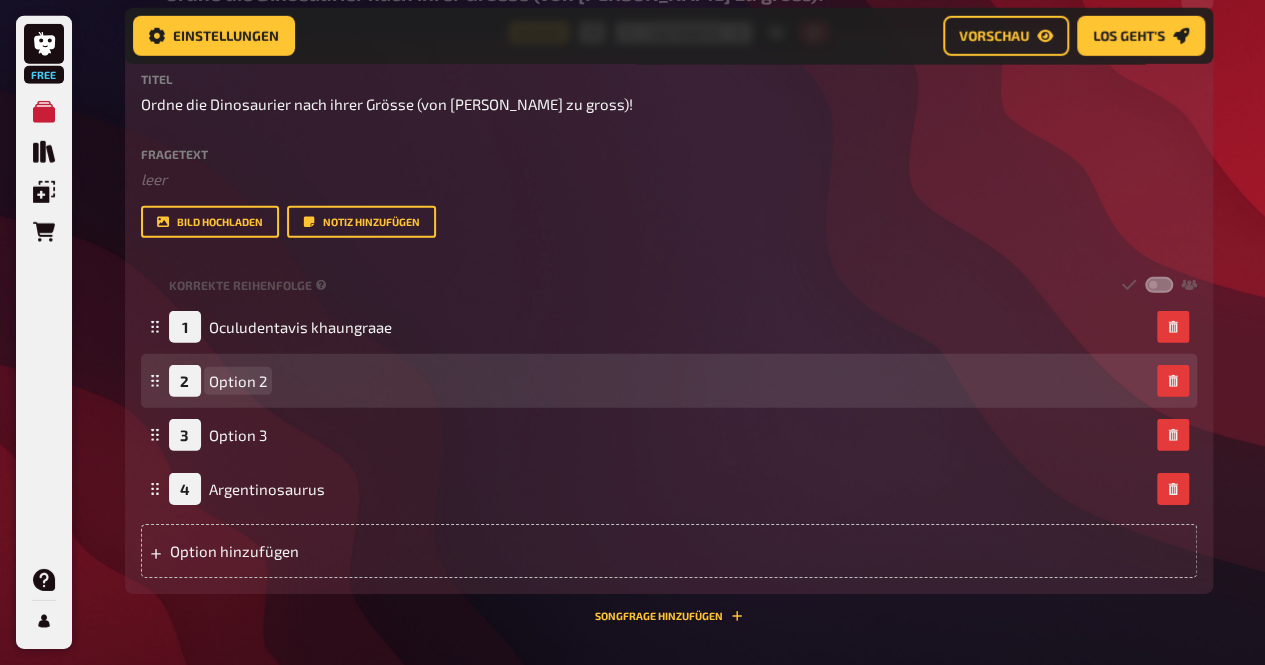 click on "Option 2" at bounding box center [238, 381] 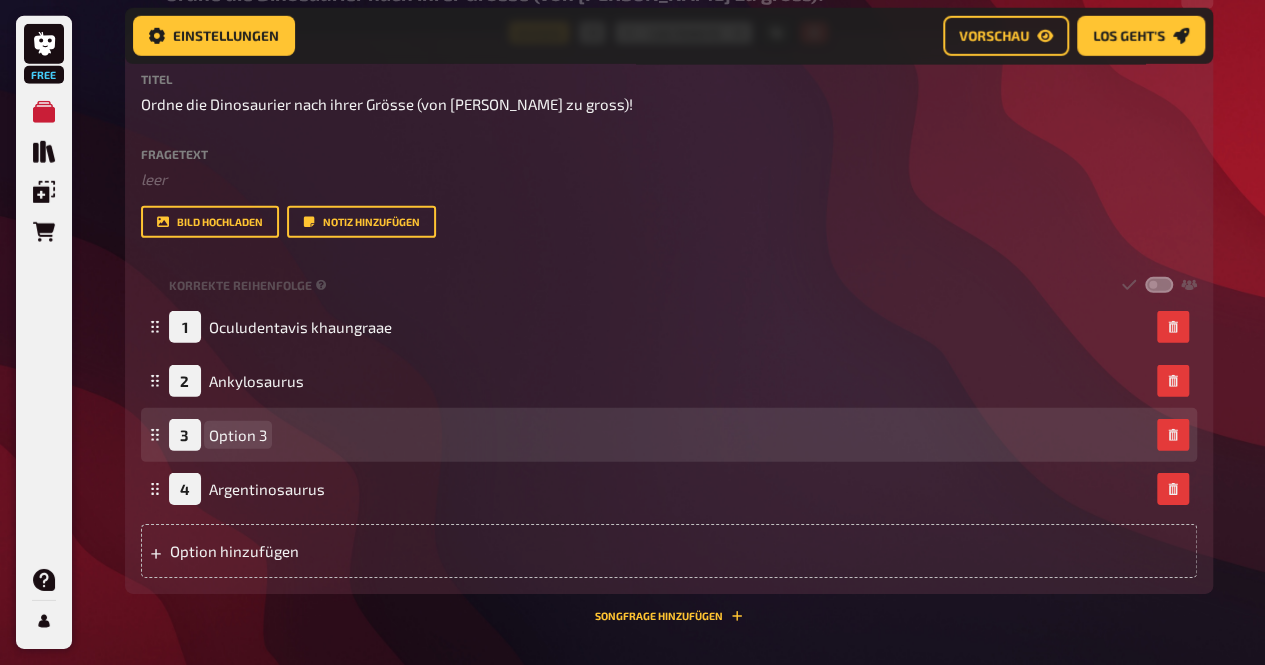 click on "Option 3" at bounding box center [238, 435] 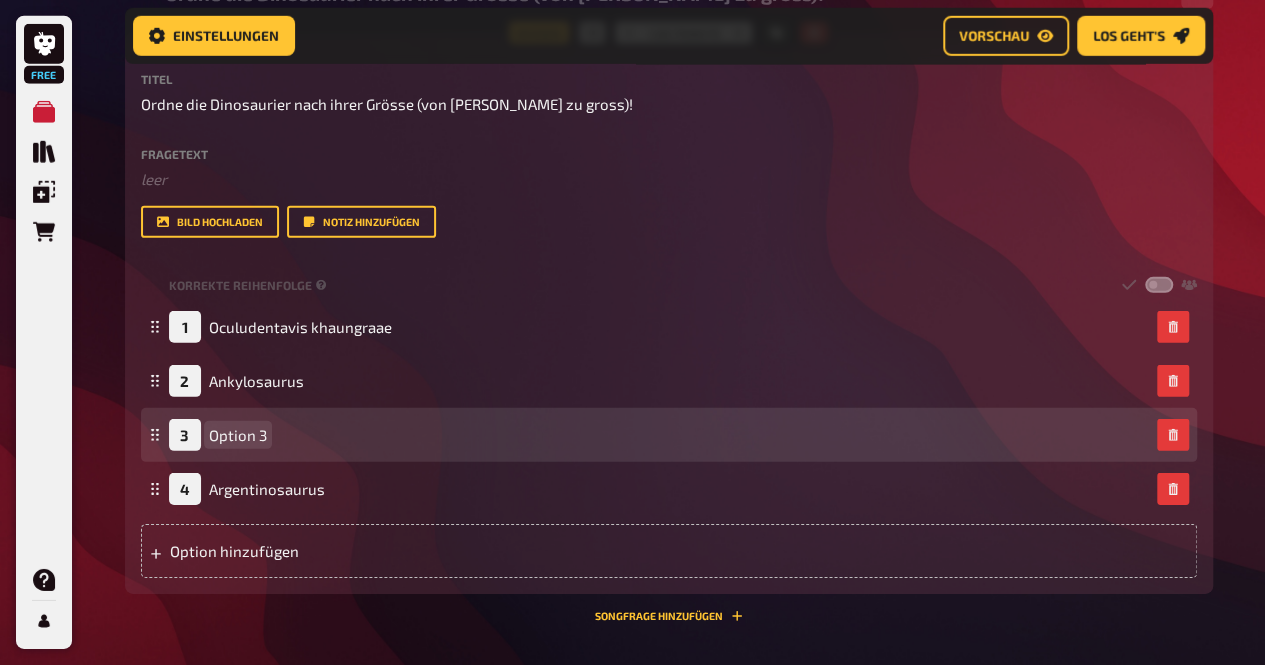 type 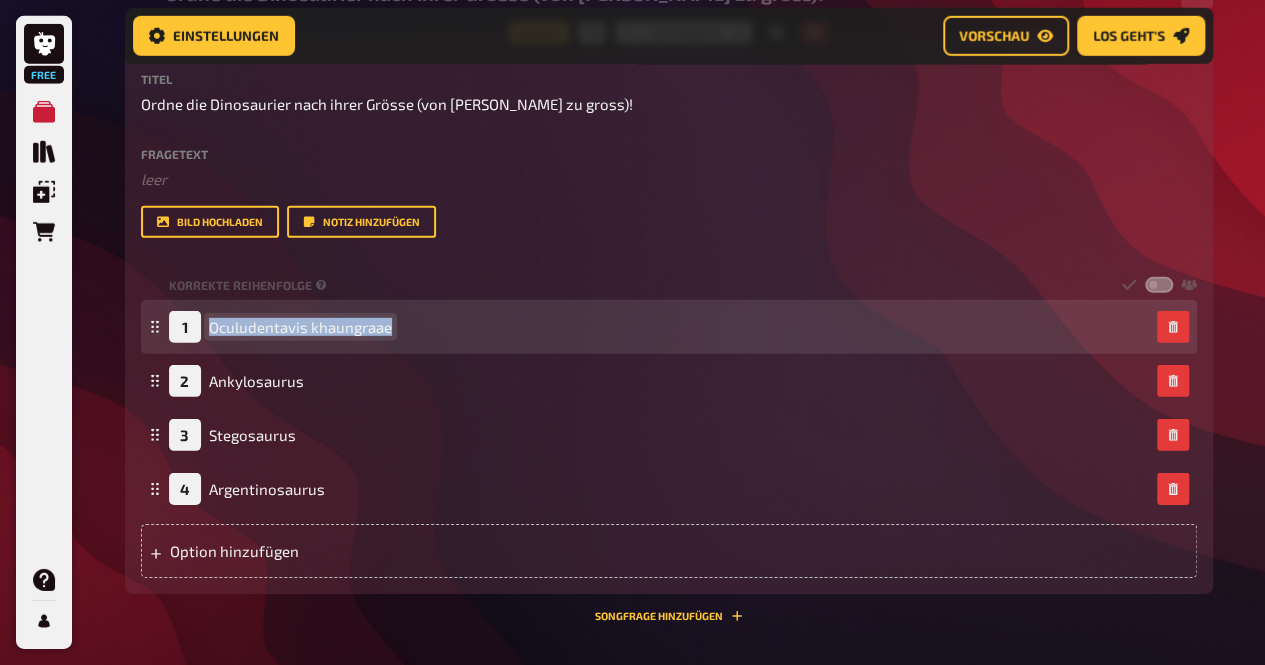 drag, startPoint x: 390, startPoint y: 331, endPoint x: 202, endPoint y: 323, distance: 188.17014 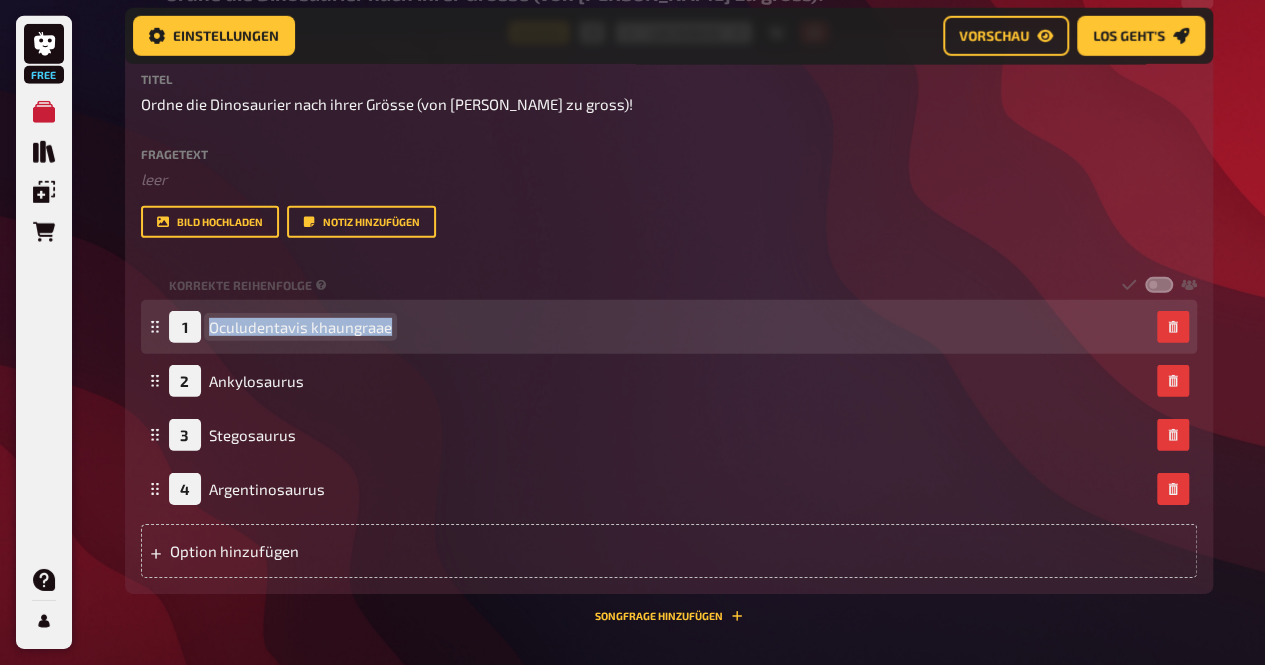 click on "1 Oculudentavis khaungraae" at bounding box center [659, 327] 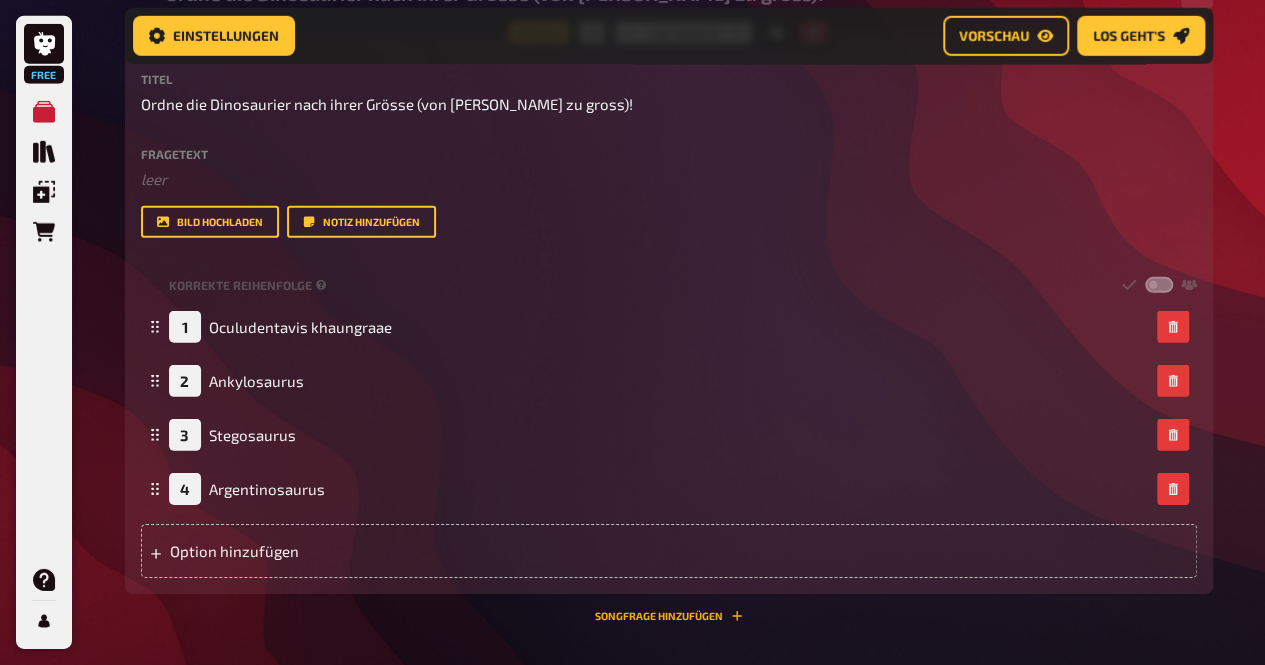 click on "Songfrage hinzufügen" at bounding box center (669, 616) 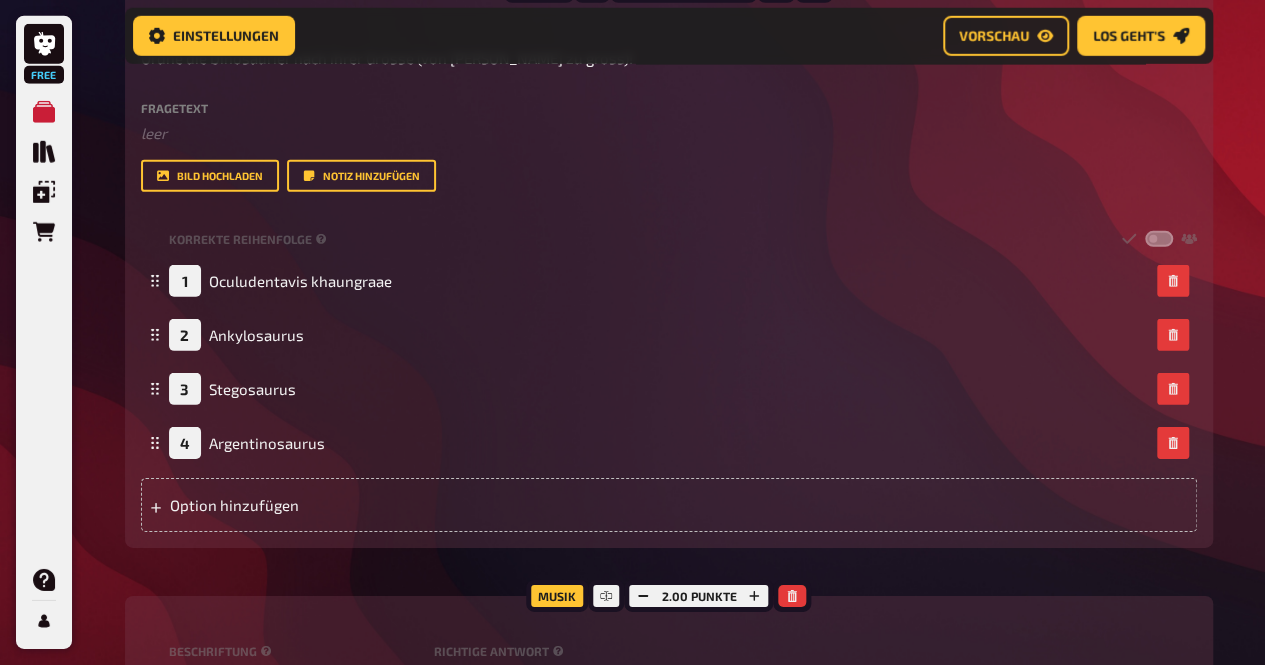 scroll, scrollTop: 2942, scrollLeft: 0, axis: vertical 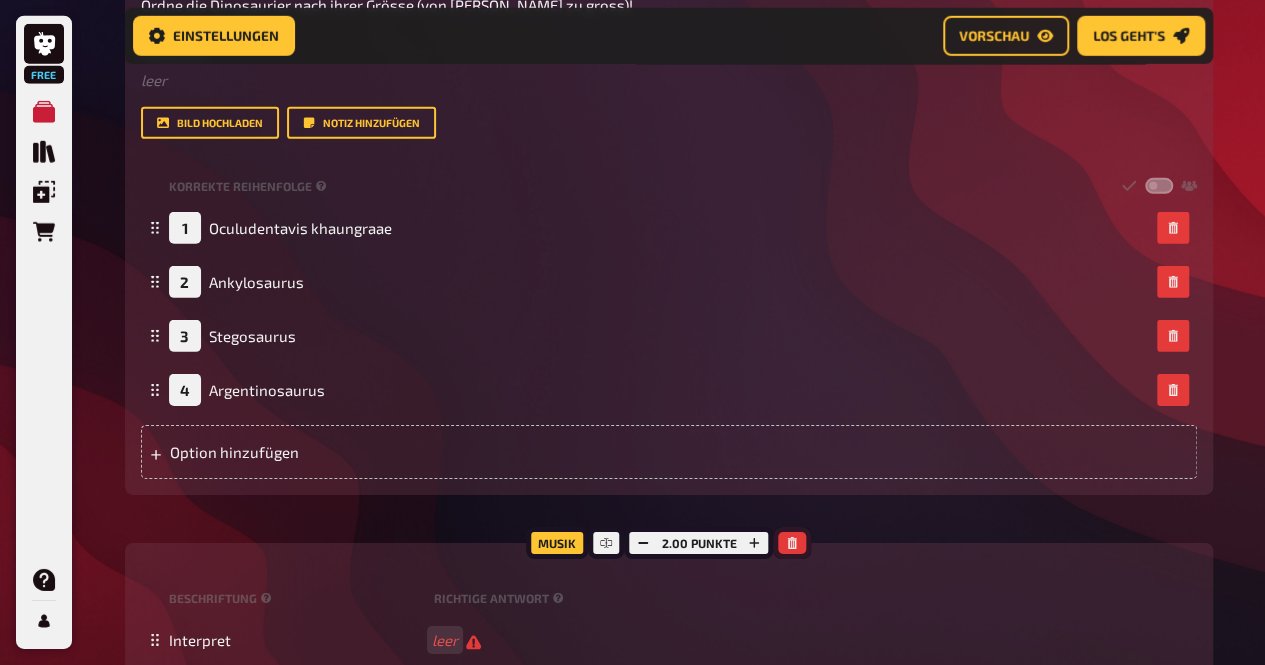 click 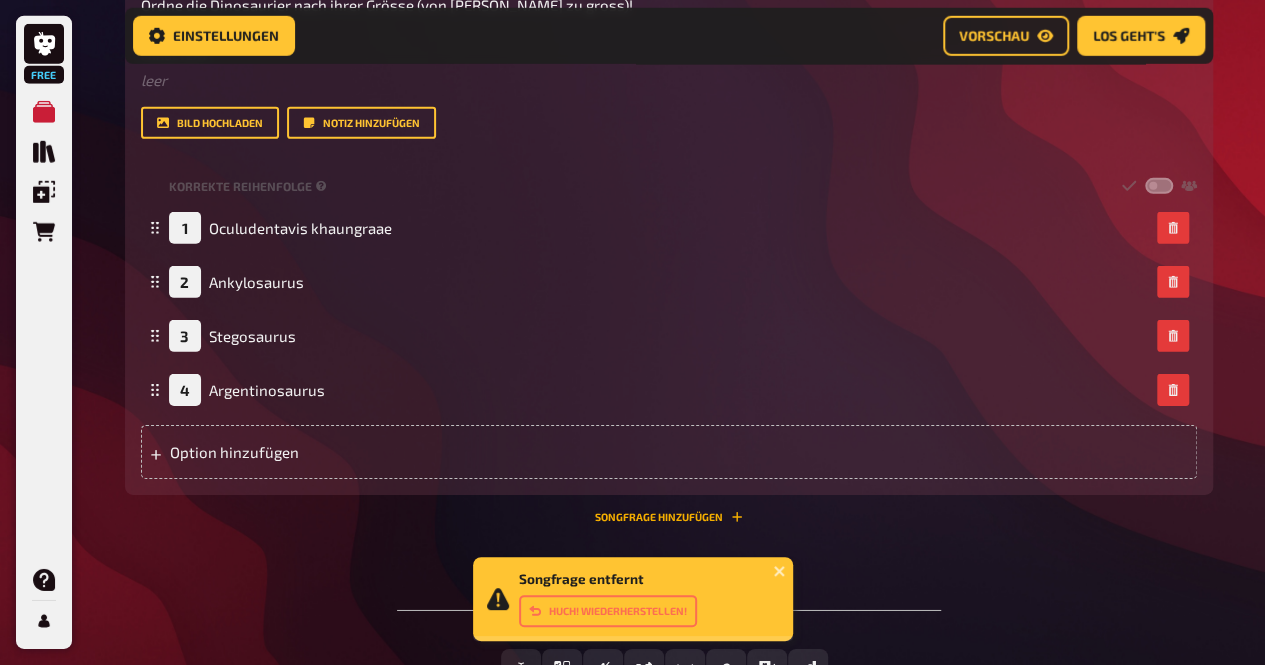 click on "Songfrage hinzufügen" at bounding box center (669, 517) 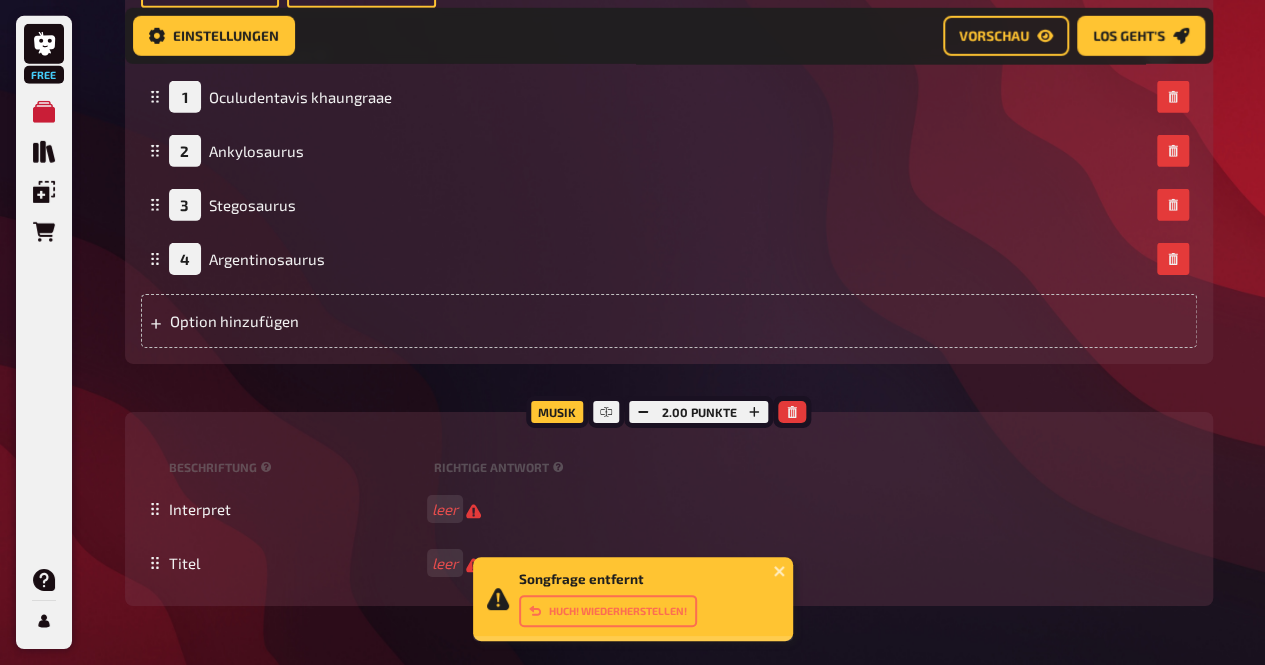 scroll, scrollTop: 3076, scrollLeft: 0, axis: vertical 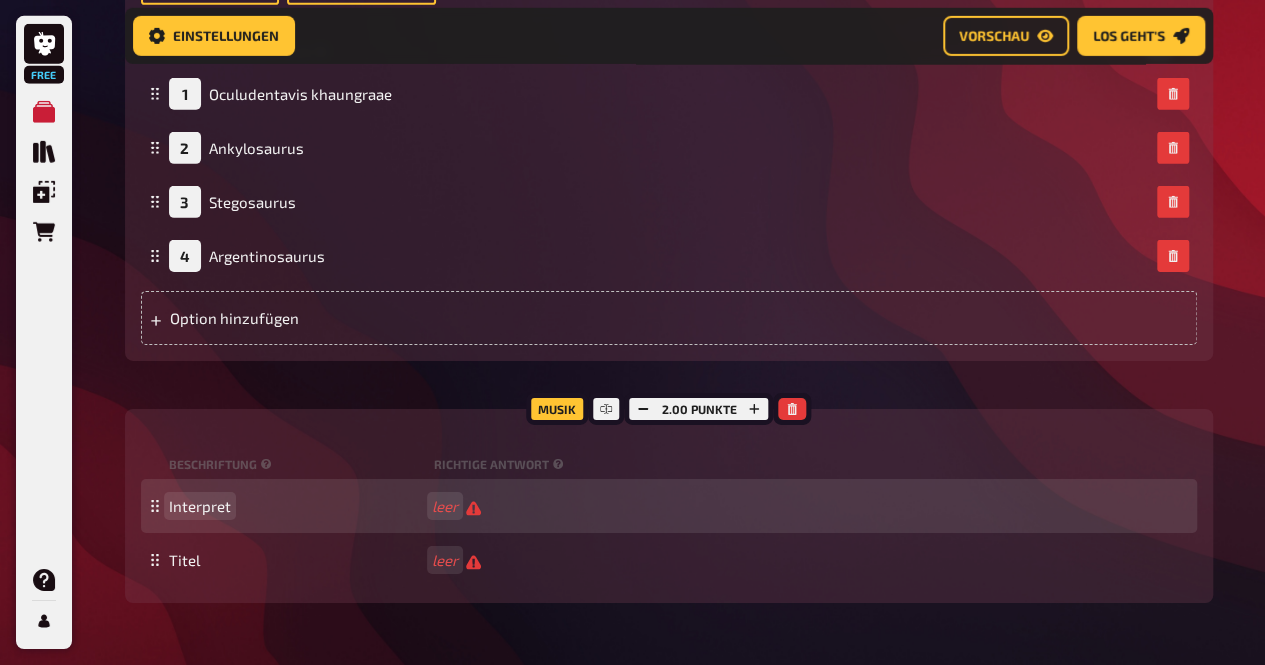 click on "Interpret" at bounding box center [200, 506] 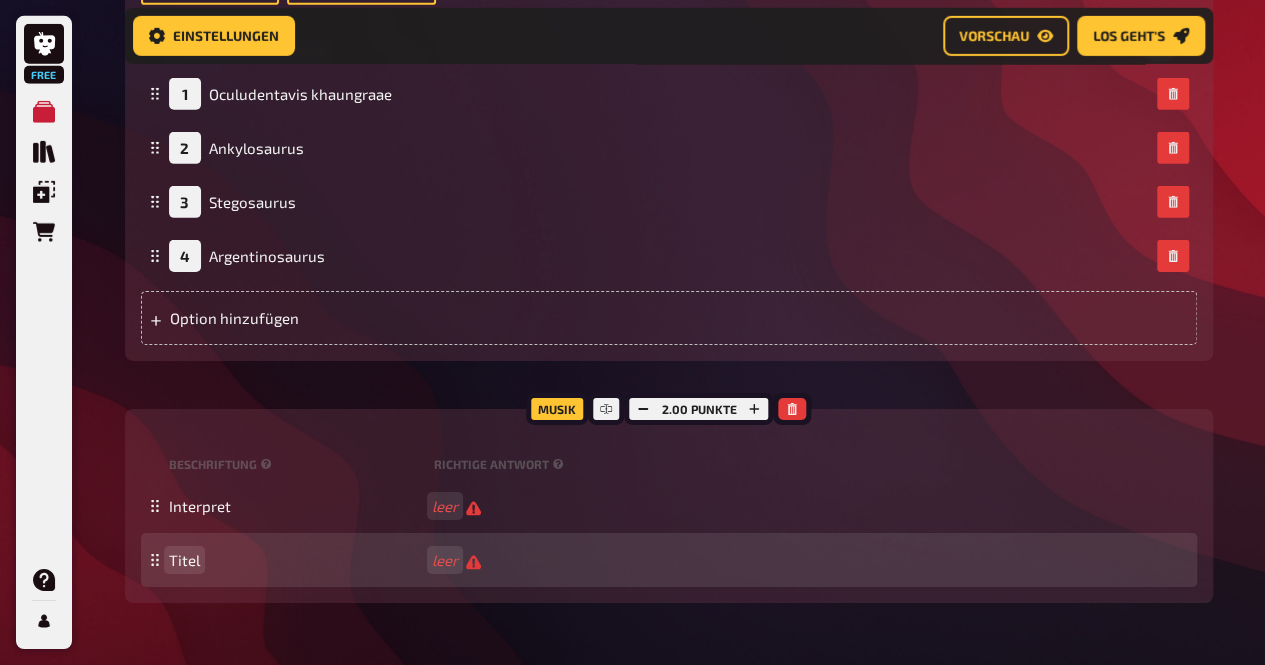click on "Titel" at bounding box center (296, 560) 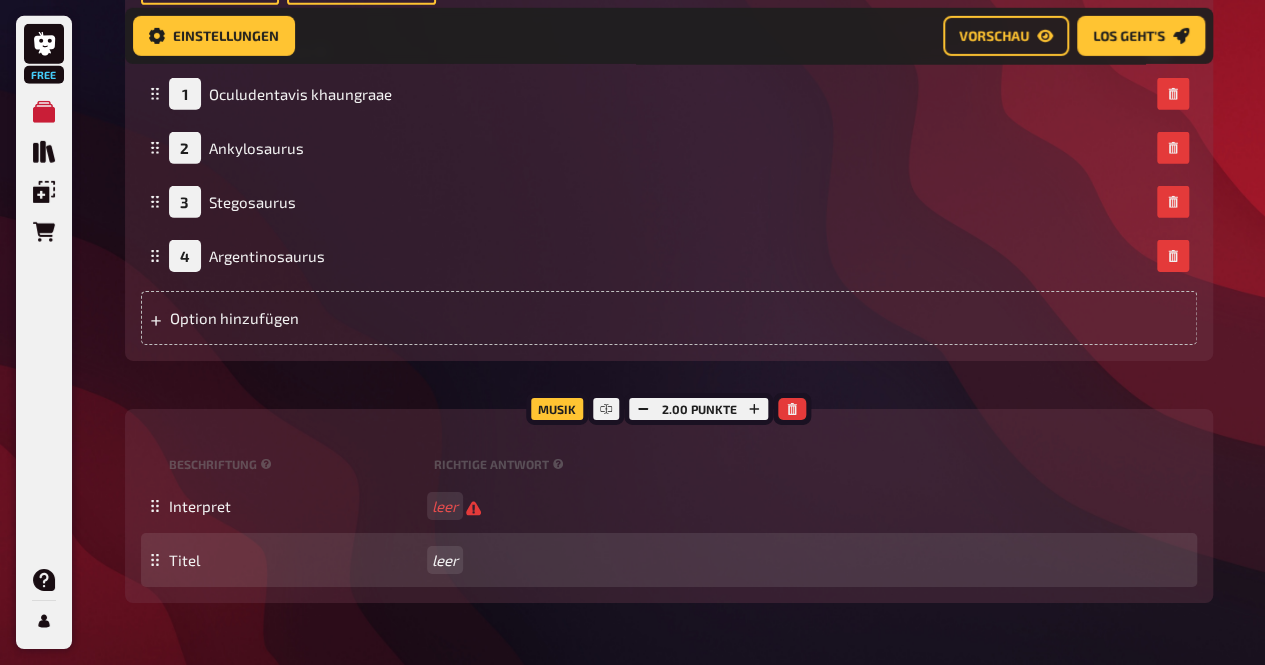 click on "Titel leer" at bounding box center [669, 560] 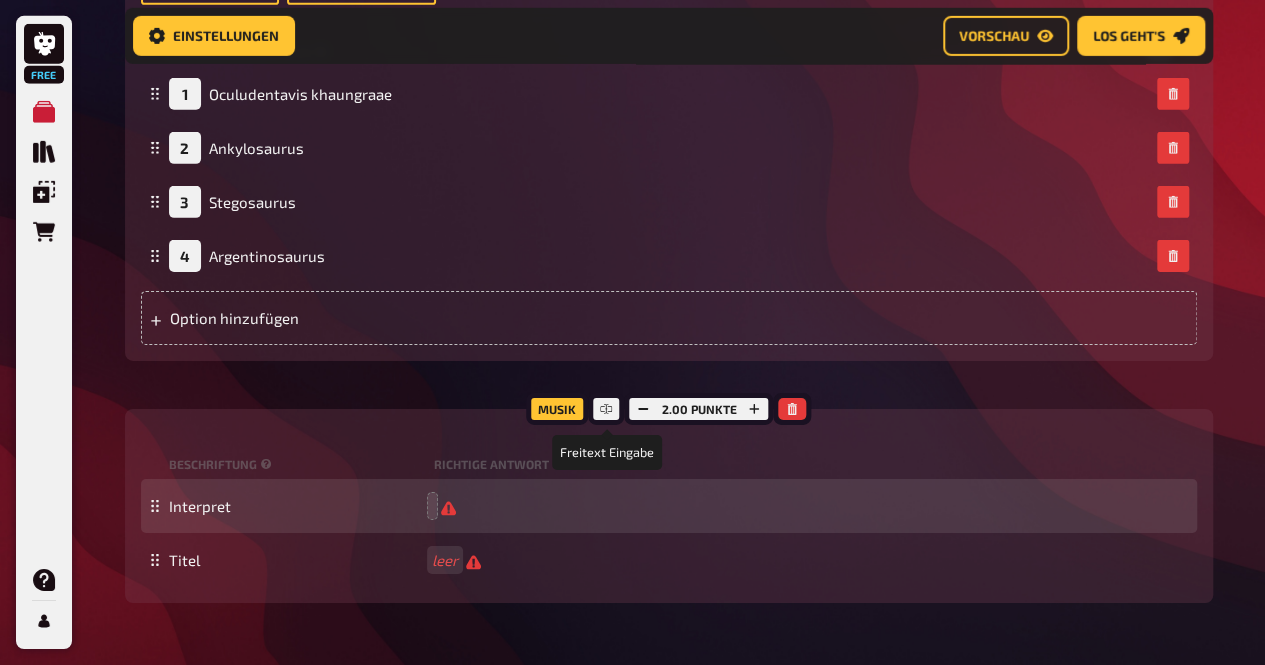 click 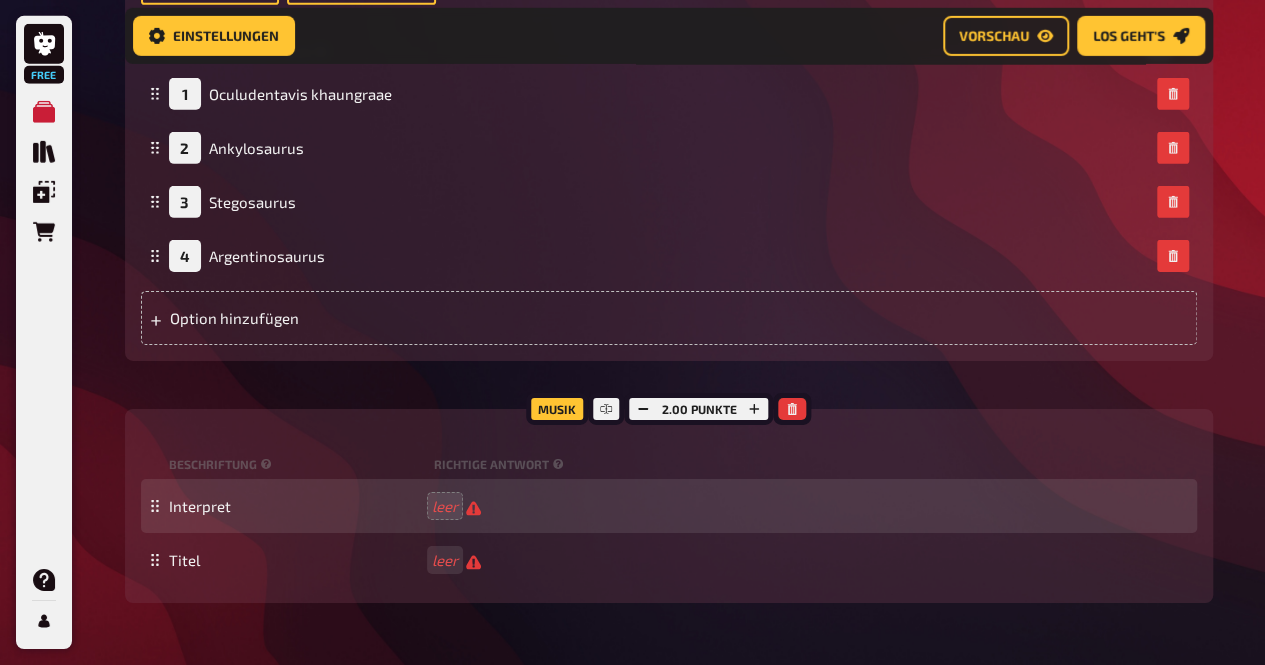 click on "Musik" at bounding box center [557, 409] 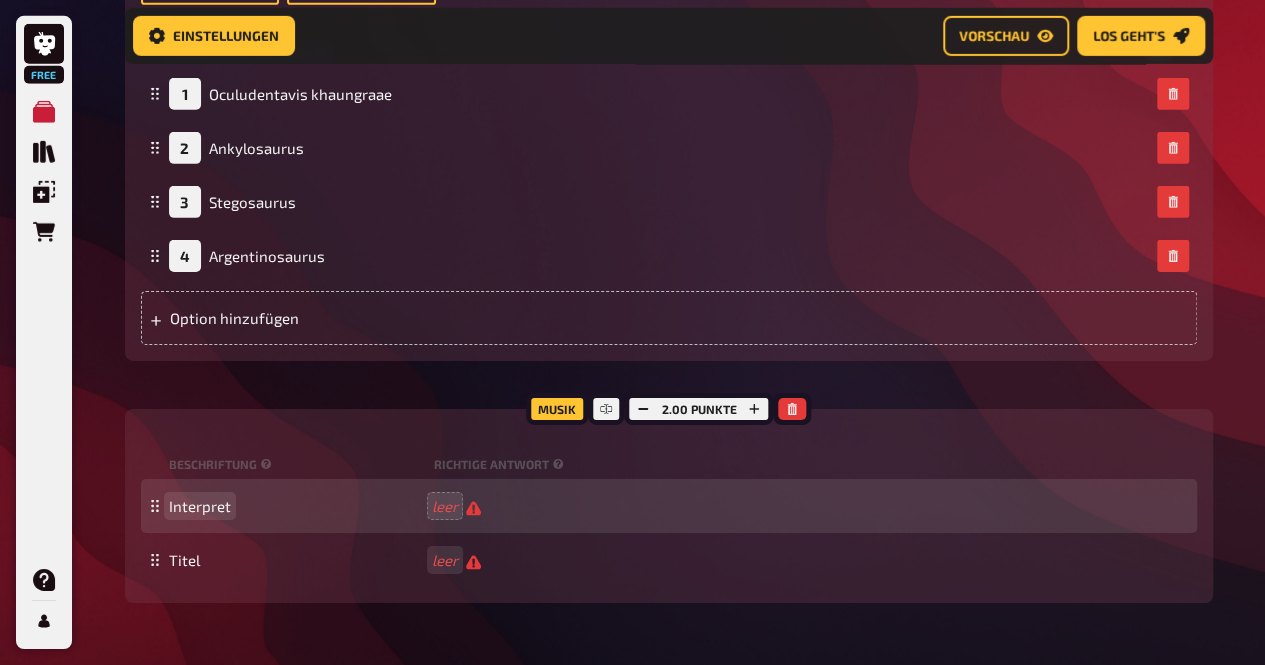 click on "Interpret" at bounding box center (296, 506) 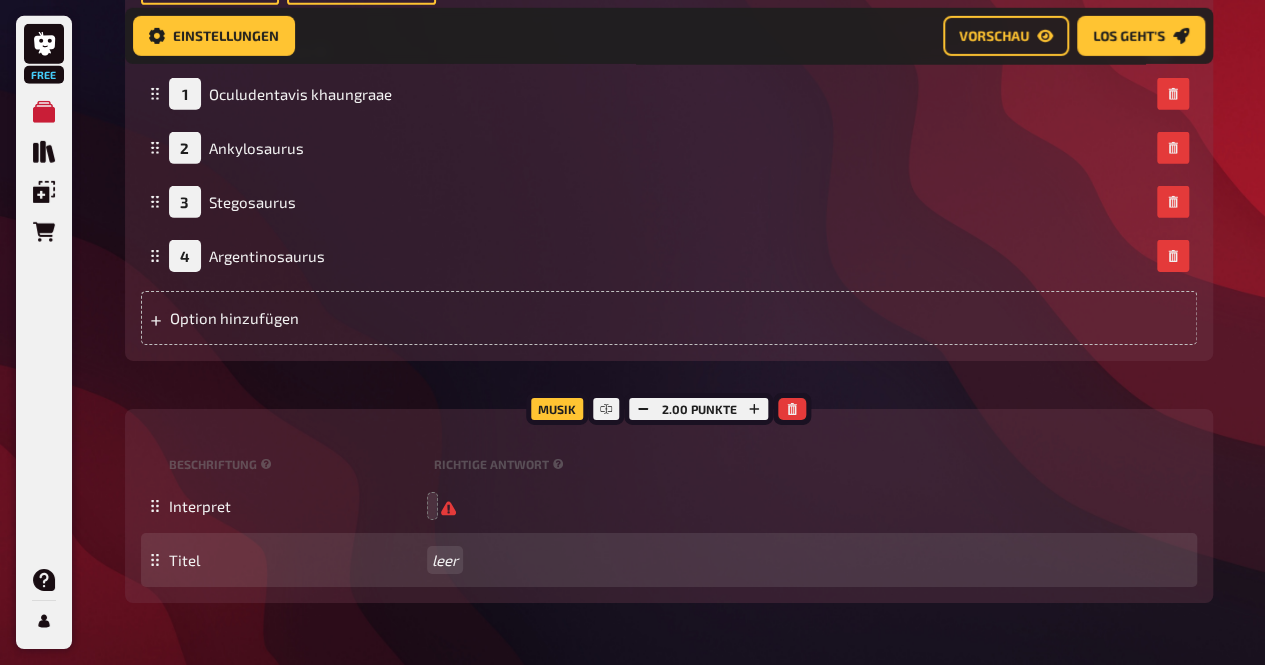 click on "Titel leer" at bounding box center (669, 560) 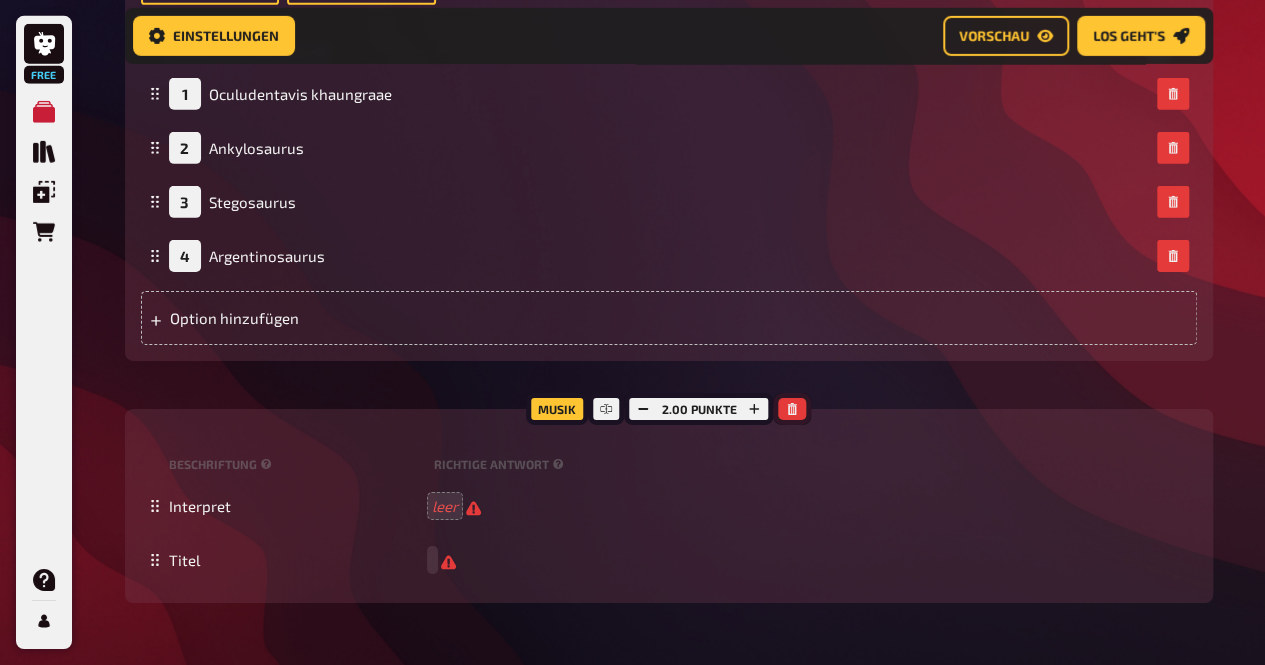 click 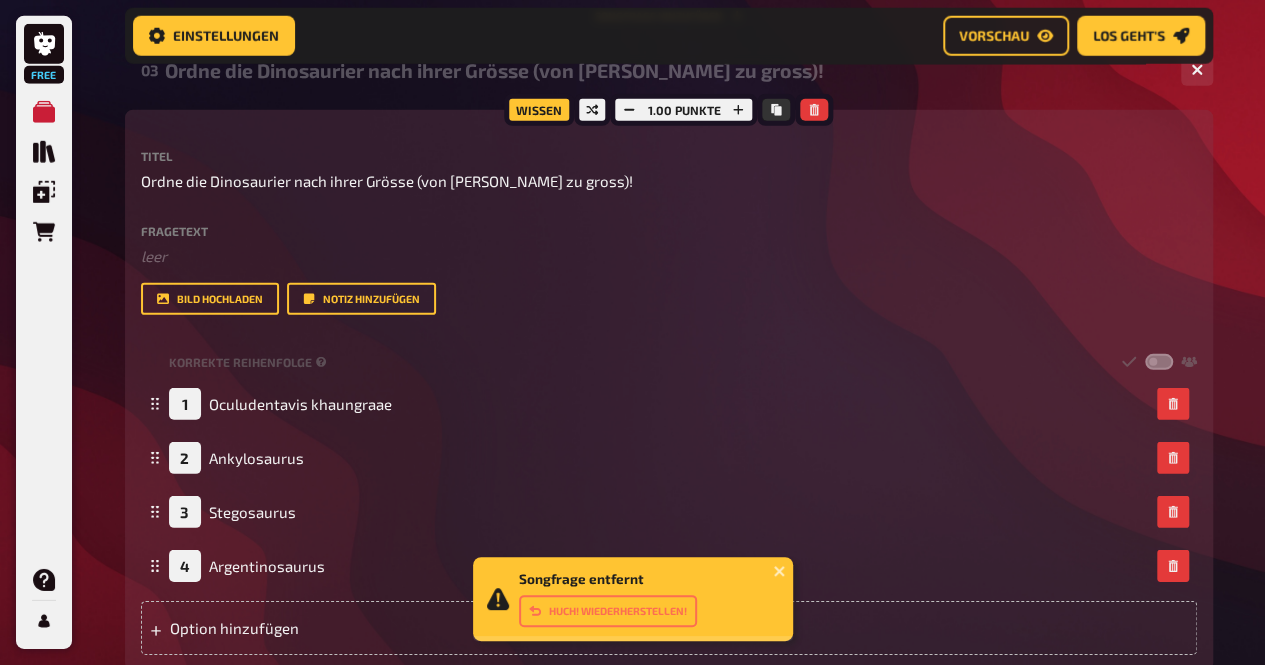 scroll, scrollTop: 2741, scrollLeft: 0, axis: vertical 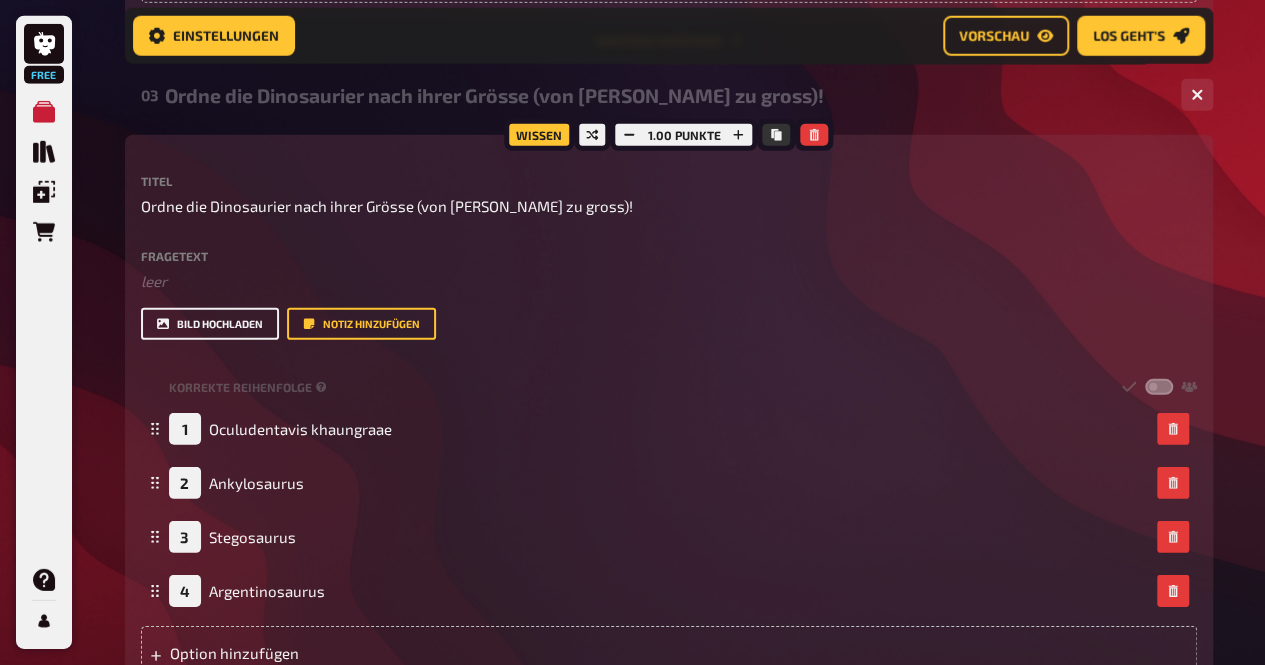 click on "Bild hochladen" at bounding box center (210, 324) 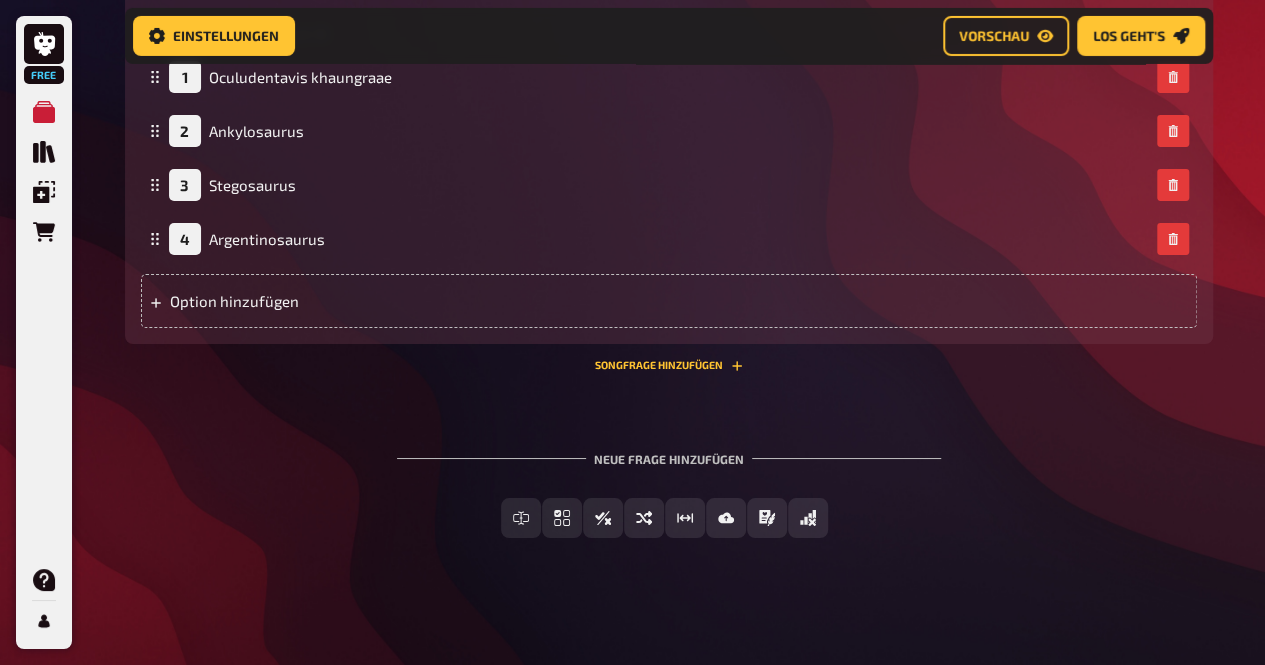 scroll, scrollTop: 3496, scrollLeft: 0, axis: vertical 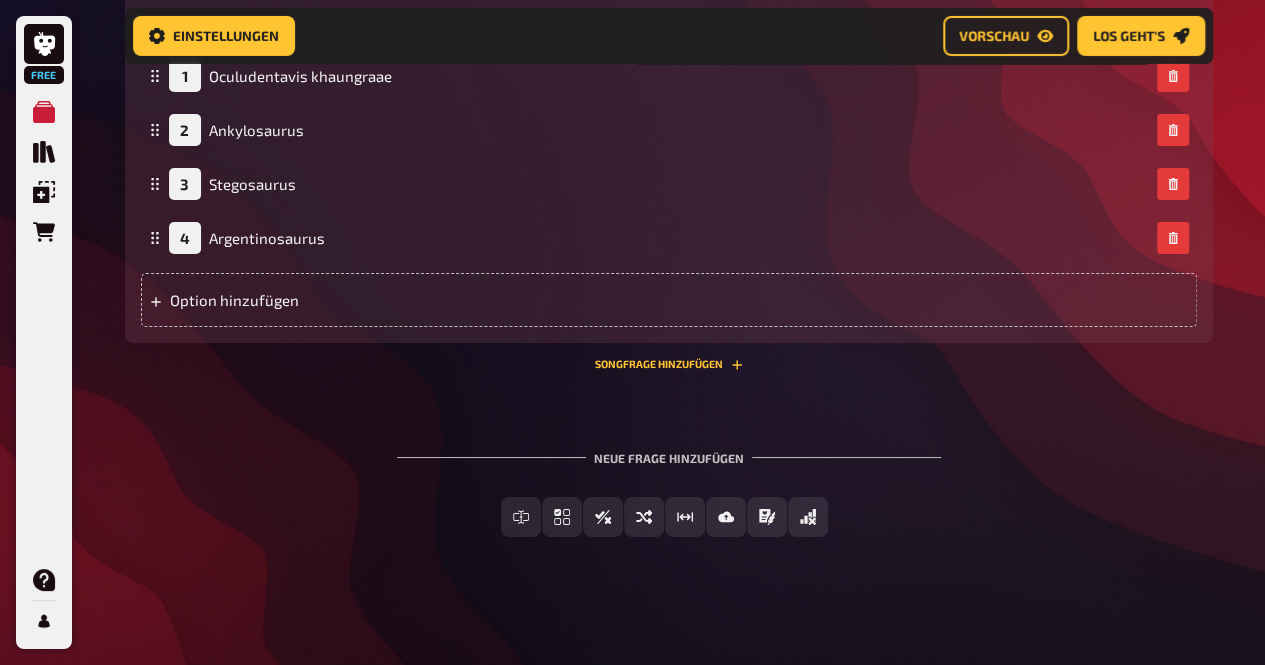 click on "Neue Frage hinzufügen" at bounding box center [669, 450] 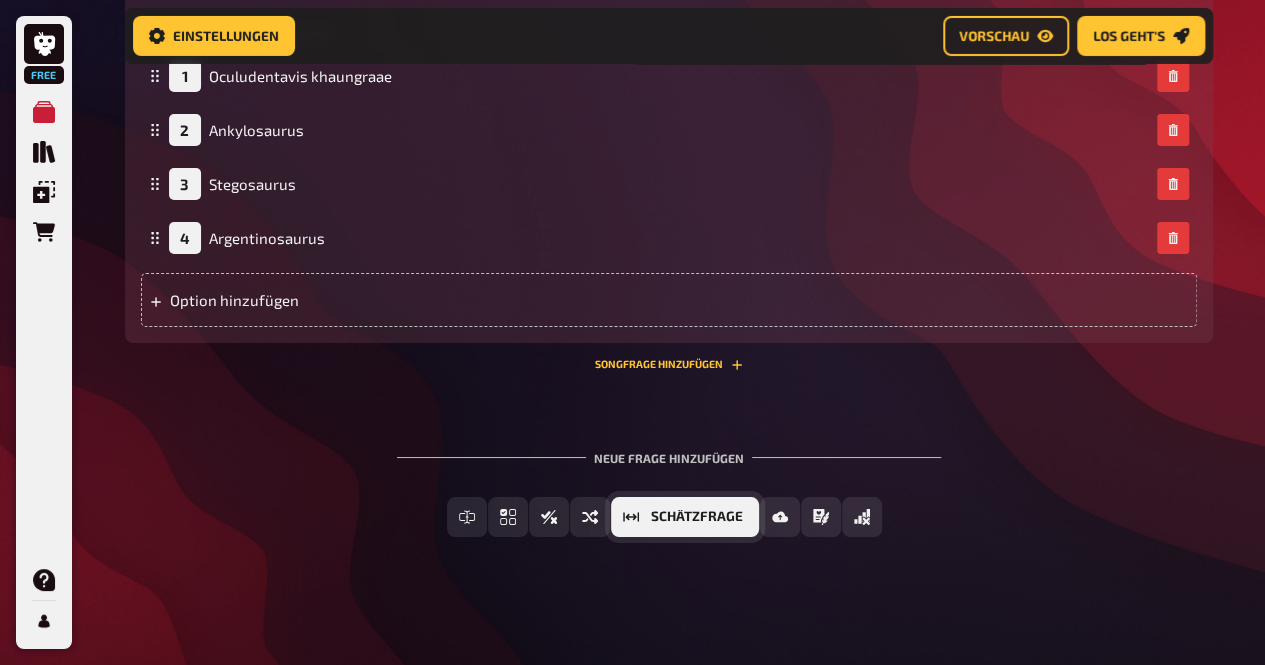 click 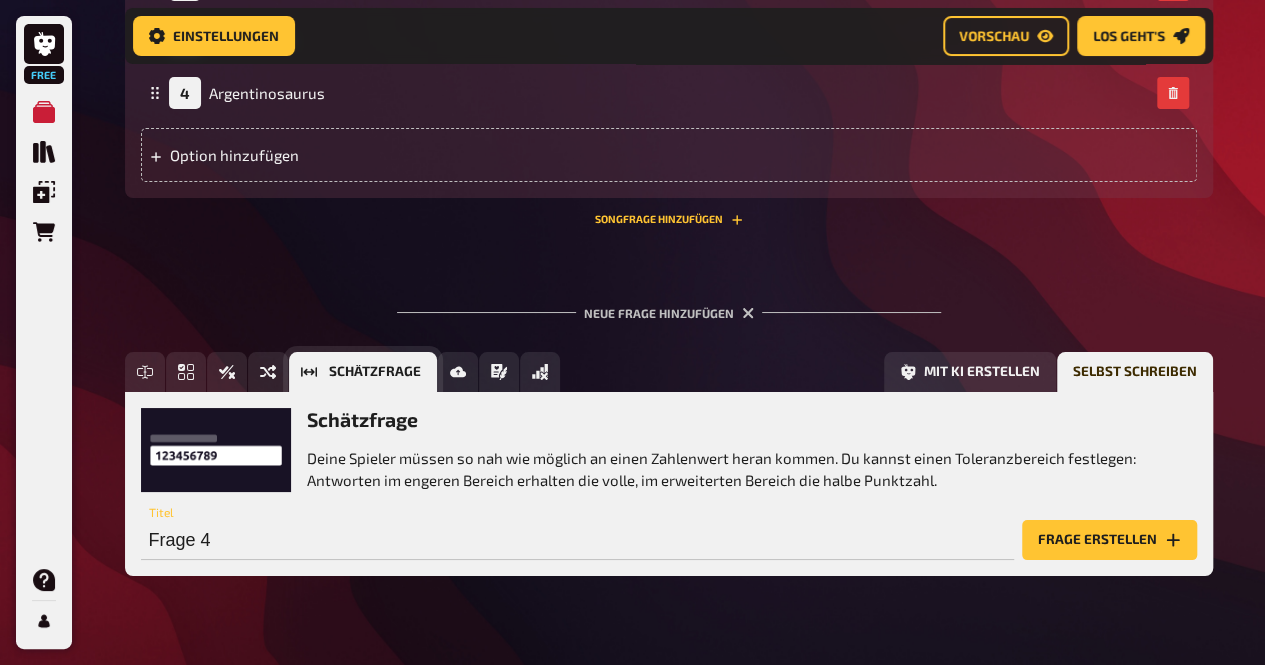 scroll, scrollTop: 3681, scrollLeft: 0, axis: vertical 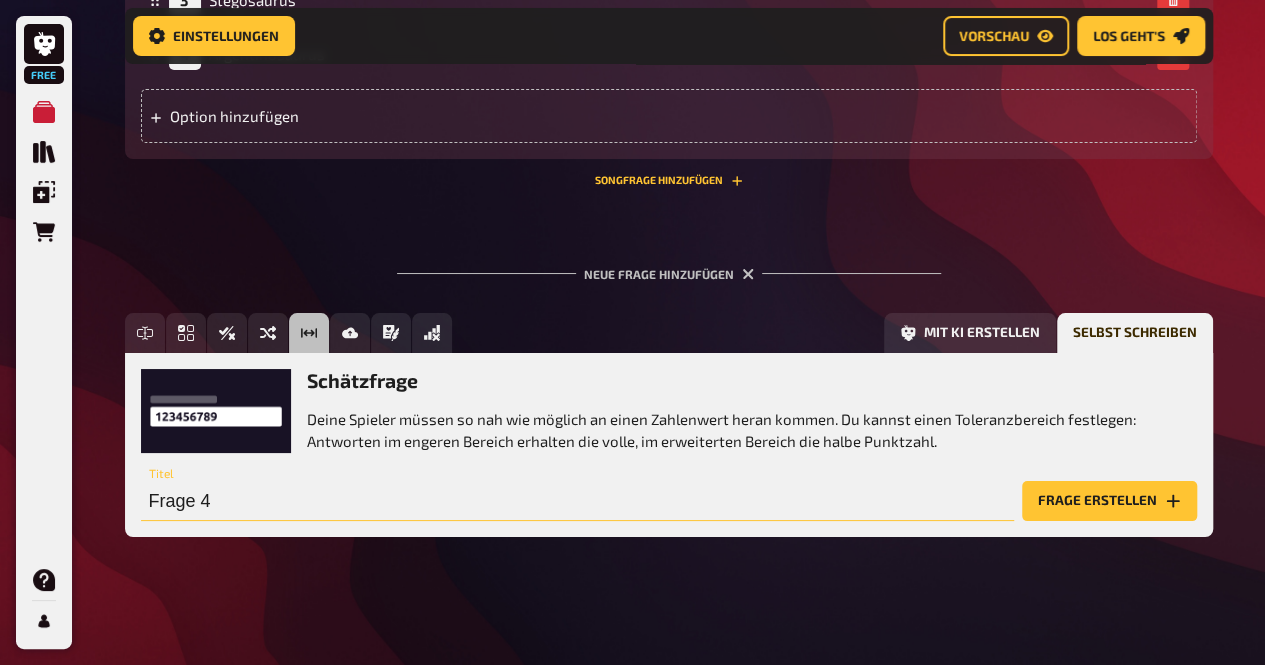 click on "Frage 4" at bounding box center [577, 501] 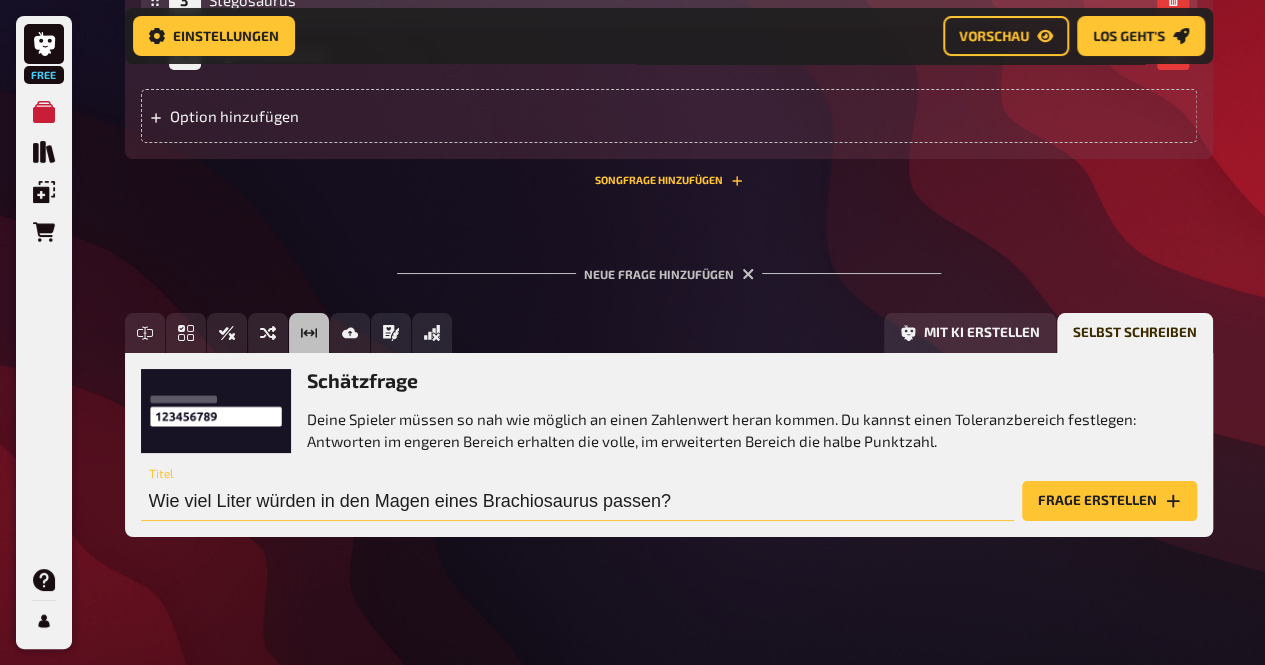 type on "Wie viel Liter würden in den Magen eines Brachiosaurus passen?" 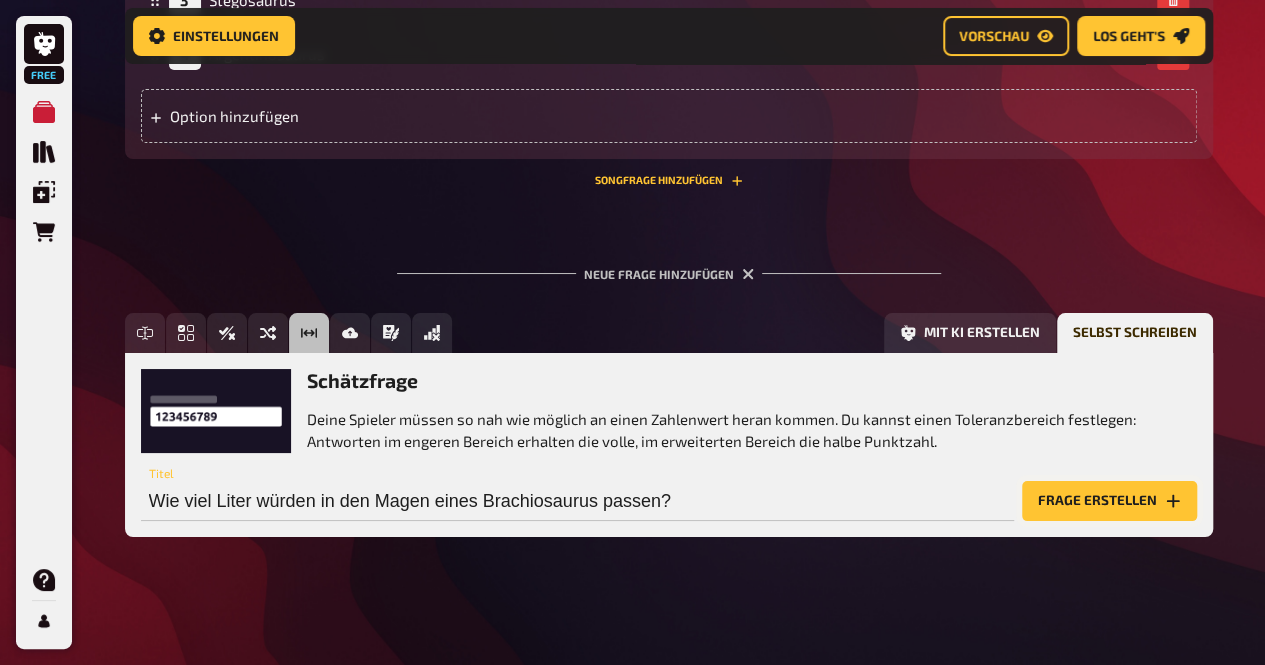 click on "Frage erstellen" at bounding box center [1109, 501] 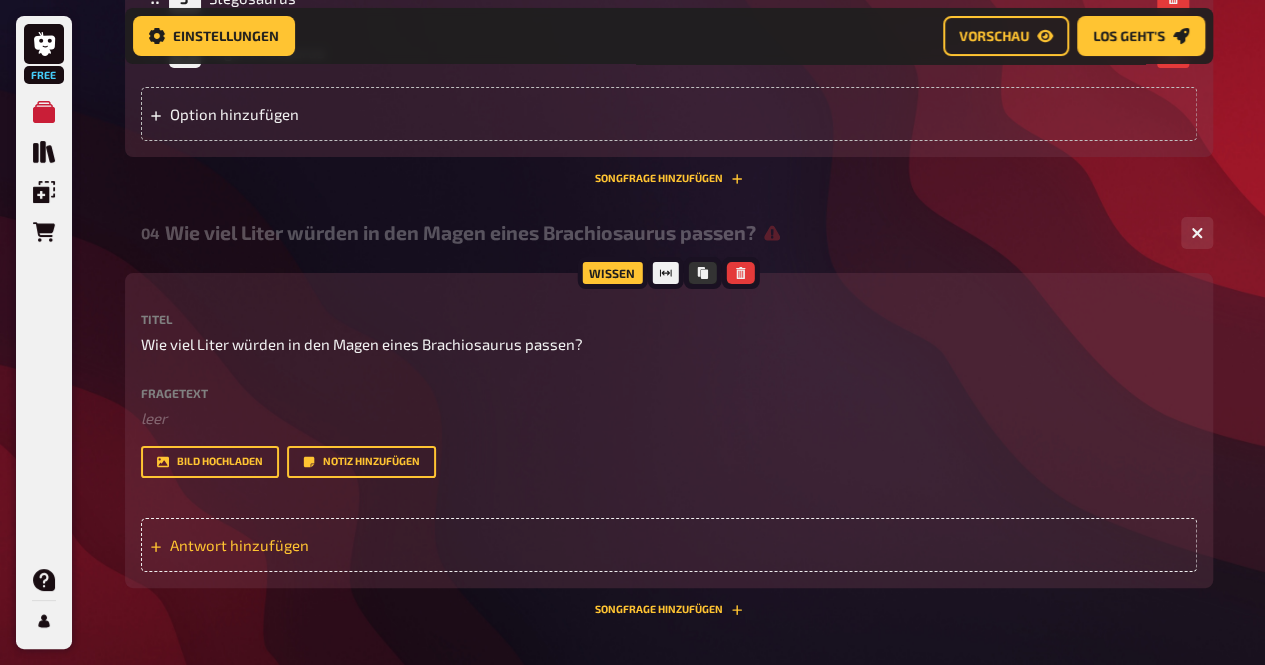 click on "Antwort hinzufügen" at bounding box center (325, 545) 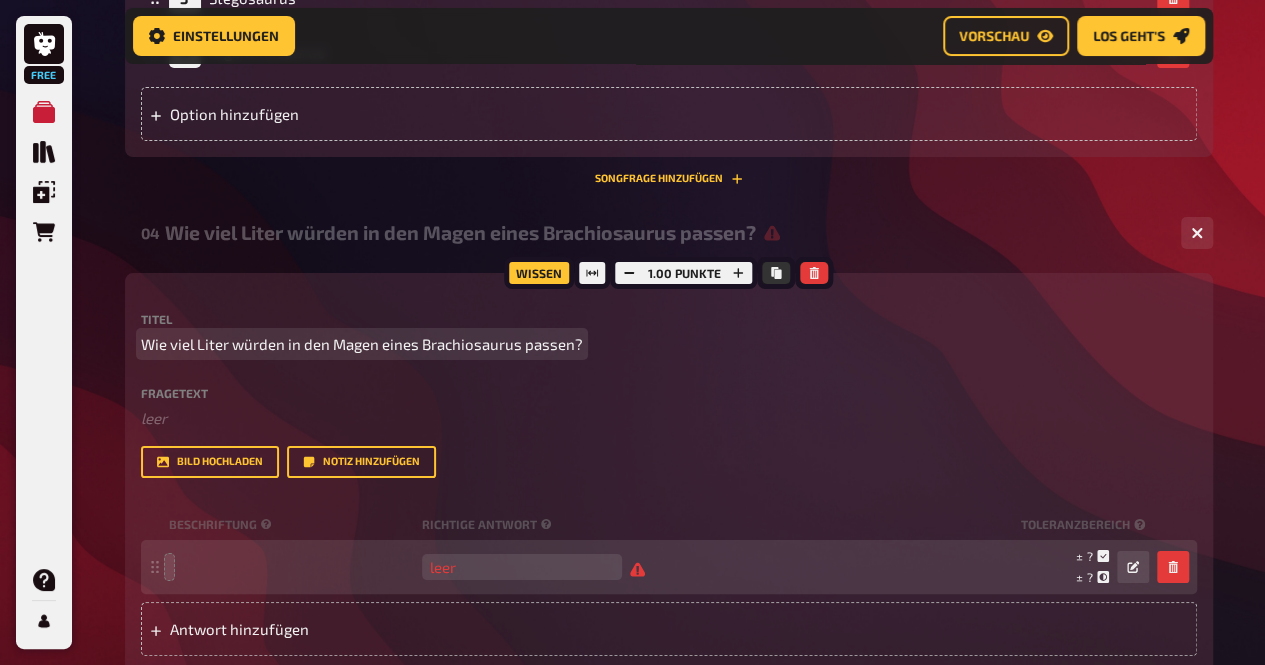 click on "Wie viel Liter würden in den Magen eines Brachiosaurus passen?" at bounding box center (362, 344) 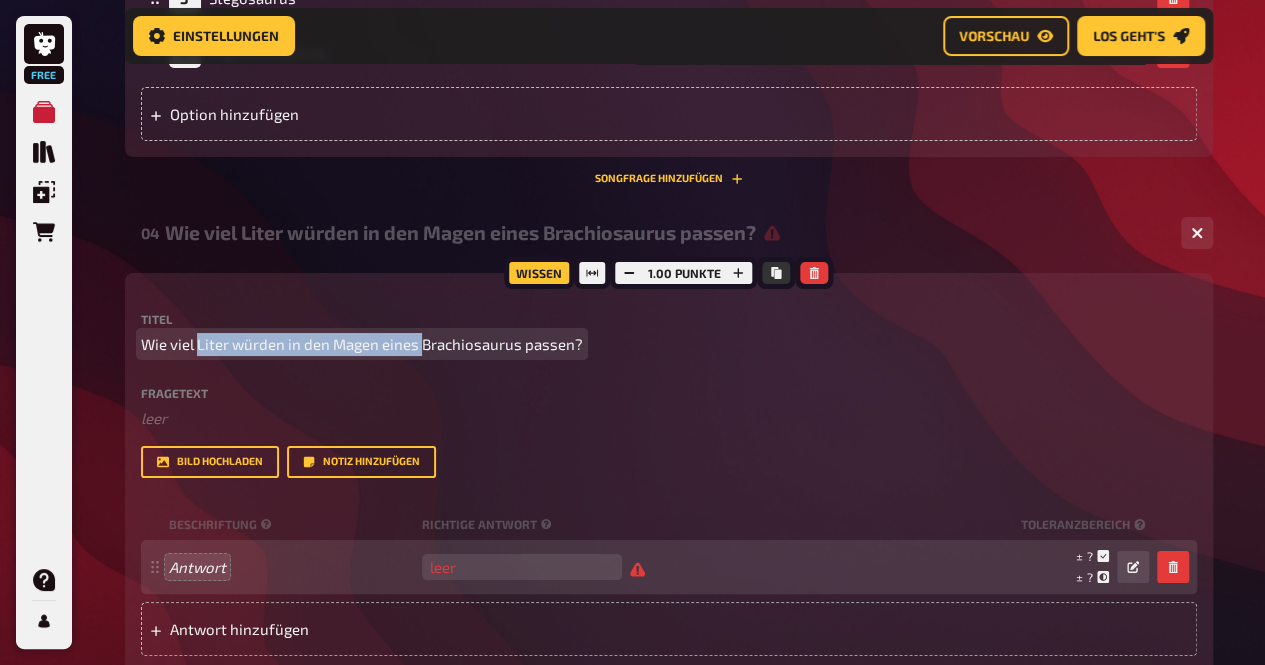 drag, startPoint x: 420, startPoint y: 346, endPoint x: 196, endPoint y: 345, distance: 224.00223 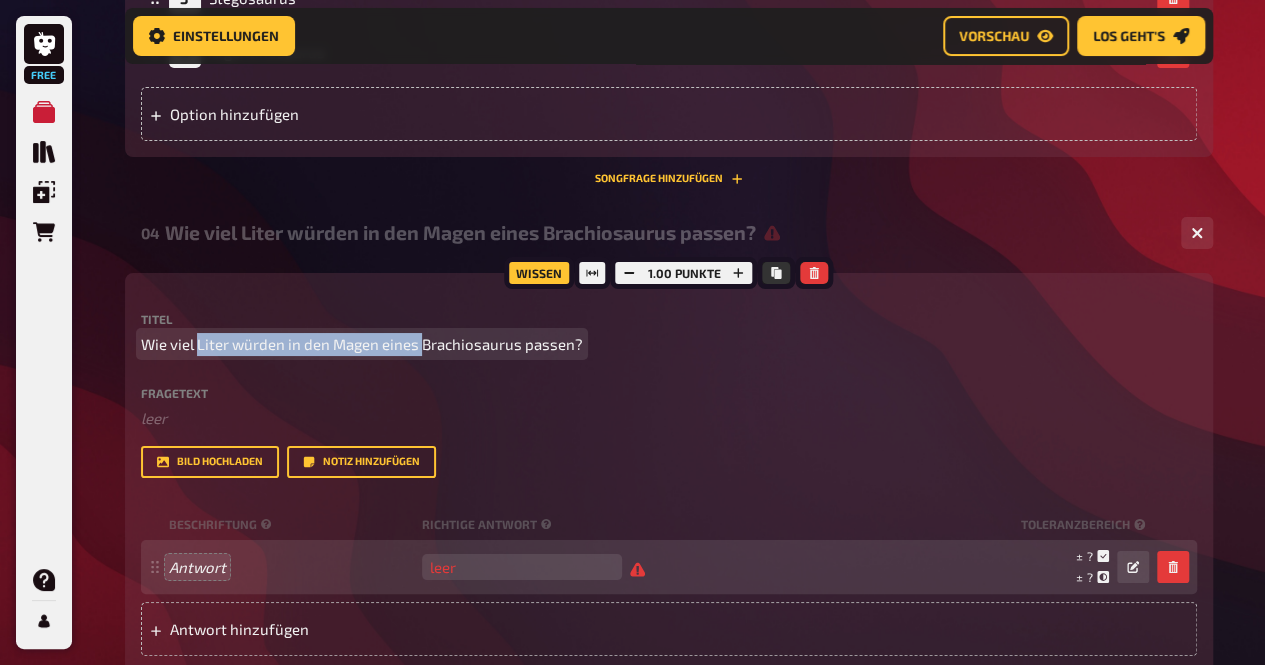 click on "Wie viel Liter würden in den Magen eines Brachiosaurus passen?" at bounding box center (362, 344) 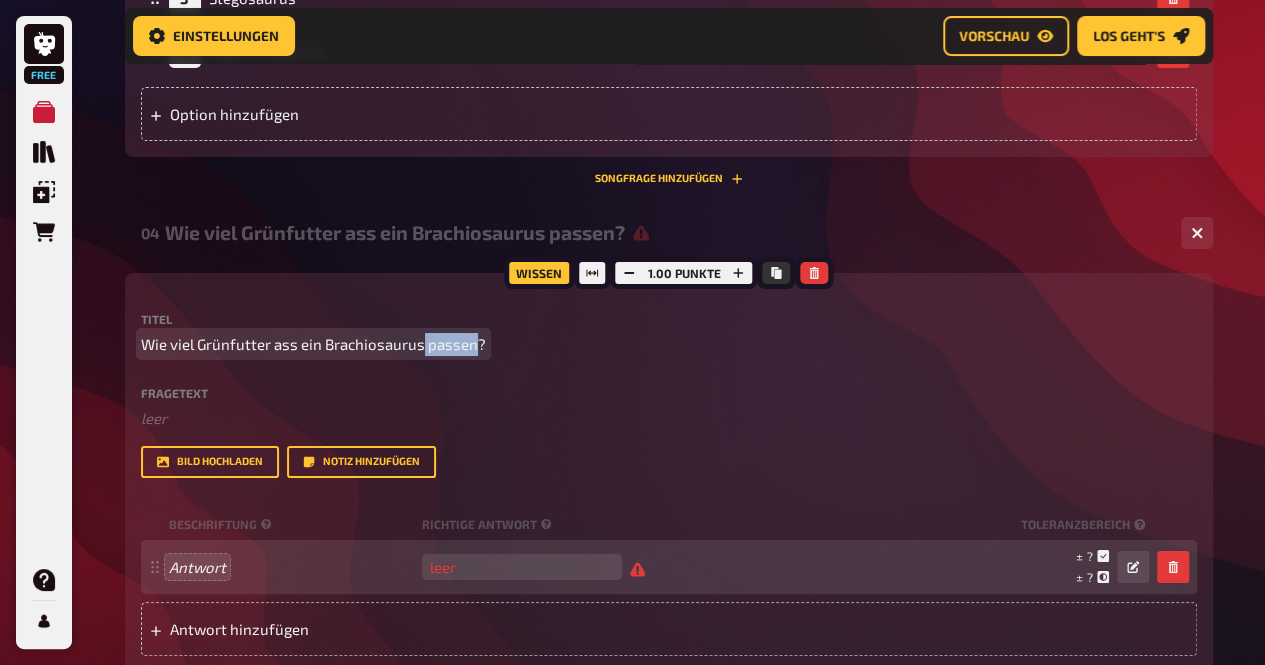 drag, startPoint x: 474, startPoint y: 349, endPoint x: 420, endPoint y: 349, distance: 54 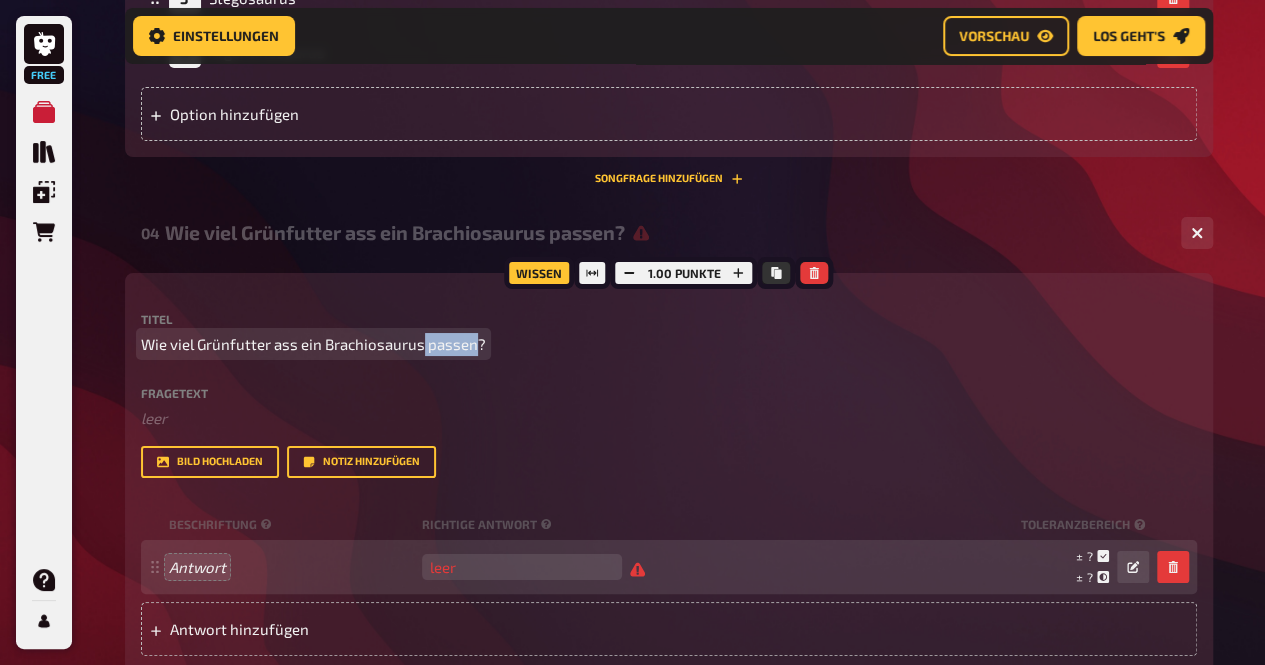 click on "Wie viel Grünfutter ass ein Brachiosaurus passen?" at bounding box center [313, 344] 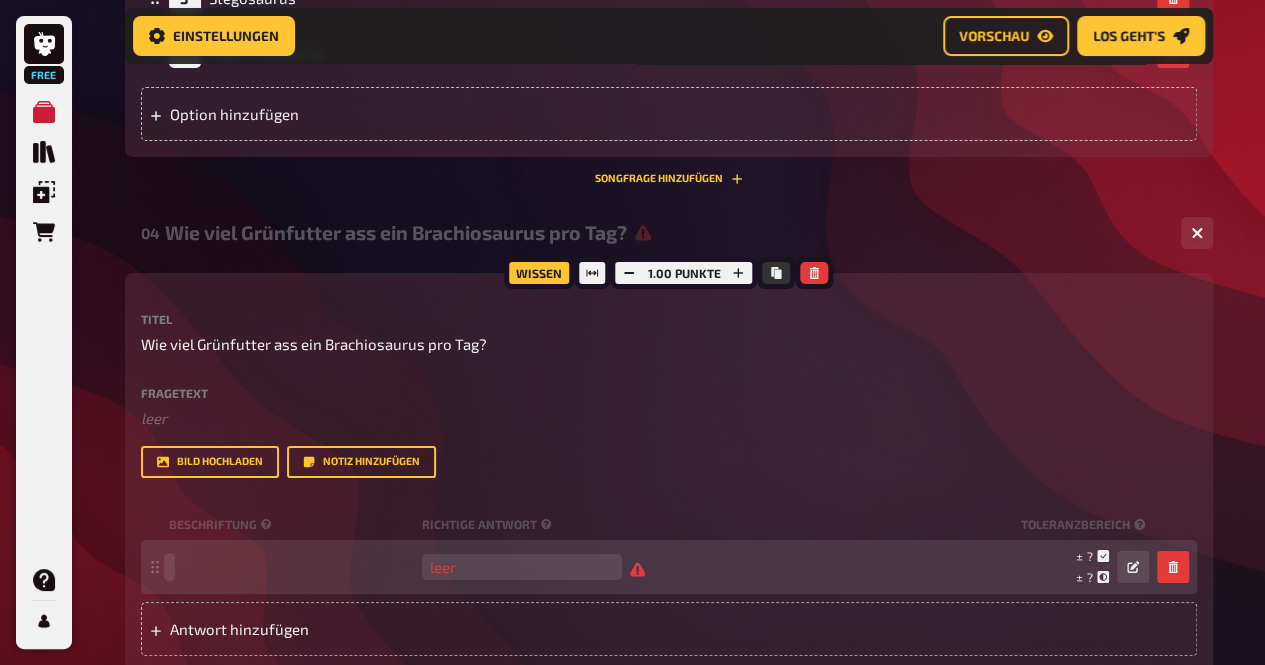 type 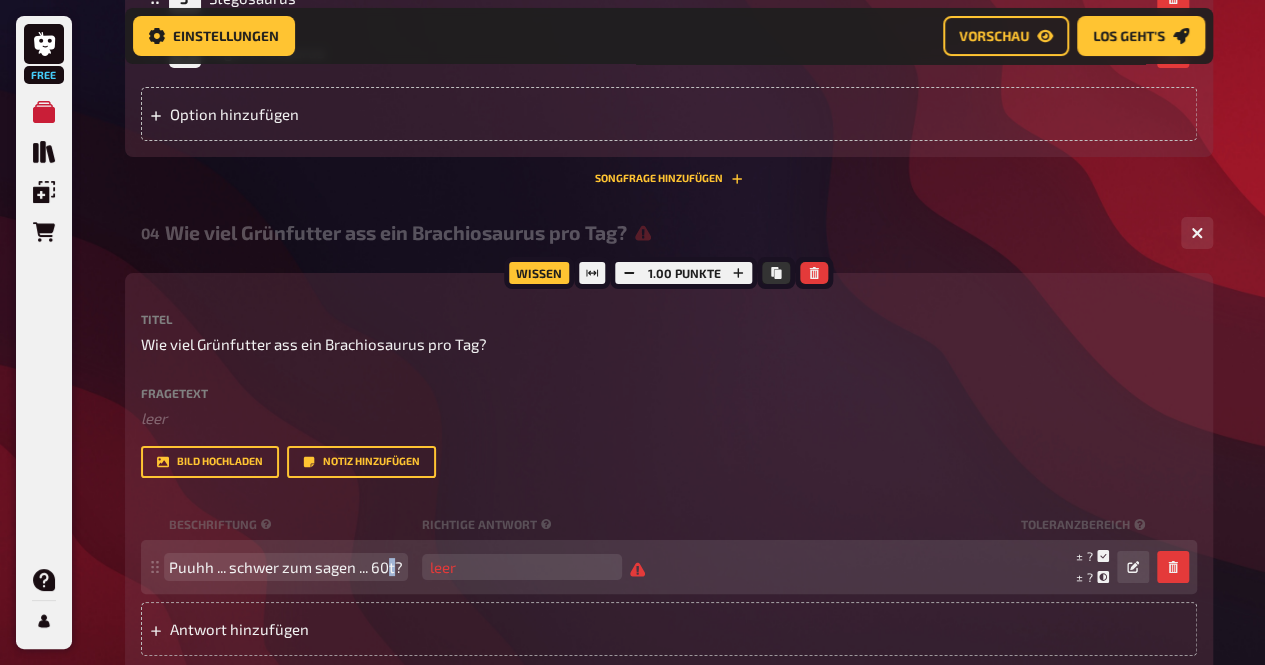 click on "Puuhh ... schwer zum sagen ... 60t?" at bounding box center (286, 567) 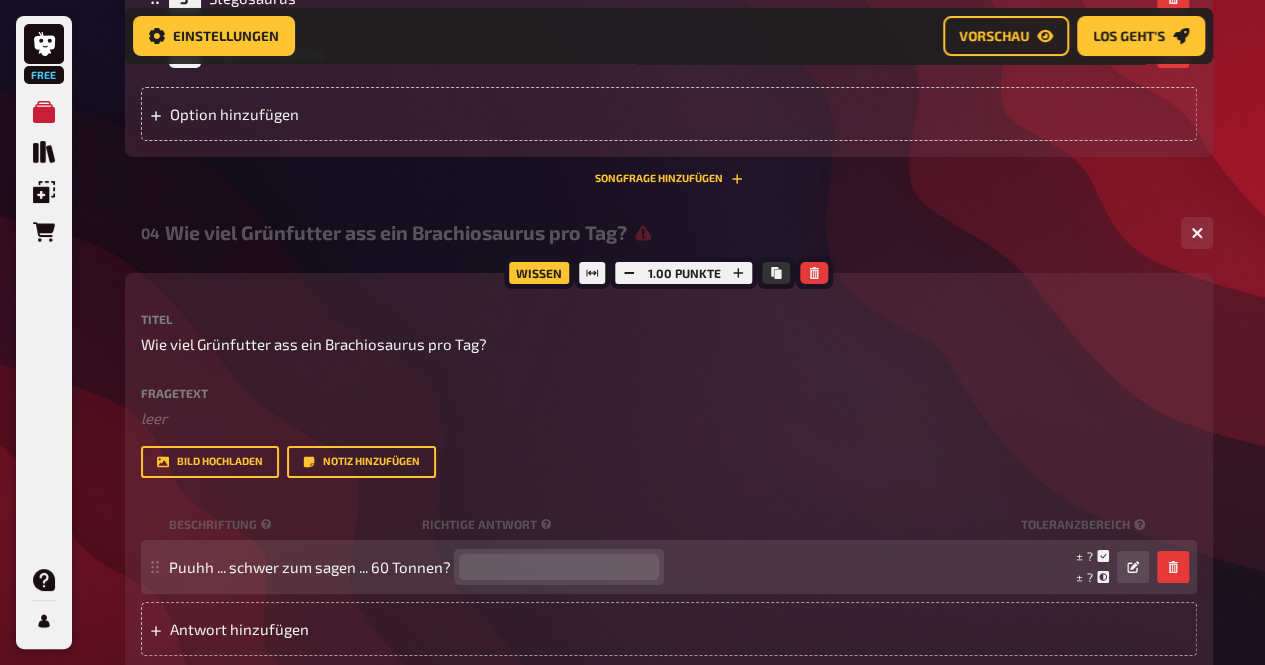 click at bounding box center (559, 567) 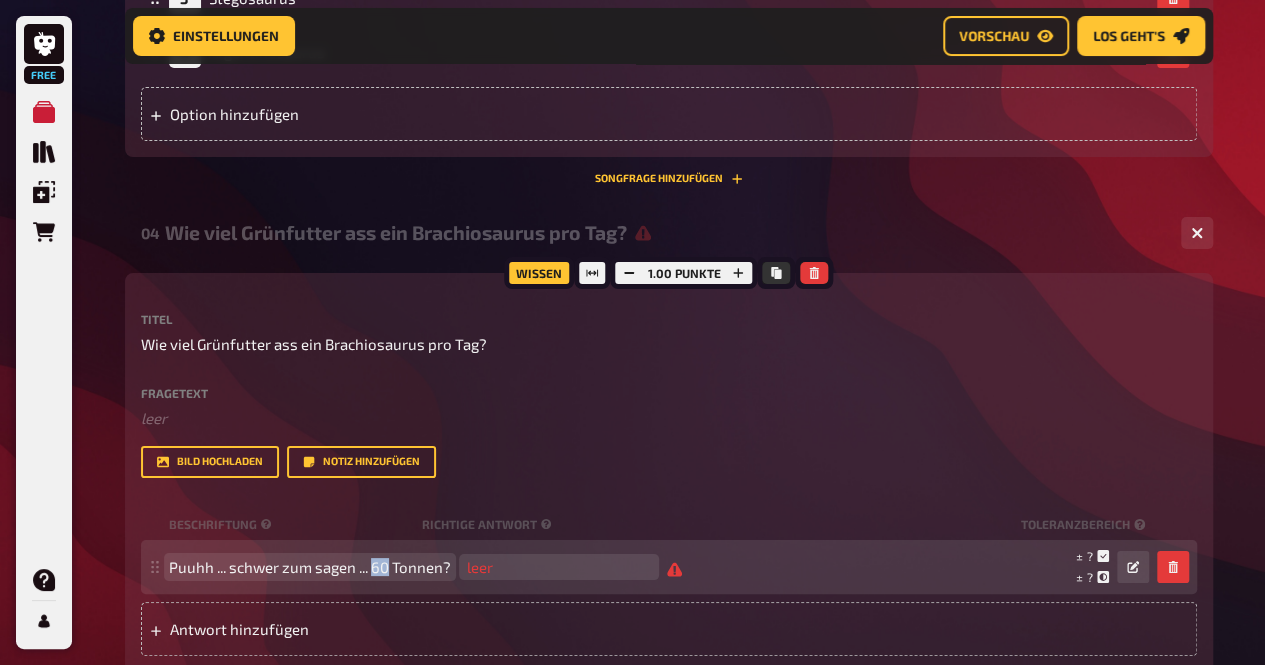 drag, startPoint x: 391, startPoint y: 573, endPoint x: 376, endPoint y: 573, distance: 15 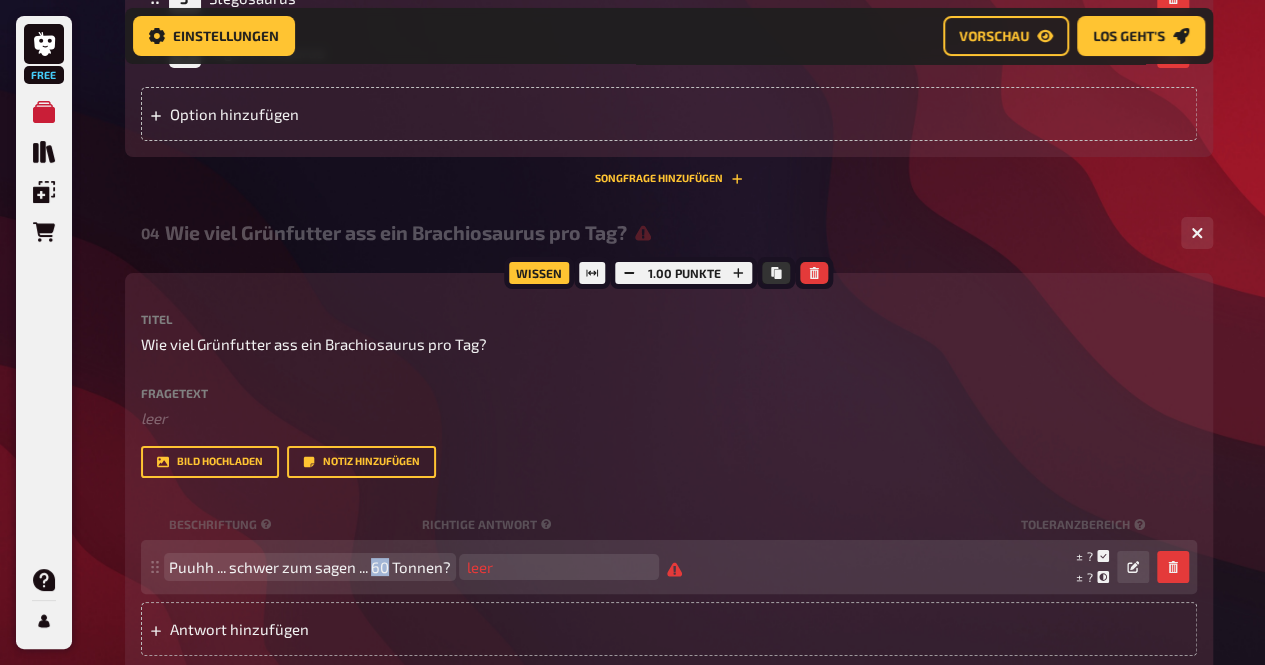 click on "Puuhh ... schwer zum sagen ... 60 Tonnen?" at bounding box center (310, 567) 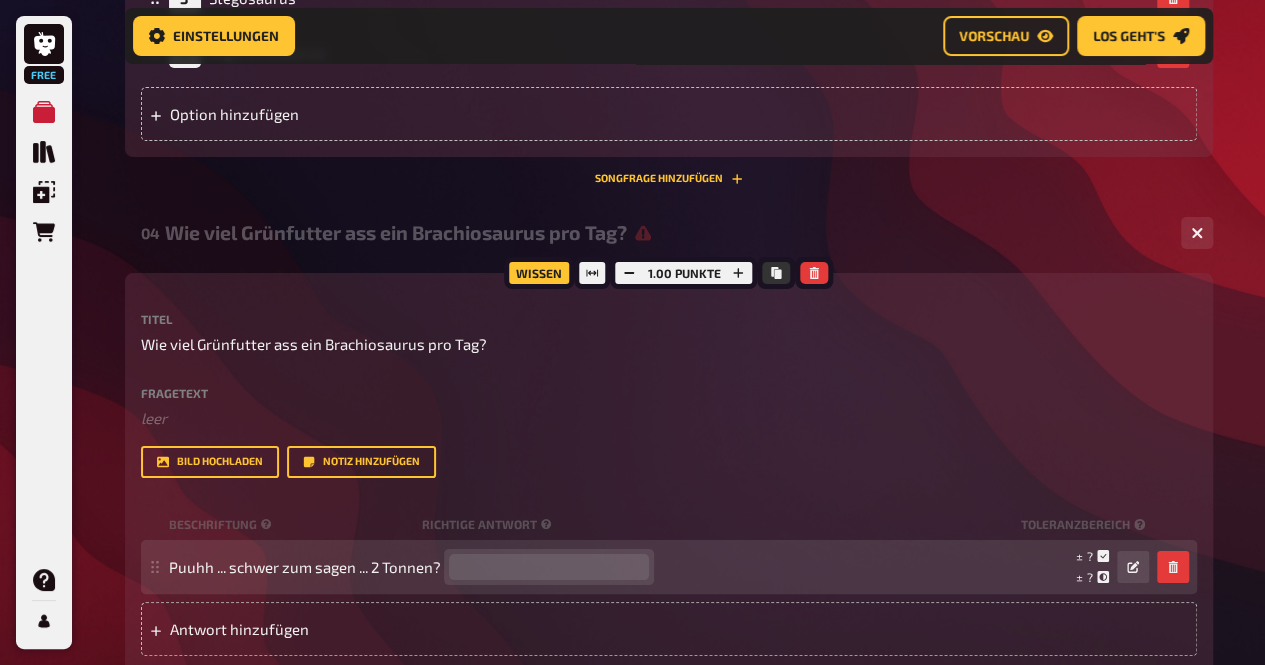 click at bounding box center [549, 567] 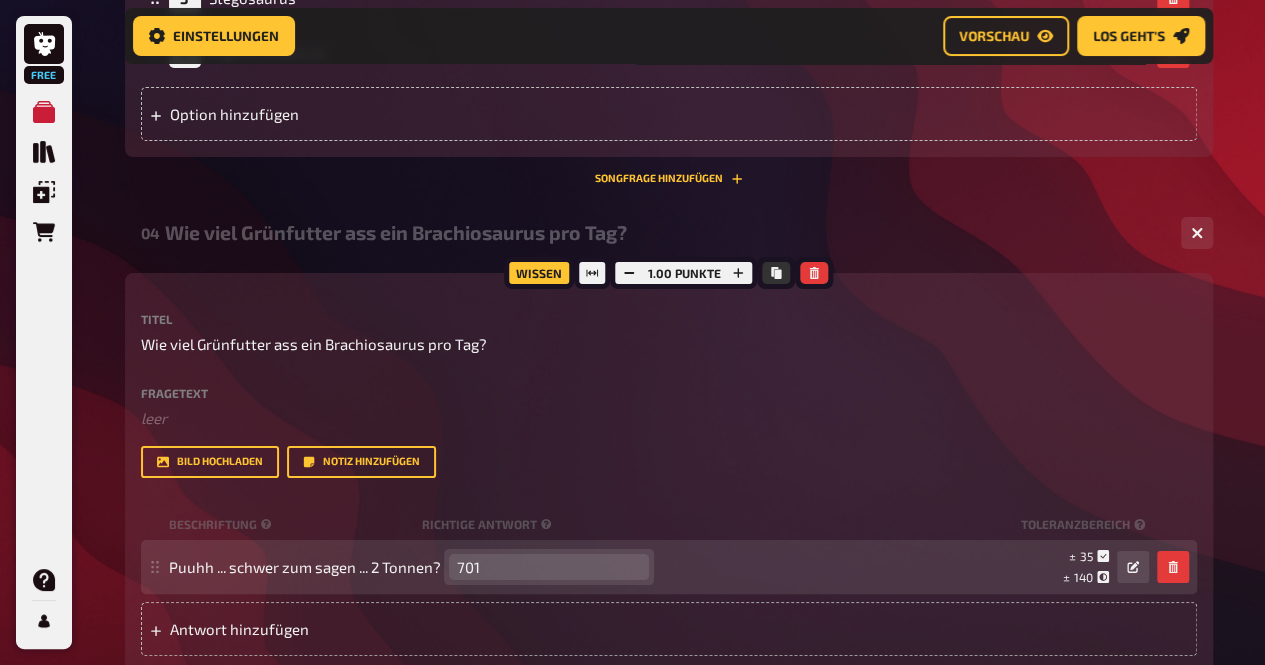type on "701" 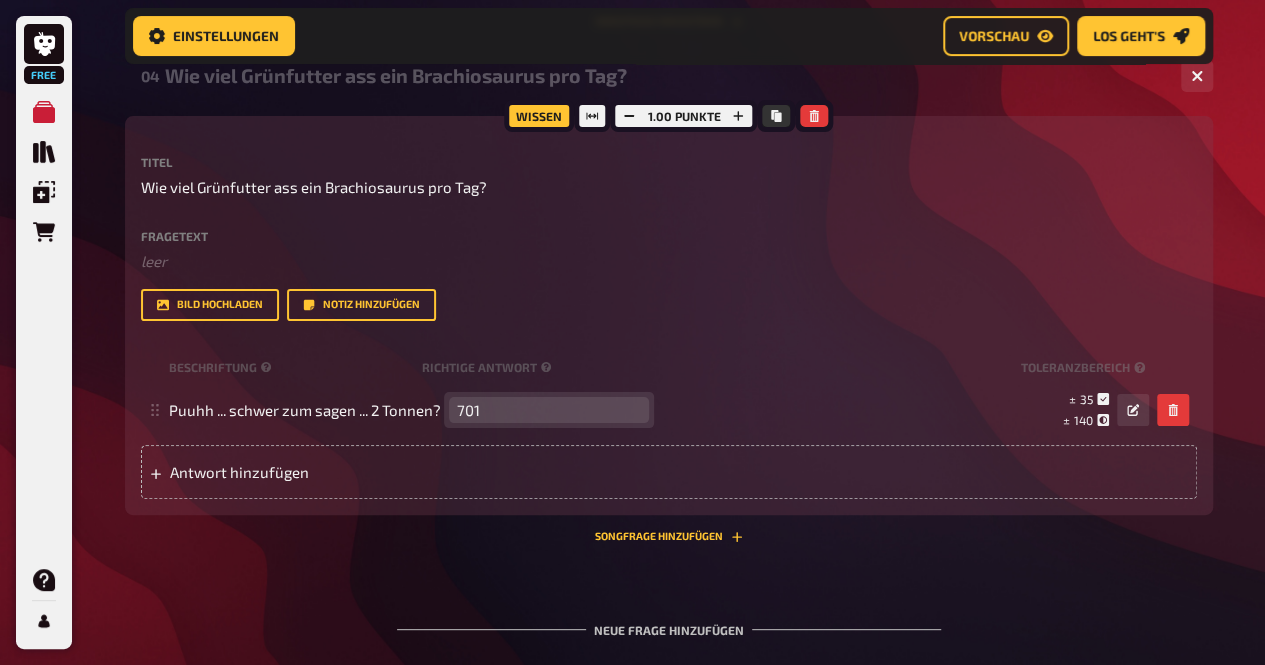 scroll, scrollTop: 3852, scrollLeft: 0, axis: vertical 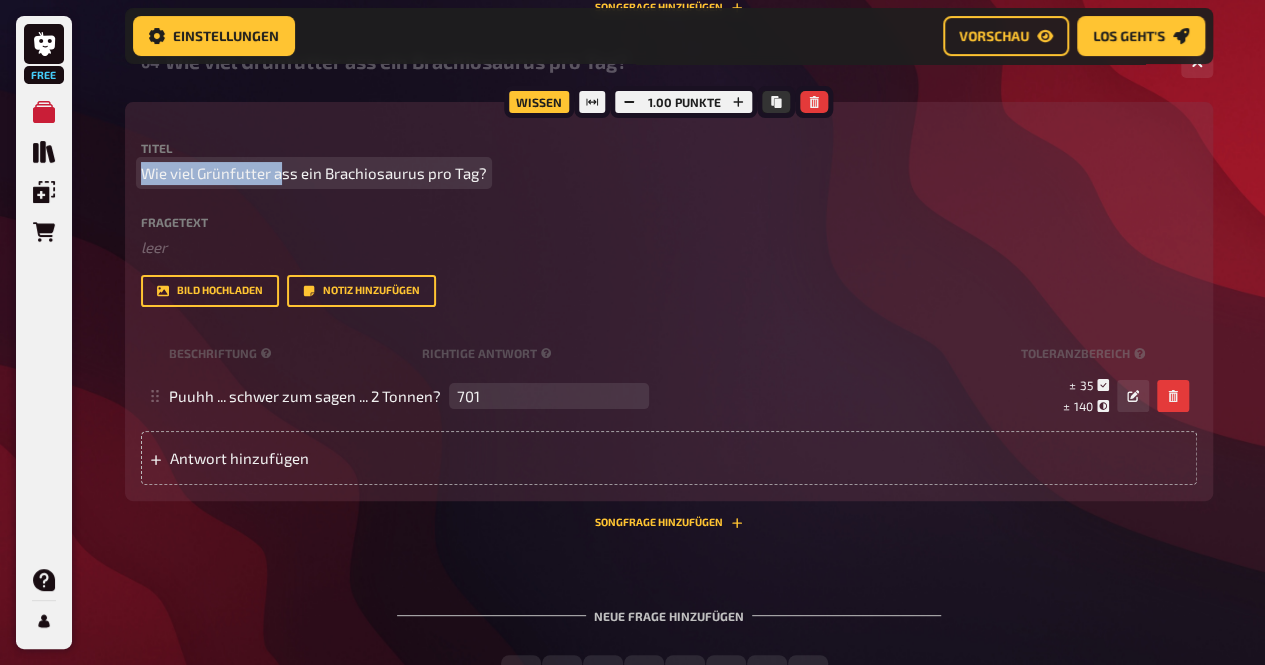 drag, startPoint x: 484, startPoint y: 177, endPoint x: 140, endPoint y: 182, distance: 344.03635 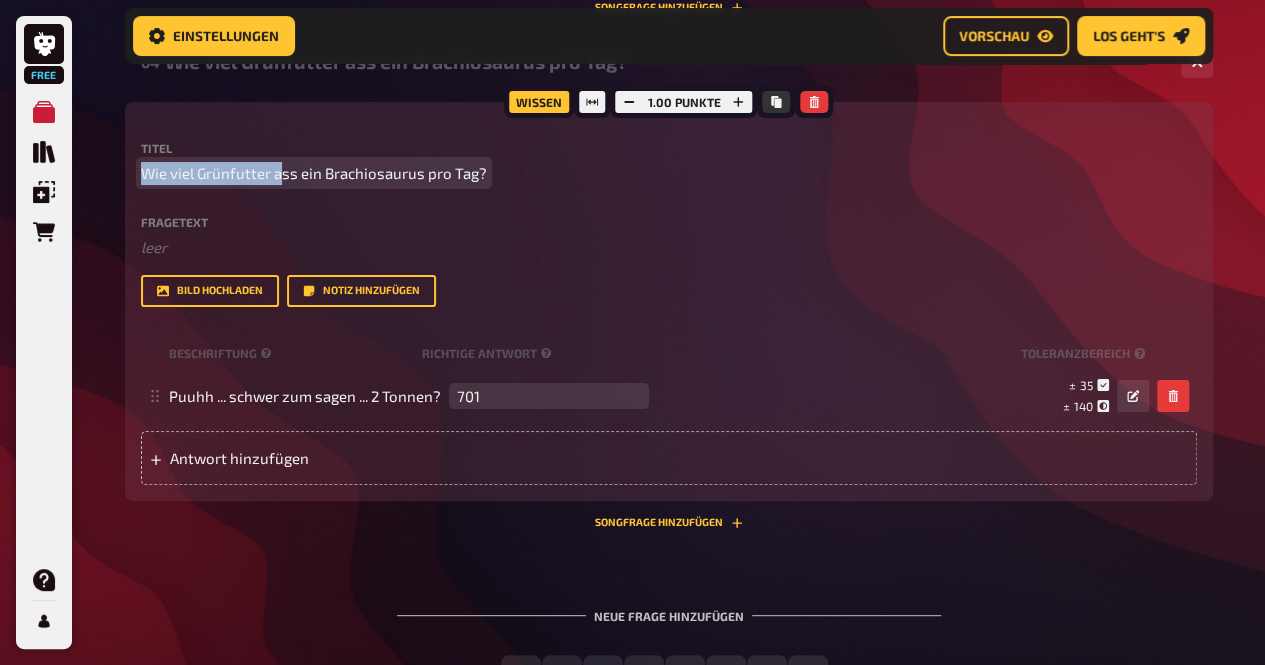 click on "Wie viel Grünfutter ass ein Brachiosaurus pro Tag?" at bounding box center [669, 173] 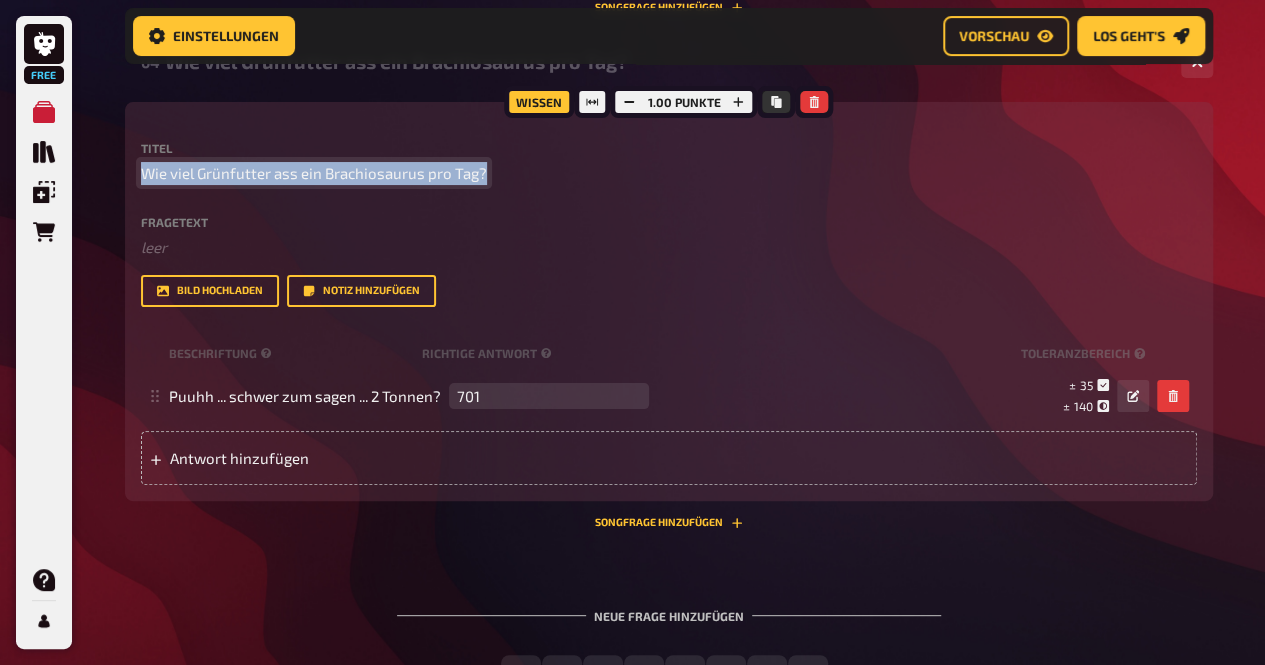 drag, startPoint x: 481, startPoint y: 173, endPoint x: 132, endPoint y: 171, distance: 349.00574 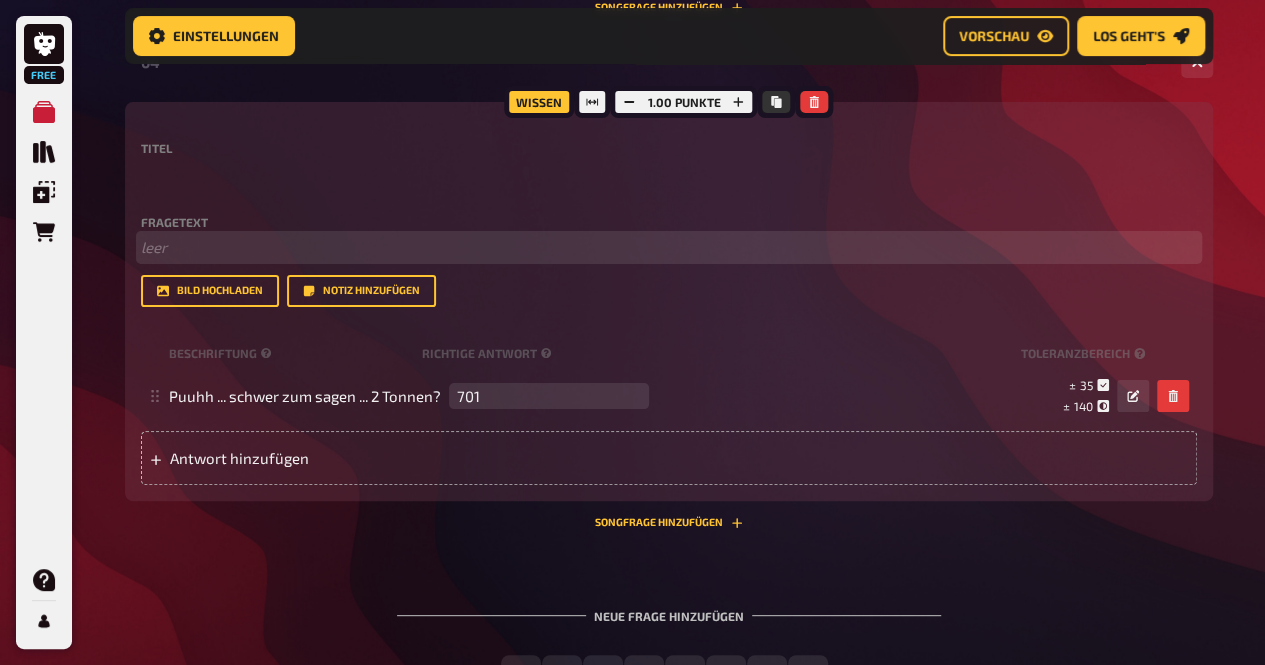 click on "﻿ leer" at bounding box center (669, 247) 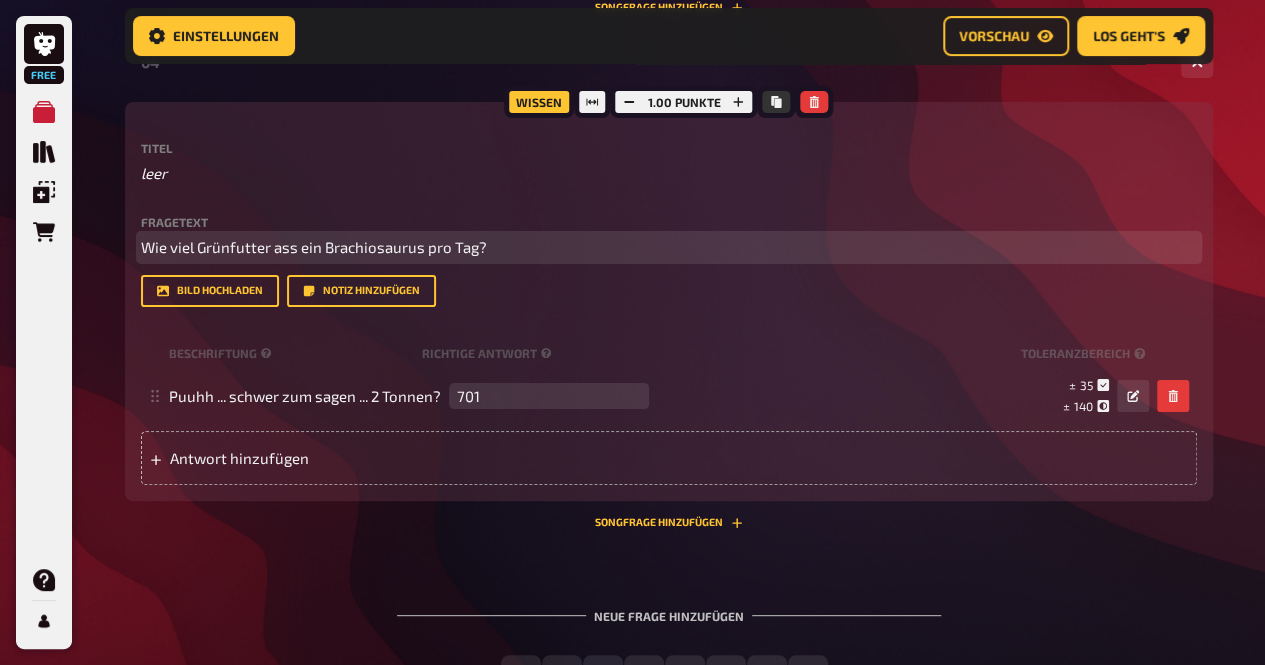 click on "Wie viel Grünfutter ass ein Brachiosaurus pro Tag?" at bounding box center (314, 247) 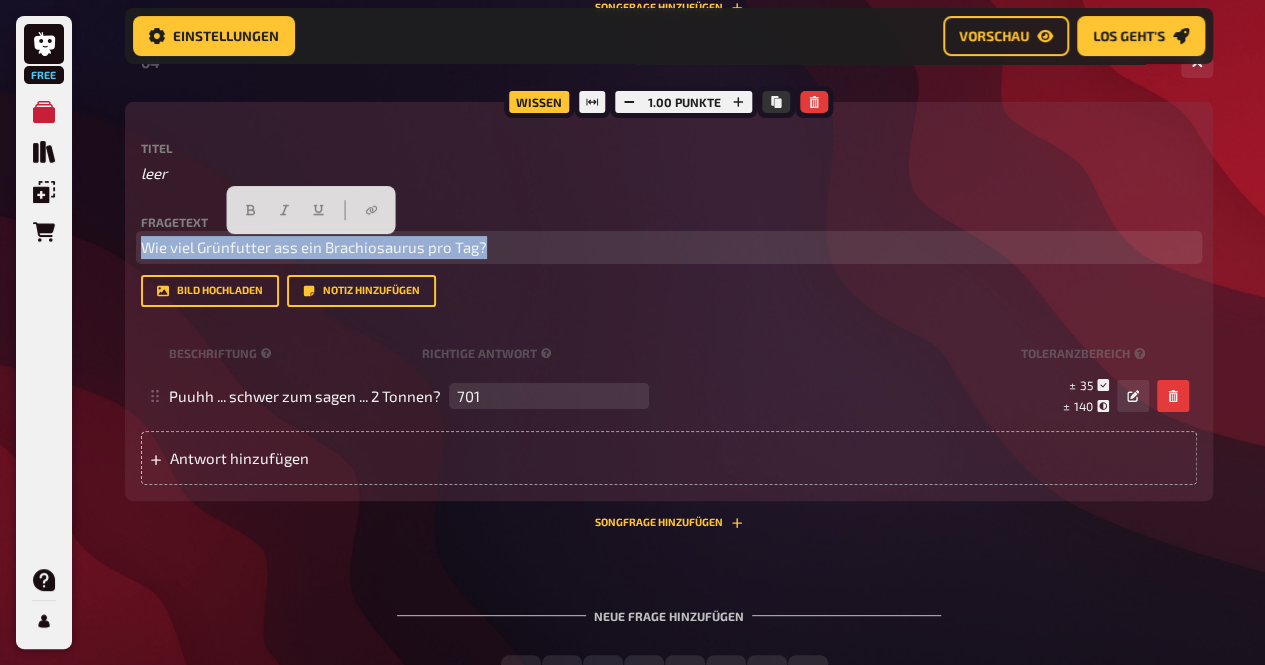 drag, startPoint x: 537, startPoint y: 240, endPoint x: 113, endPoint y: 252, distance: 424.16977 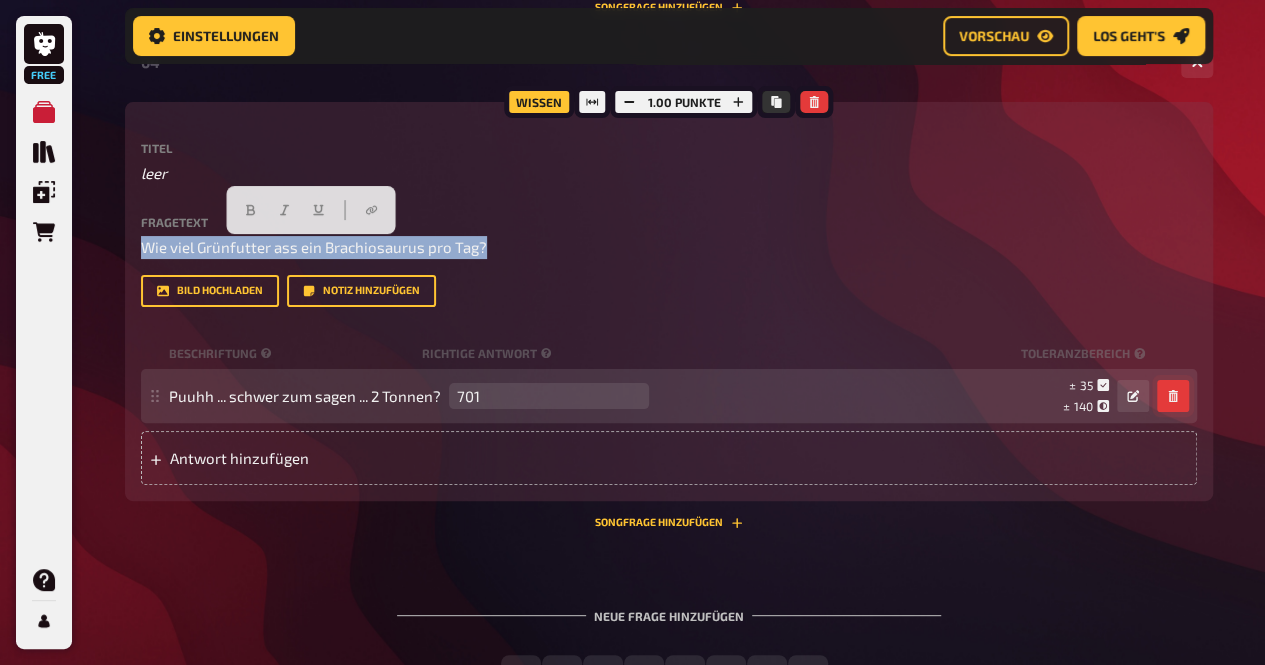 click 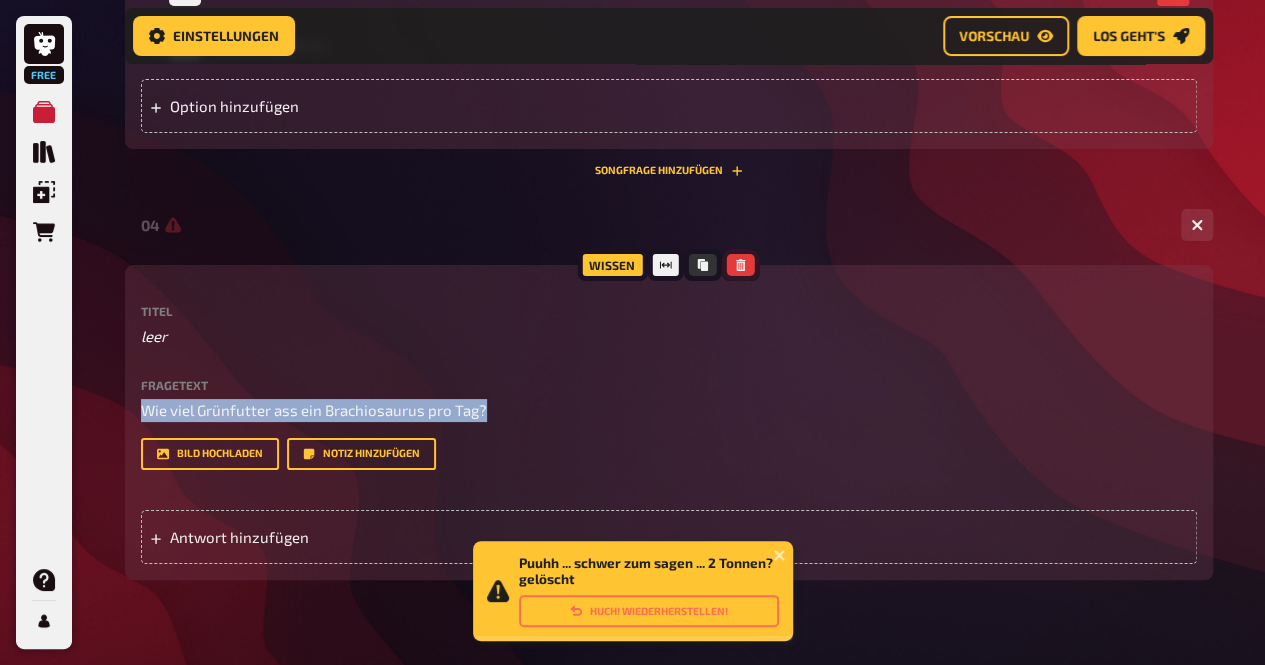 click 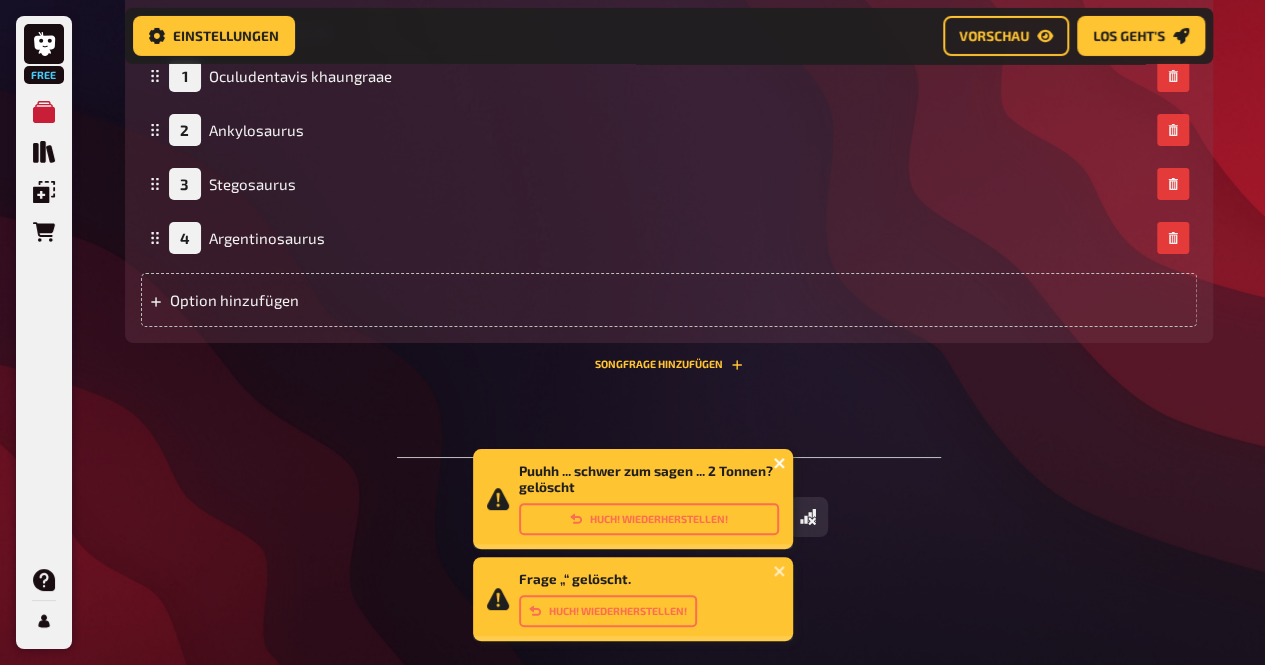 click 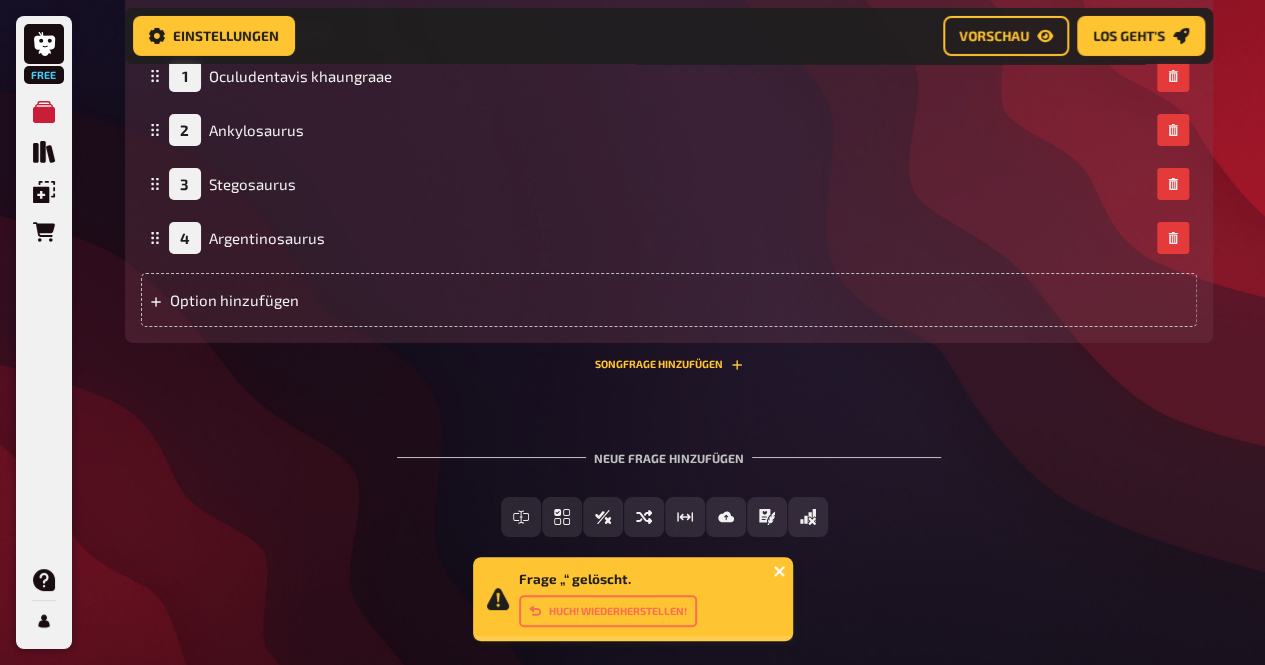 click 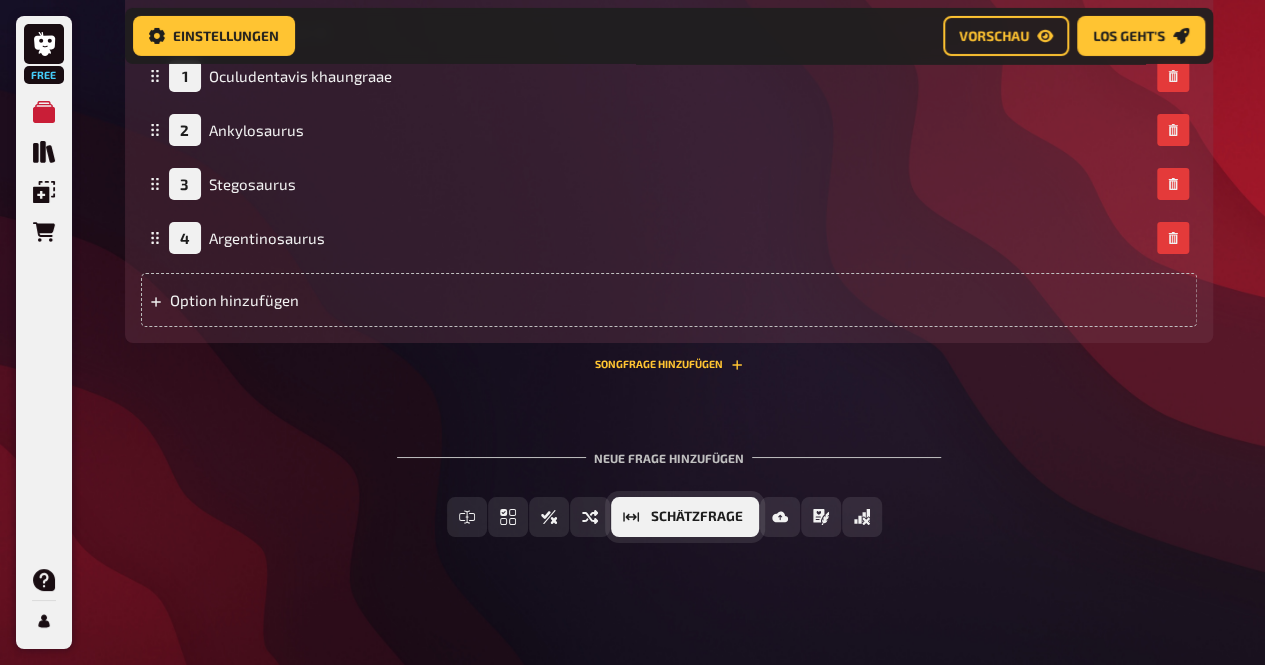 click on "Schätzfrage" at bounding box center [685, 517] 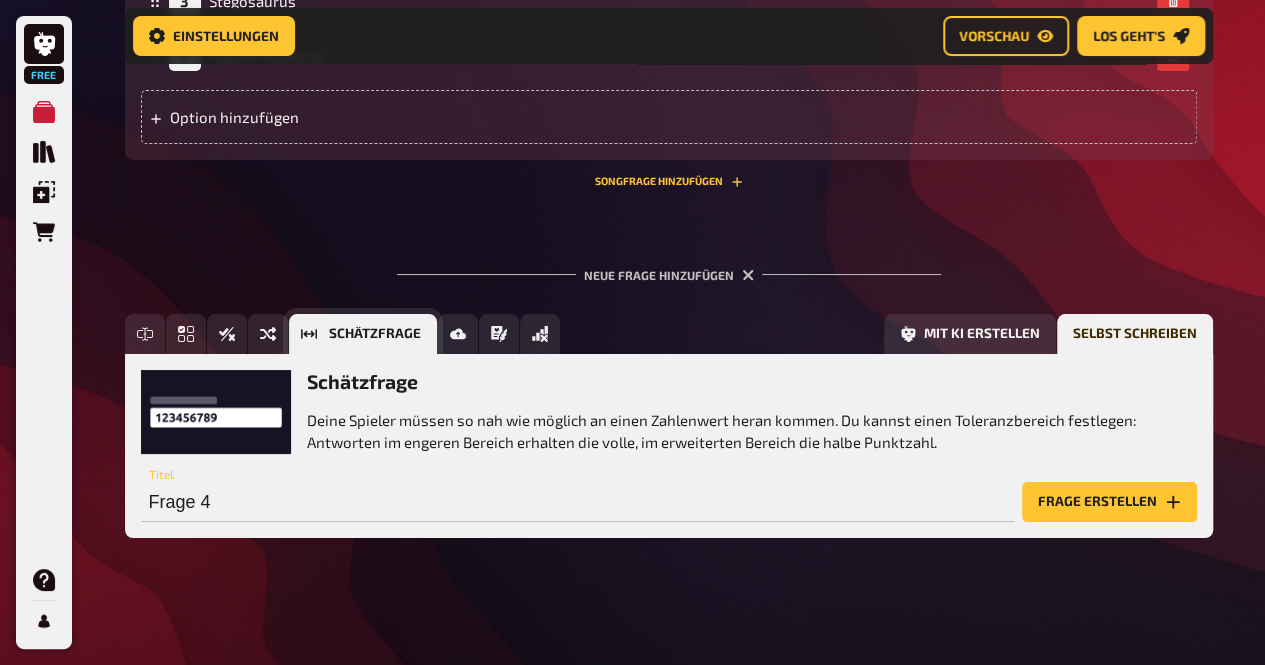 scroll, scrollTop: 3681, scrollLeft: 0, axis: vertical 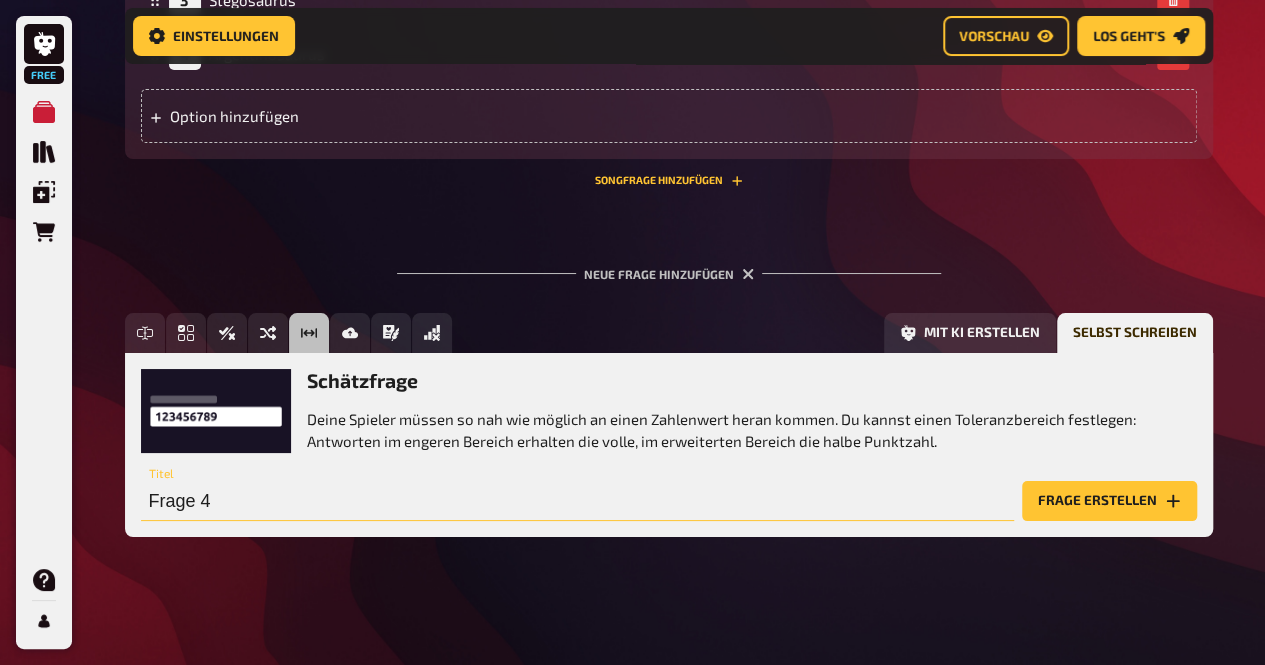 click on "Frage 4" at bounding box center (577, 501) 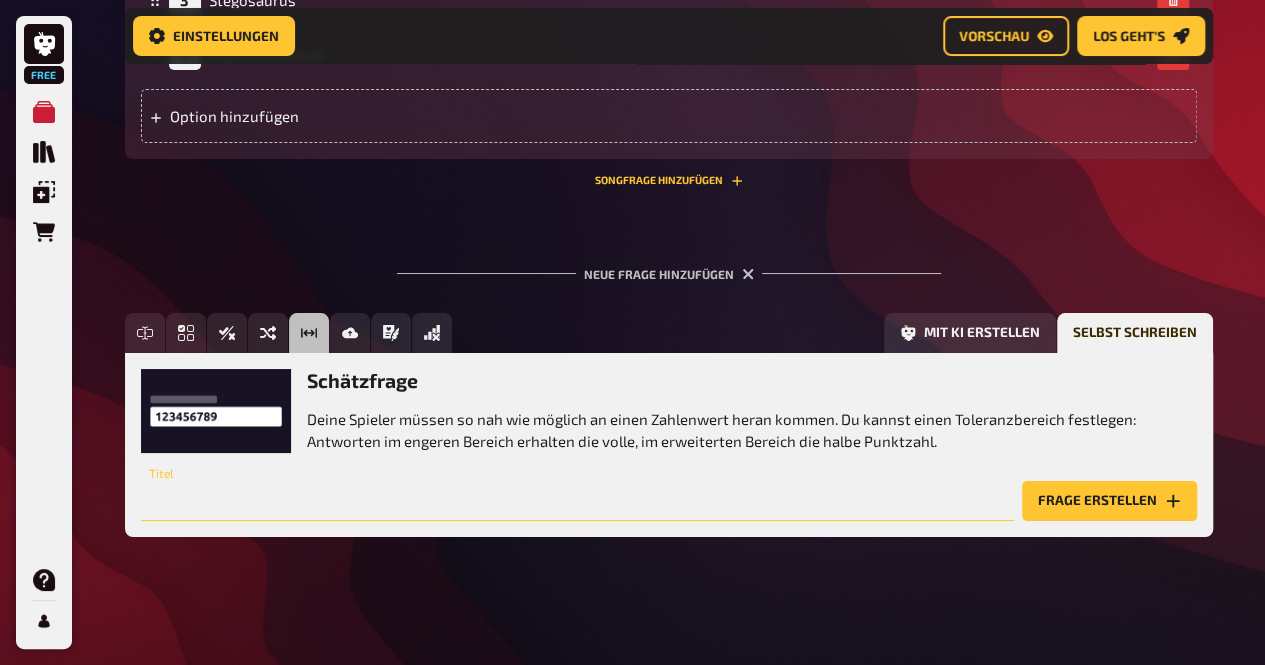 paste on "Wie viel Grünfutter ass ein Brachiosaurus pro Tag?" 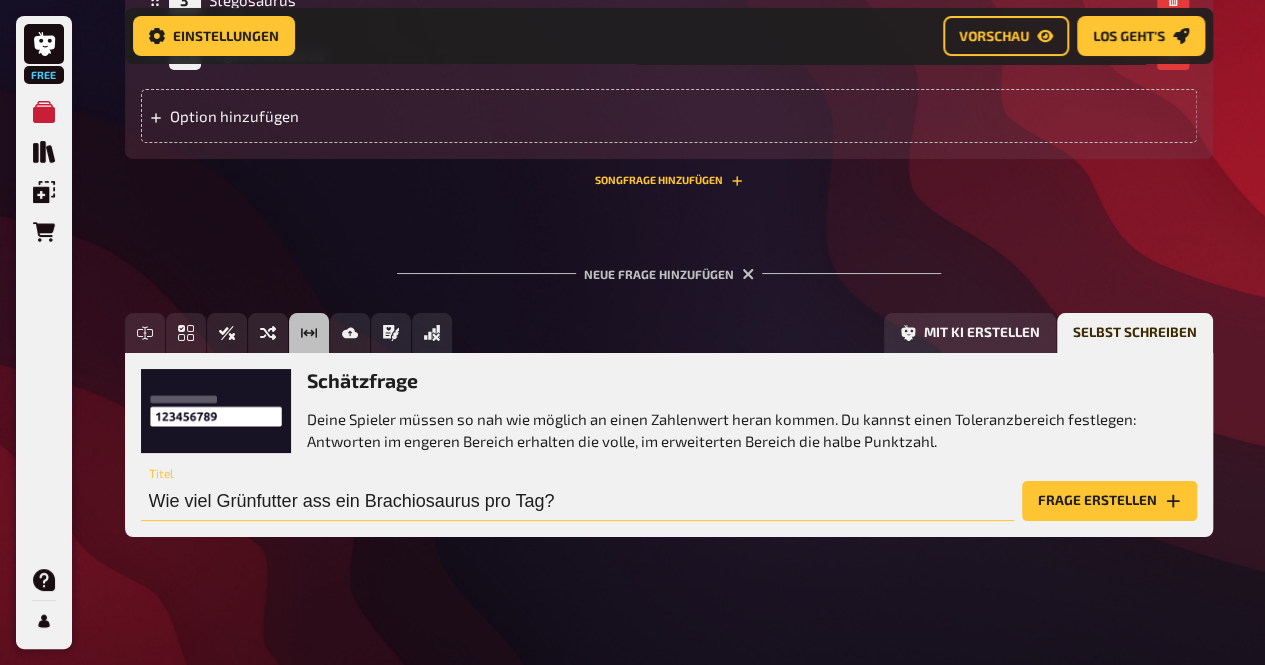 type on "Wie viel Grünfutter ass ein Brachiosaurus pro Tag?" 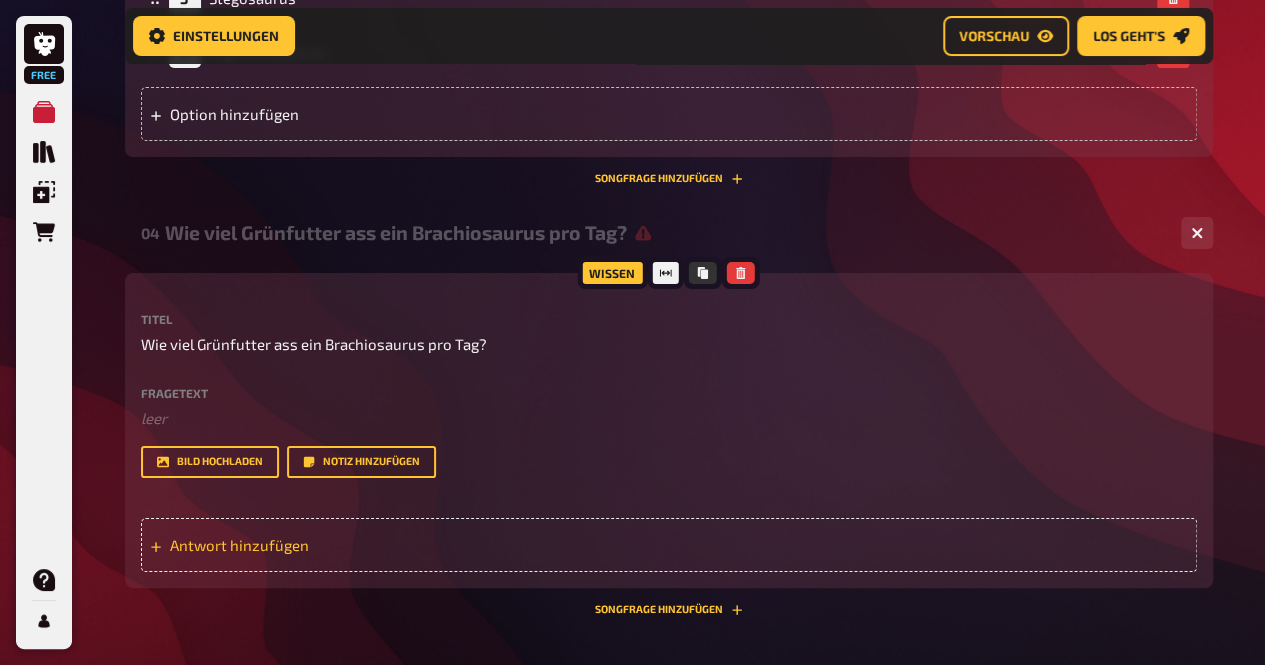click on "Antwort hinzufügen" at bounding box center (325, 545) 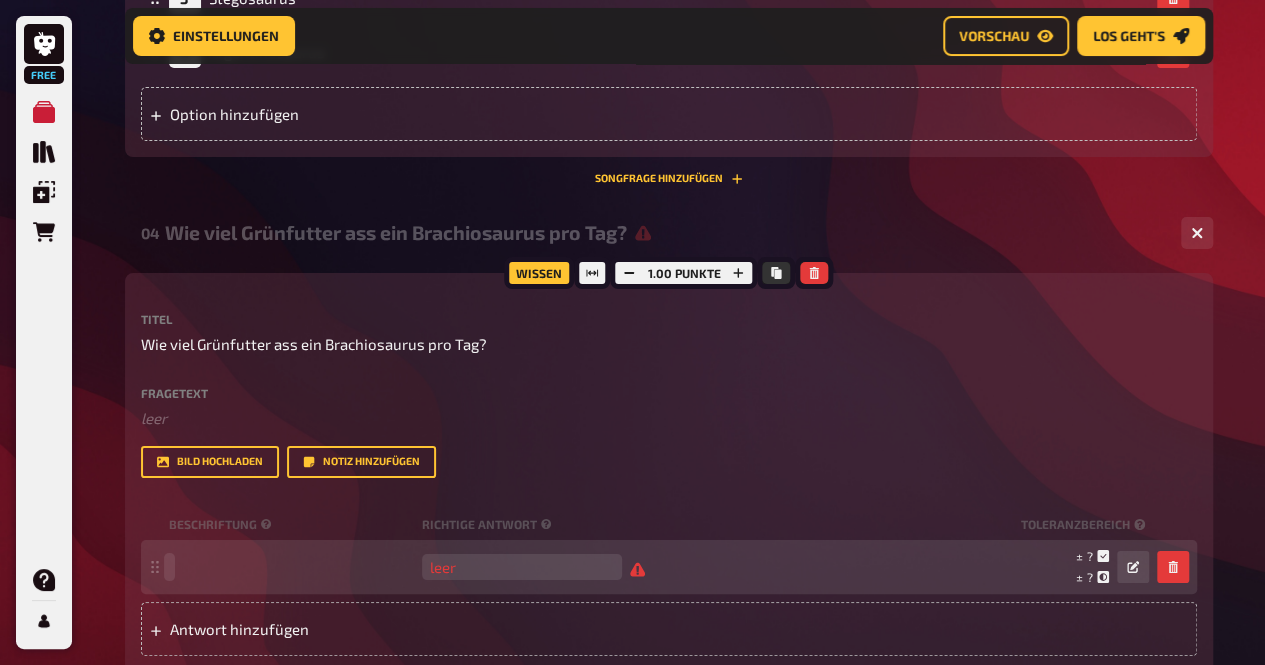 type 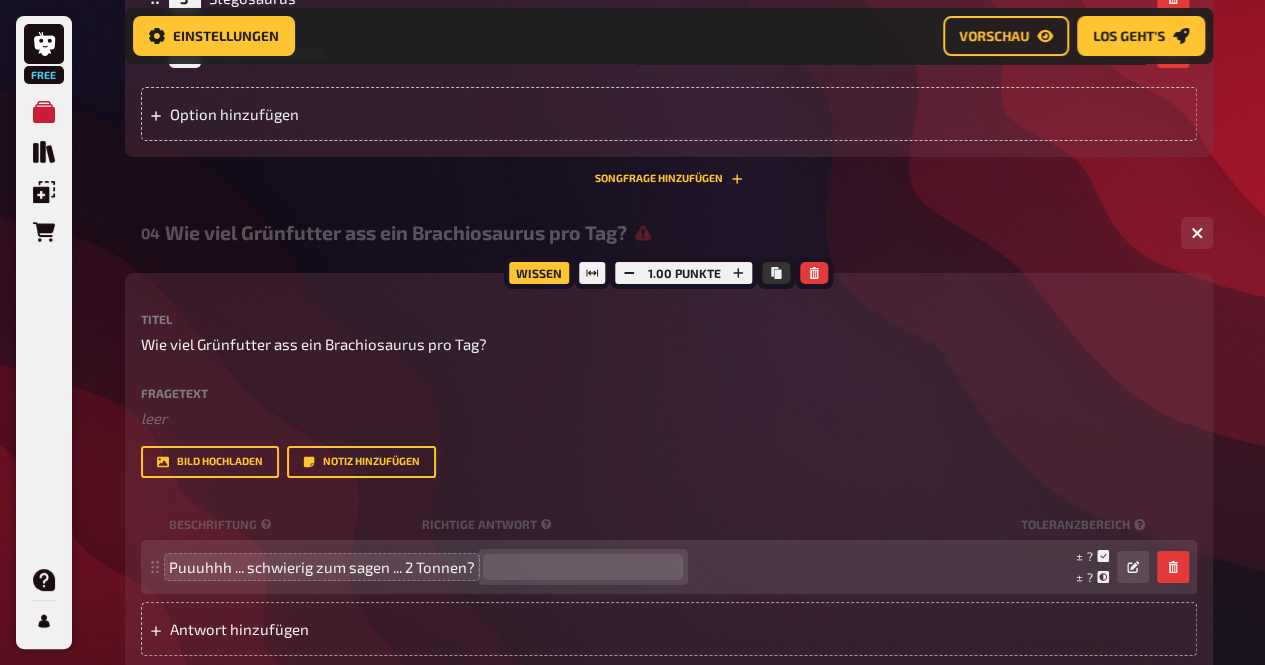click at bounding box center [583, 567] 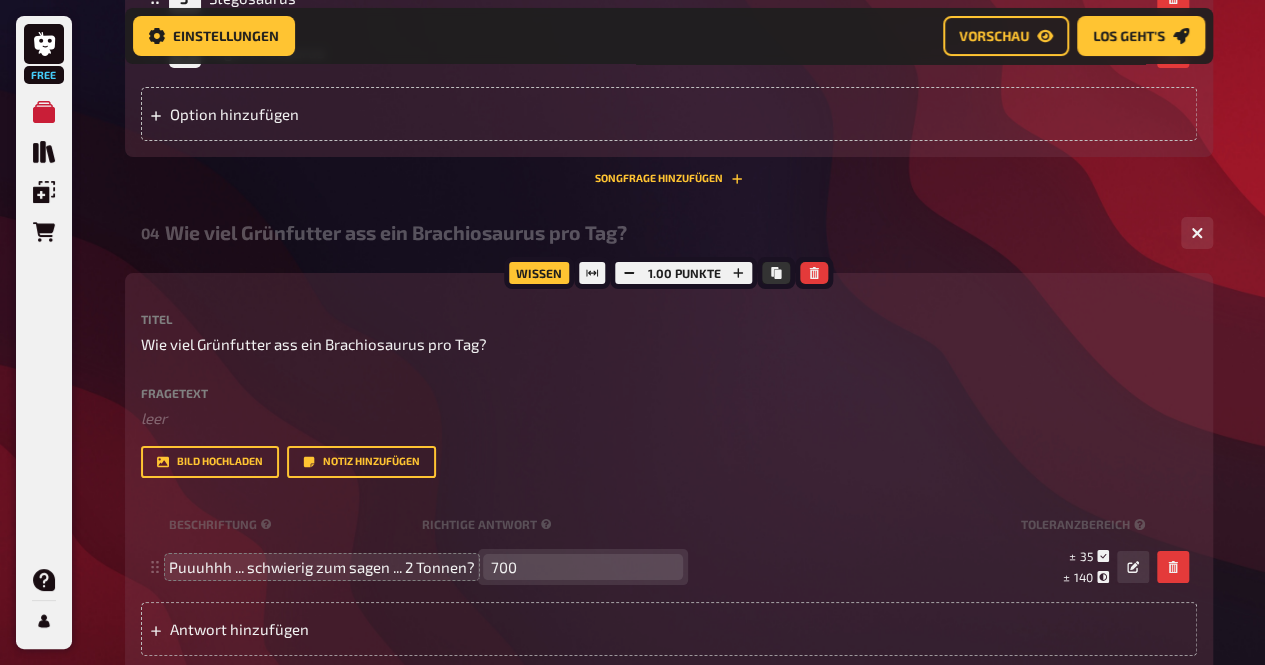 type on "700" 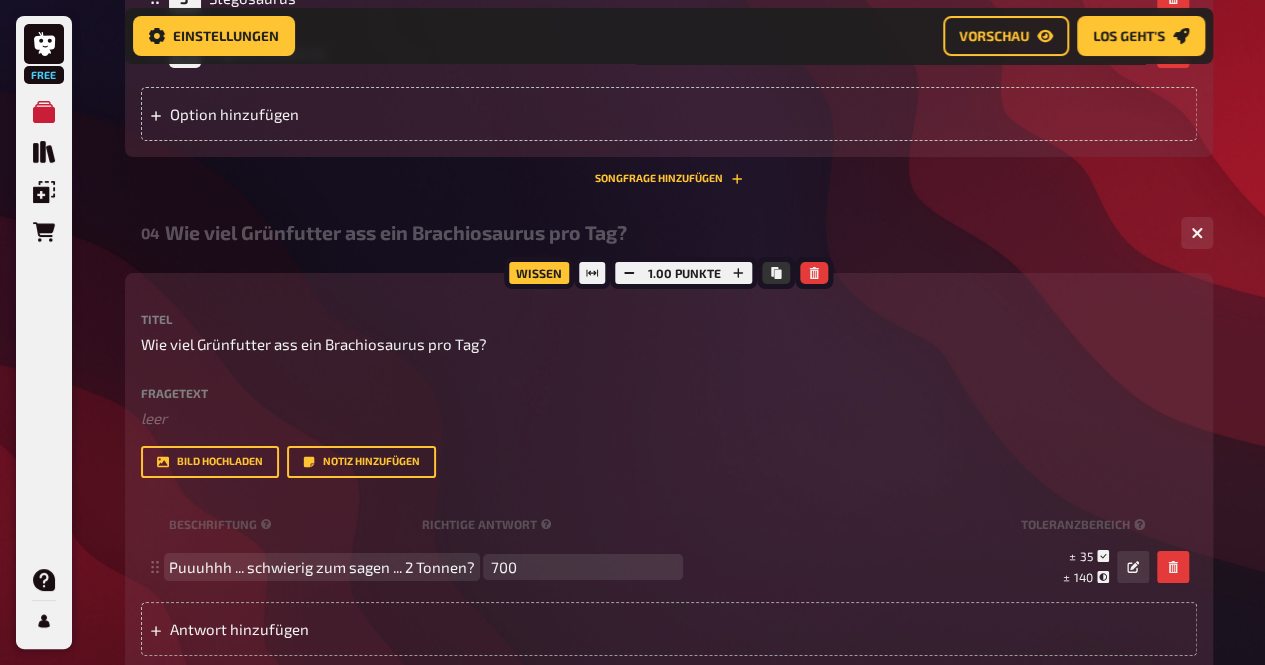 click on "Puuuhhh ... schwierig zum sagen ... 2 Tonnen?" at bounding box center (322, 567) 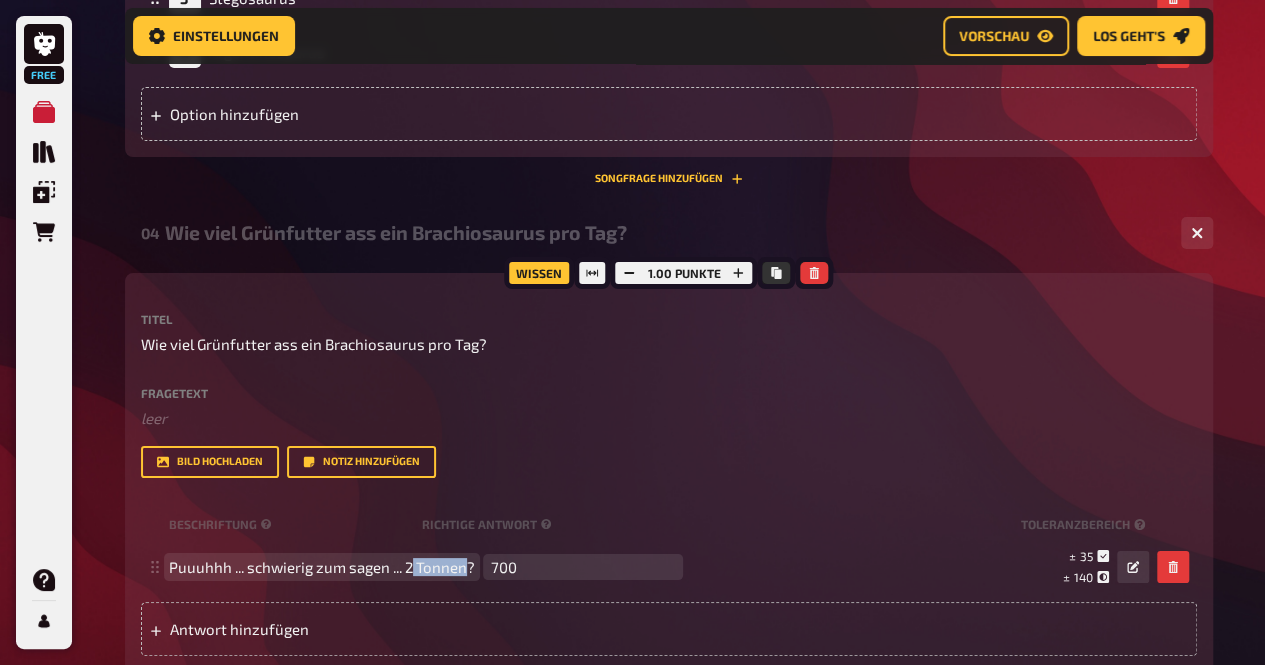 drag, startPoint x: 466, startPoint y: 569, endPoint x: 412, endPoint y: 572, distance: 54.08327 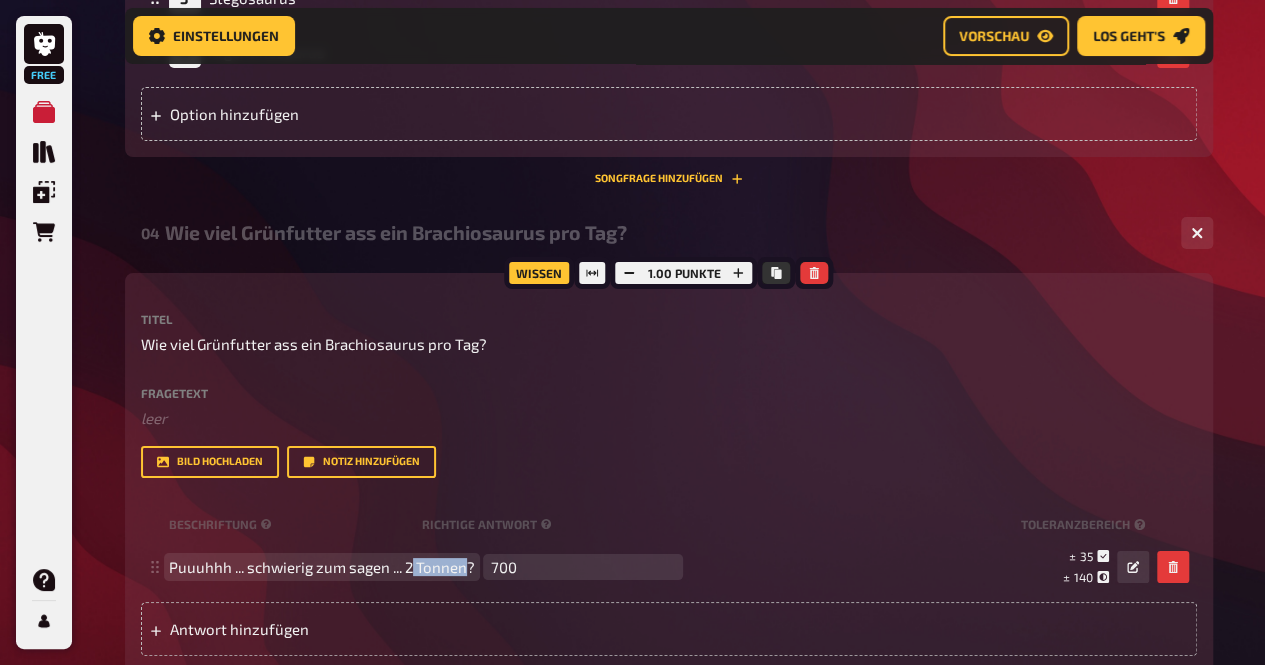 click on "Puuuhhh ... schwierig zum sagen ... 2 Tonnen?" at bounding box center [322, 567] 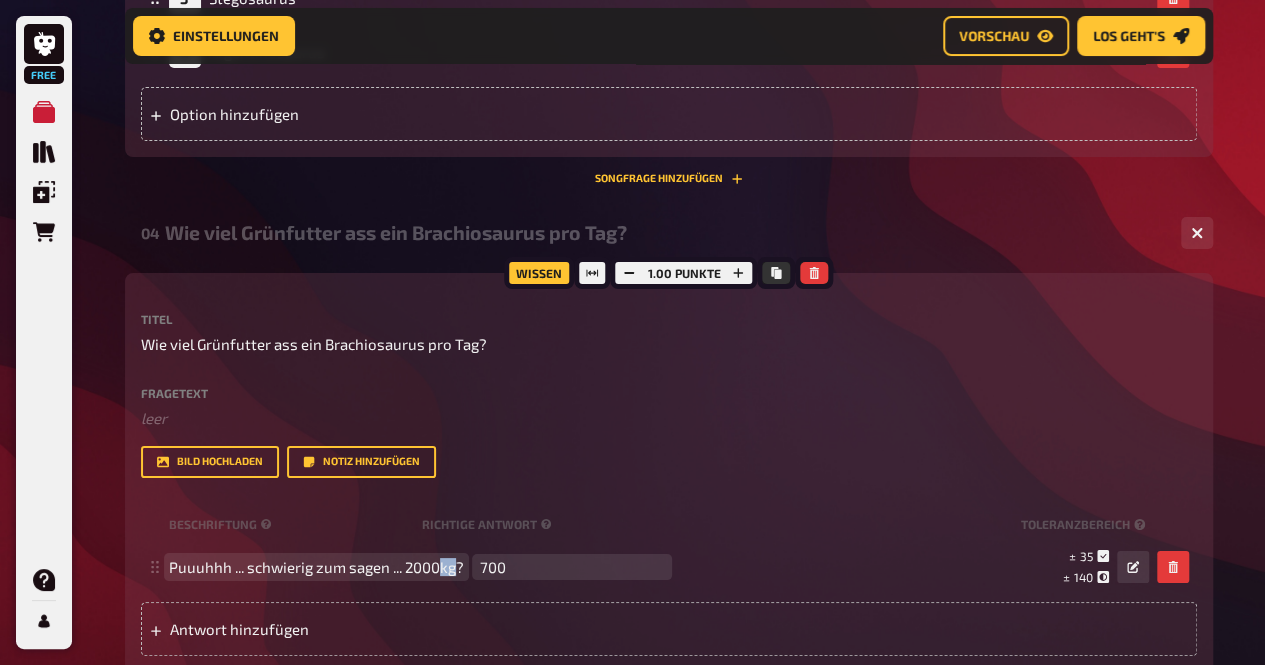 drag, startPoint x: 456, startPoint y: 569, endPoint x: 443, endPoint y: 570, distance: 13.038404 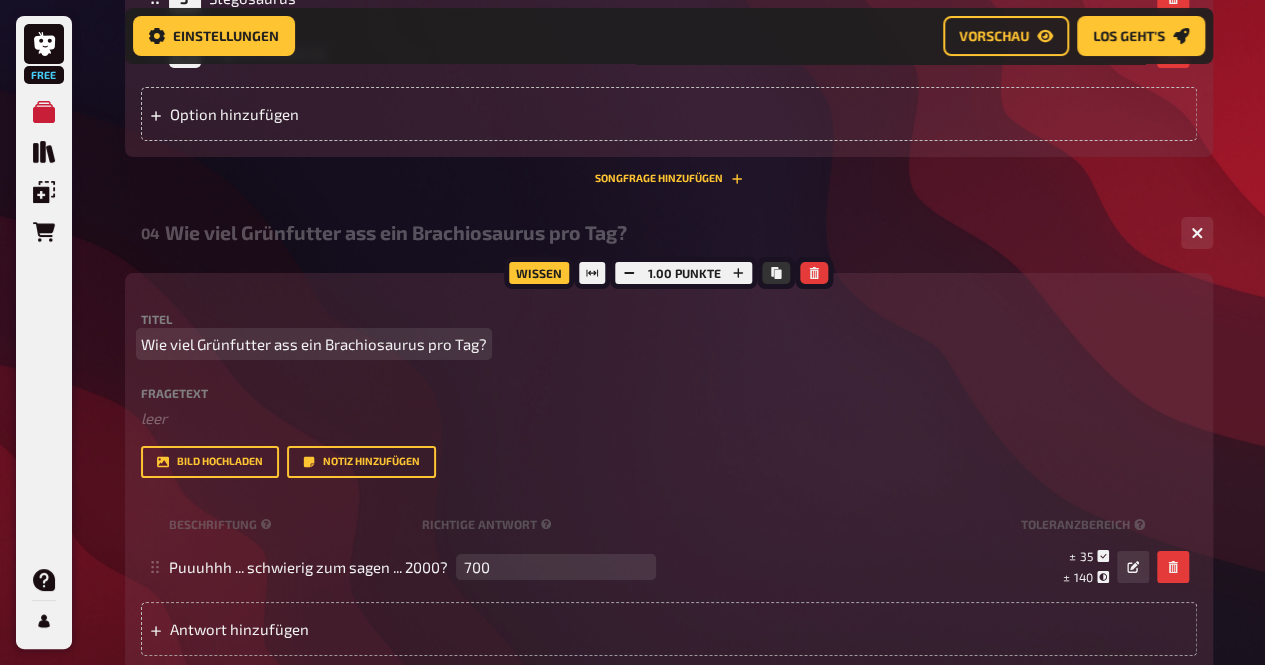 click on "Wie viel Grünfutter ass ein Brachiosaurus pro Tag?" at bounding box center [314, 344] 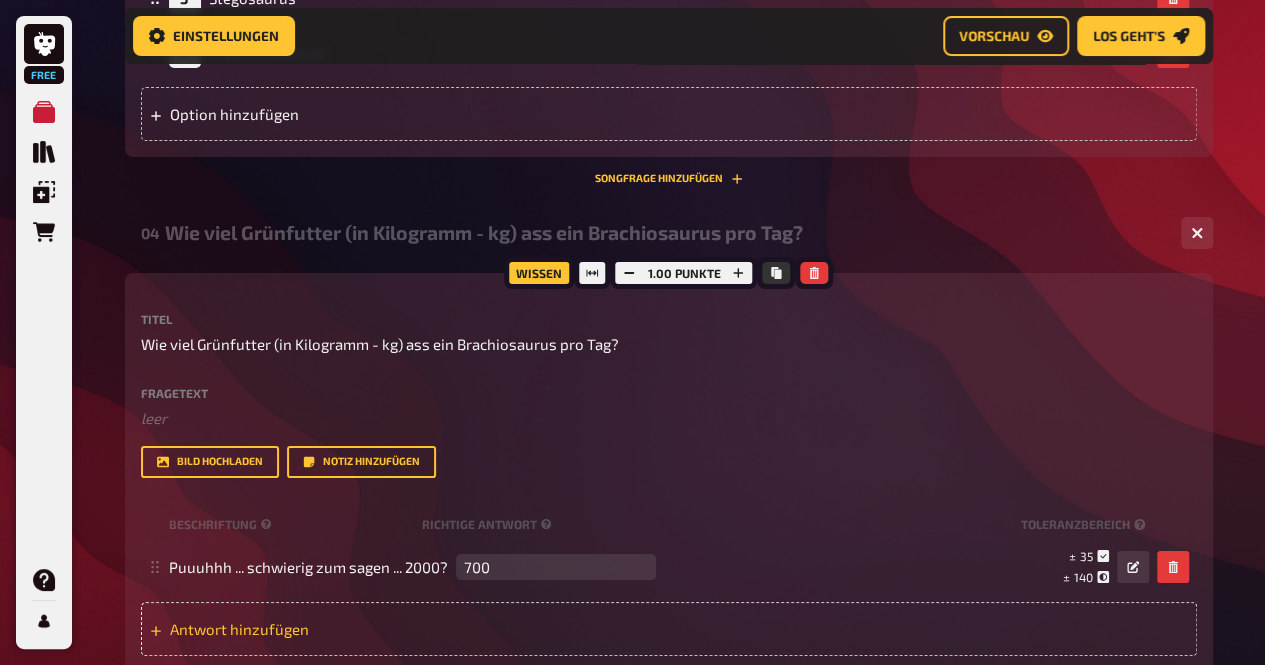 click on "Antwort hinzufügen" at bounding box center (325, 629) 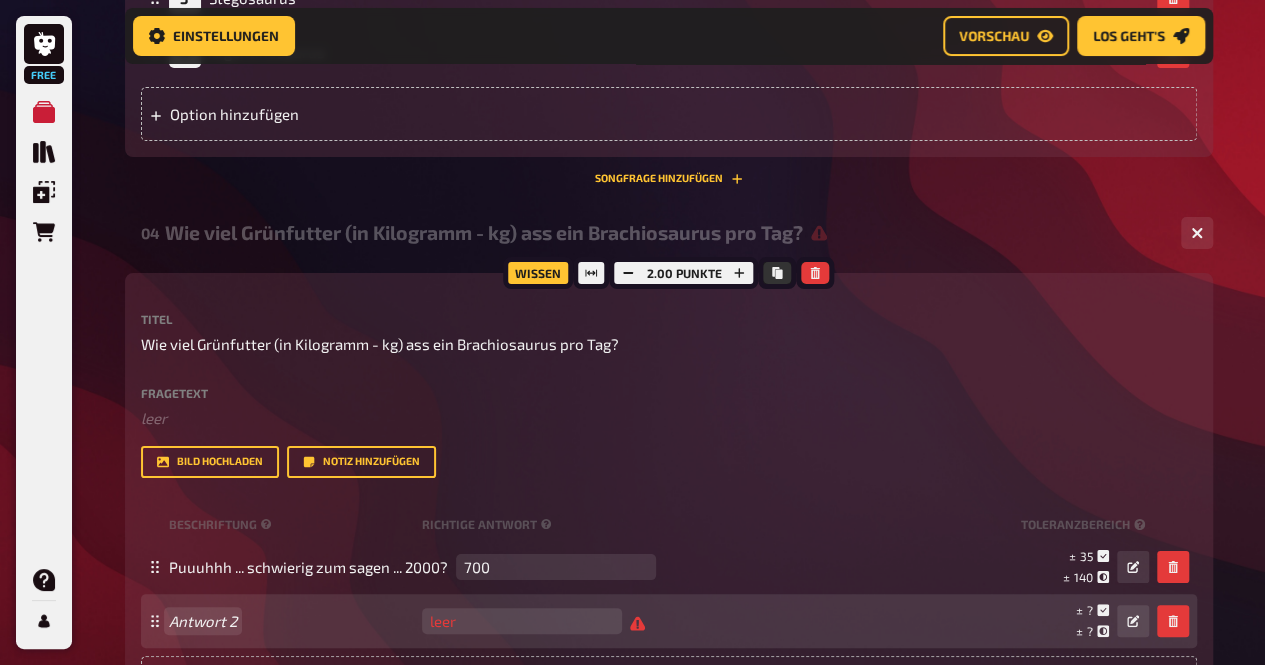 click on "Antwort 2 leer ±   ? ±   ? ±   ?" at bounding box center [659, 621] 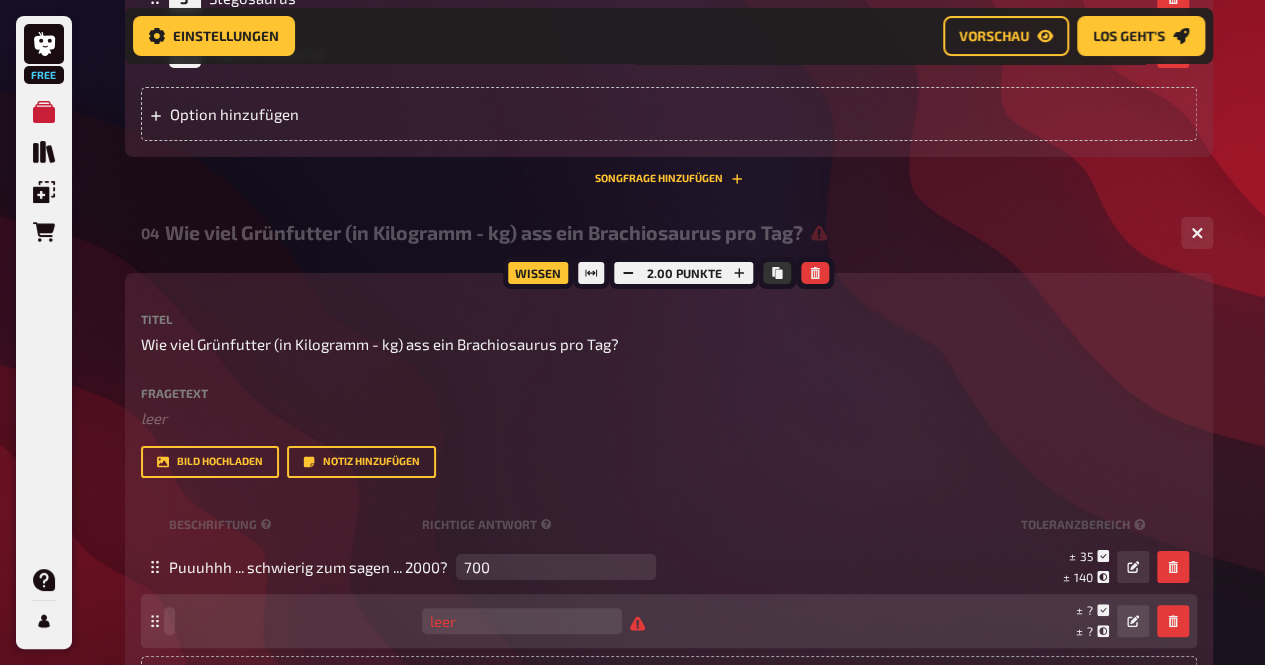 type 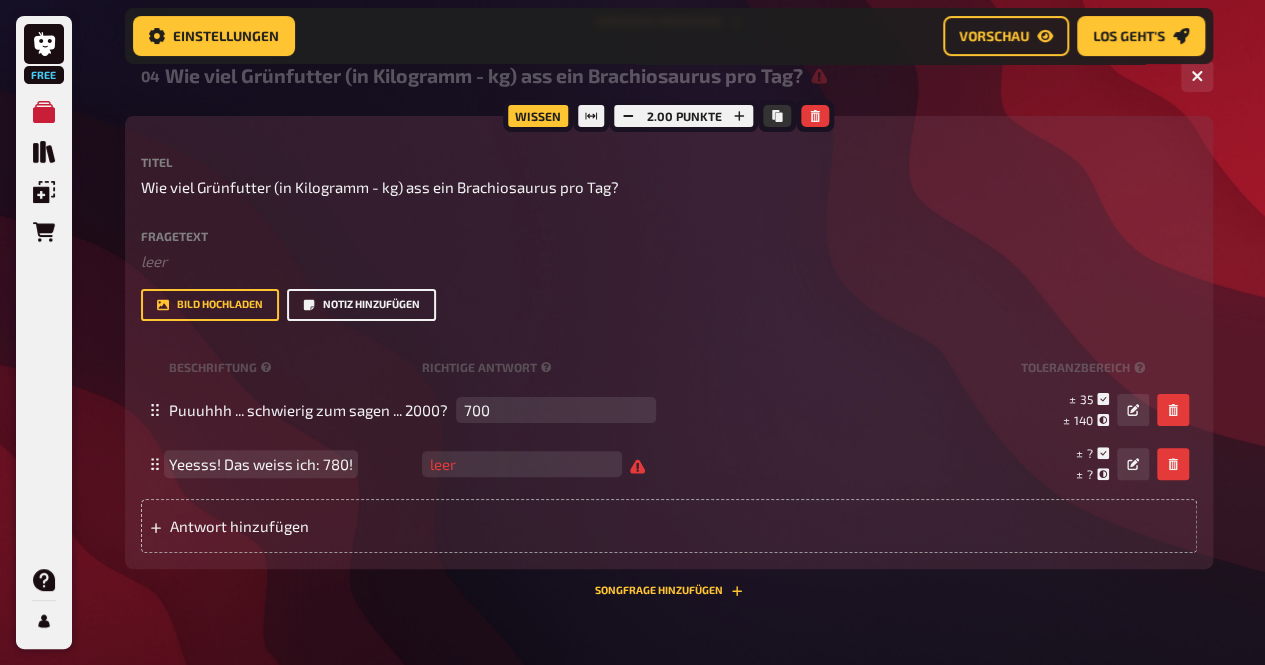 scroll, scrollTop: 3852, scrollLeft: 0, axis: vertical 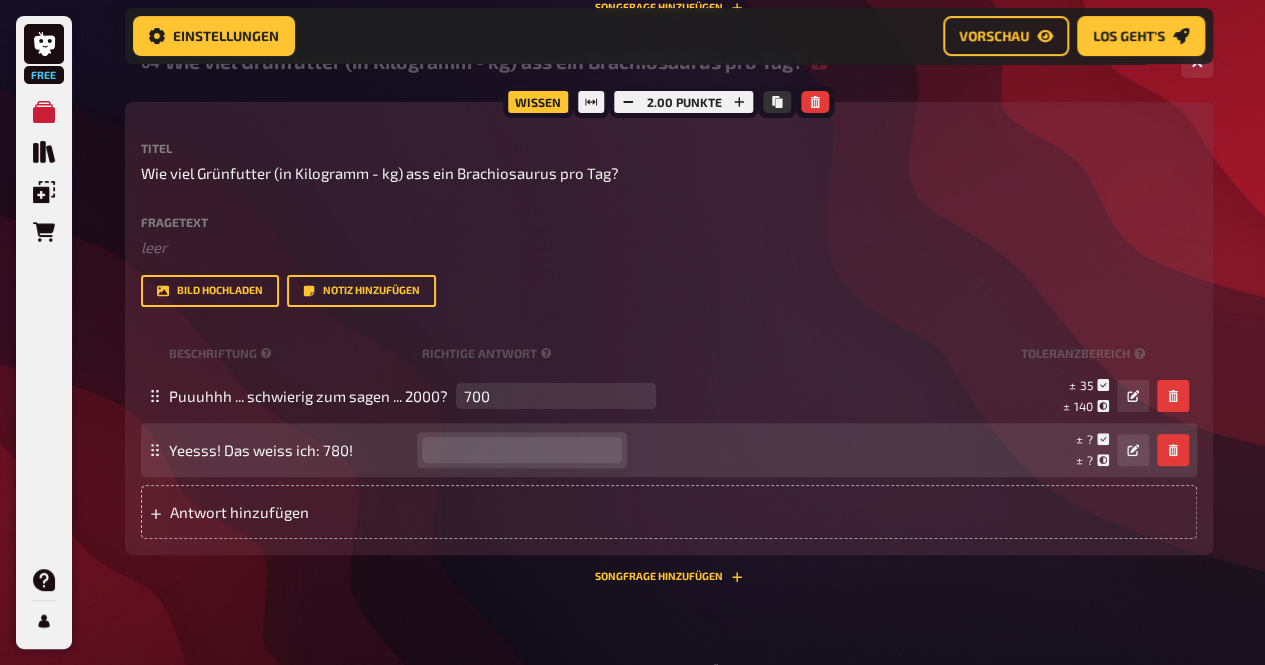 click at bounding box center [522, 450] 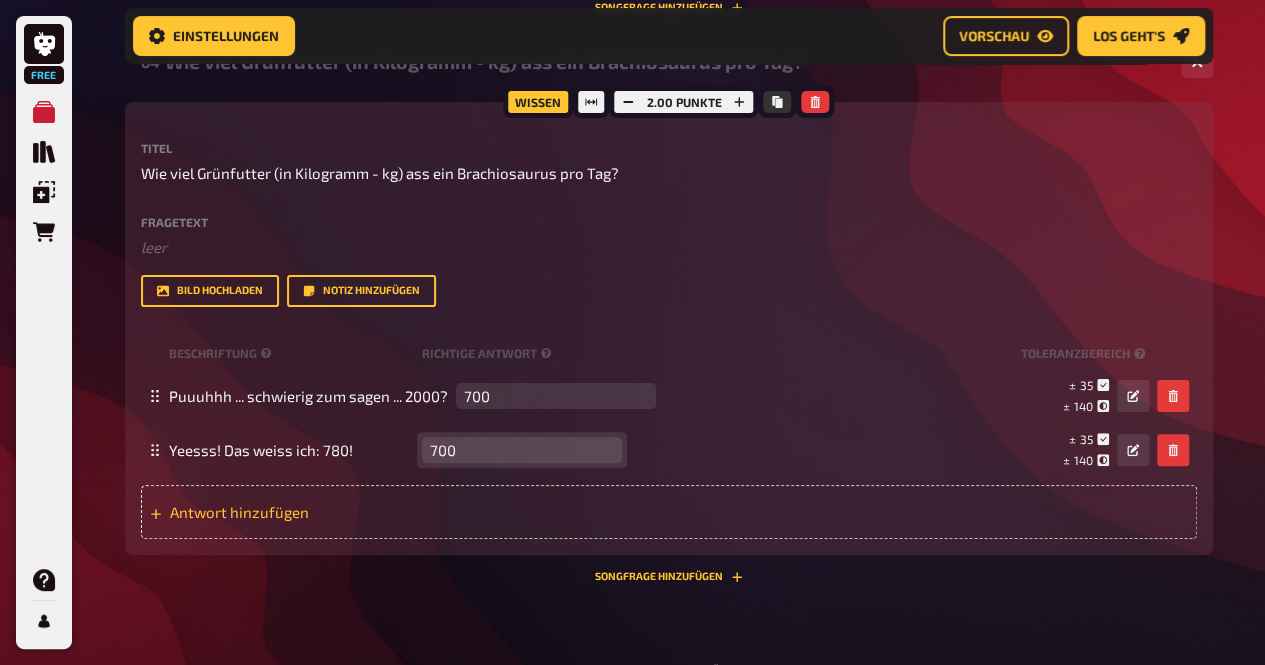 type on "700" 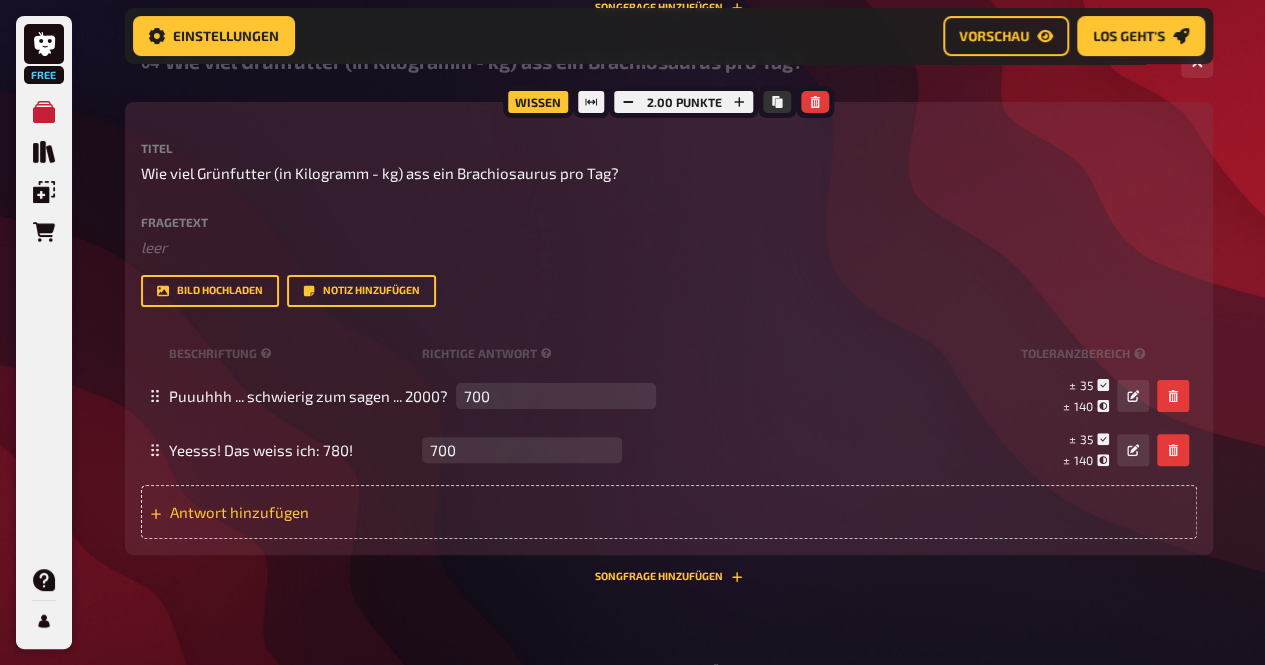 click on "Antwort hinzufügen" at bounding box center (325, 512) 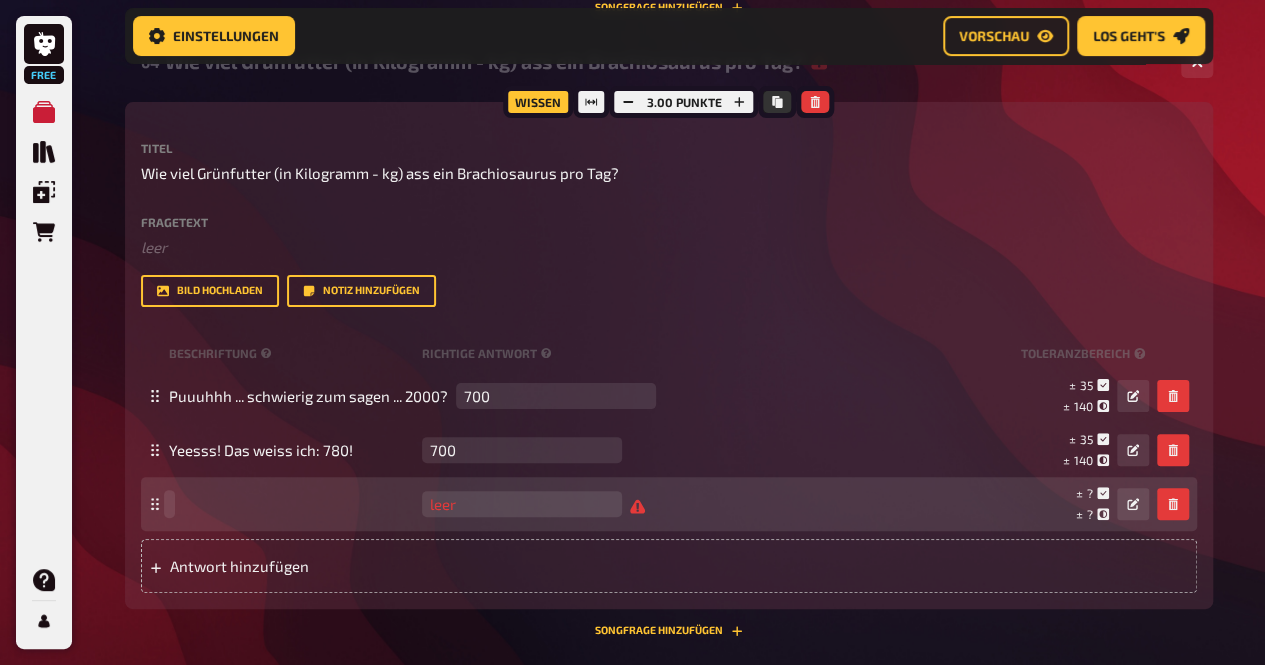 type 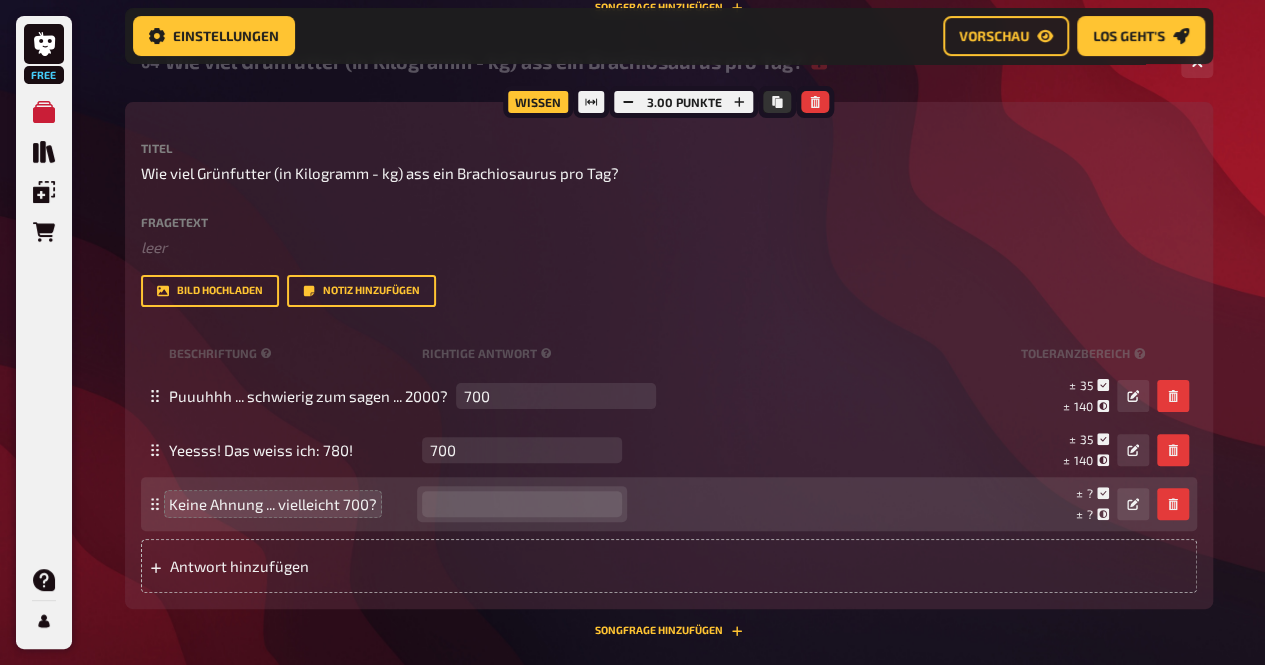 click at bounding box center (522, 504) 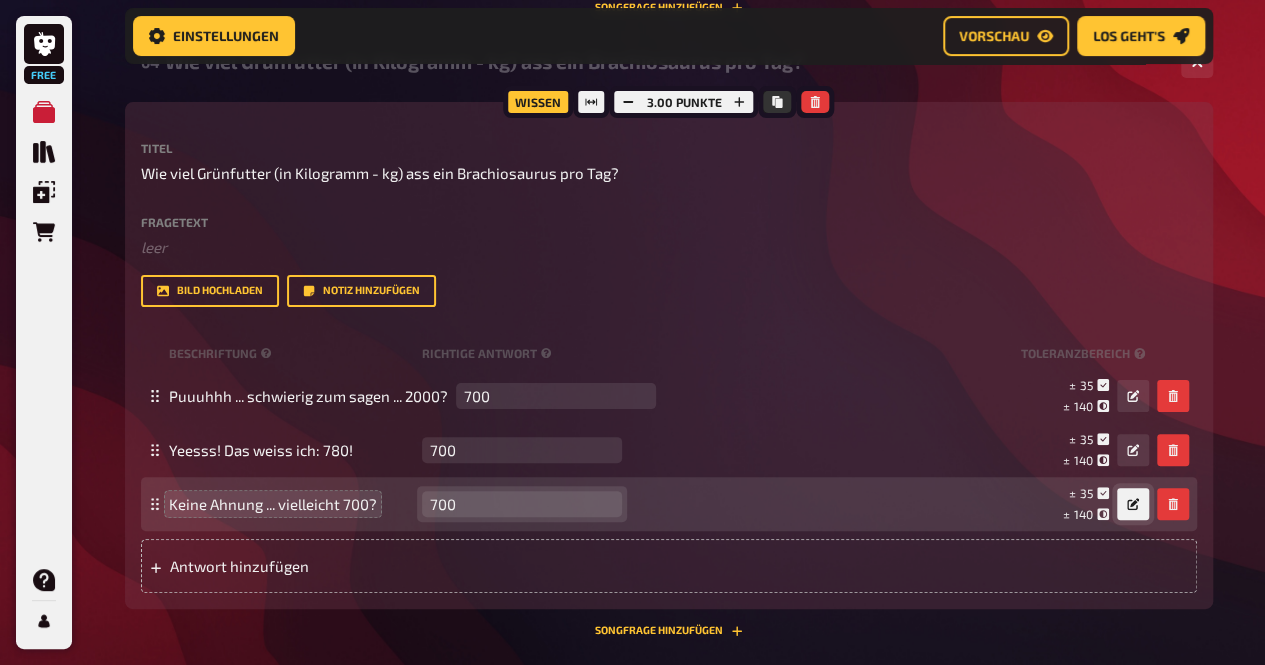 type on "700" 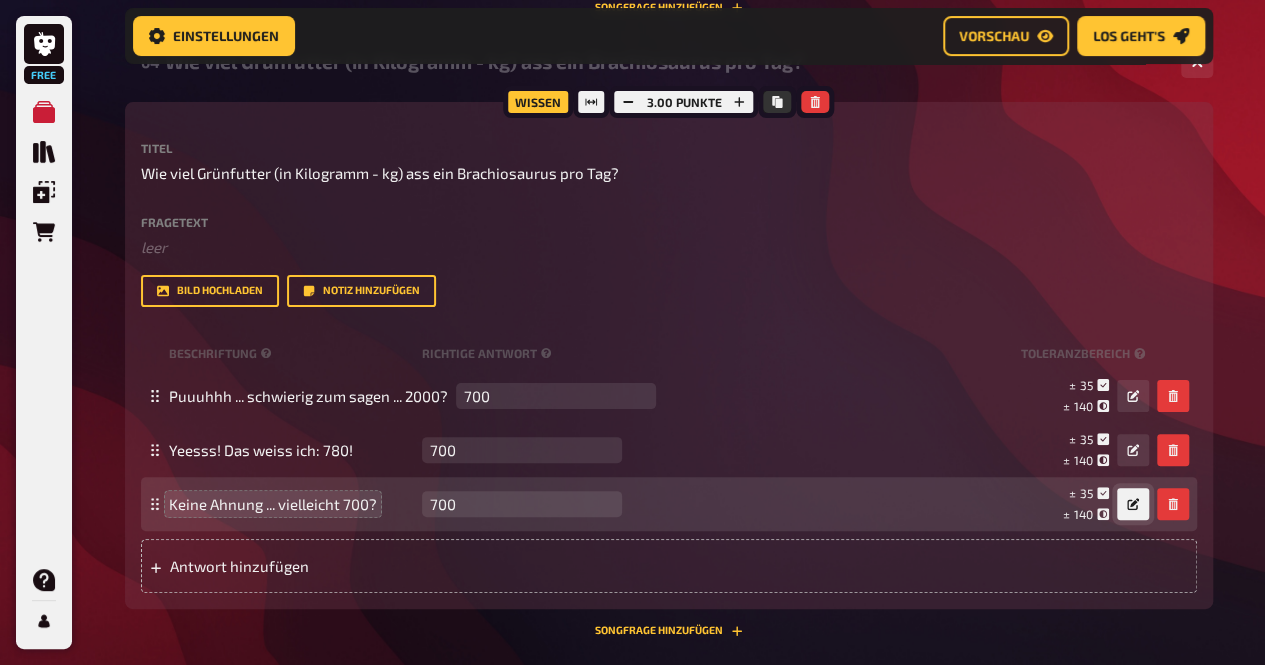 click 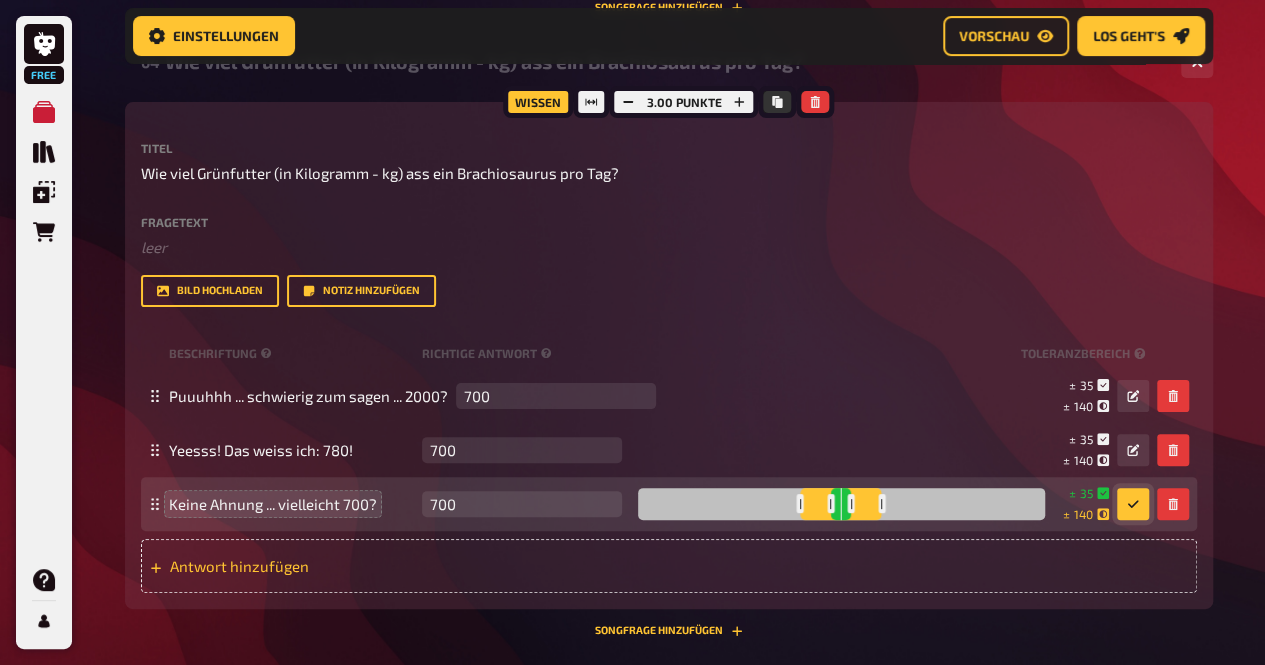 click on "Antwort hinzufügen" at bounding box center [325, 566] 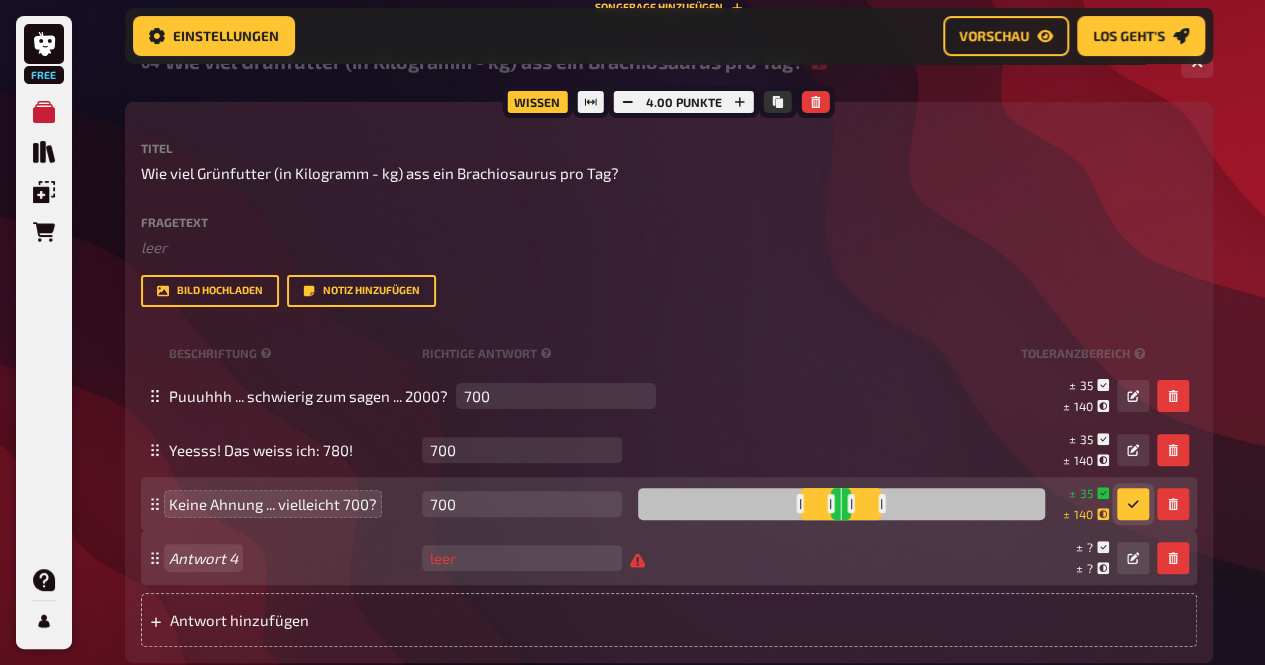 click on "Antwort 4" at bounding box center (291, 558) 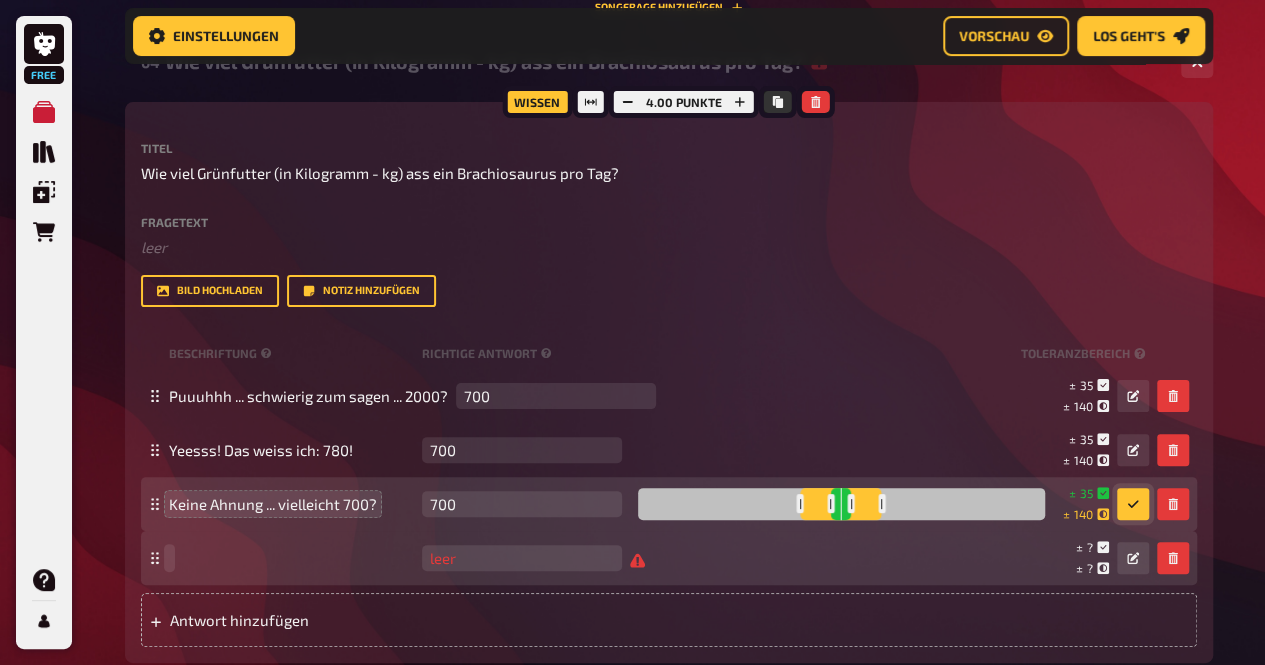 type 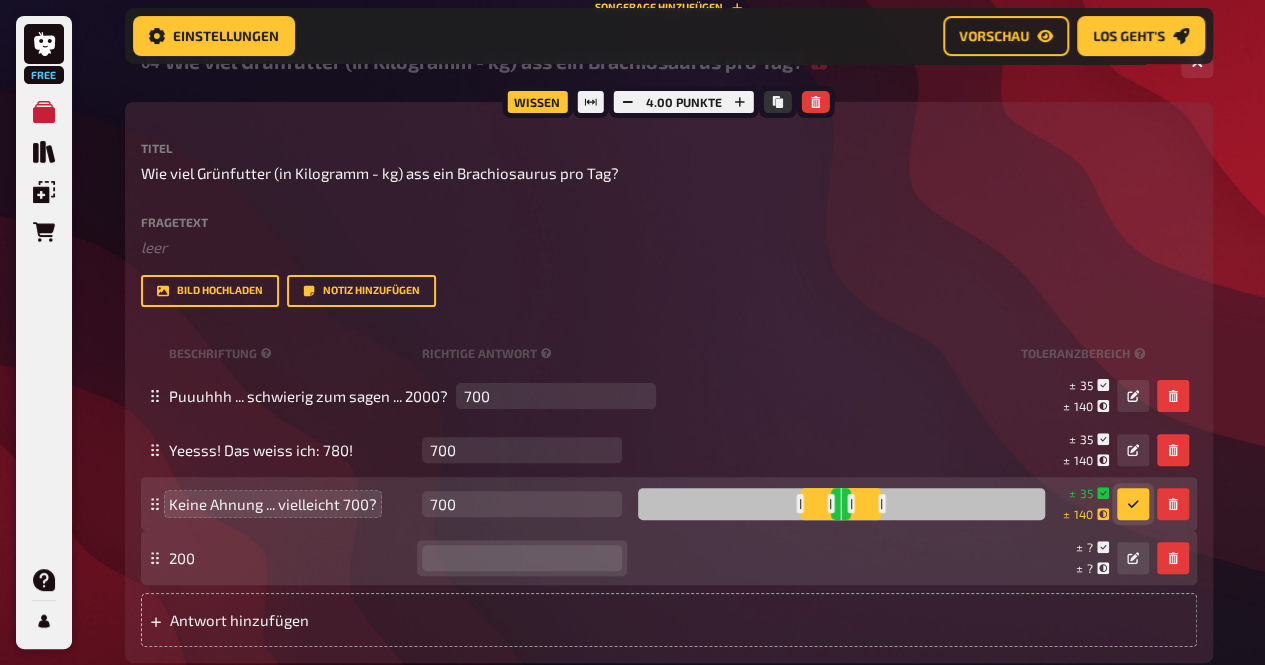 click at bounding box center (522, 558) 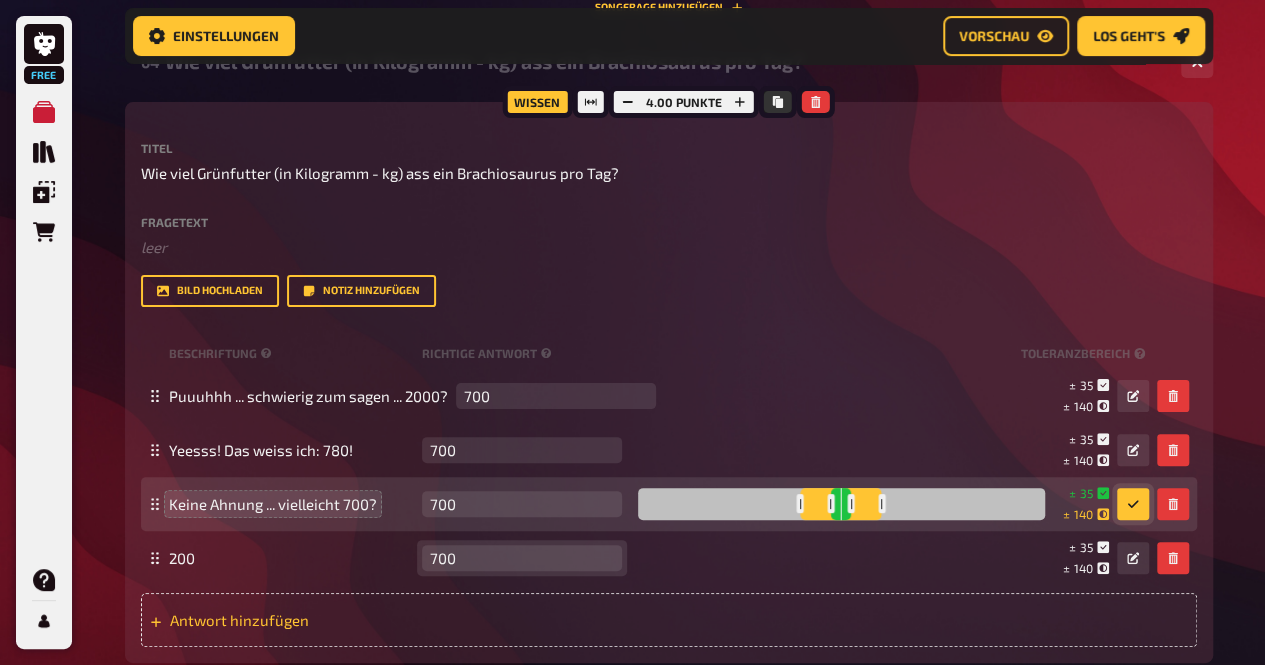 type on "700" 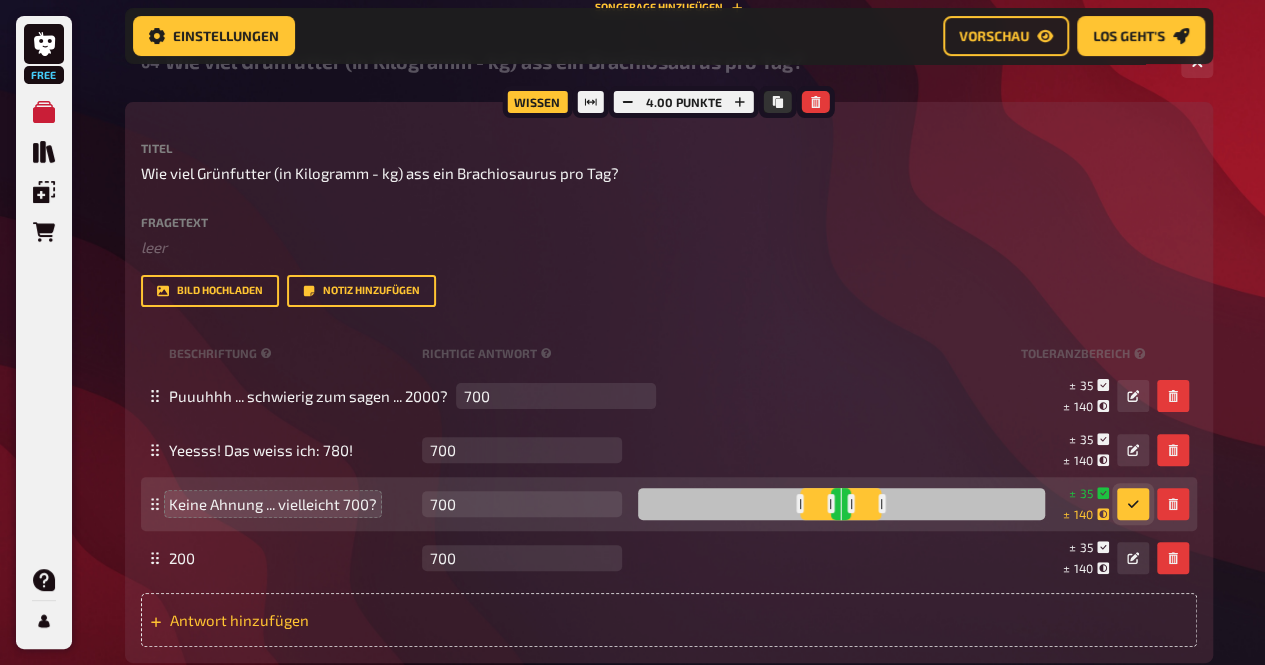 click on "Antwort hinzufügen" at bounding box center [325, 620] 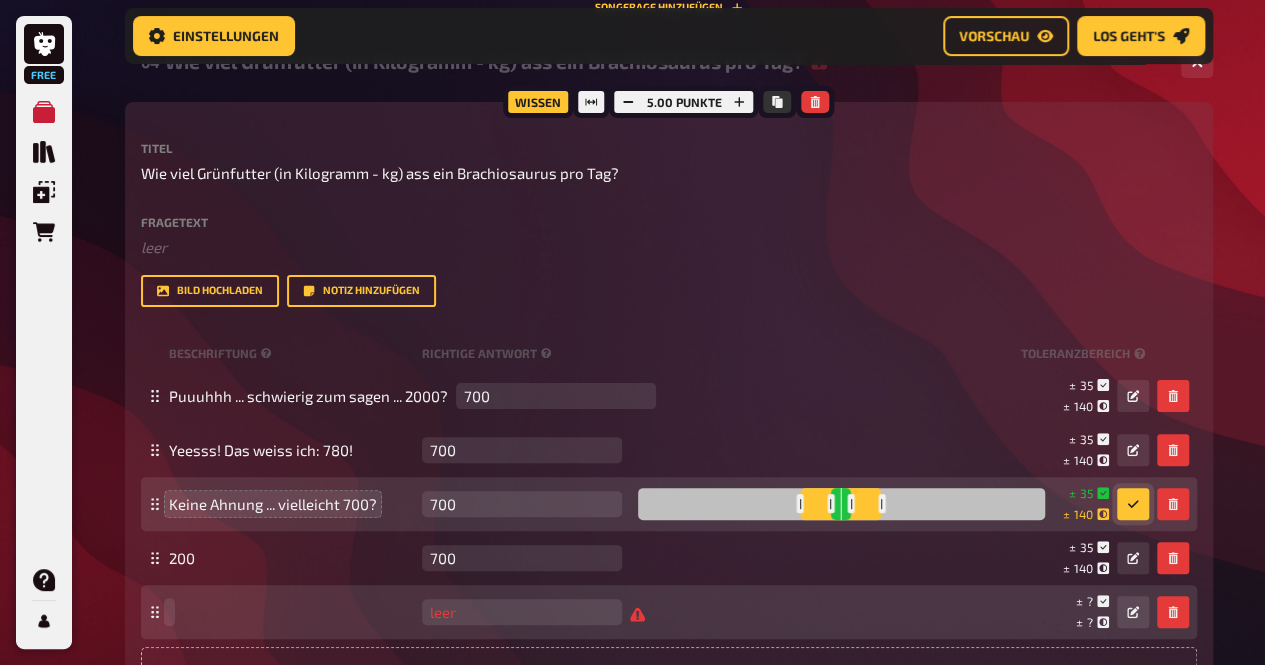 click at bounding box center (291, 612) 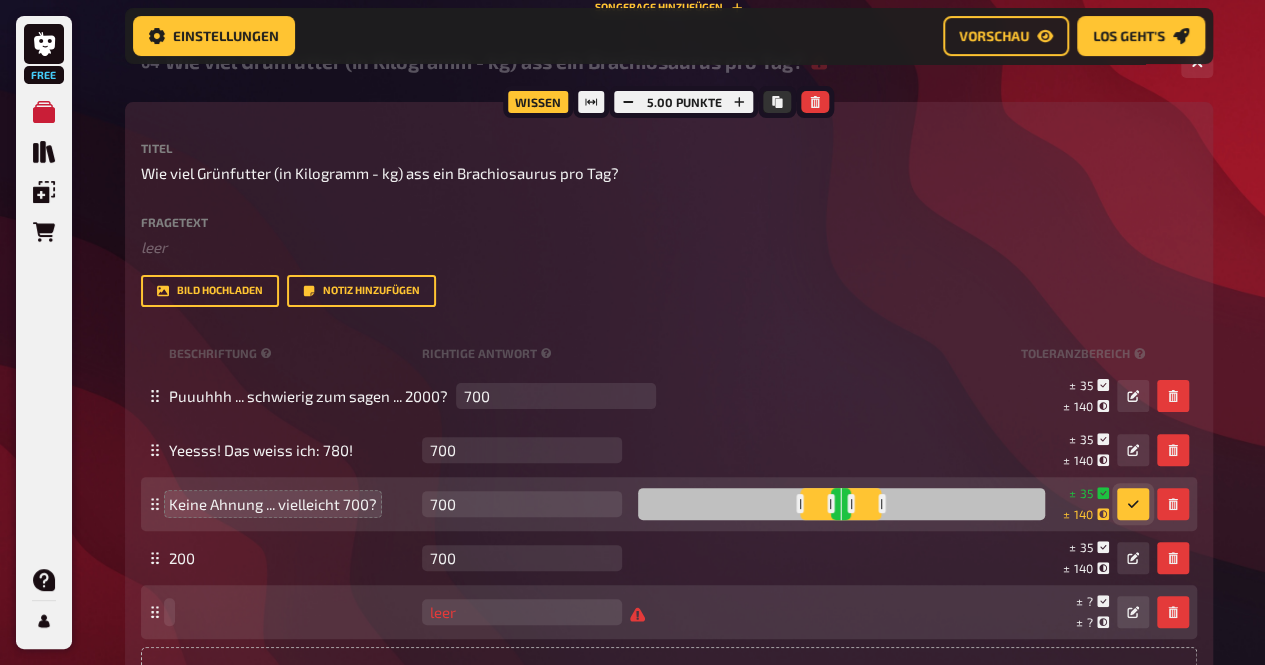 type 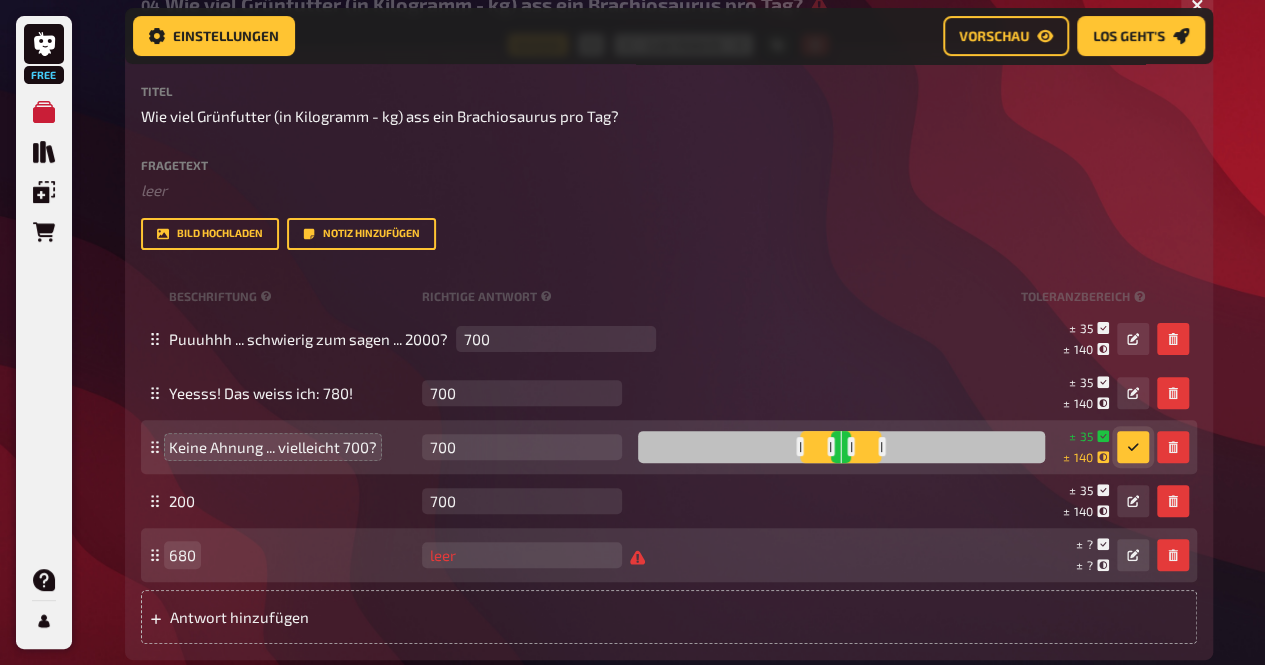 scroll, scrollTop: 4002, scrollLeft: 0, axis: vertical 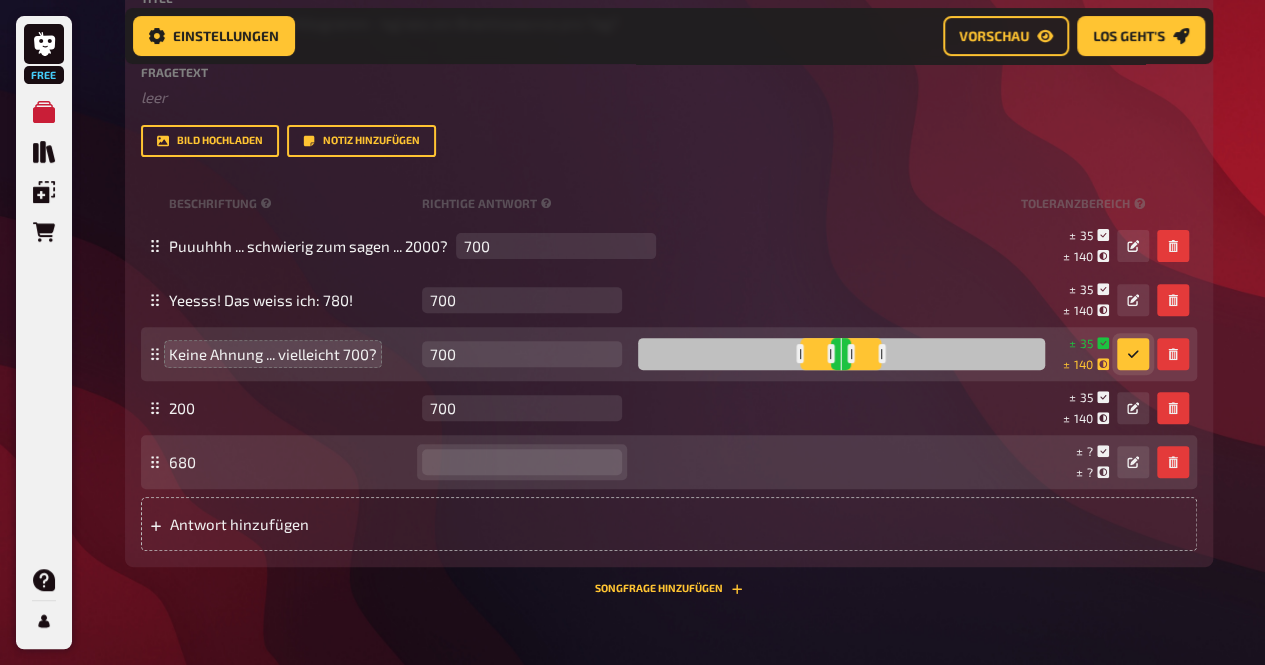 click at bounding box center [522, 462] 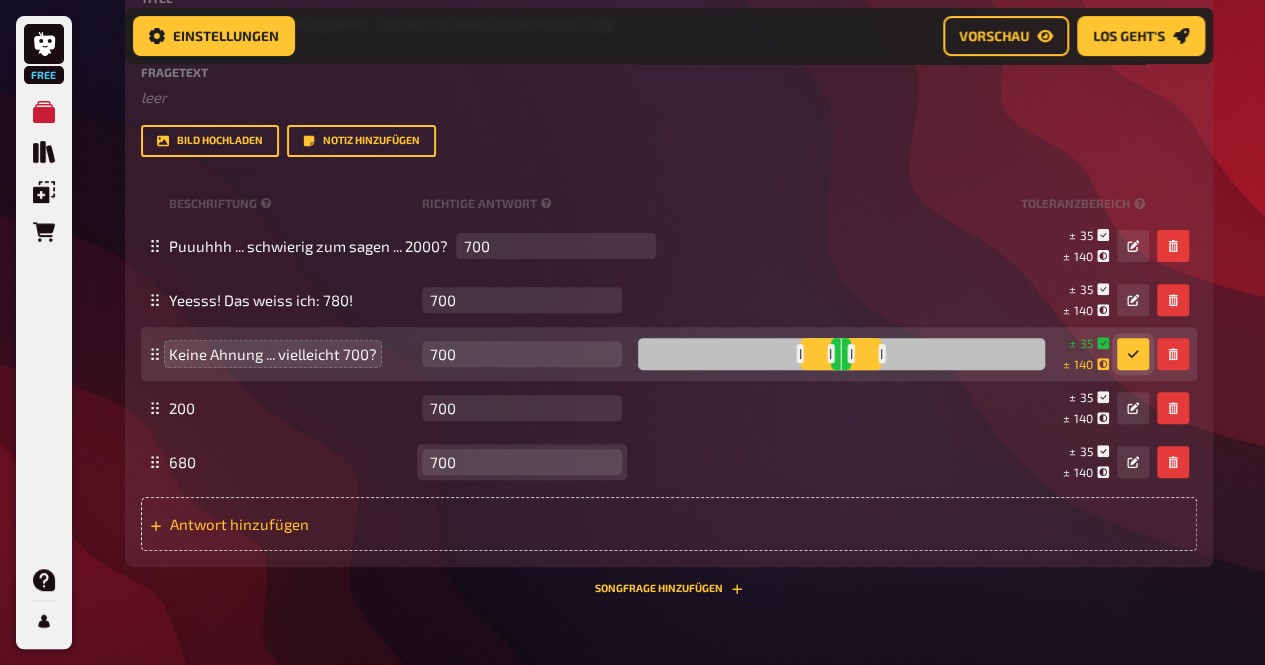 type on "700" 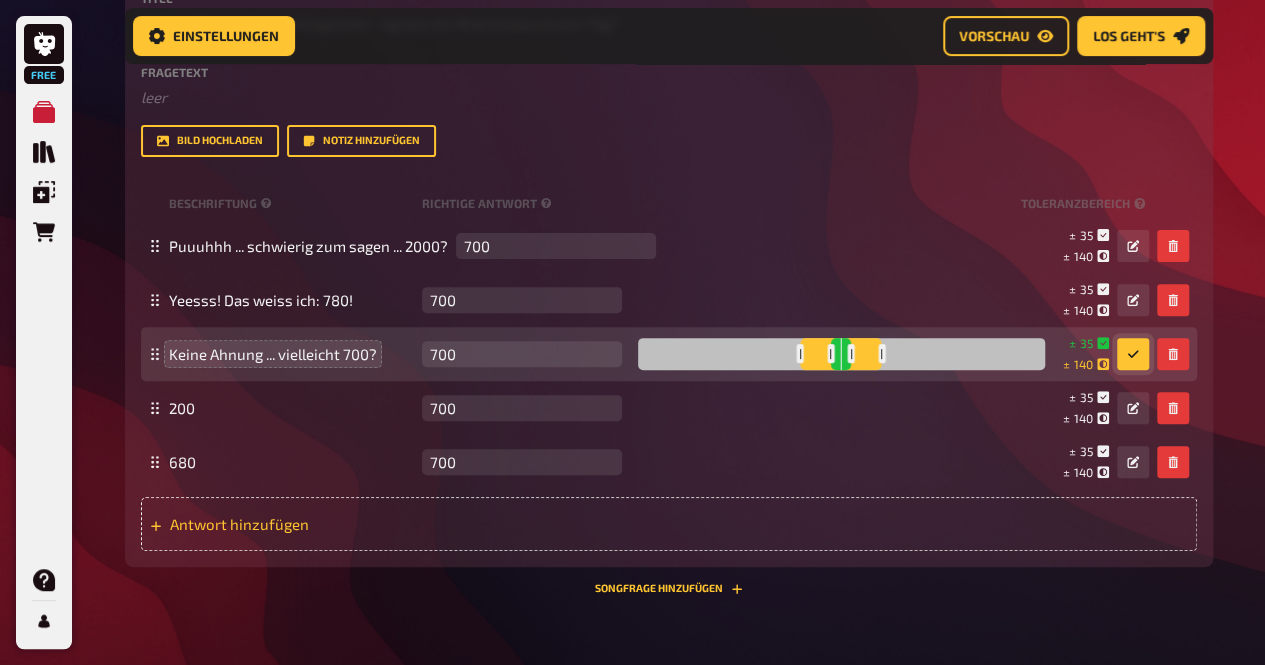 click on "Antwort hinzufügen" at bounding box center [669, 524] 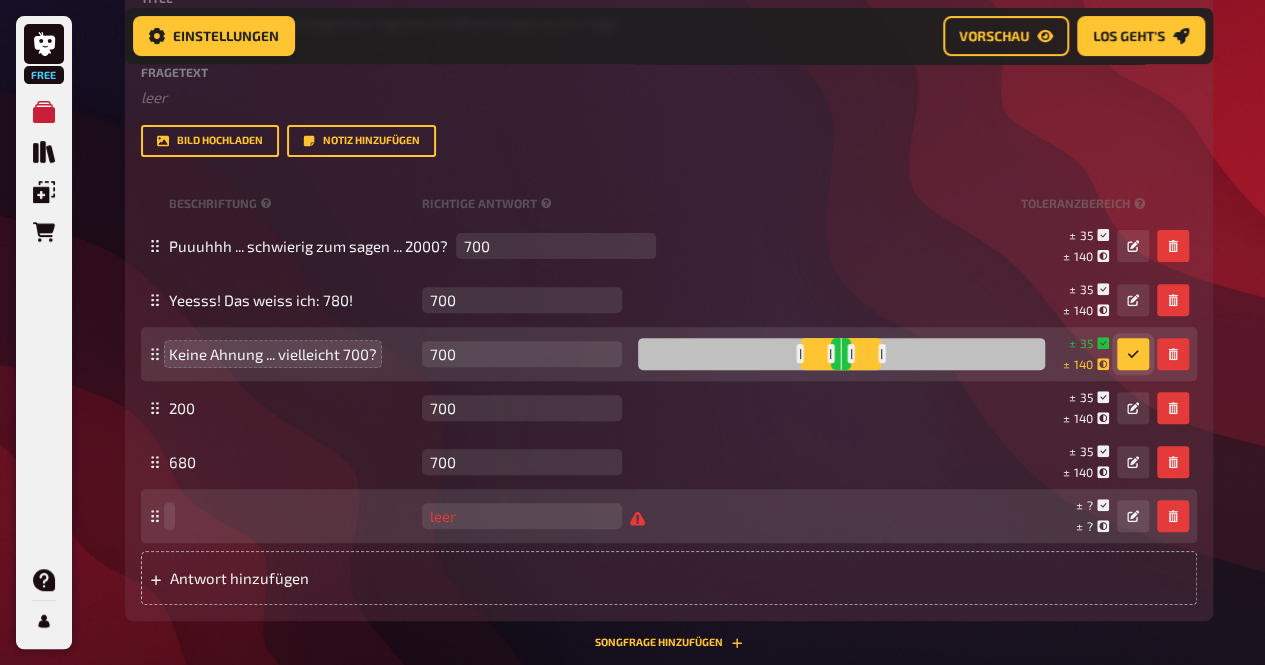 type 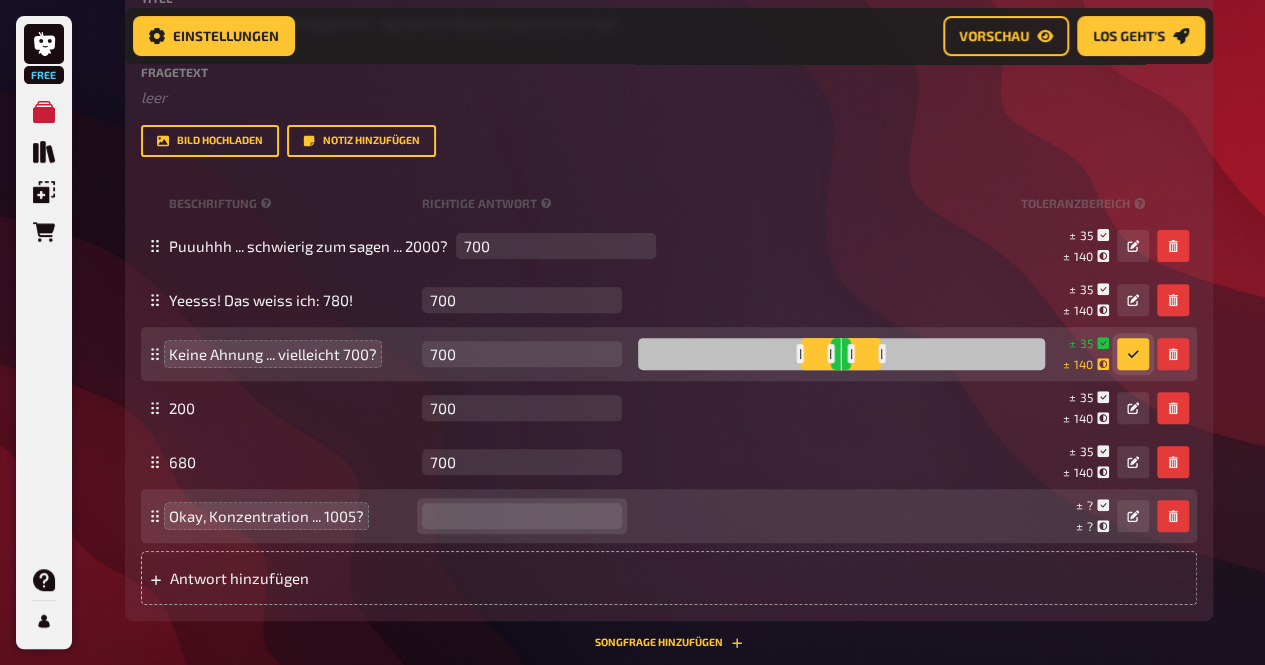 click at bounding box center [522, 516] 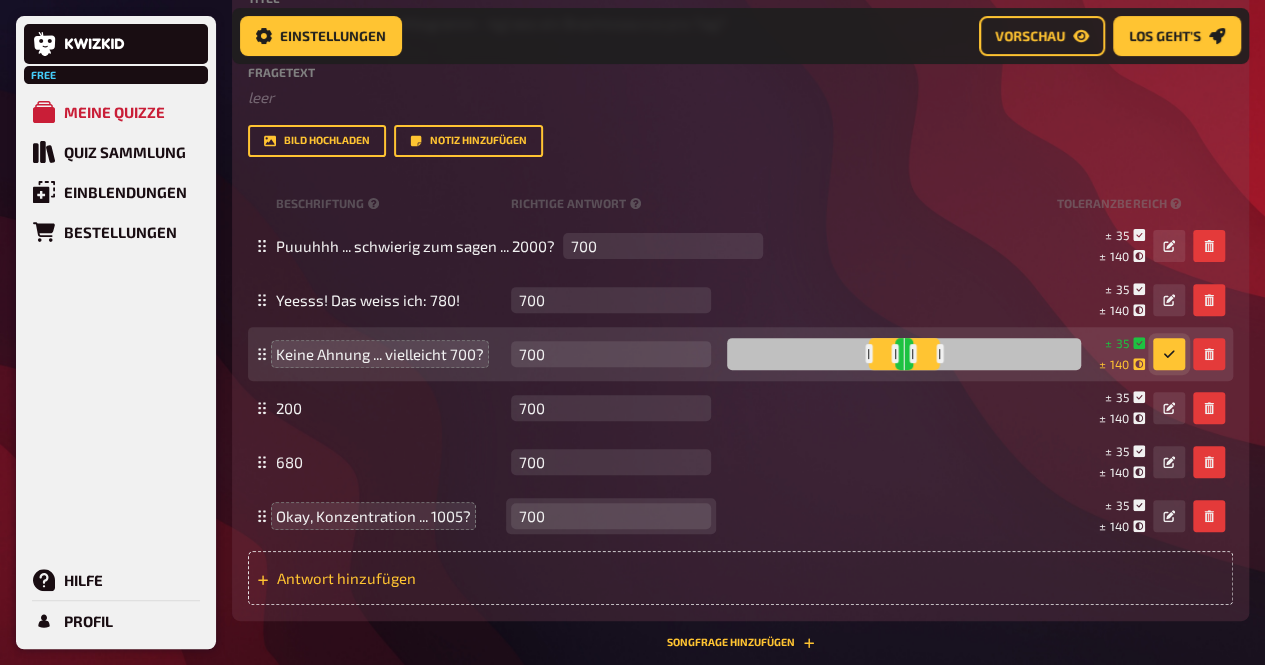 type on "700" 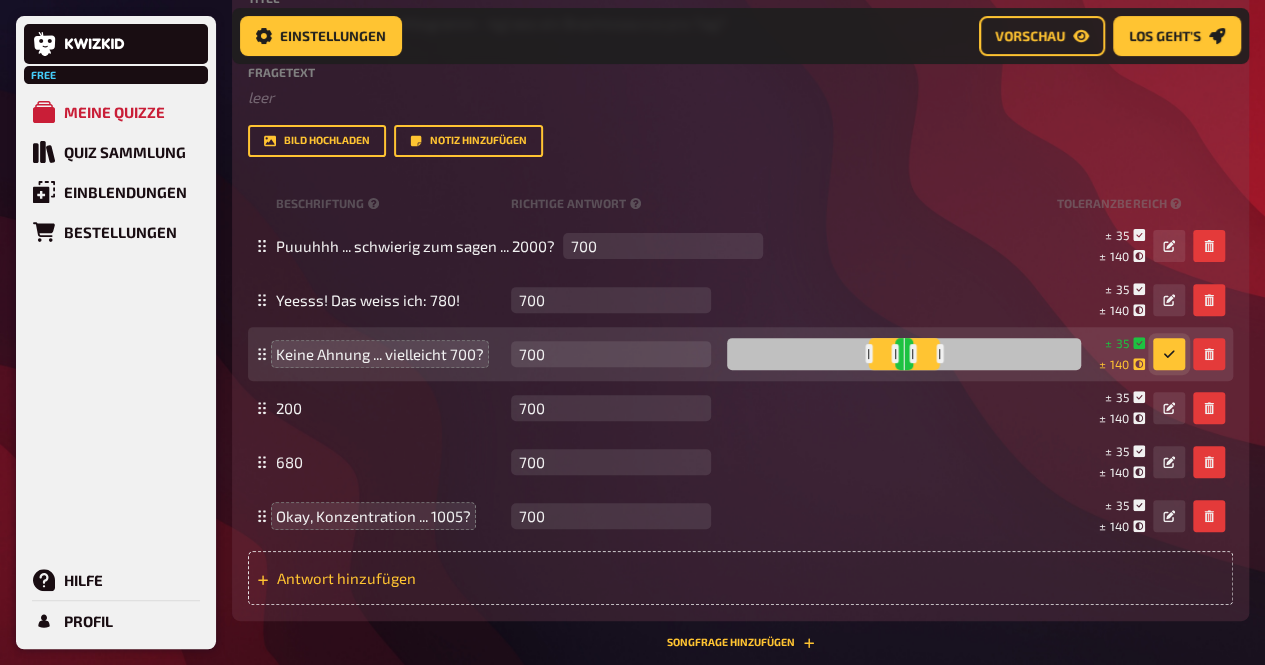 click on "Antwort hinzufügen" at bounding box center [422, 578] 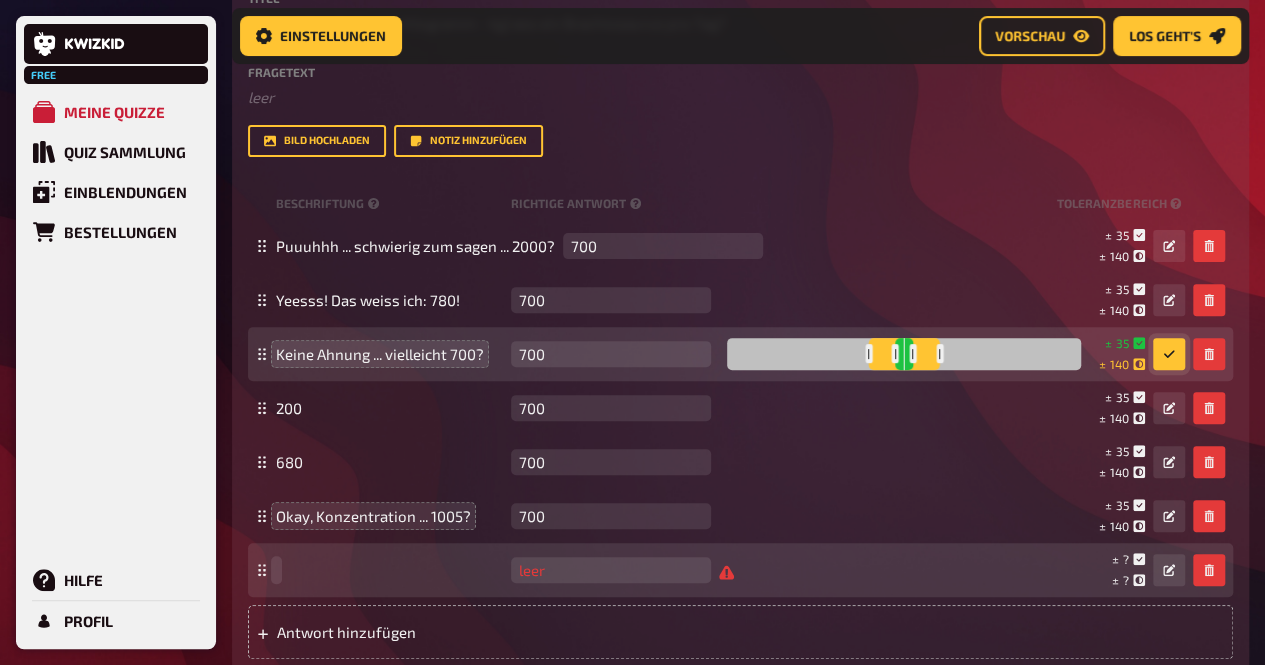 type 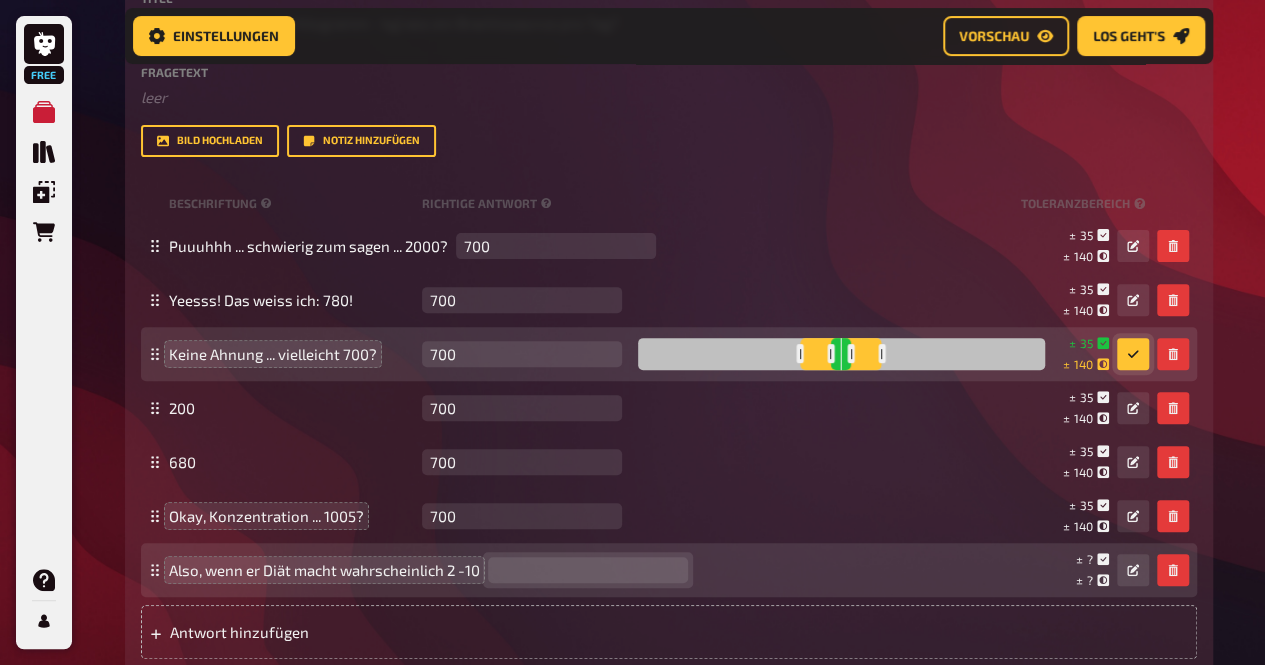 click at bounding box center [588, 570] 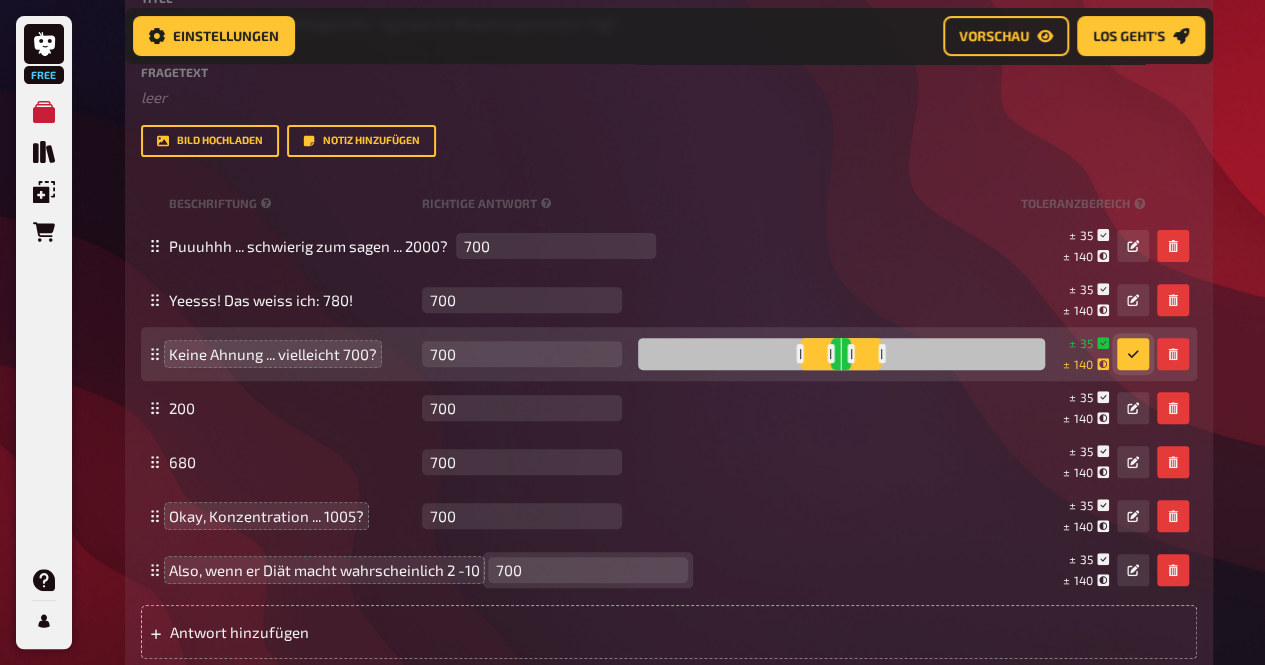 type on "700" 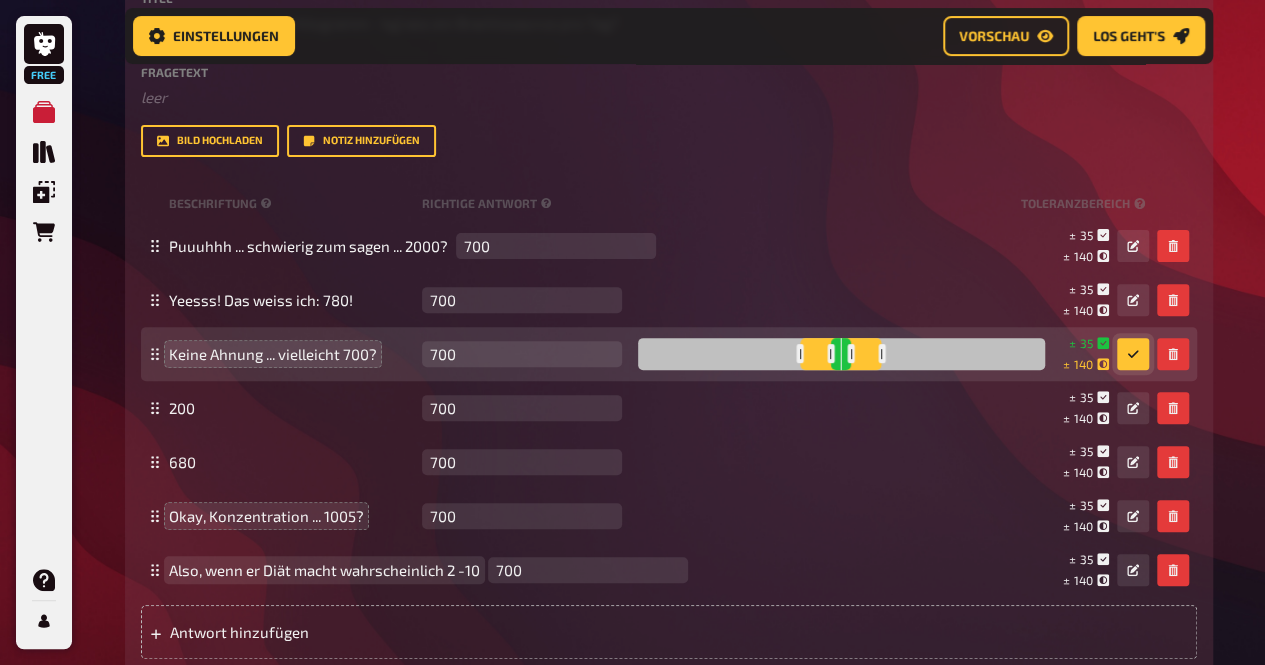 click on "Also, wenn er Diät macht wahrscheinlich 2 -10" at bounding box center (324, 570) 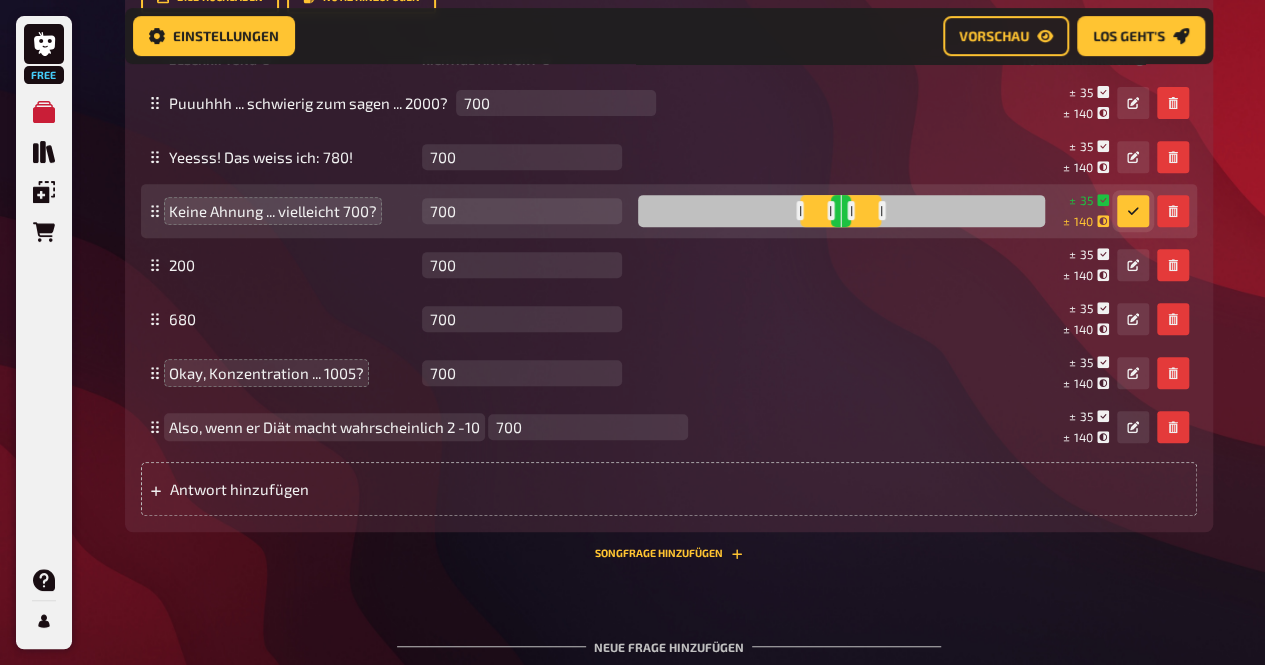 scroll, scrollTop: 4336, scrollLeft: 0, axis: vertical 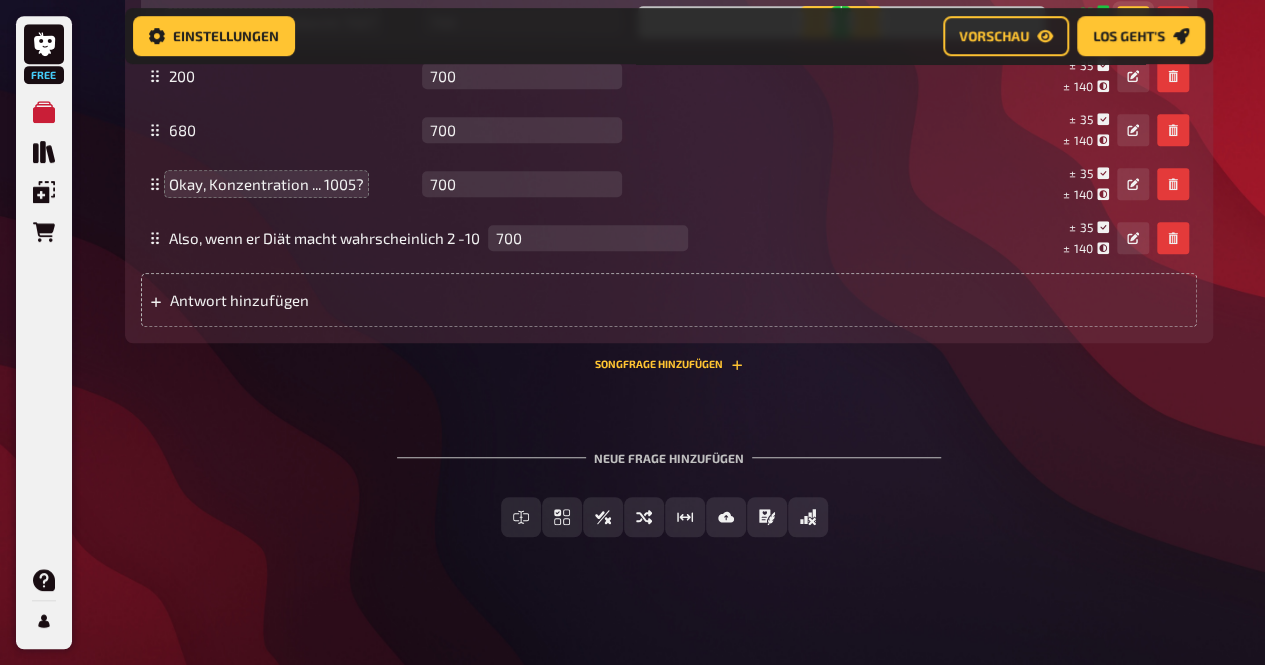 click on "Neue Frage hinzufügen" at bounding box center (669, 450) 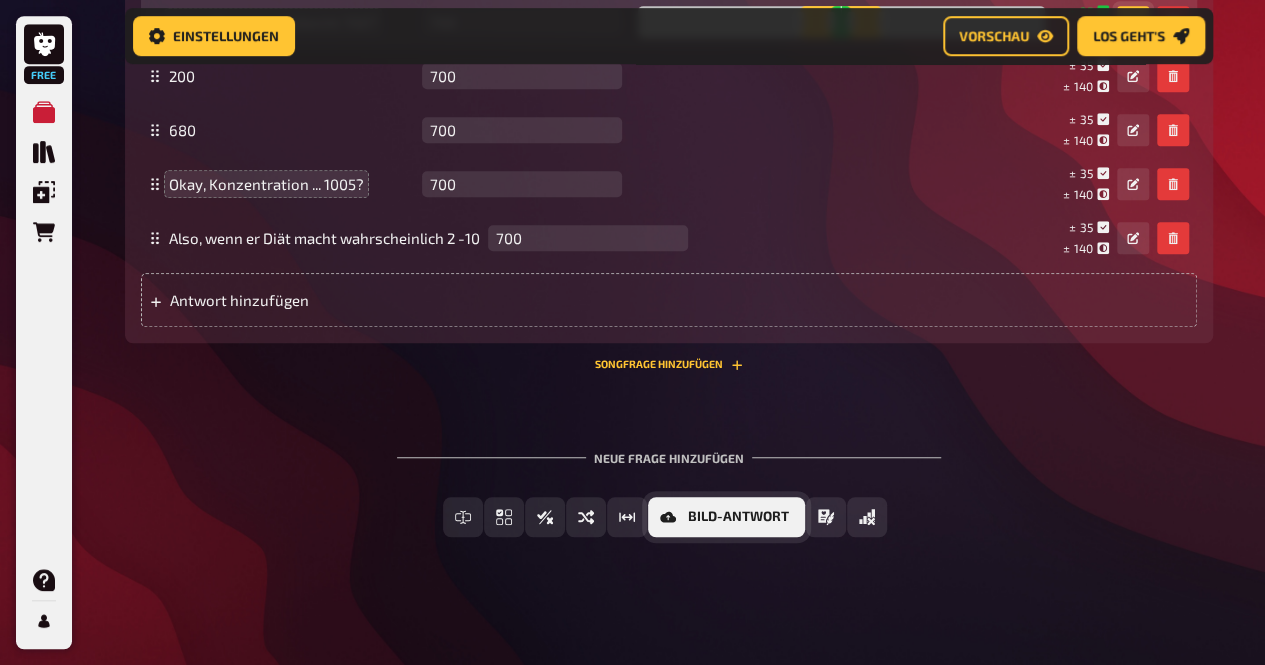 click on "Bild-Antwort" at bounding box center [738, 517] 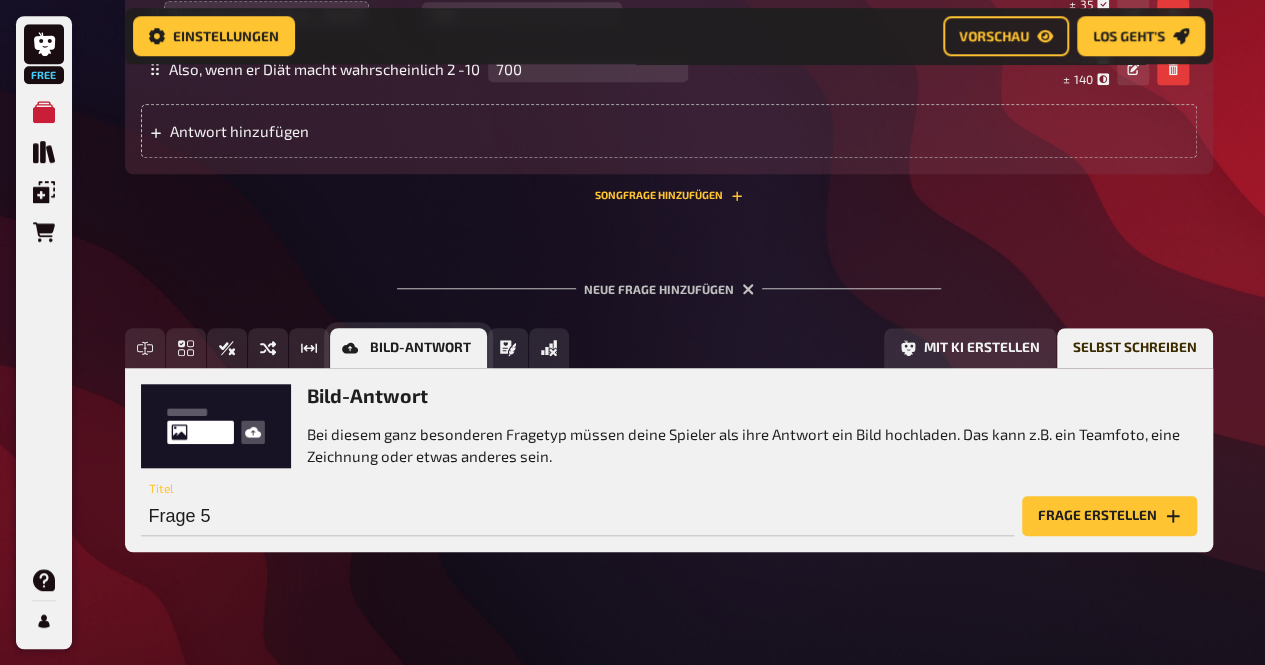 scroll, scrollTop: 4520, scrollLeft: 0, axis: vertical 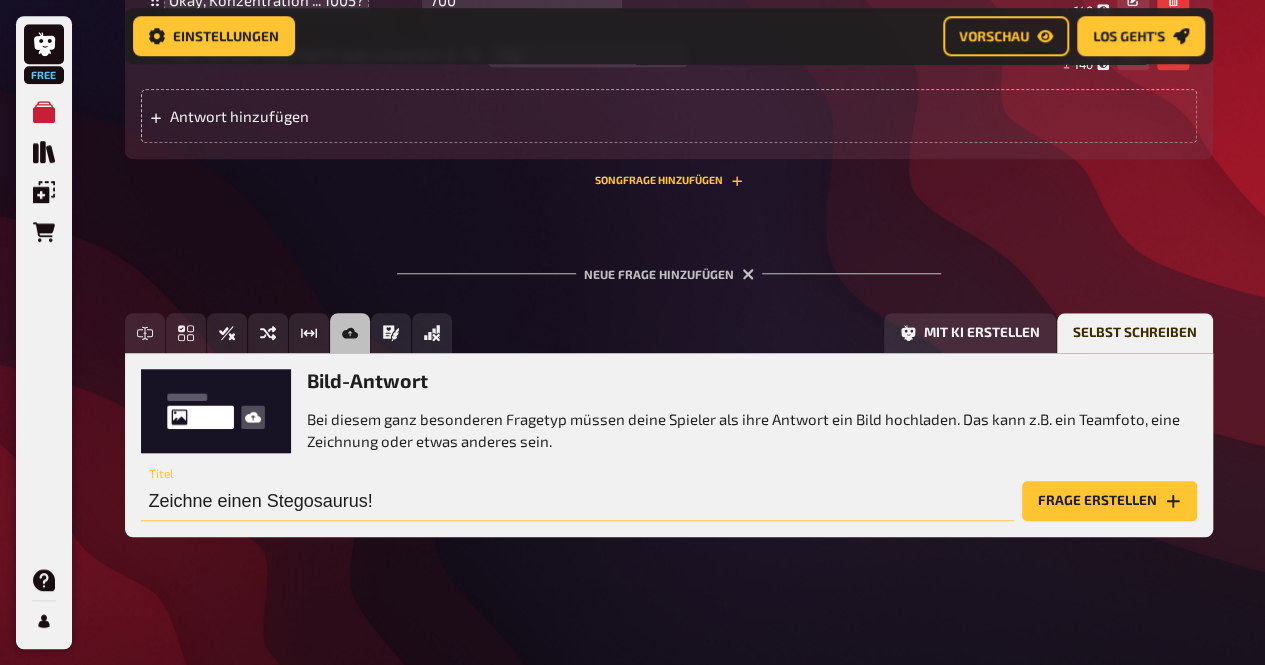 click on "Zeichne einen Stegosaurus!" at bounding box center (577, 501) 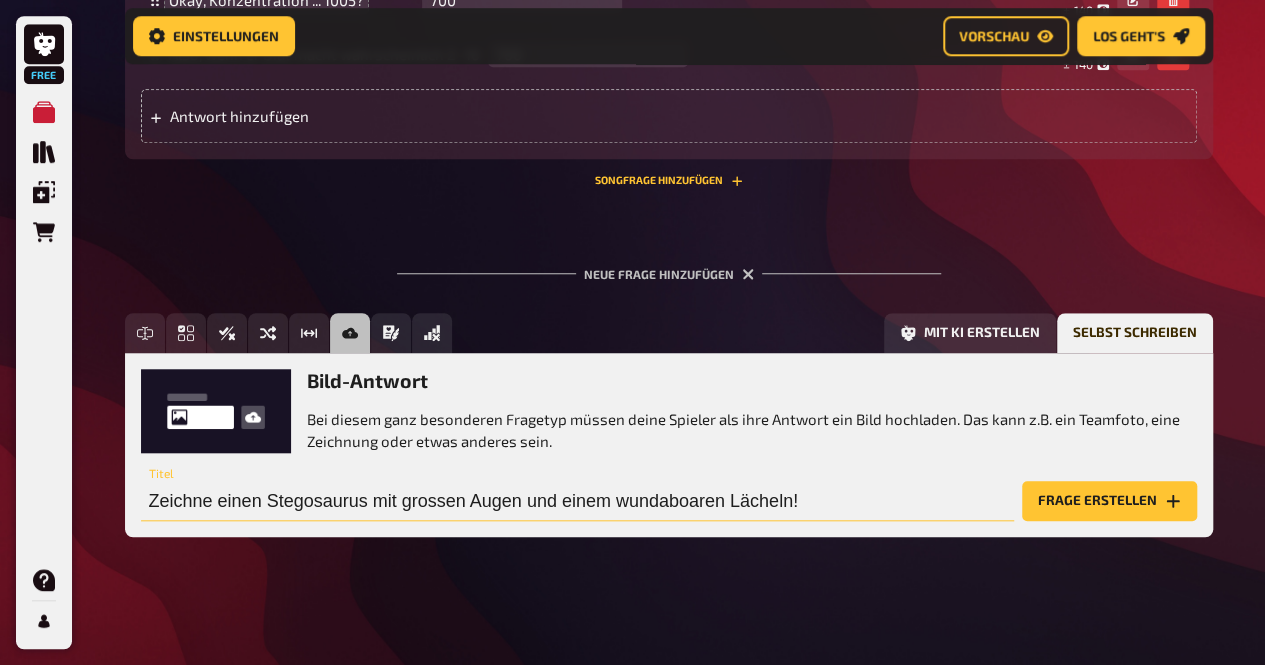 type on "Zeichne einen Stegosaurus mit grossen Augen und einem wundaboaren Lächeln!" 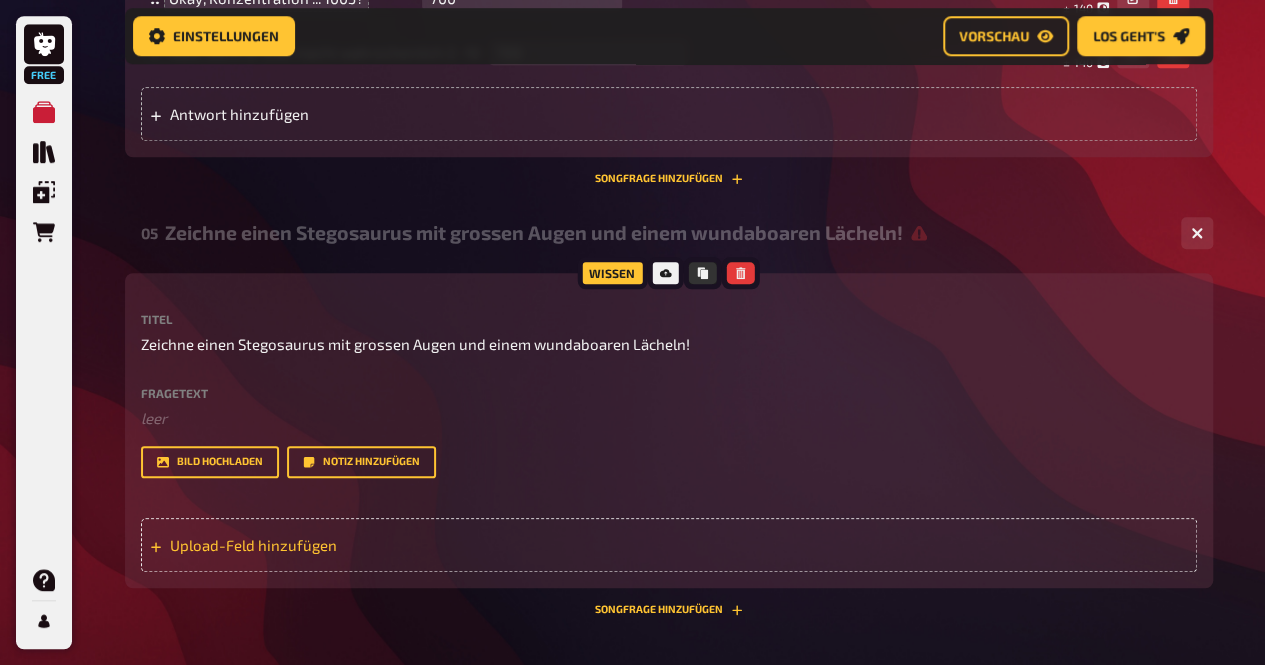 click on "Upload-Feld hinzufügen" at bounding box center [325, 545] 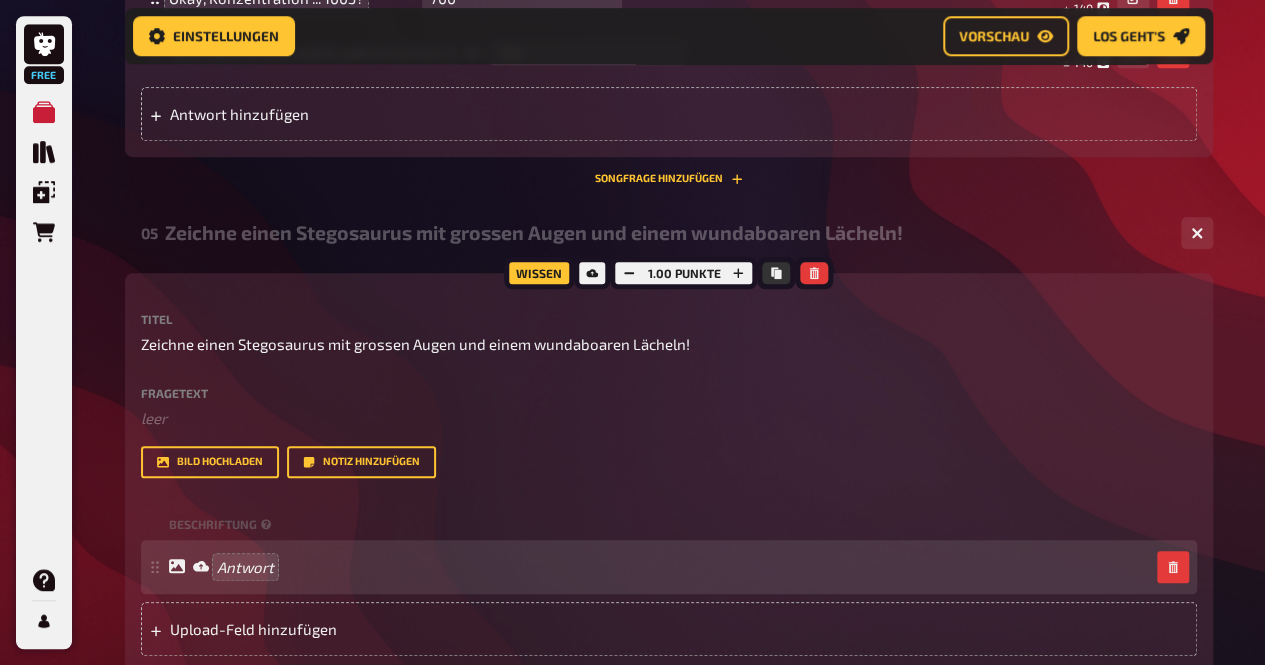 click 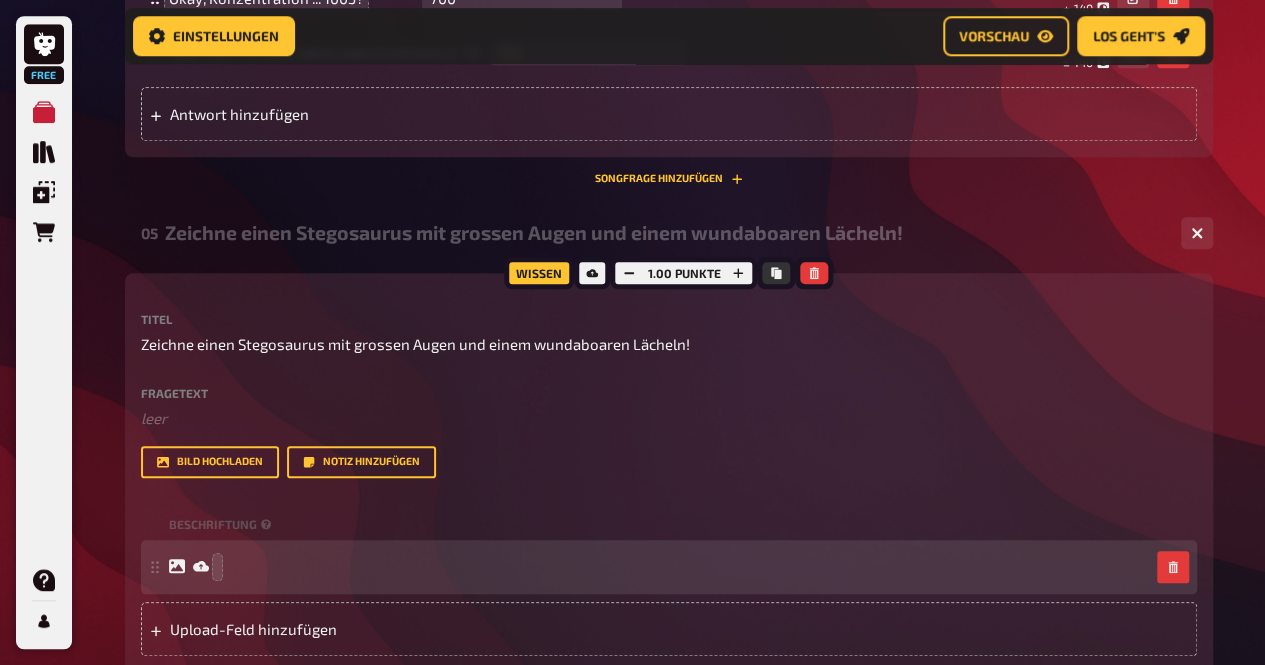 click 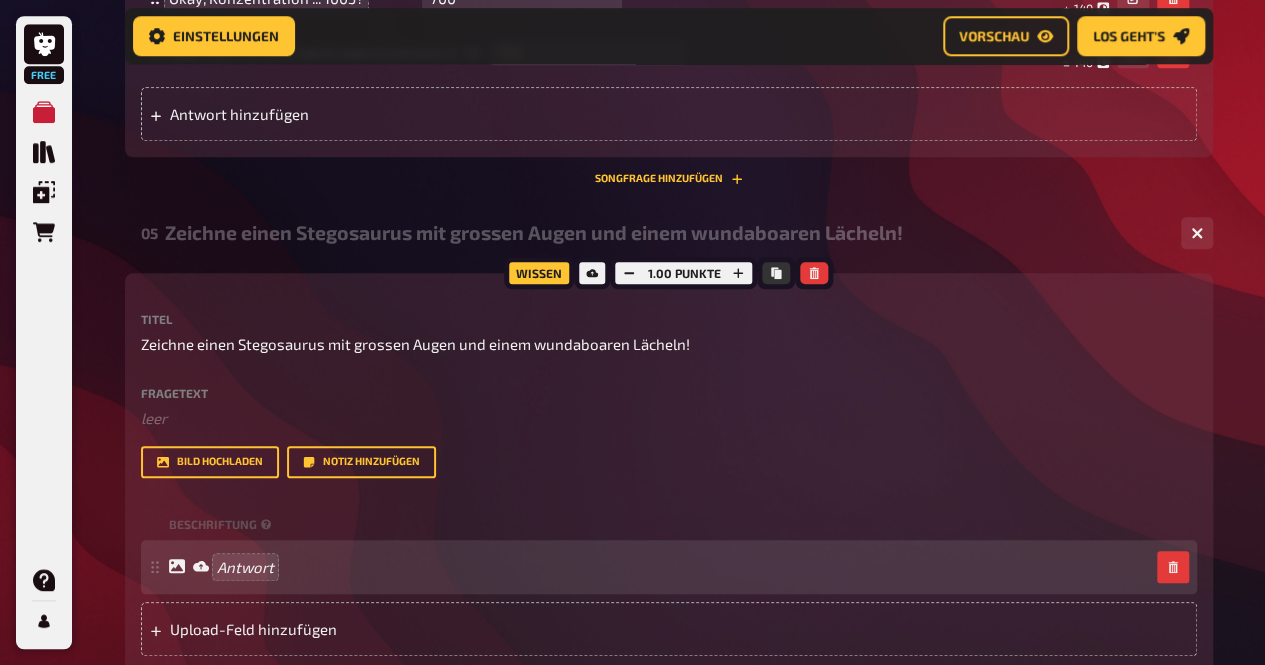 click 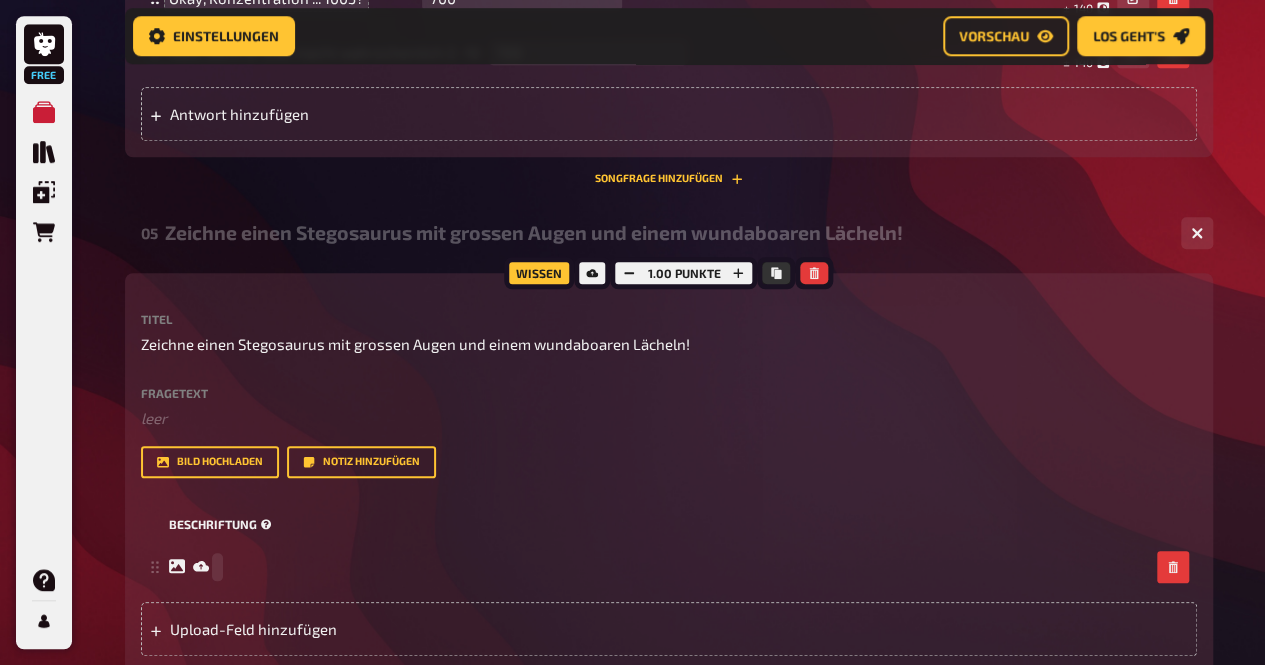 type 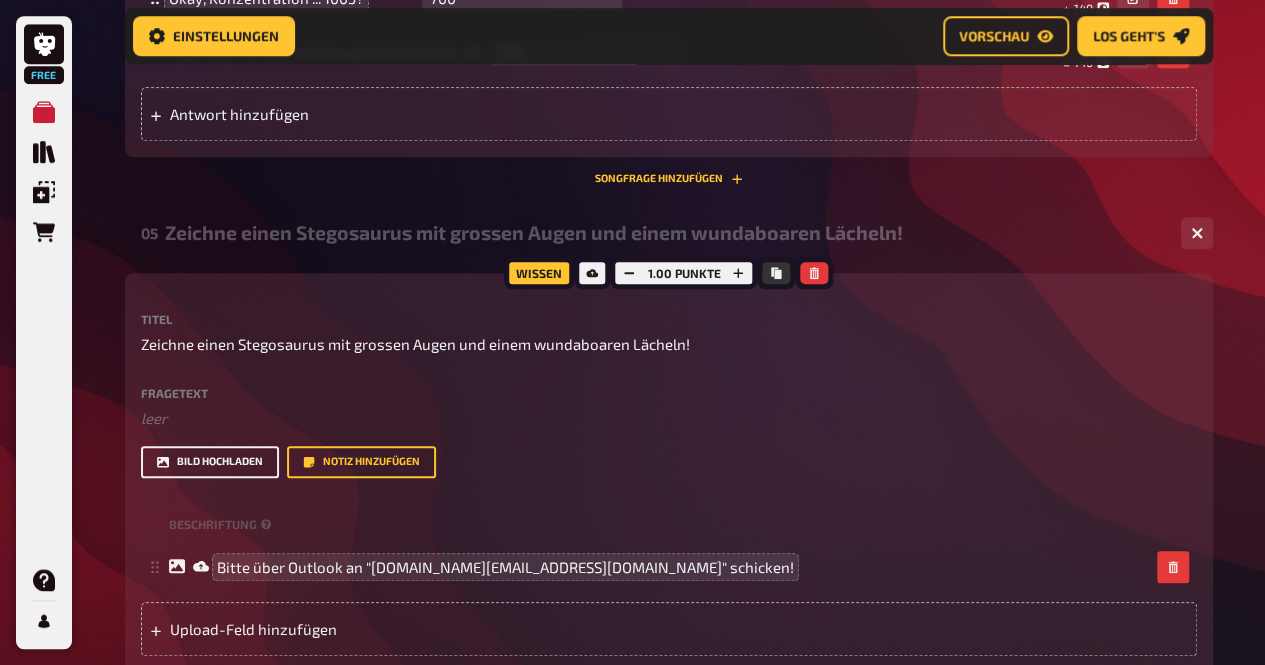 click on "Bild hochladen" at bounding box center (210, 462) 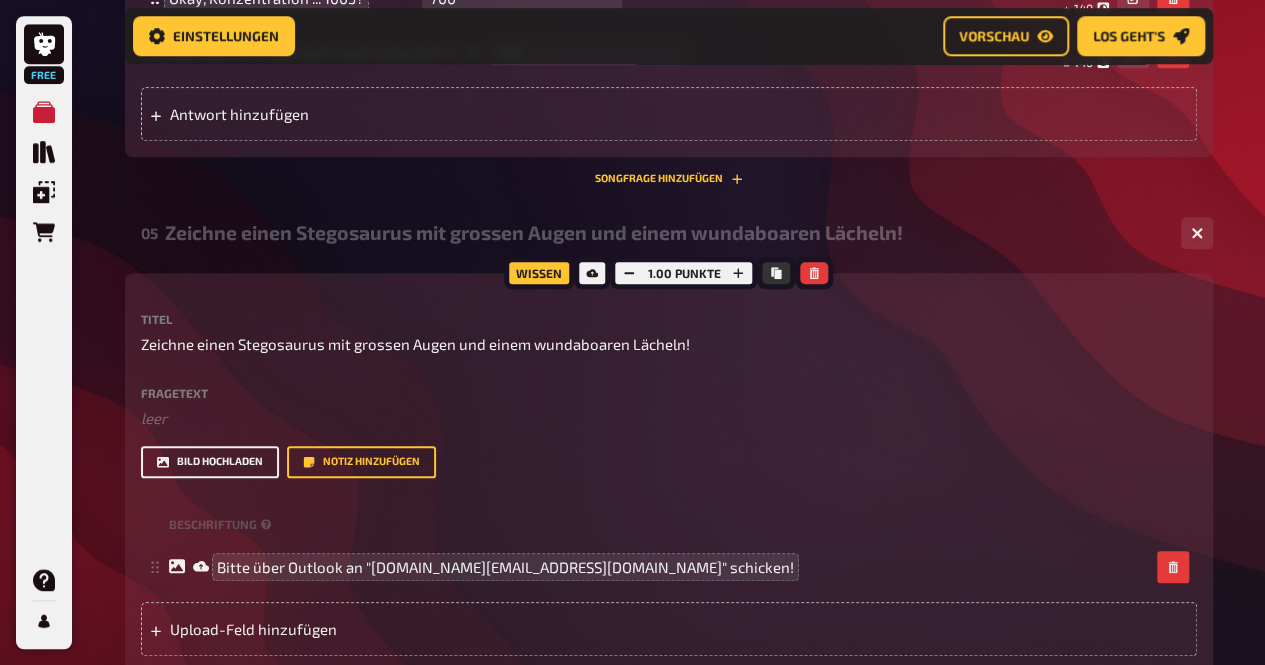 click on "Bild hochladen" at bounding box center (210, 462) 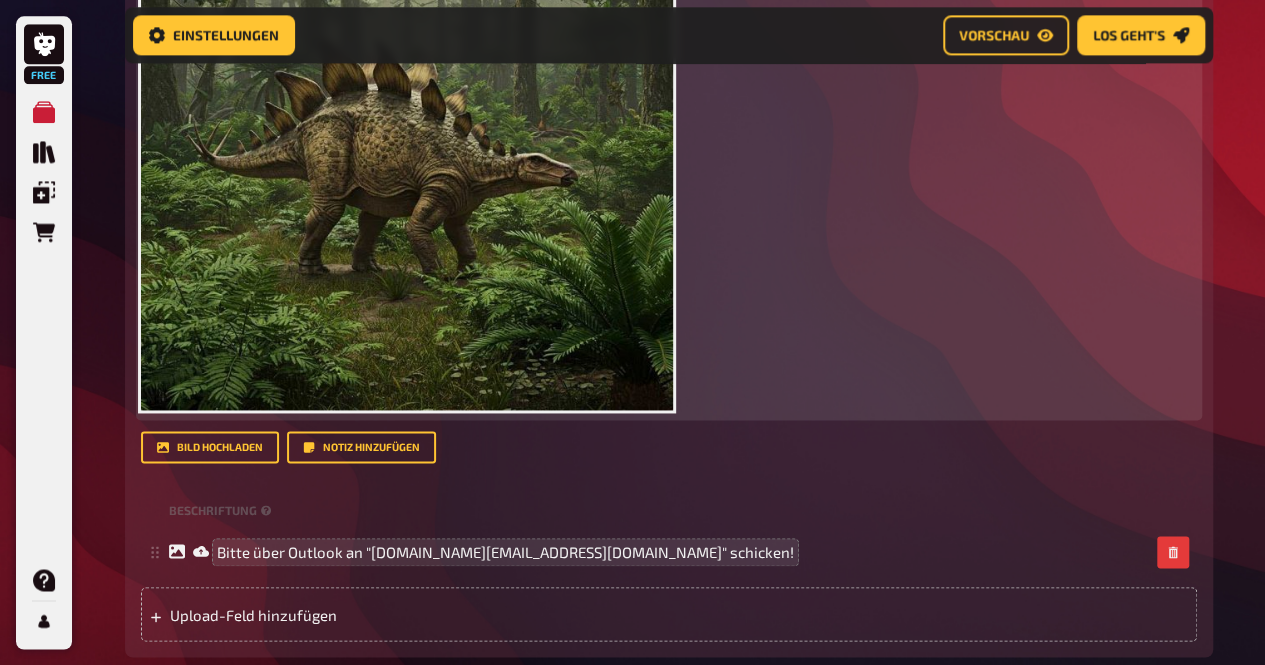 scroll, scrollTop: 5088, scrollLeft: 0, axis: vertical 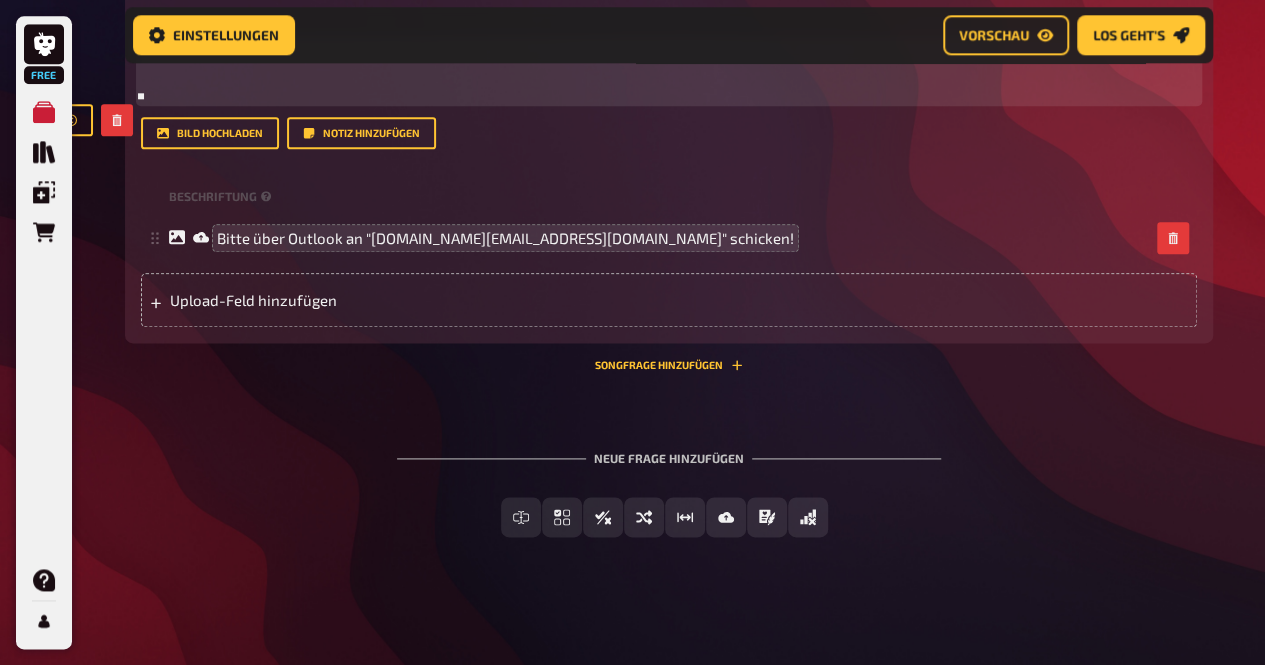 click at bounding box center (141, 96) 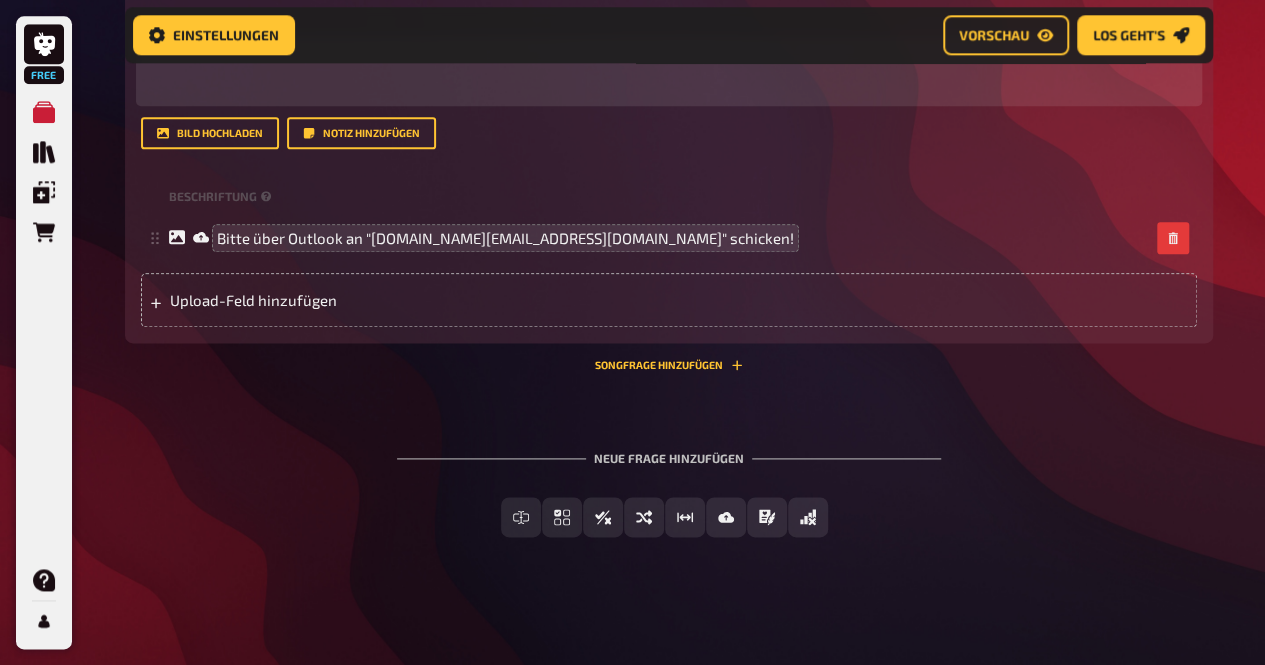 scroll, scrollTop: 4888, scrollLeft: 0, axis: vertical 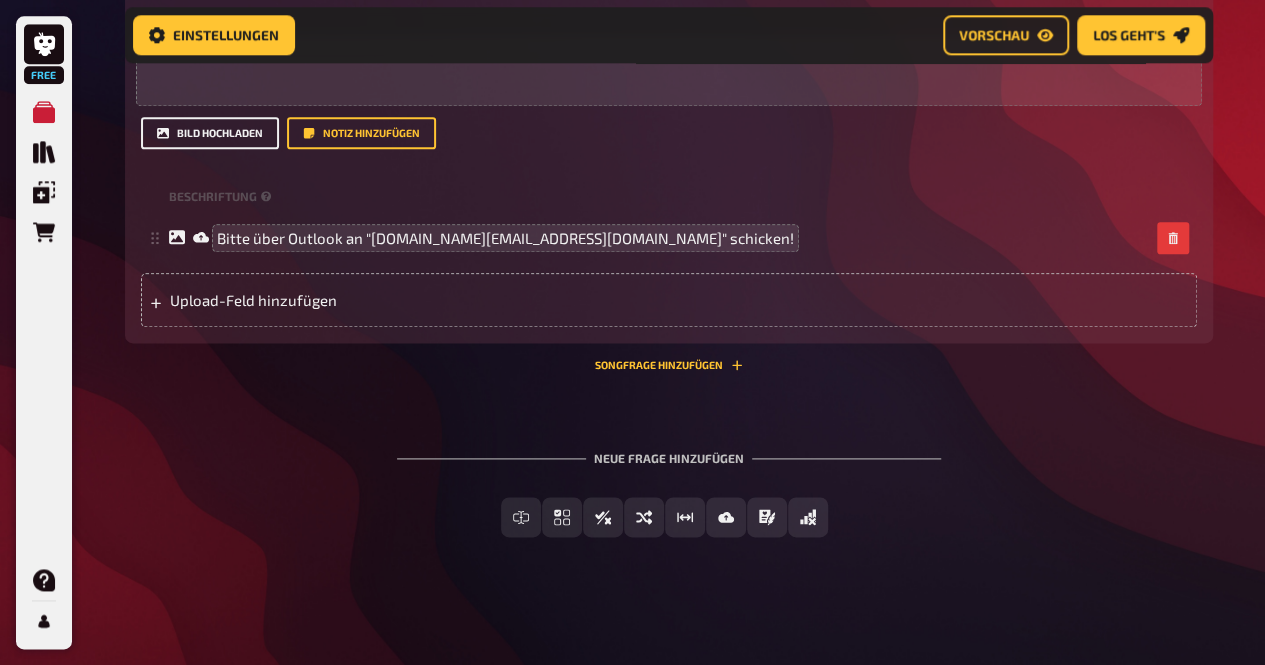 click on "Bild hochladen" at bounding box center [210, 133] 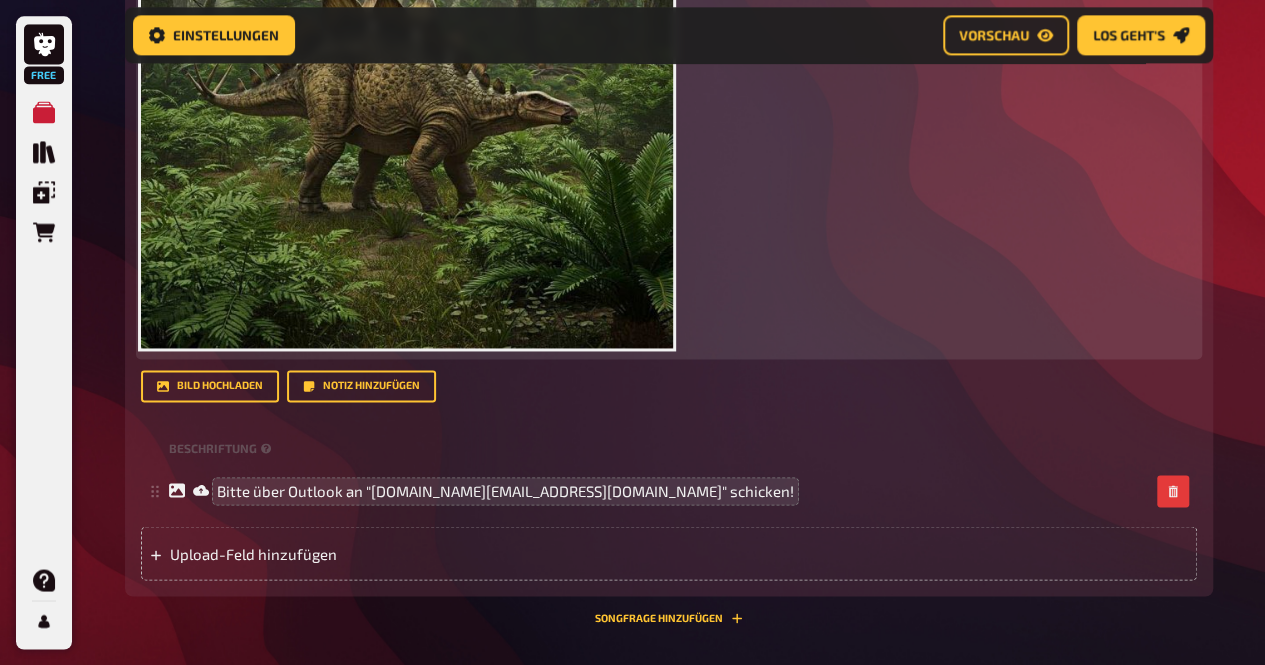 scroll, scrollTop: 5441, scrollLeft: 0, axis: vertical 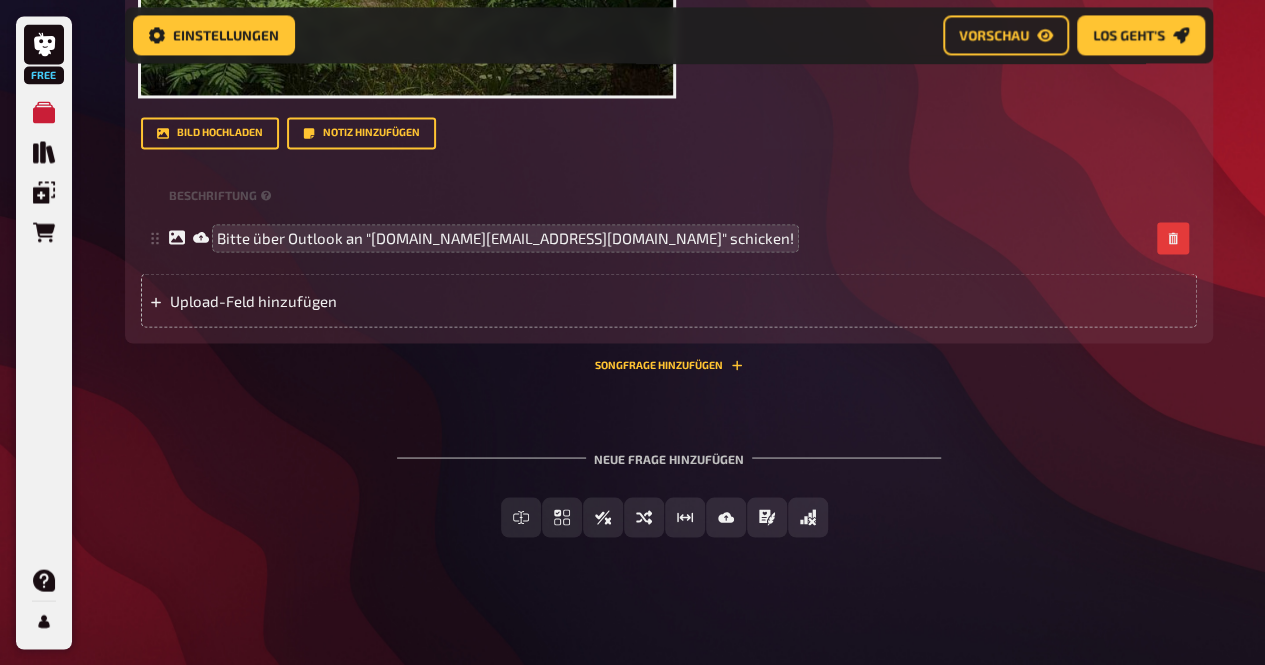 click on "Neue Frage hinzufügen" at bounding box center (669, 450) 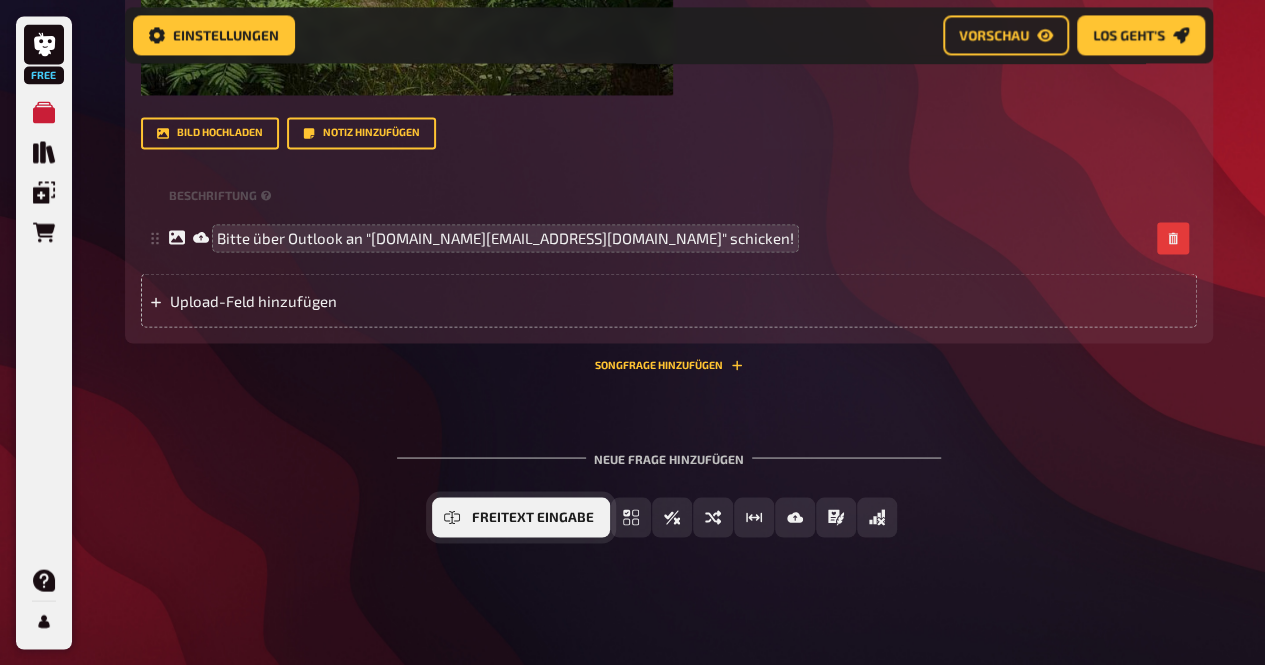click on "Freitext Eingabe" at bounding box center (521, 517) 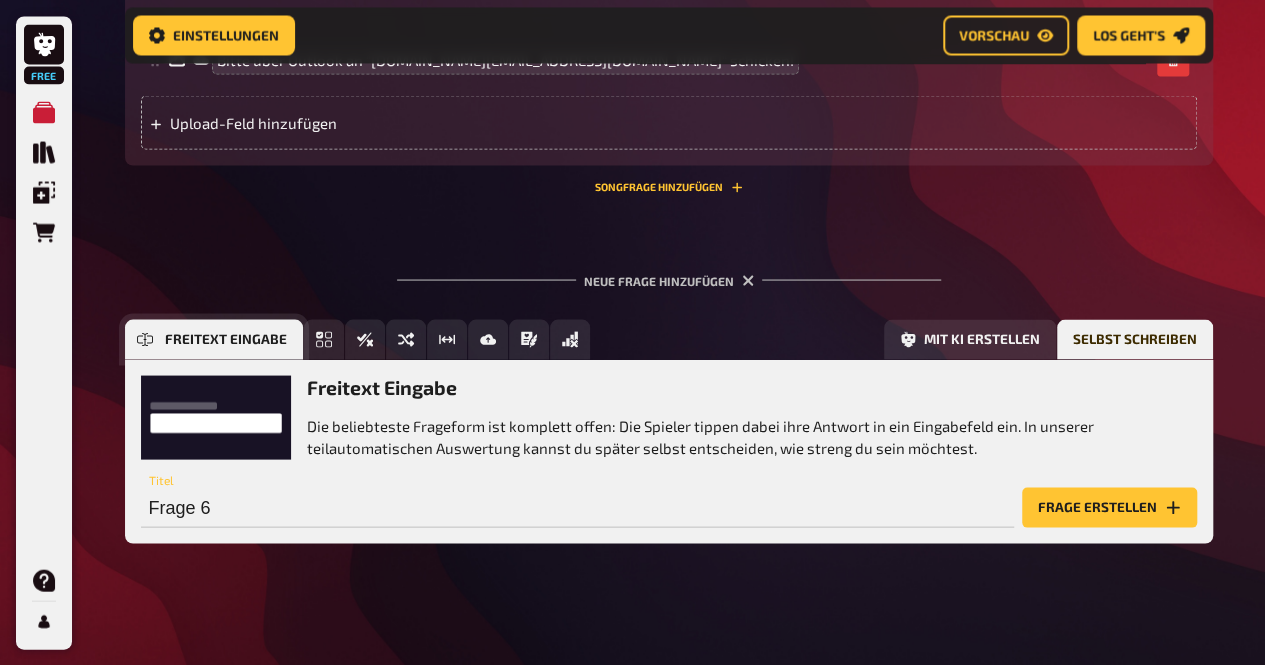 scroll, scrollTop: 5626, scrollLeft: 0, axis: vertical 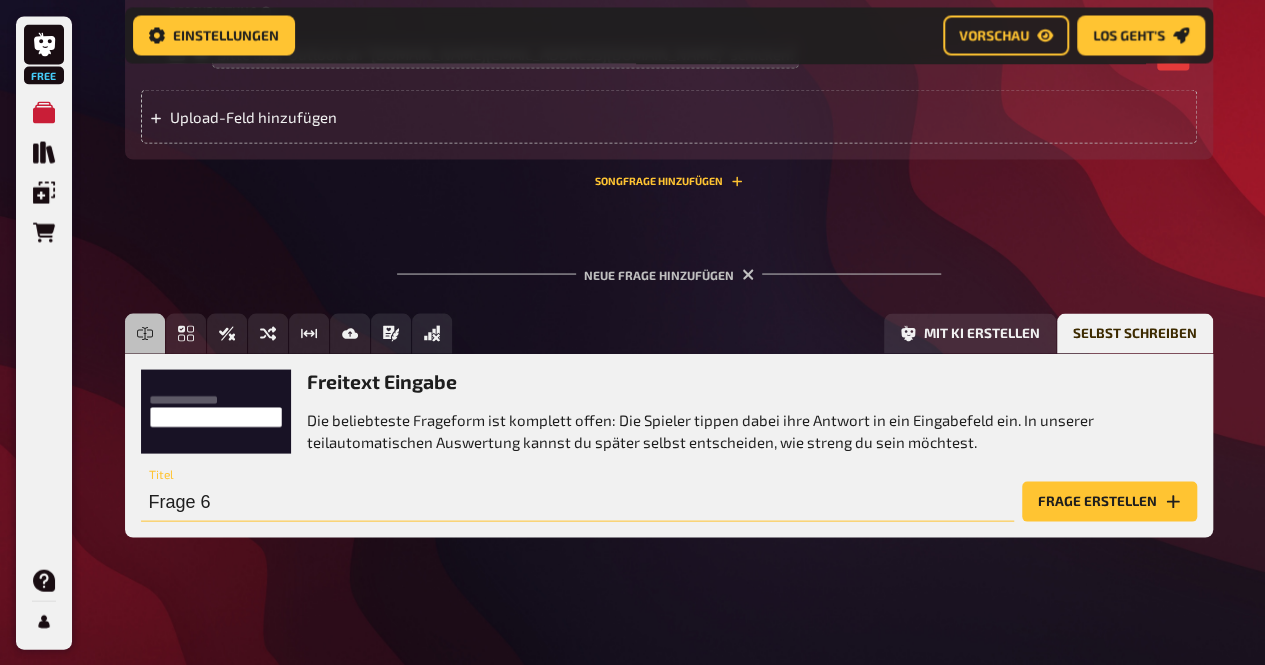 click on "Frage 6" at bounding box center (577, 501) 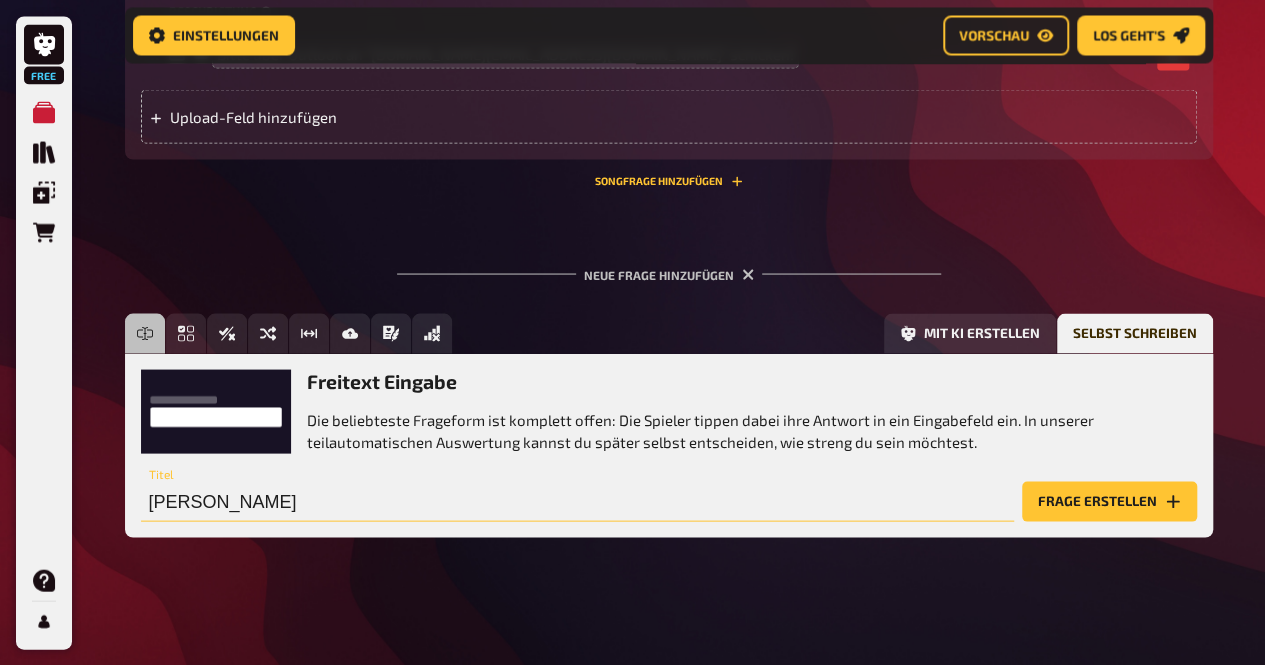 type on "J" 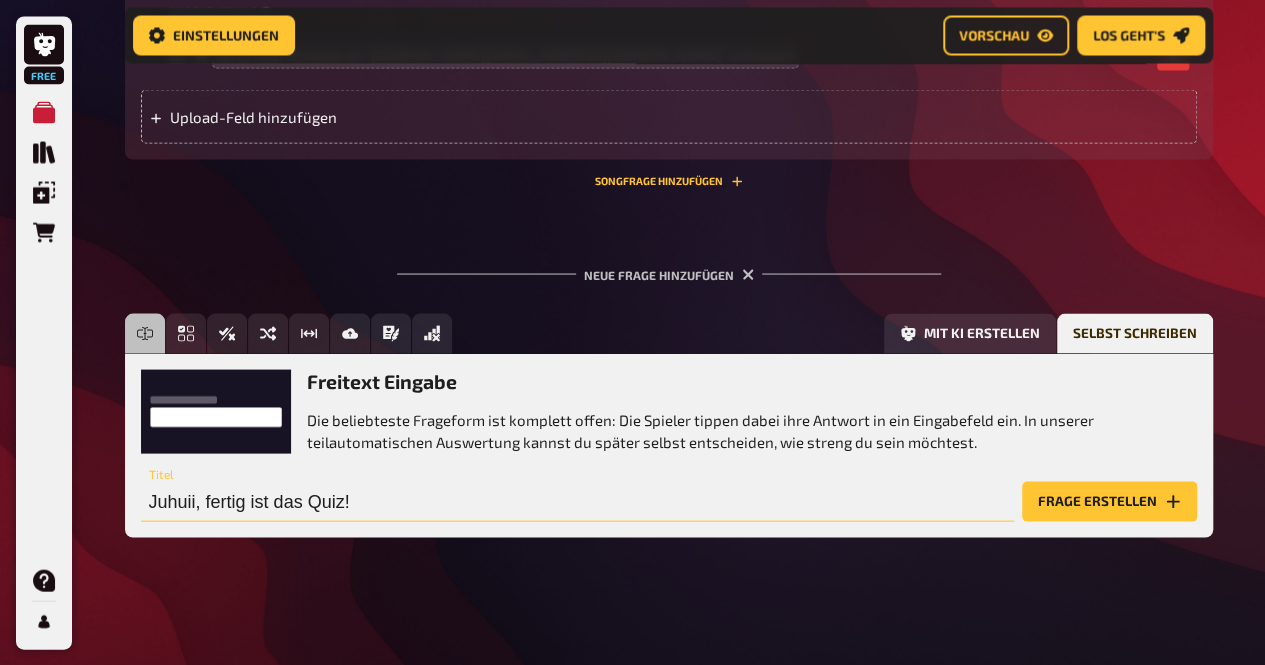 type on "Juhuii, fertig ist das Quiz!" 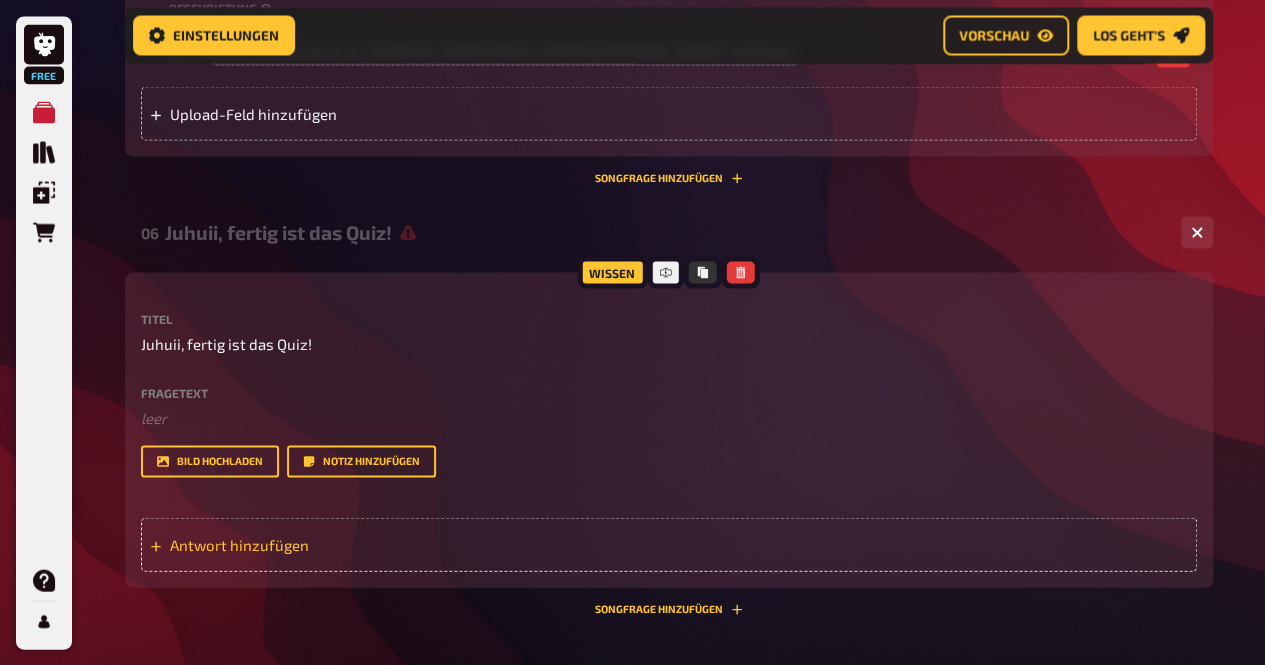 click on "Antwort hinzufügen" at bounding box center (669, 544) 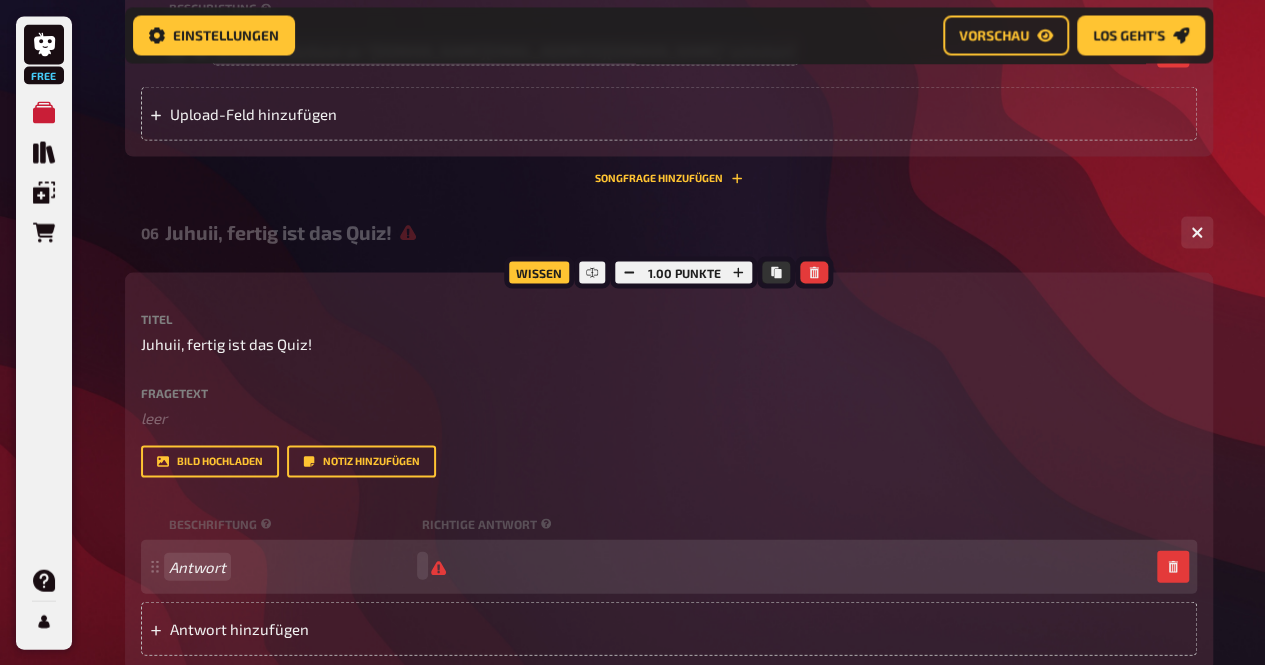 scroll, scrollTop: 5625, scrollLeft: 0, axis: vertical 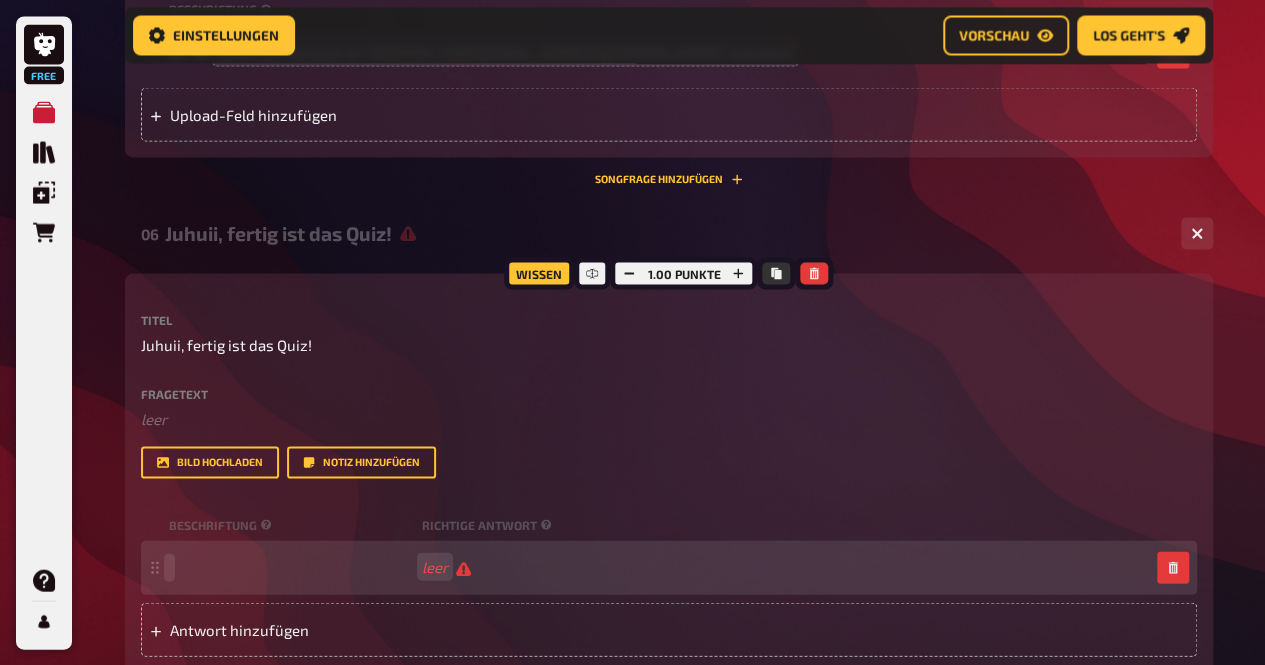 type 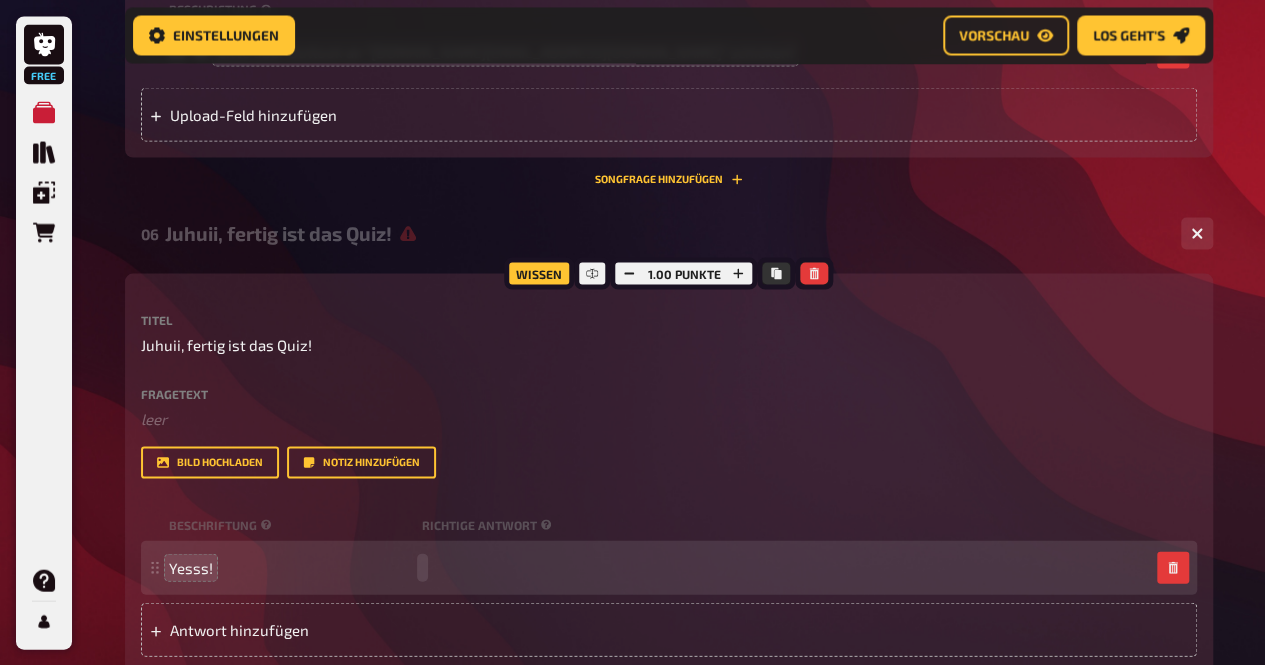 type 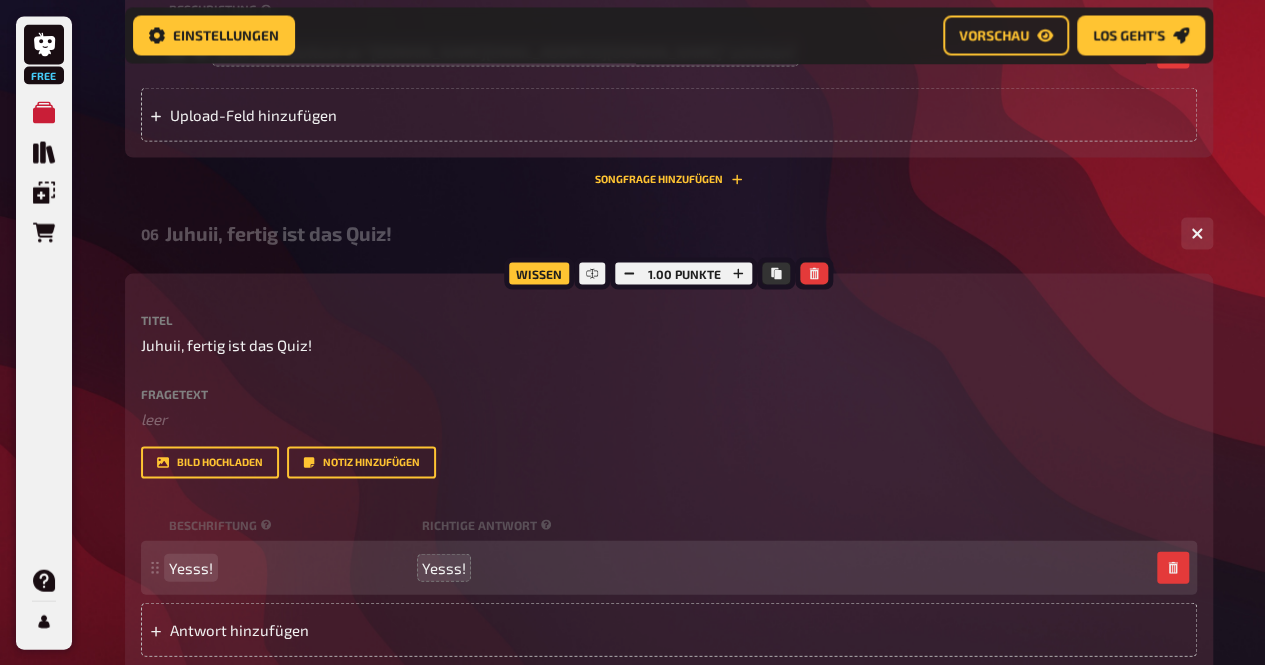 click on "Yesss! Yesss!" at bounding box center (669, 567) 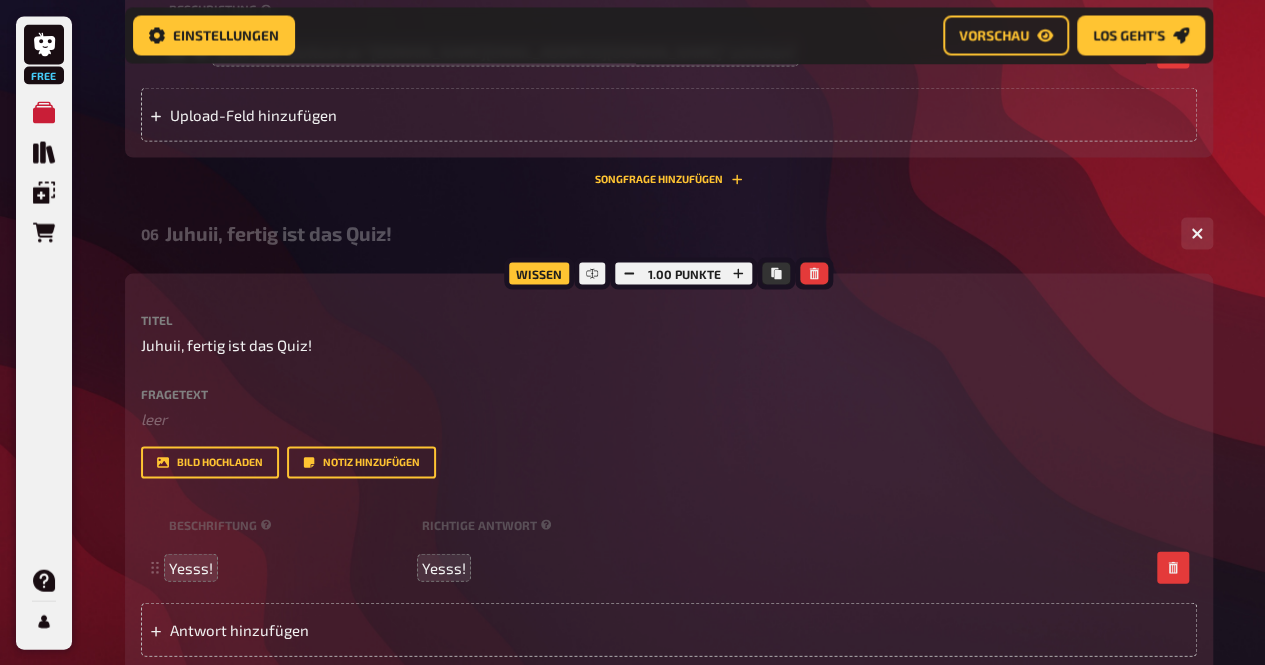 drag, startPoint x: 212, startPoint y: 571, endPoint x: 156, endPoint y: 569, distance: 56.0357 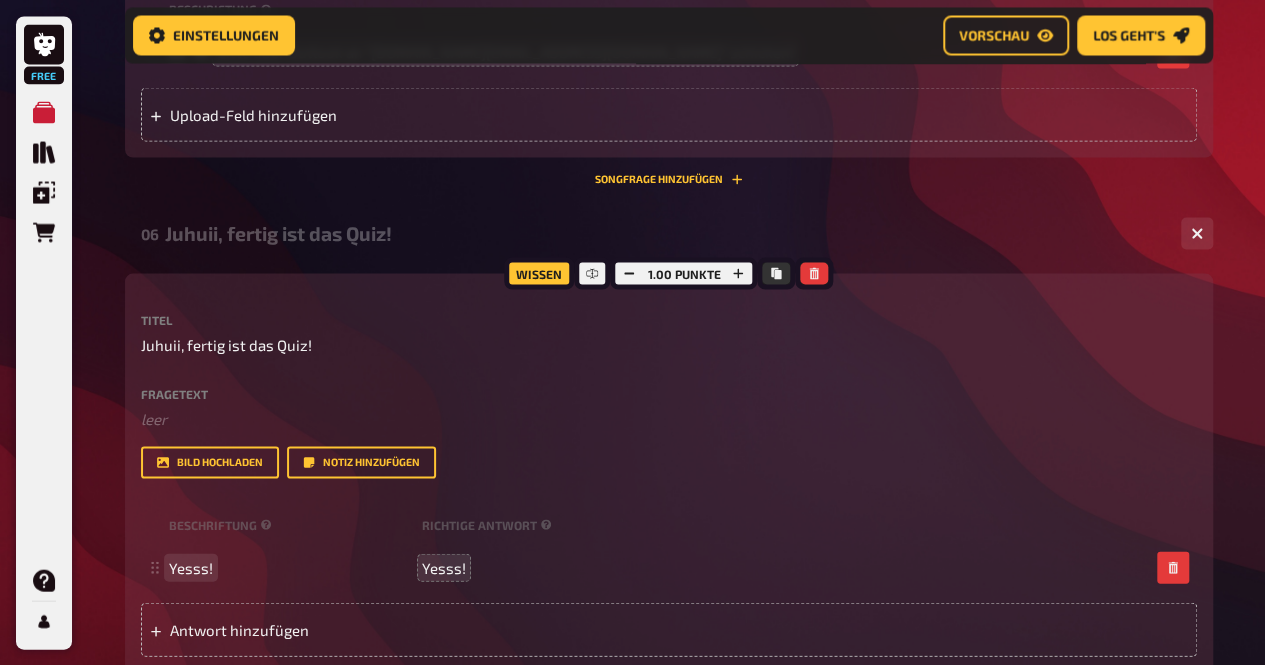 click on "Yesss!" at bounding box center (191, 567) 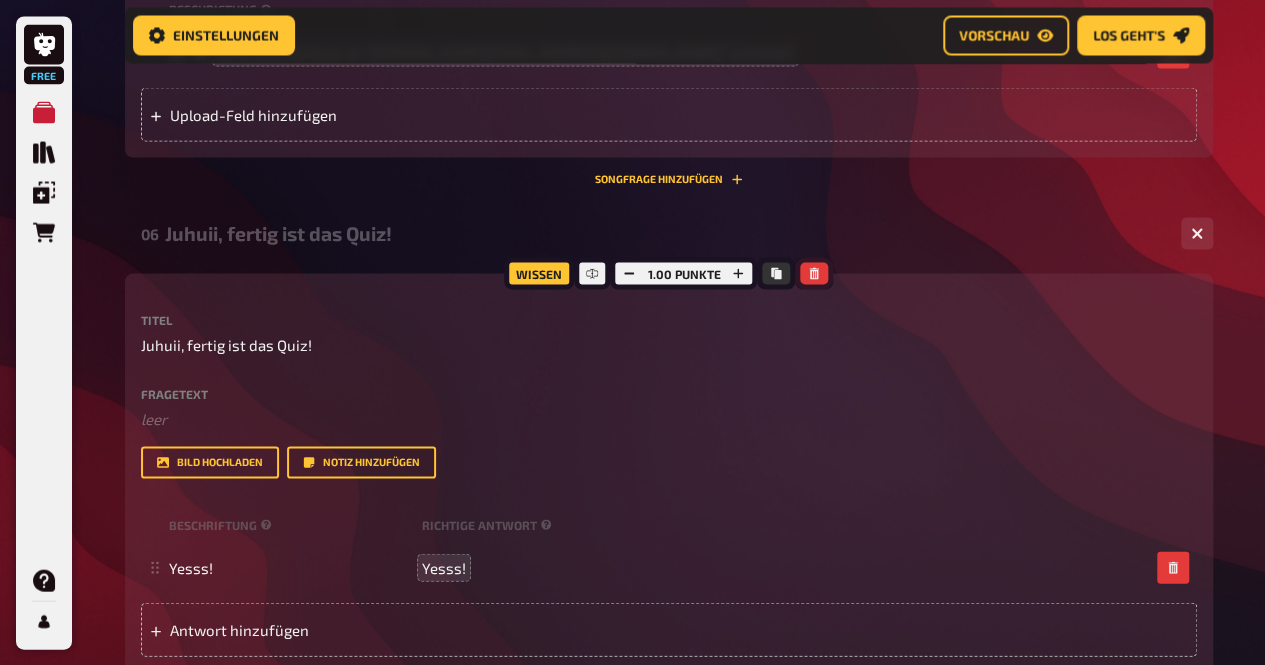 click 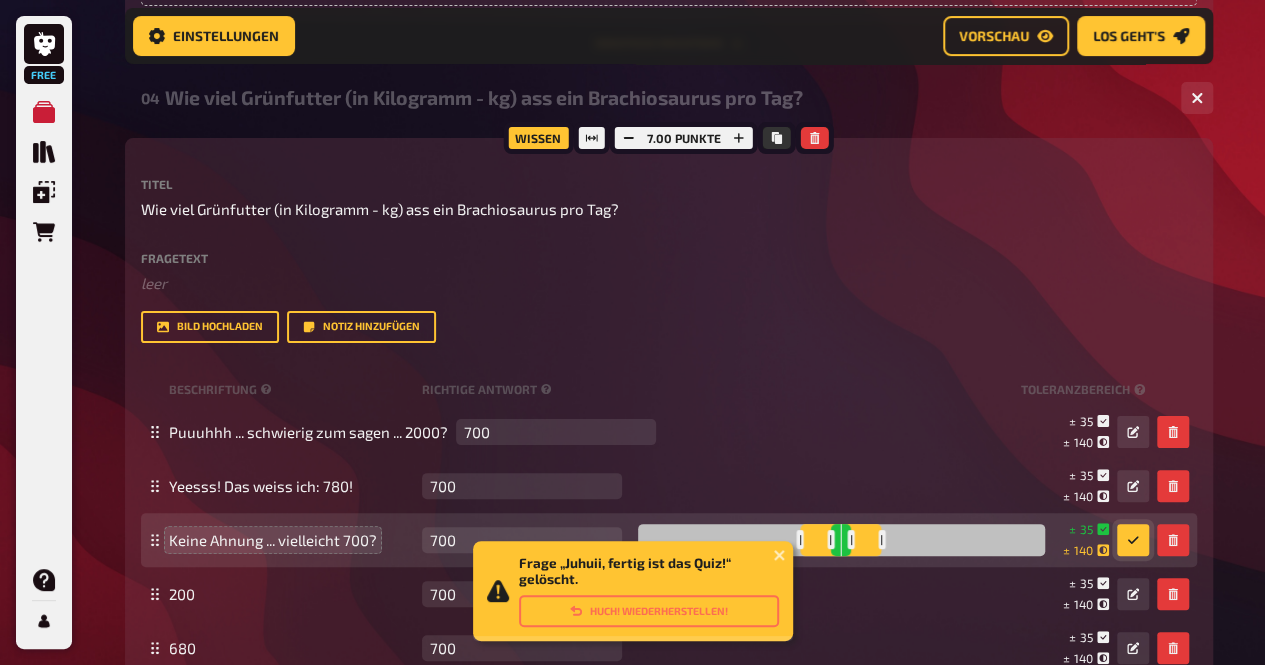 scroll, scrollTop: 3810, scrollLeft: 0, axis: vertical 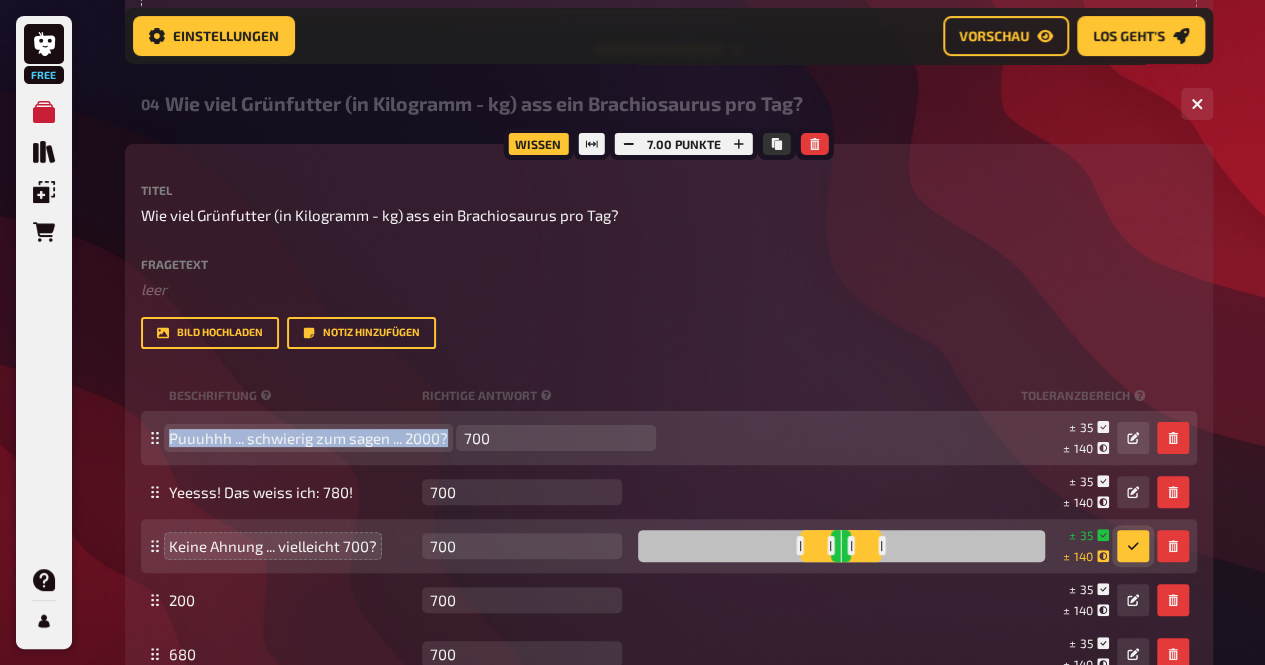 drag, startPoint x: 448, startPoint y: 439, endPoint x: 164, endPoint y: 440, distance: 284.00177 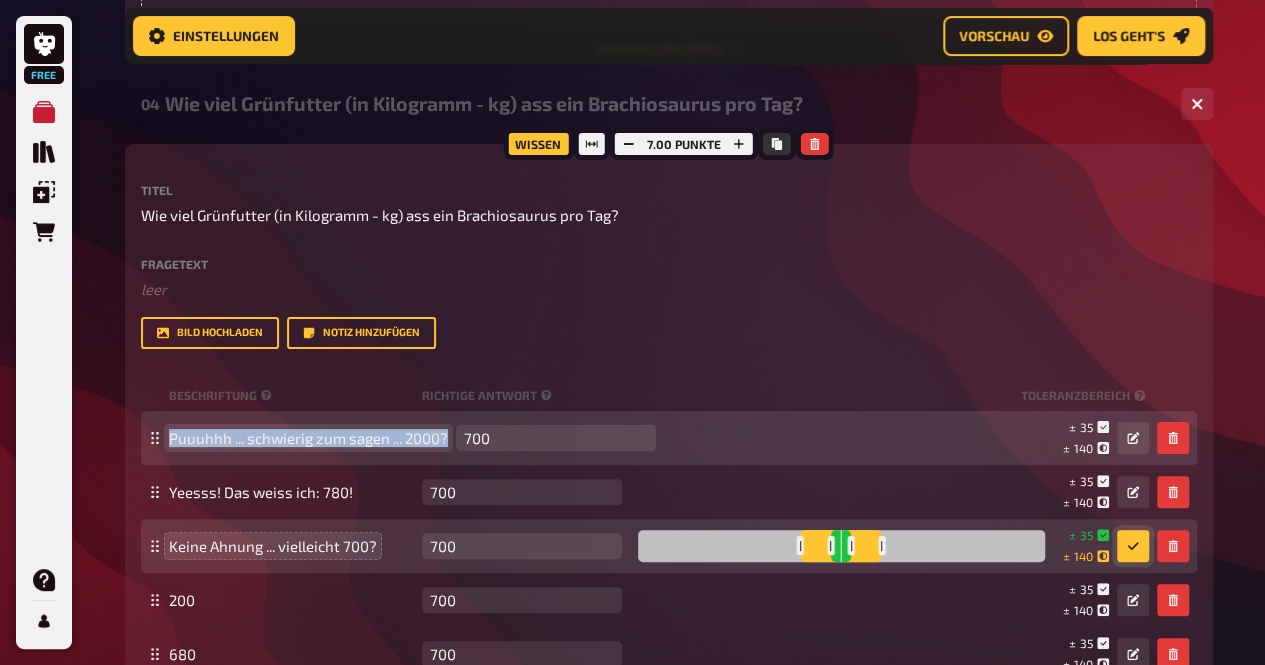 click on "Puuuhhh ... schwierig zum sagen ... 2000? 700 leer ±   35 ±   140 ±   700" at bounding box center (669, 438) 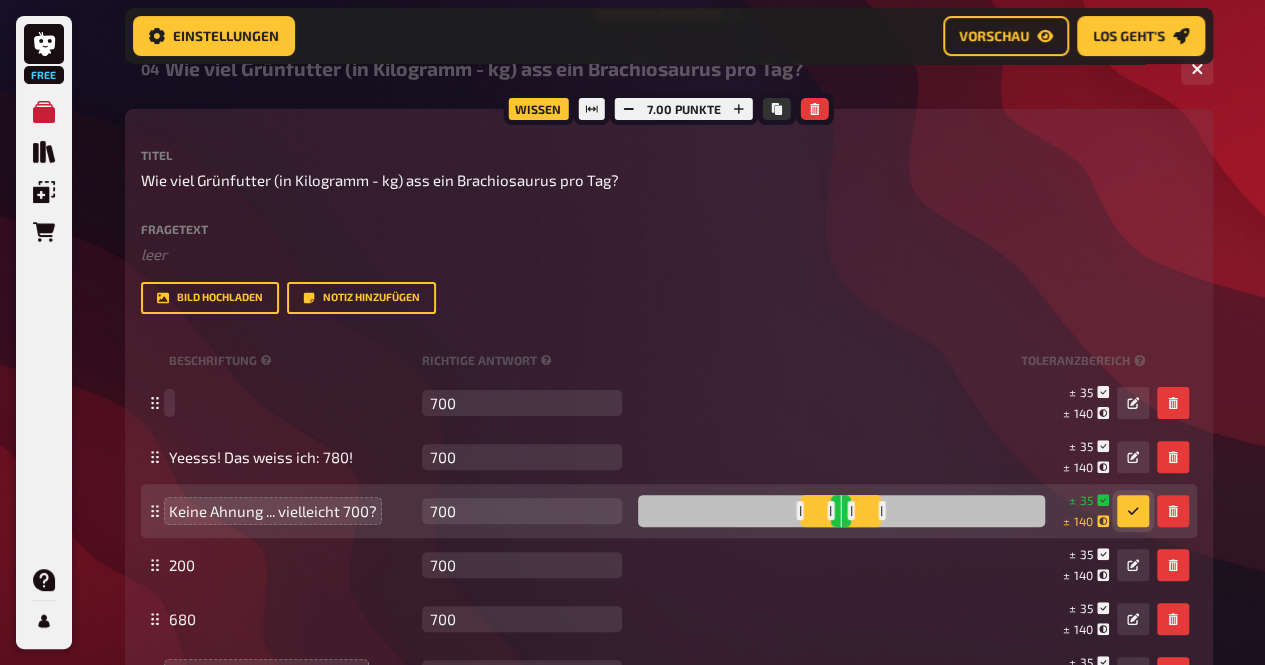 scroll, scrollTop: 3834, scrollLeft: 0, axis: vertical 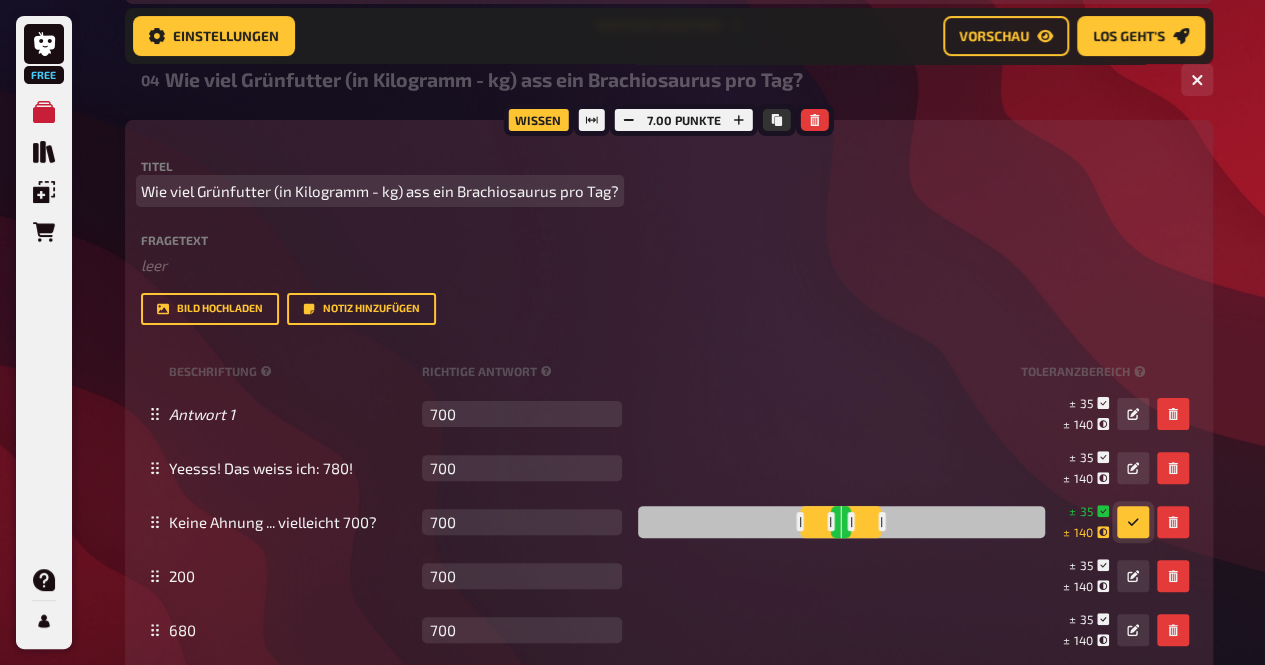 click on "Wie viel Grünfutter (in Kilogramm - kg) ass ein Brachiosaurus pro Tag?" at bounding box center [380, 191] 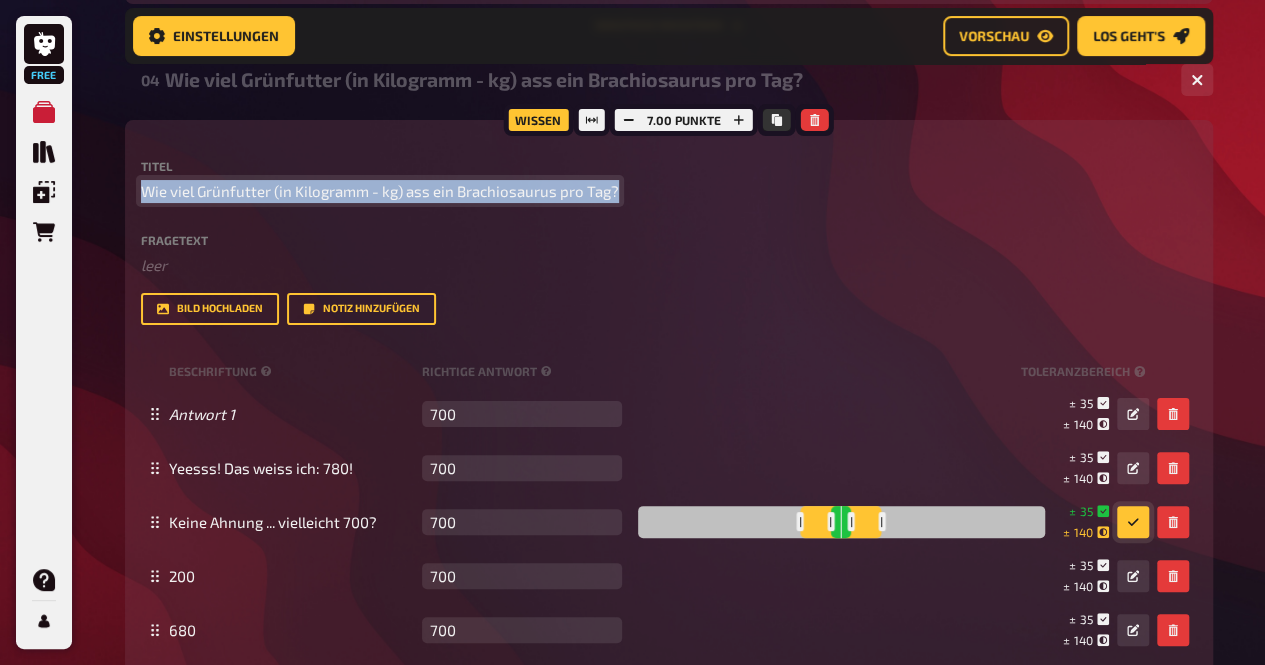 drag, startPoint x: 614, startPoint y: 193, endPoint x: 132, endPoint y: 183, distance: 482.10373 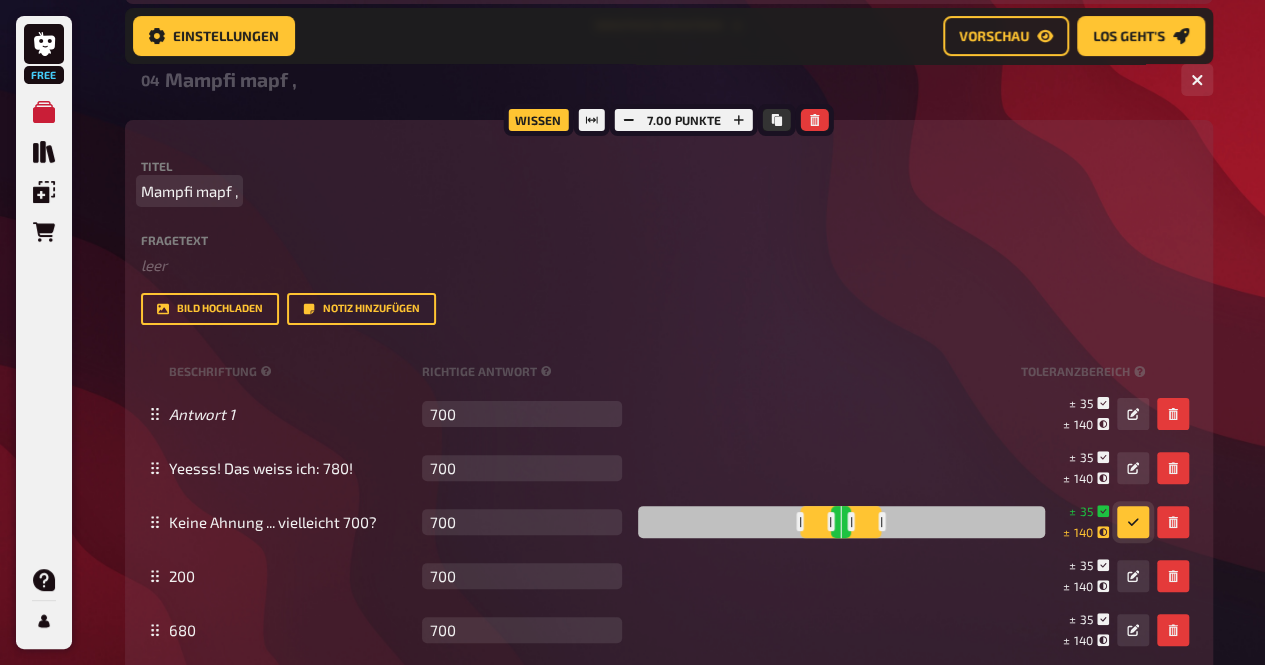 click on "Mampfi mapf ," at bounding box center (189, 191) 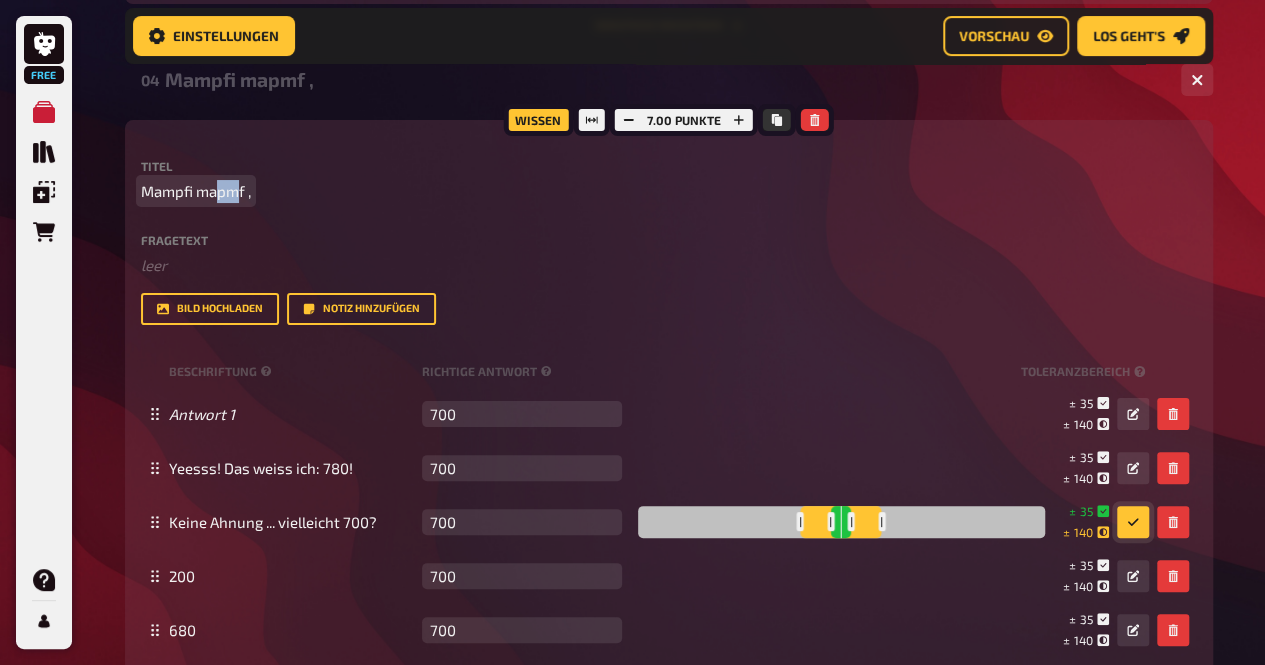 drag, startPoint x: 237, startPoint y: 195, endPoint x: 222, endPoint y: 196, distance: 15.033297 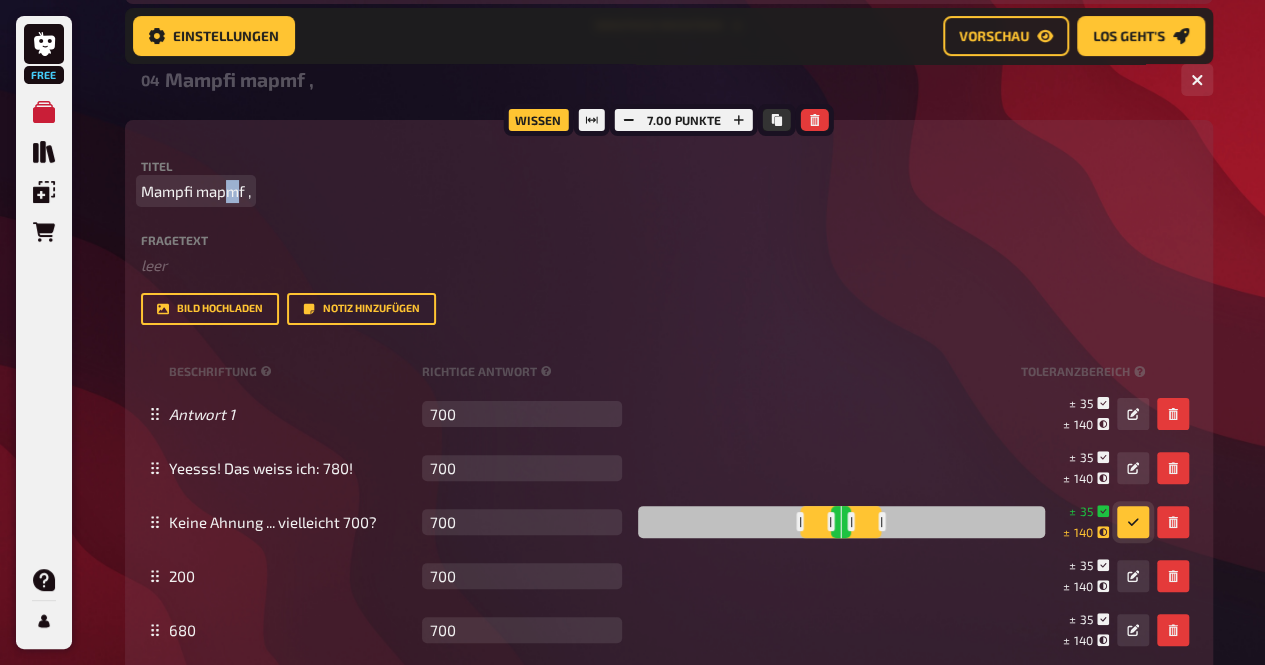 click on "Mampfi mapmf ," at bounding box center [196, 191] 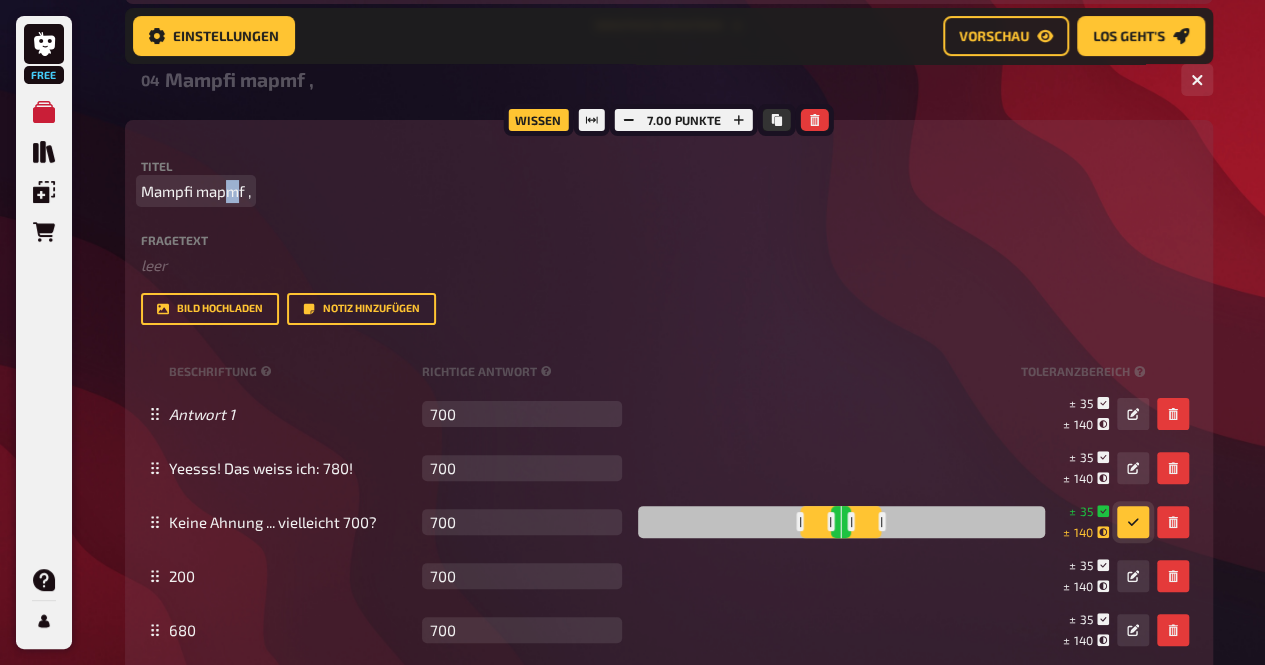 drag, startPoint x: 240, startPoint y: 199, endPoint x: 227, endPoint y: 199, distance: 13 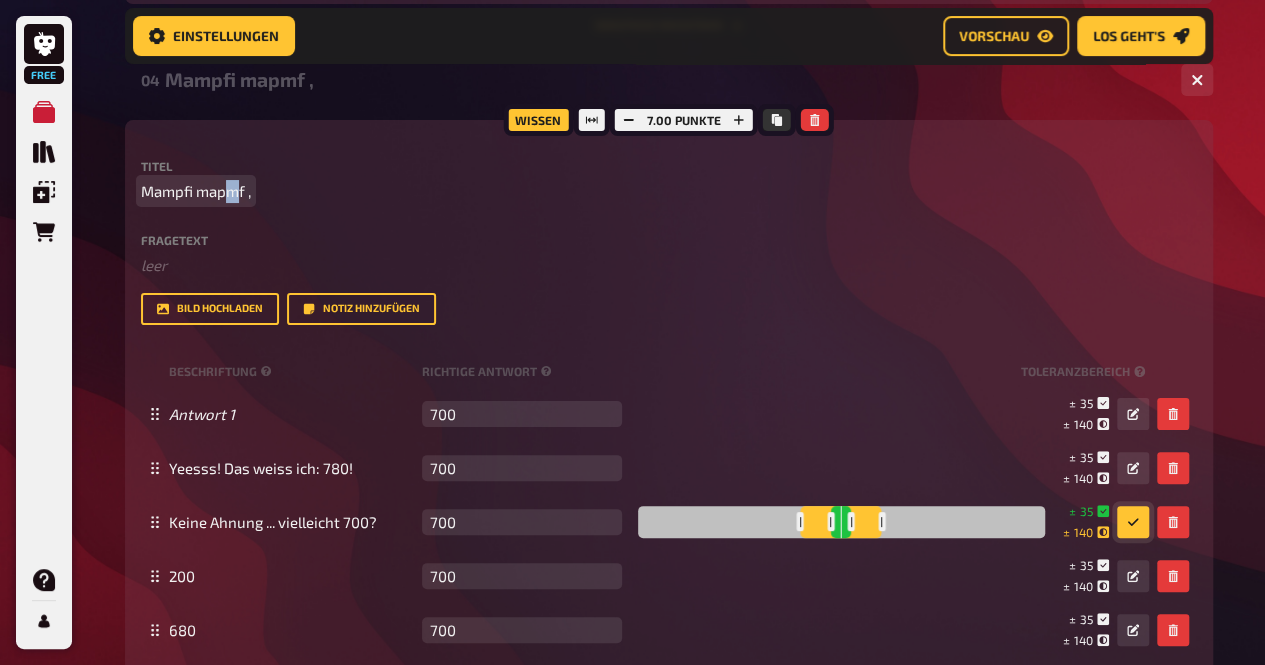 click on "Mampfi mapmf ," at bounding box center (196, 191) 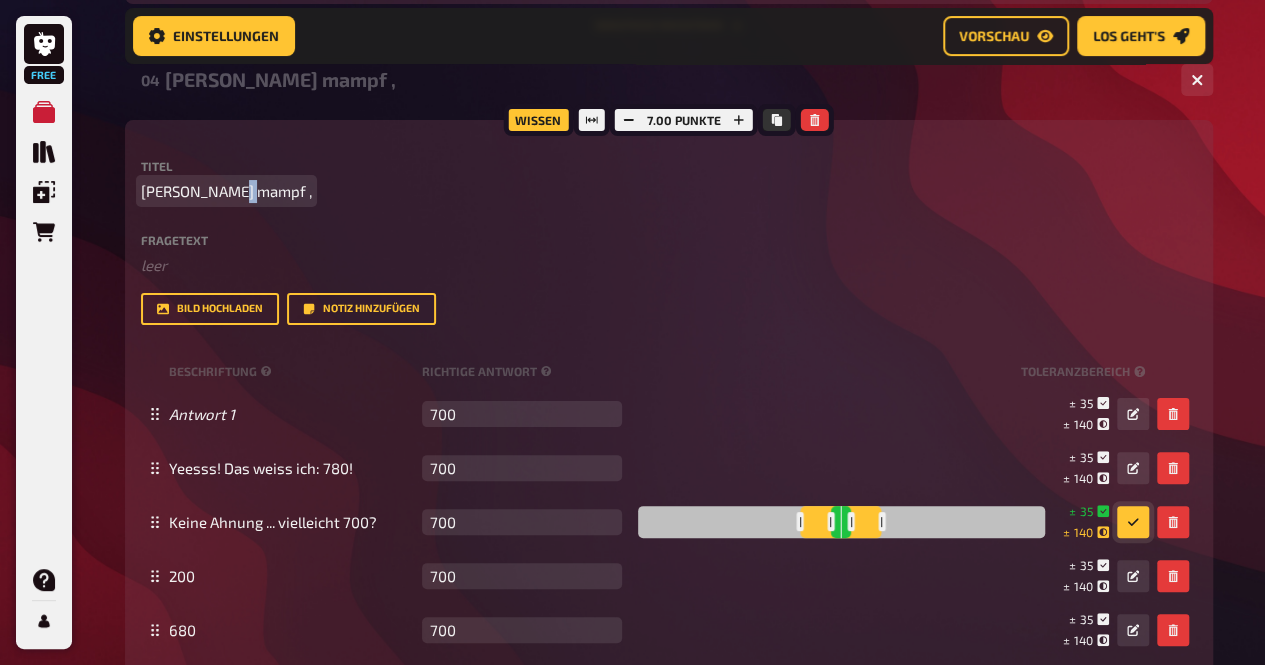 click on "Mampfi mampf ," at bounding box center [226, 191] 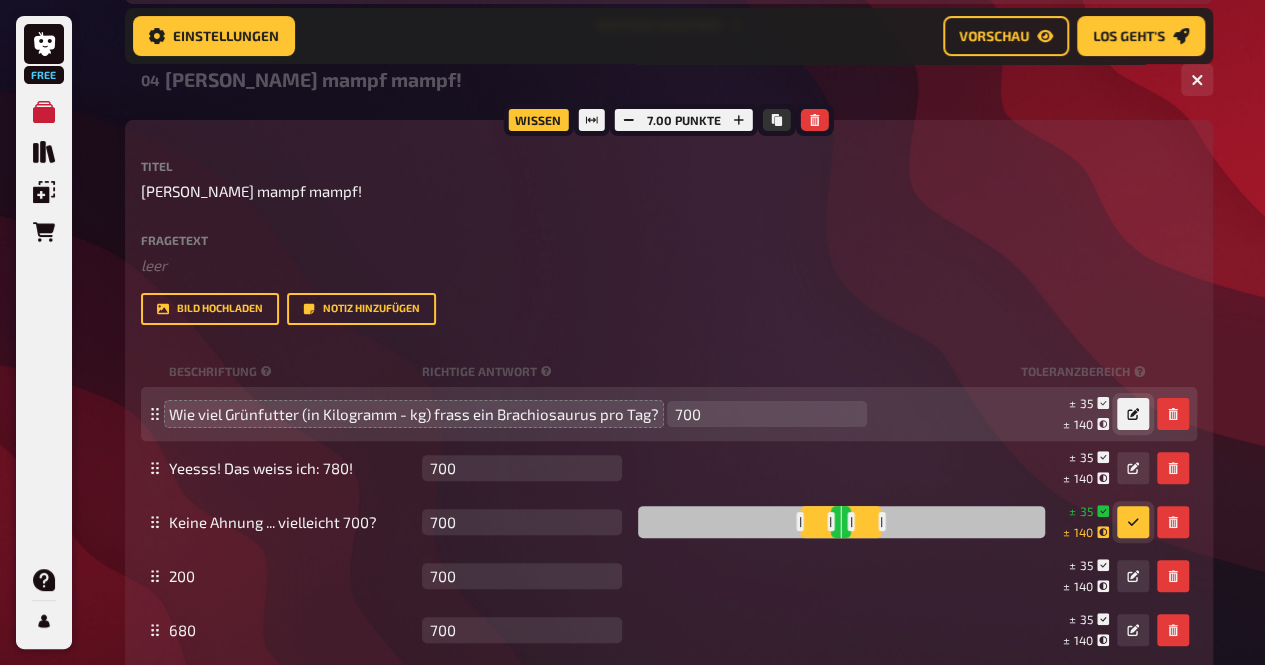 click at bounding box center (1133, 414) 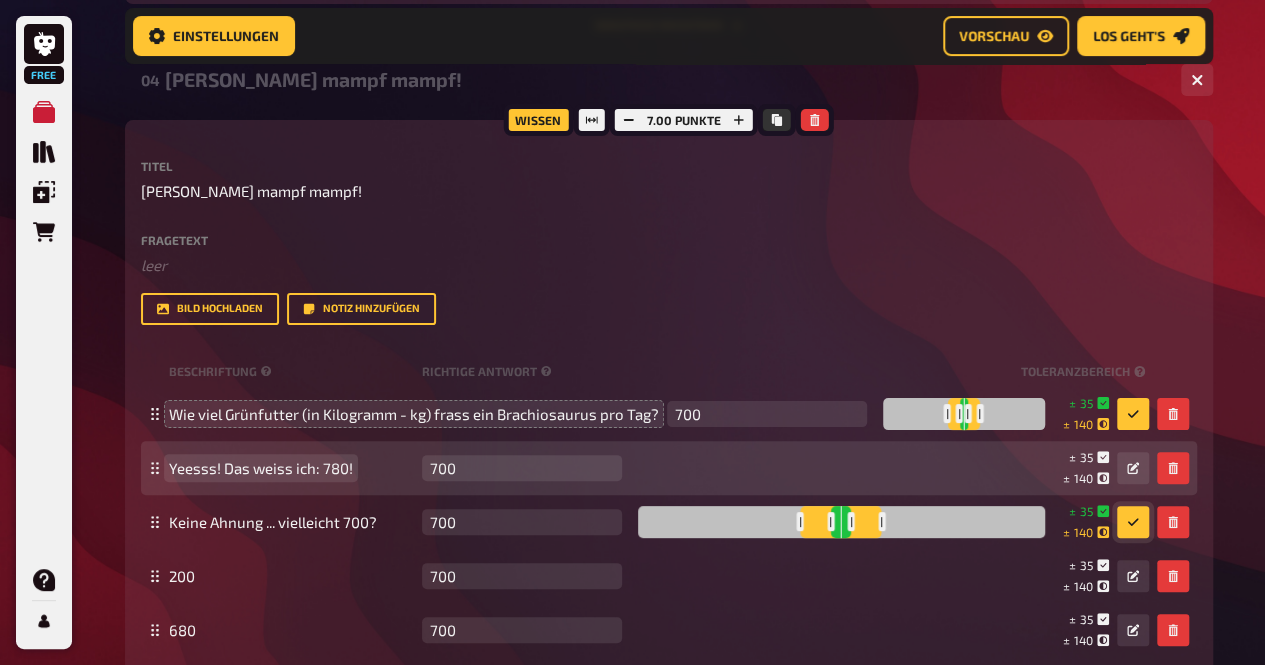 click on "Yeesss! Das weiss ich: 780!" at bounding box center (261, 468) 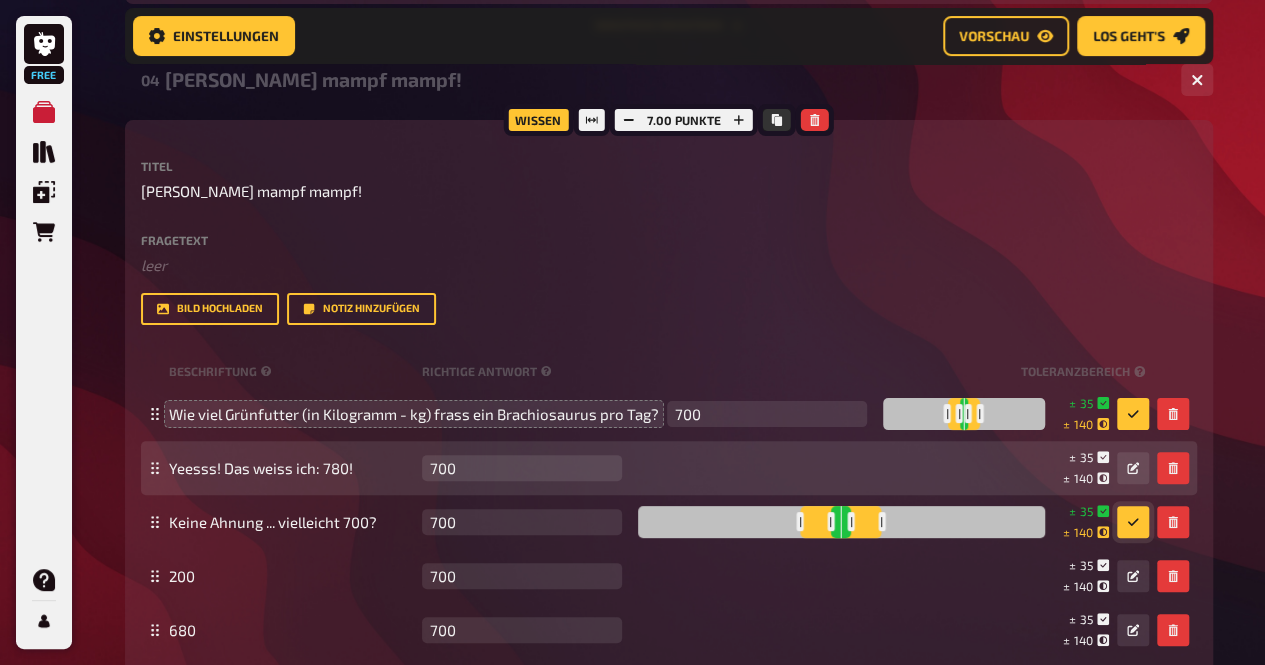 drag, startPoint x: 352, startPoint y: 469, endPoint x: 159, endPoint y: 468, distance: 193.0026 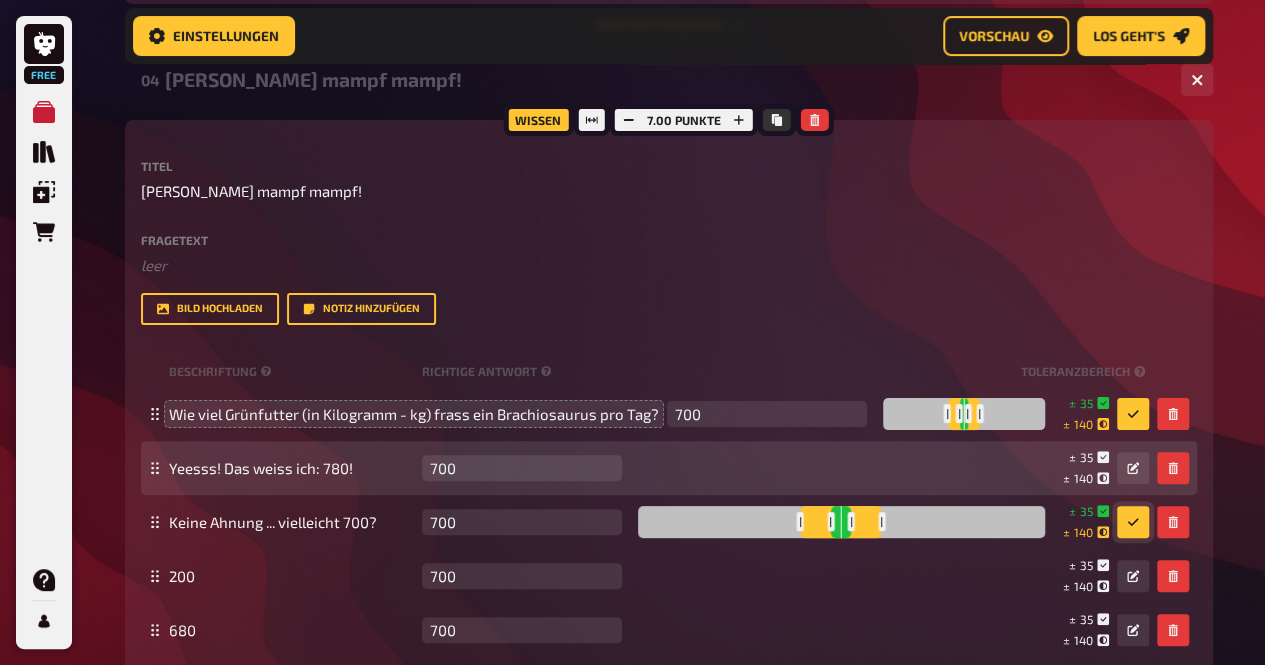 click on "Yeesss! Das weiss ich: 780! 700 leer ±   35 ±   140 ±   700" at bounding box center [669, 468] 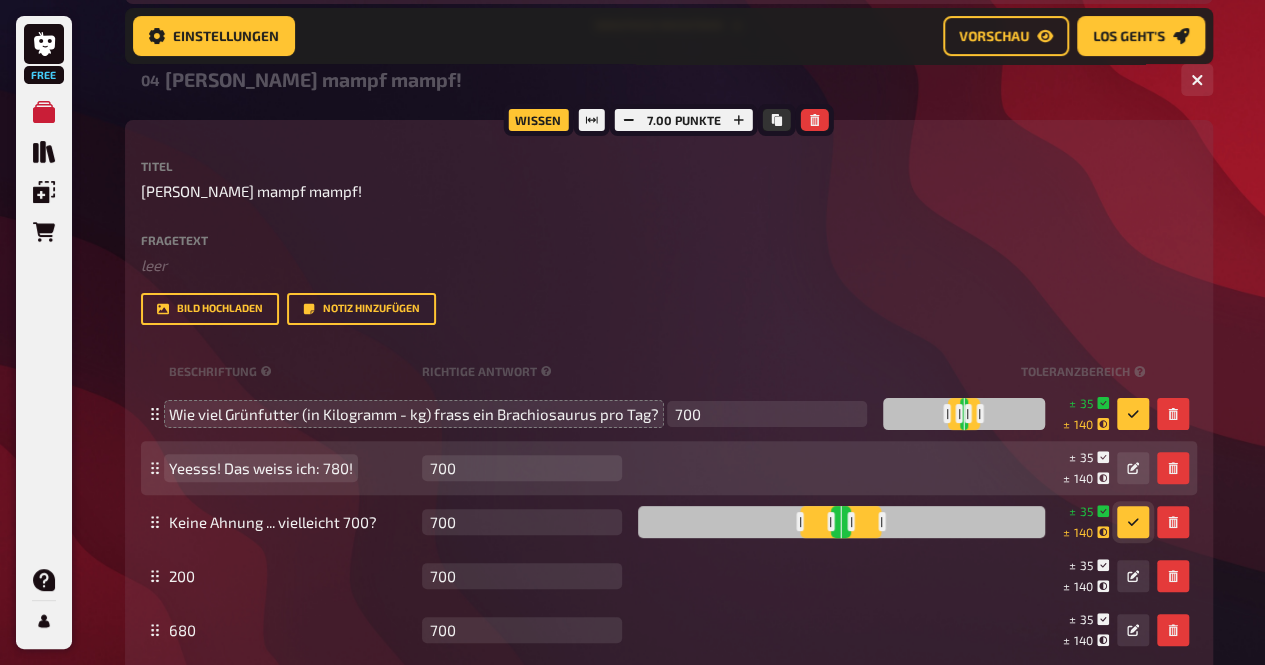 click on "Yeesss! Das weiss ich: 780!" at bounding box center (261, 468) 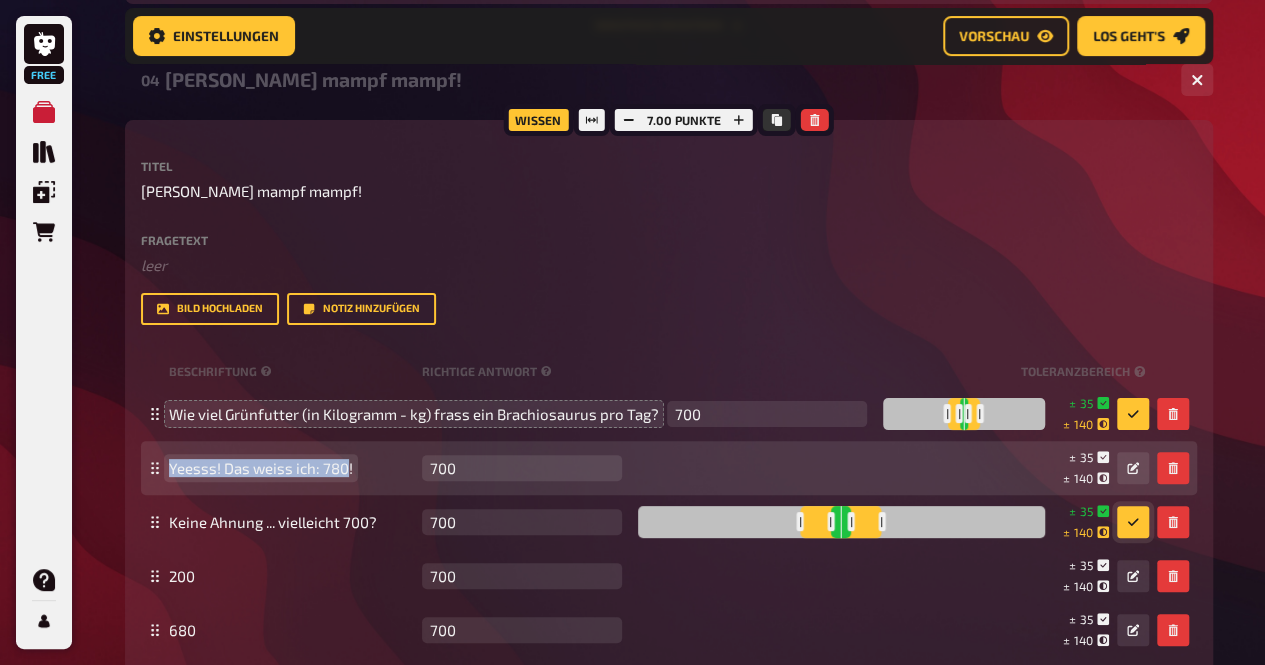 drag, startPoint x: 347, startPoint y: 470, endPoint x: 142, endPoint y: 474, distance: 205.03902 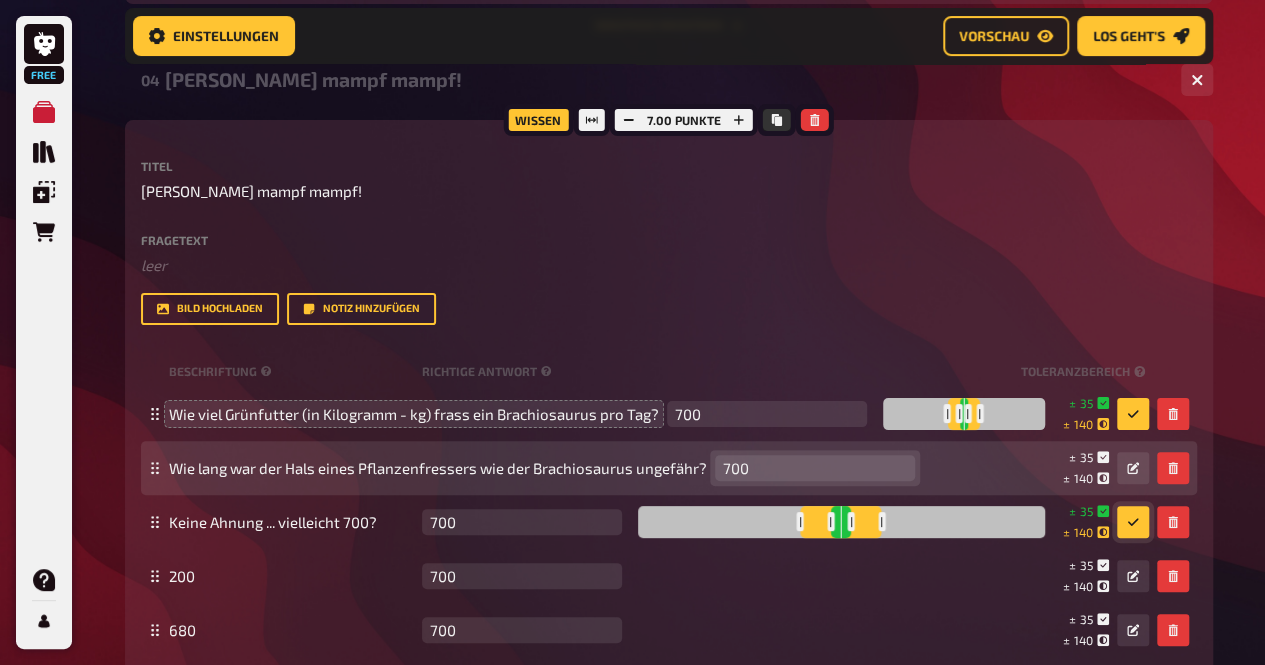 click on "700" at bounding box center (815, 468) 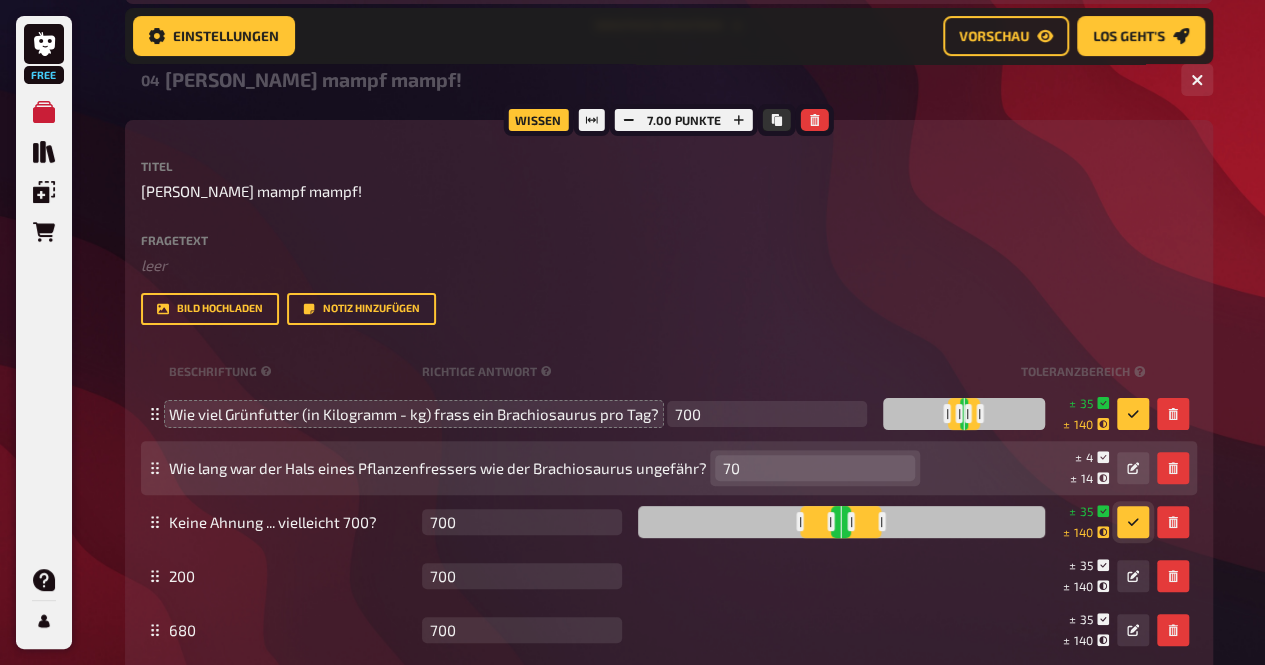 type on "7" 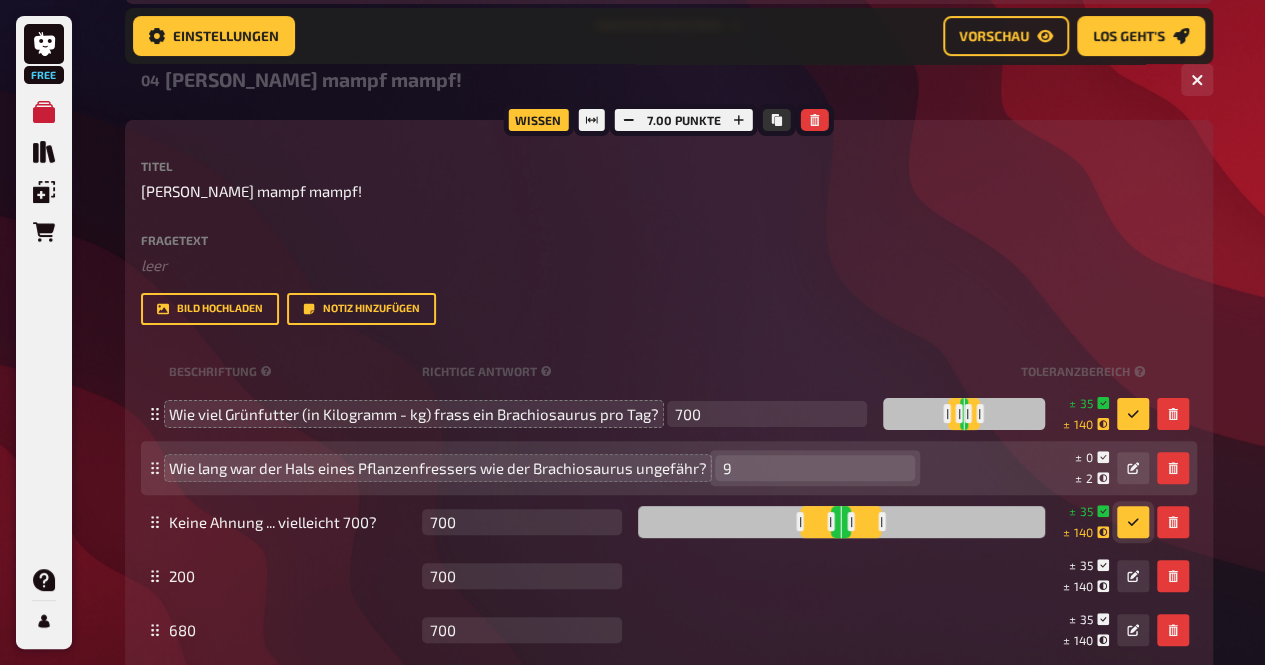 type on "9" 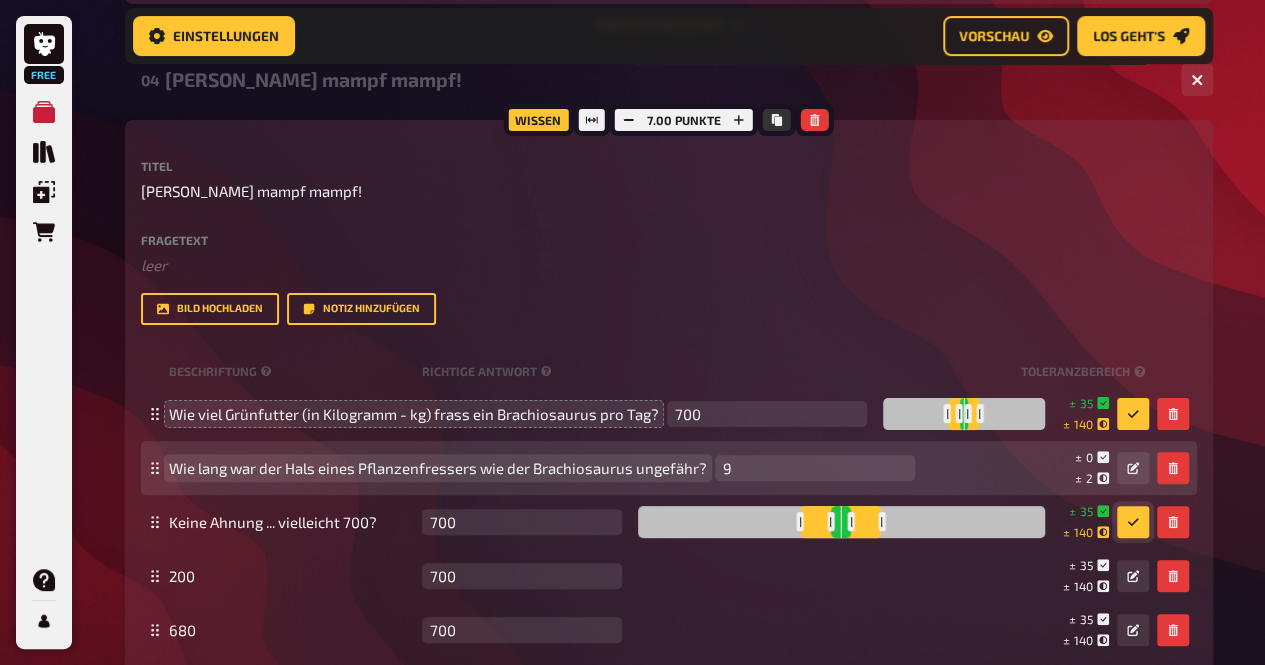 click on "Wie lang war der Hals eines Pflanzenfressers wie der Brachiosaurus ungefähr?" at bounding box center (438, 468) 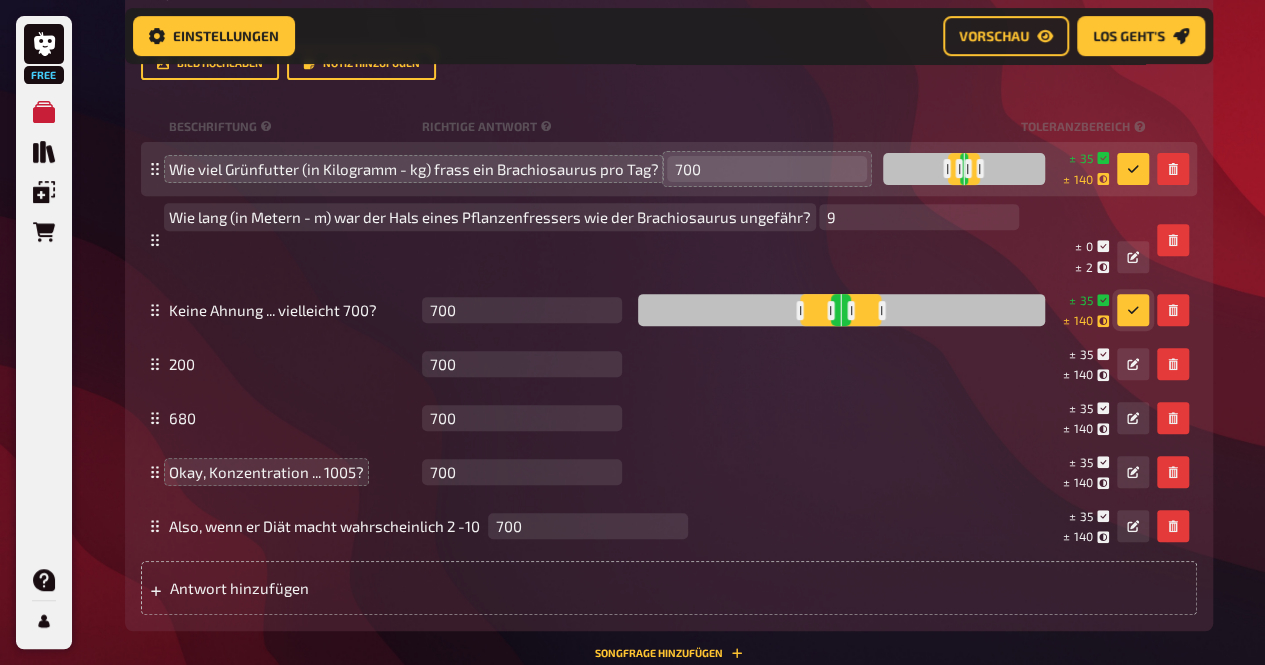 scroll, scrollTop: 4082, scrollLeft: 0, axis: vertical 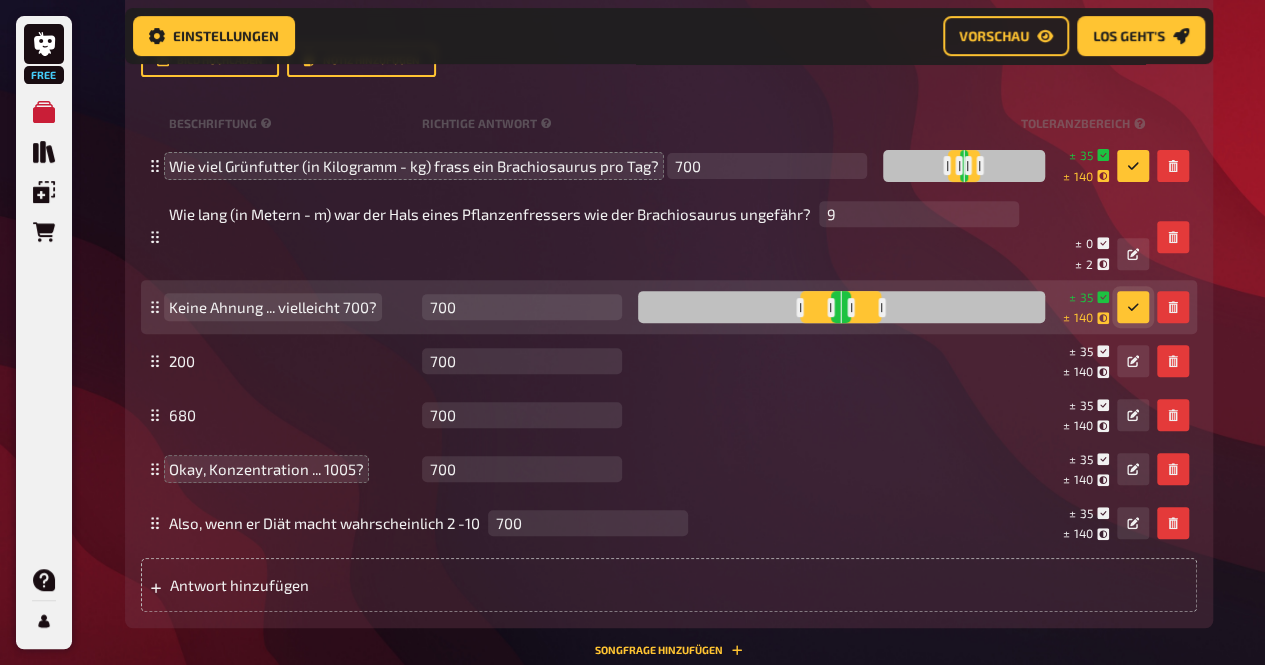 click on "Keine Ahnung ... vielleicht 700?" at bounding box center (291, 307) 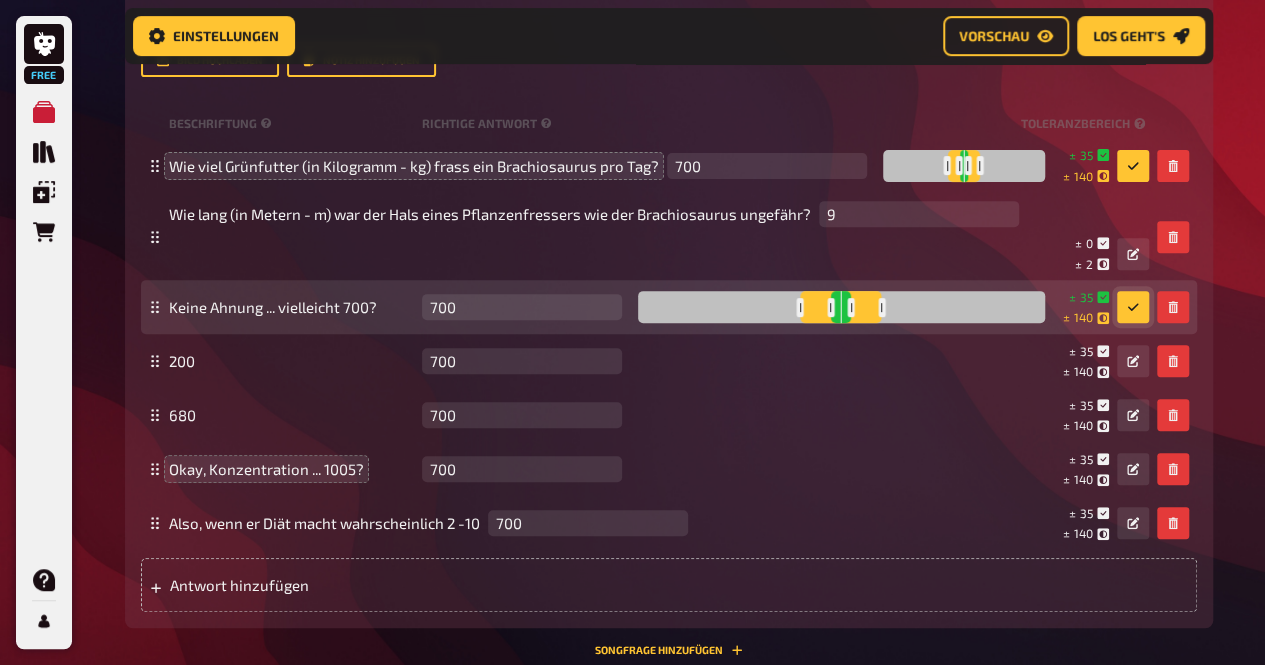 drag, startPoint x: 378, startPoint y: 306, endPoint x: 161, endPoint y: 310, distance: 217.03687 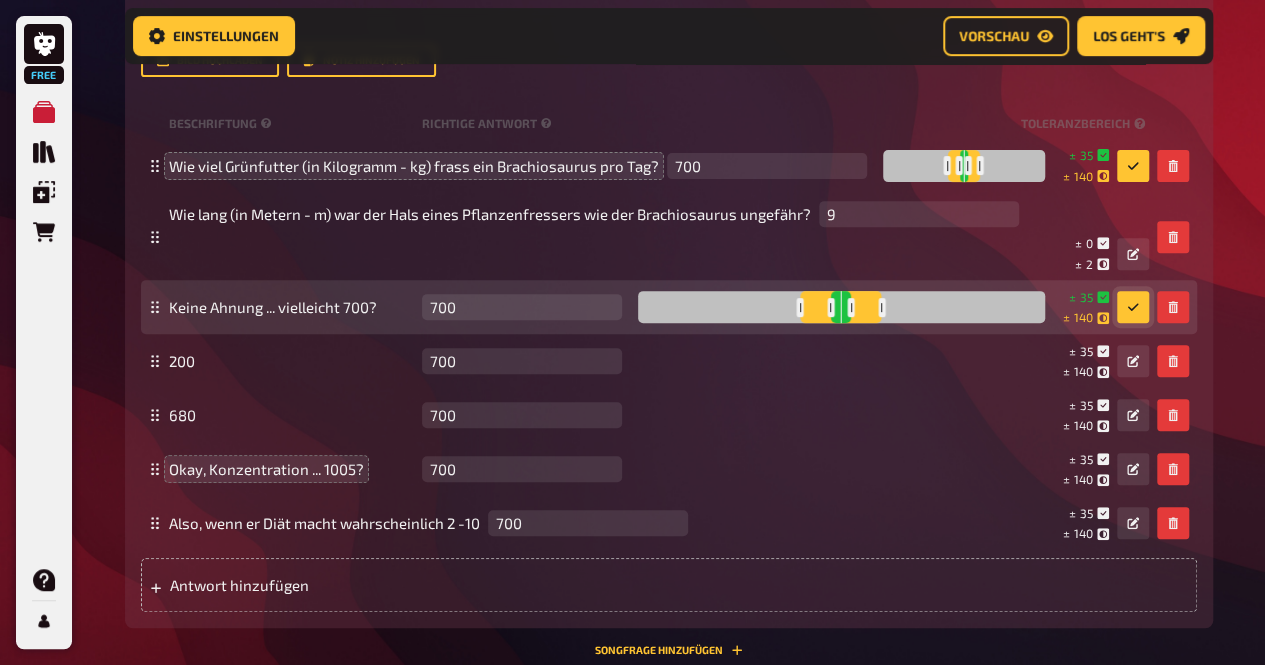 click on "Keine Ahnung ... vielleicht 700? 700 leer ±   35 ±   140 ±   700" at bounding box center (669, 307) 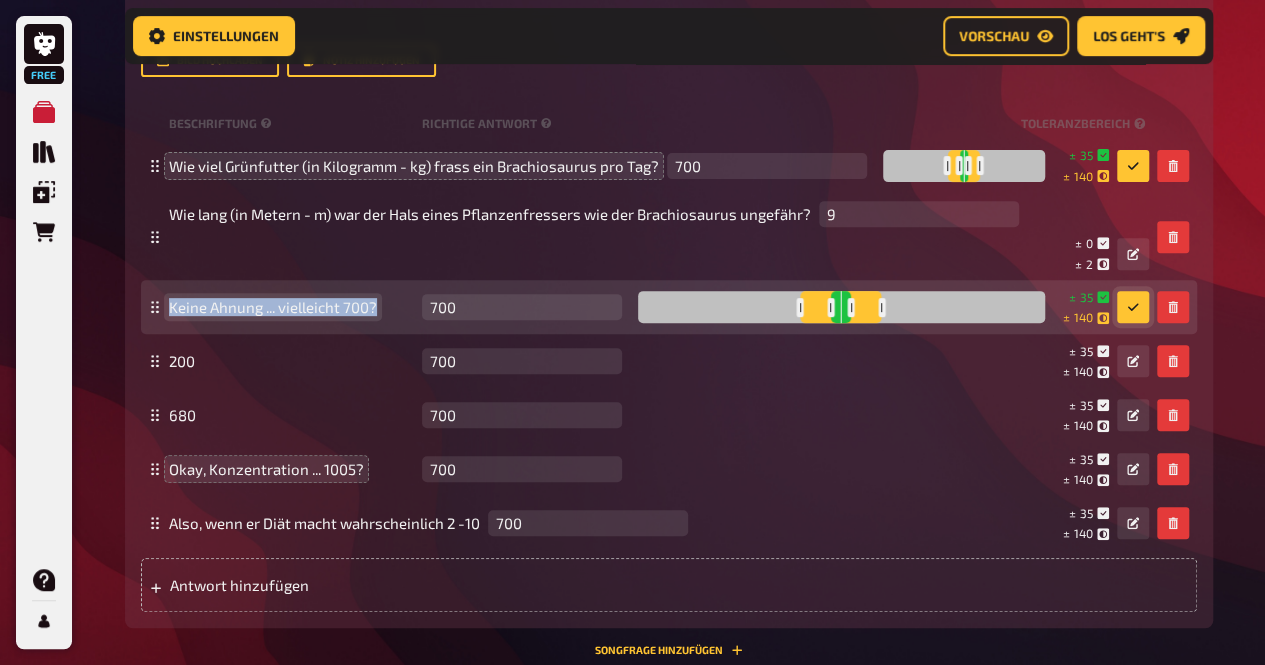 drag, startPoint x: 375, startPoint y: 310, endPoint x: 143, endPoint y: 305, distance: 232.05388 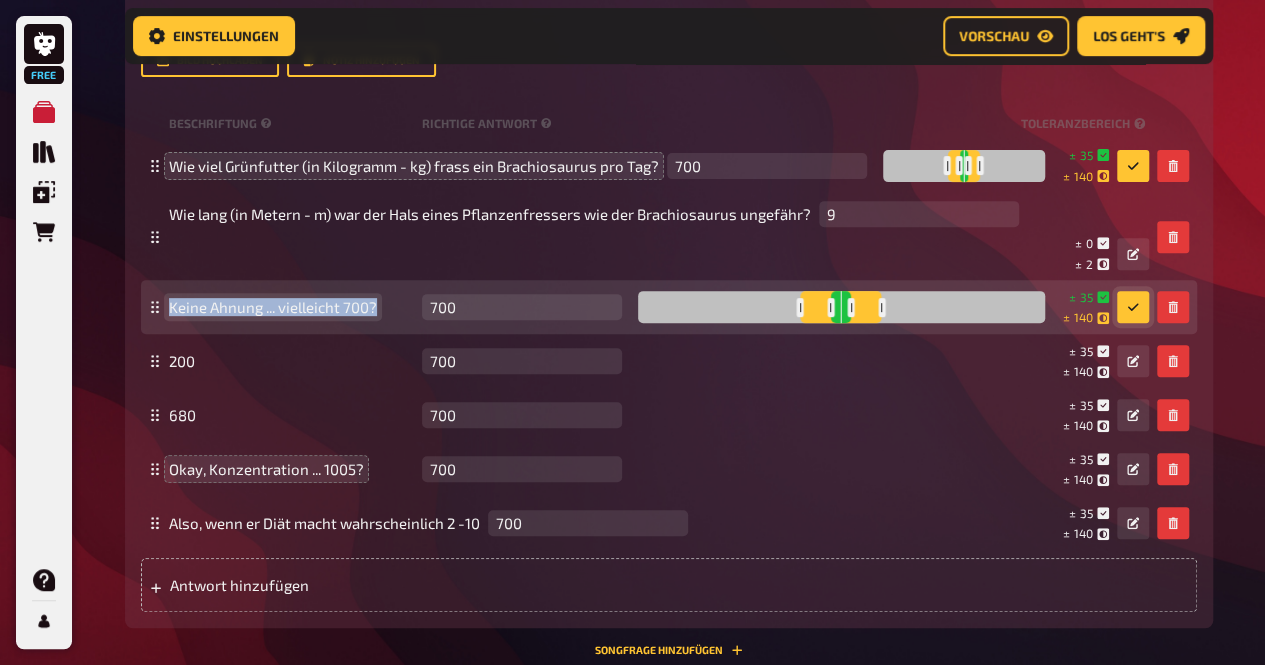 click on "Keine Ahnung ... vielleicht 700? 700 leer ±   35 ±   140 ±   700" at bounding box center (669, 307) 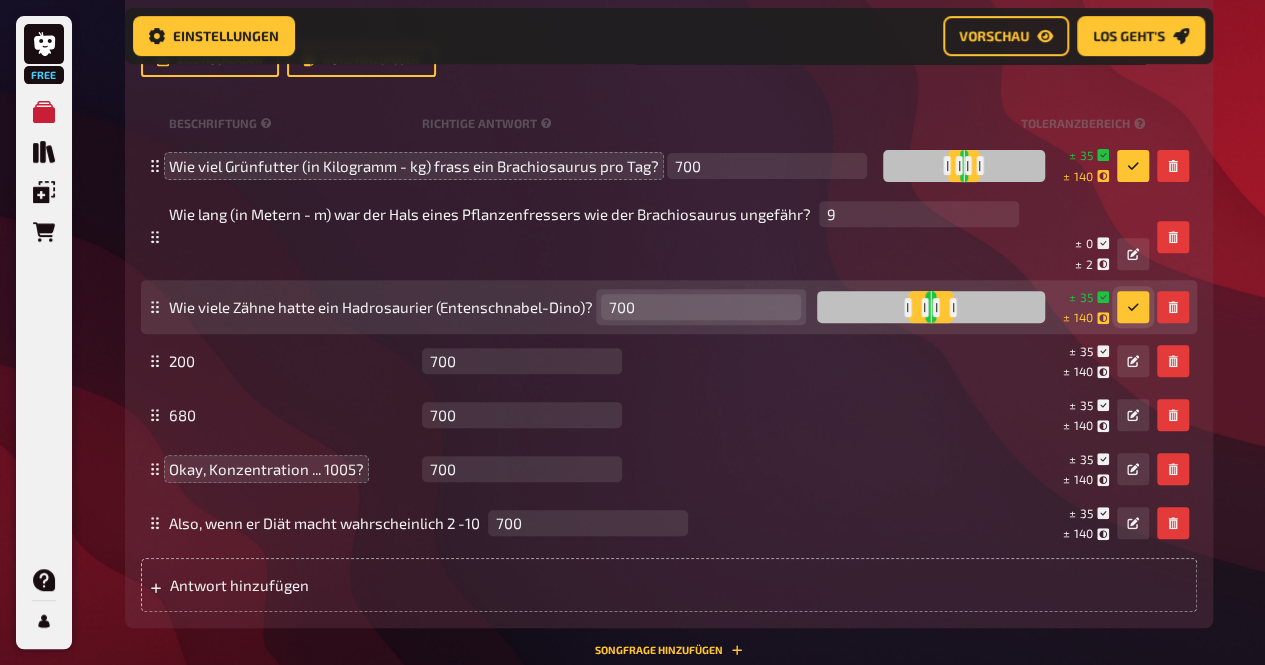drag, startPoint x: 659, startPoint y: 312, endPoint x: 594, endPoint y: 310, distance: 65.03076 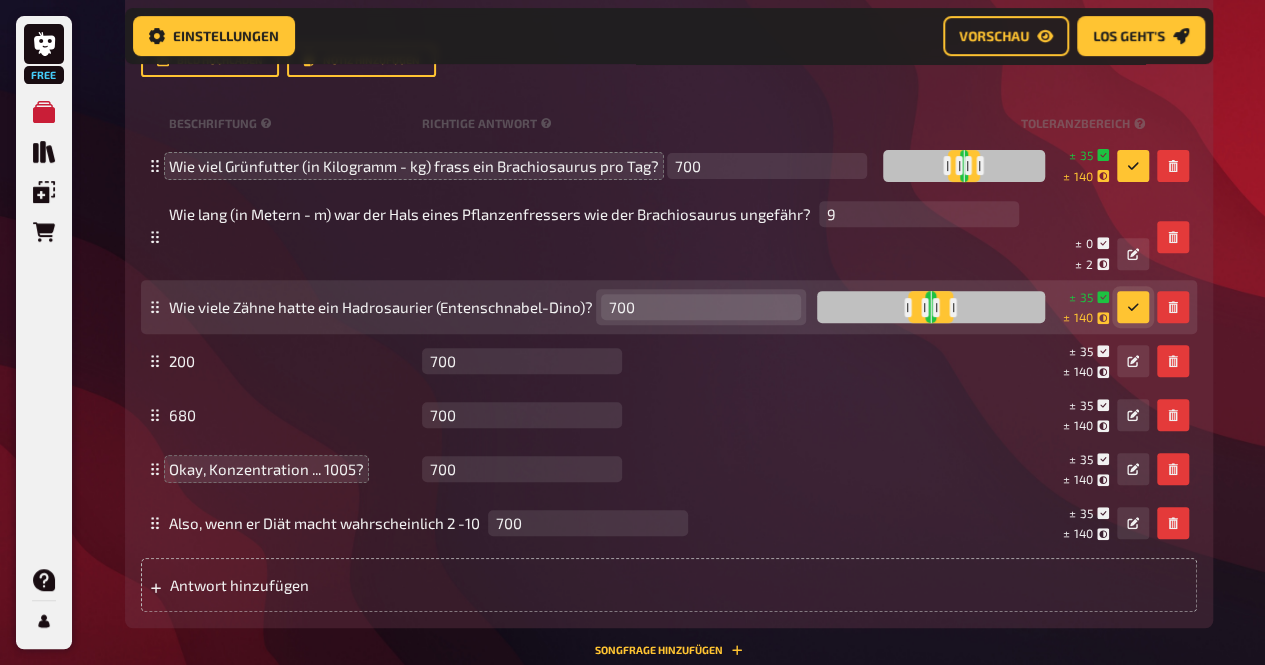 click on "Wie viele Zähne hatte ein Hadrosaurier (Entenschnabel-Dino)? 700 leer ±   35 ±   140 ±   700" at bounding box center (659, 308) 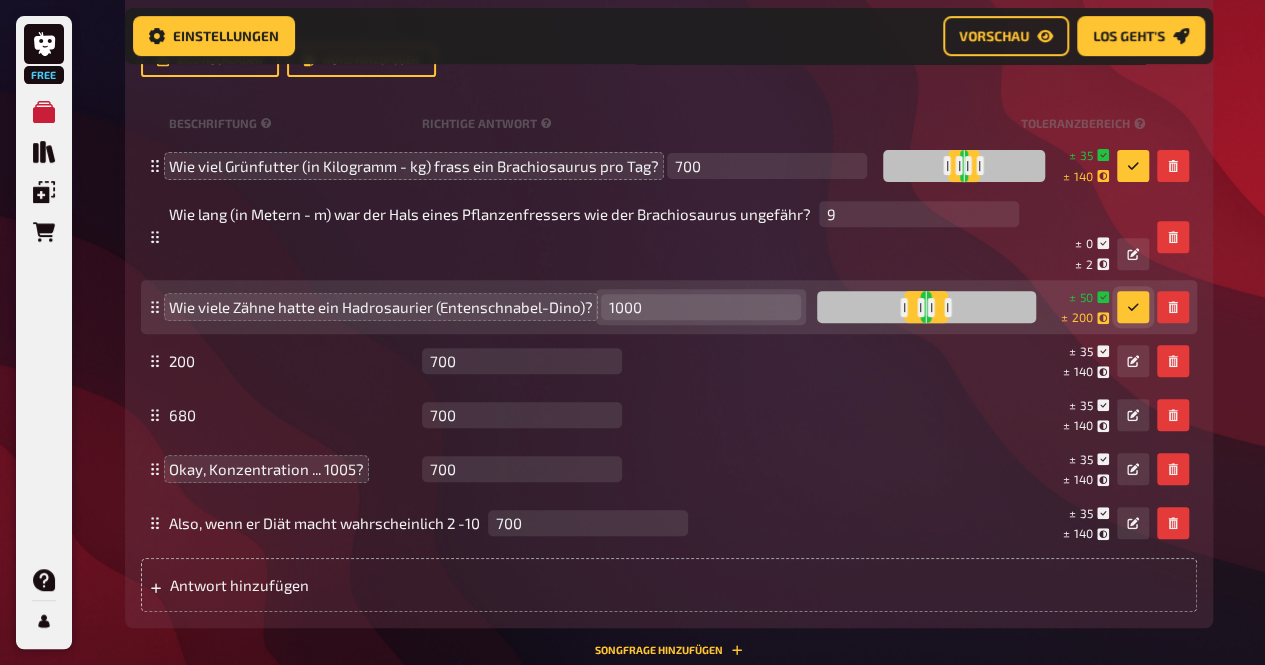 type on "1000" 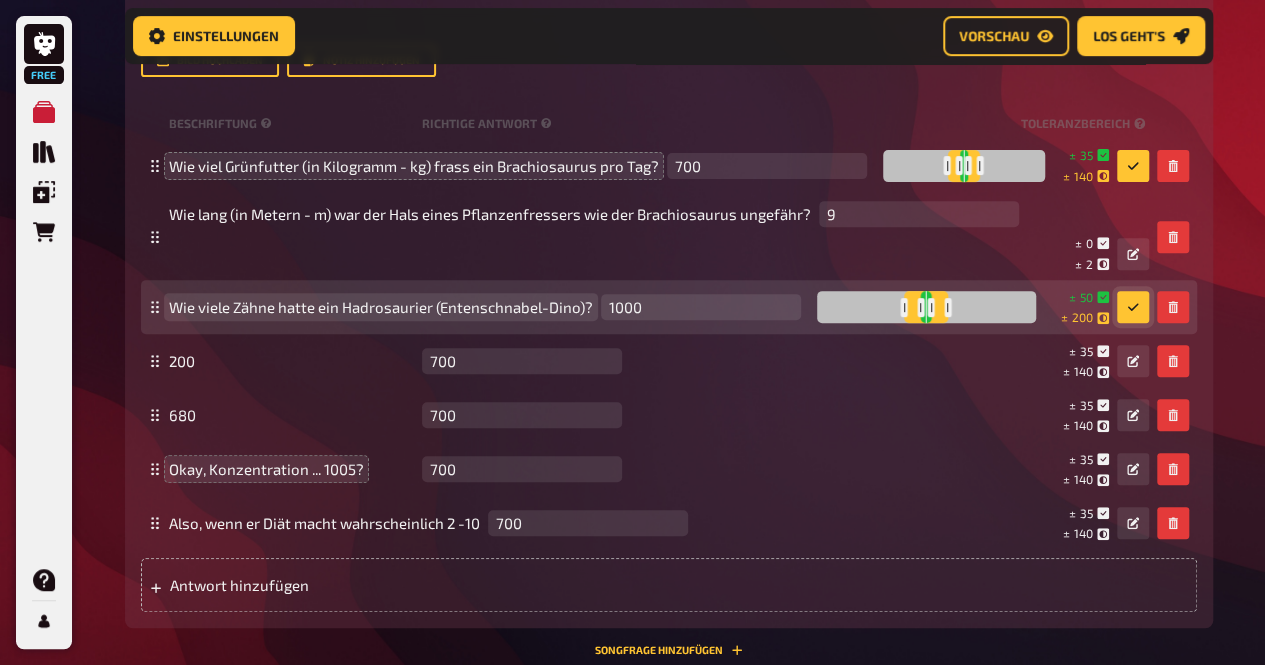 drag, startPoint x: 583, startPoint y: 309, endPoint x: 438, endPoint y: 309, distance: 145 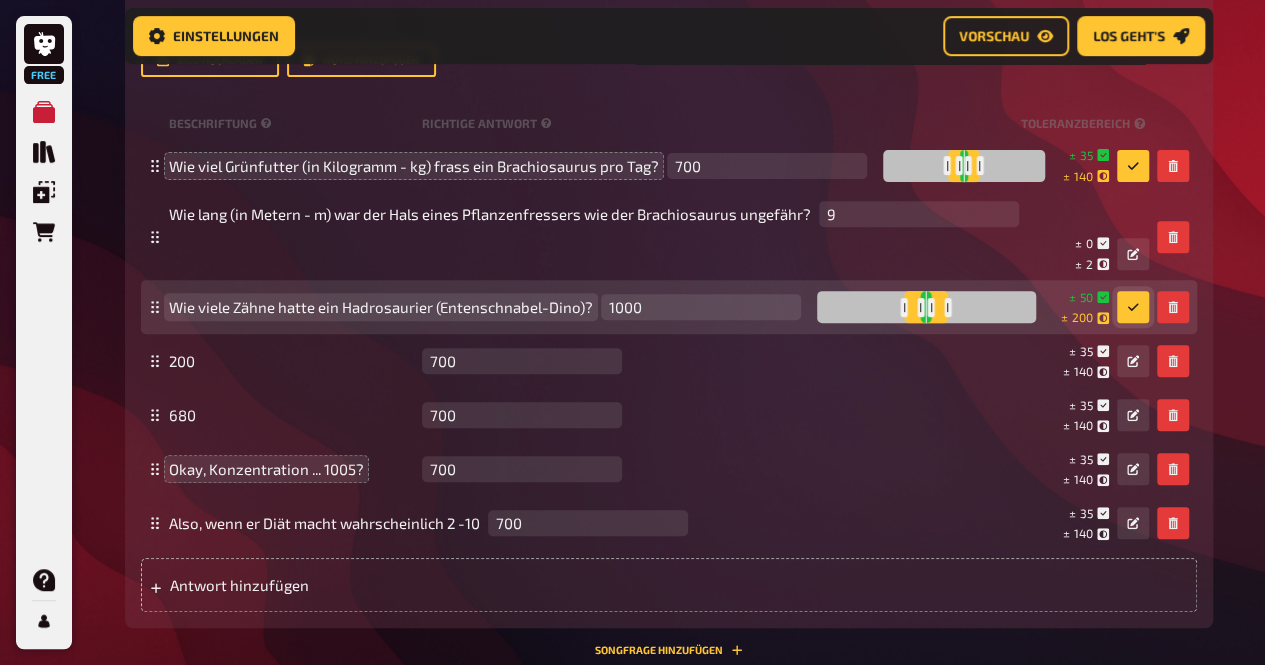 click on "Wie viele Zähne hatte ein Hadrosaurier (Entenschnabel-Dino)?" at bounding box center [381, 307] 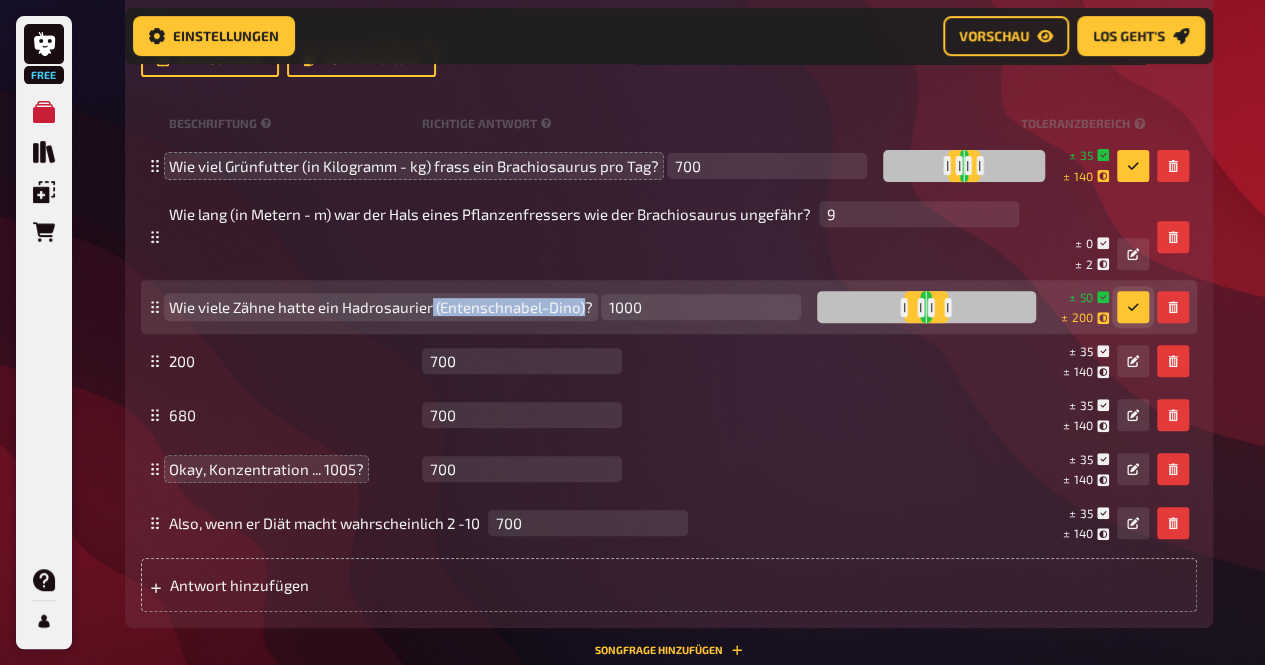 drag, startPoint x: 584, startPoint y: 311, endPoint x: 432, endPoint y: 308, distance: 152.0296 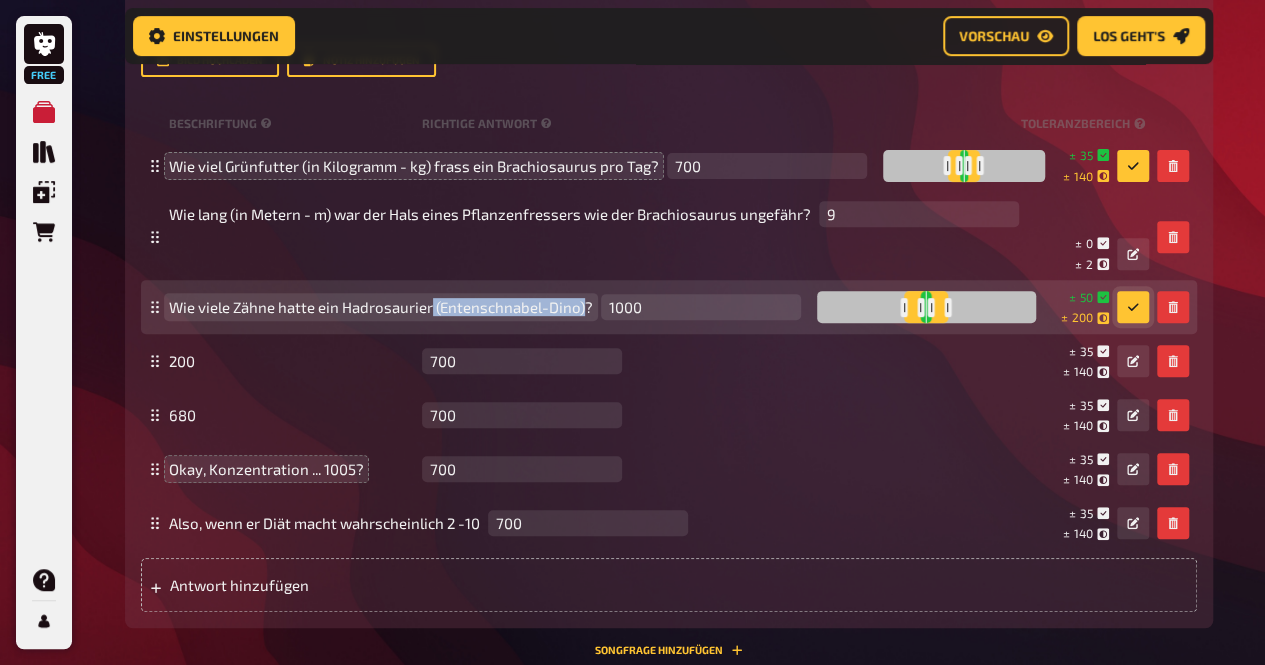 click on "Wie viele Zähne hatte ein Hadrosaurier (Entenschnabel-Dino)?" at bounding box center (381, 307) 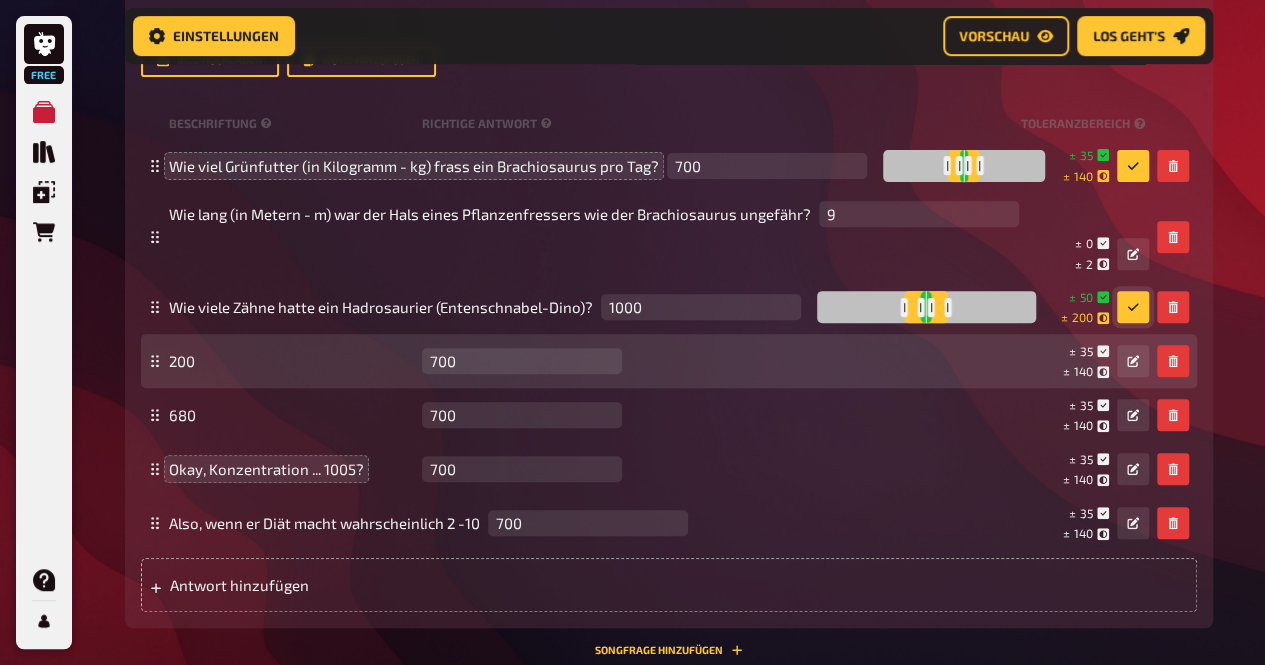 click on "200 700 leer ±   35 ±   140 ±   700" at bounding box center (669, 361) 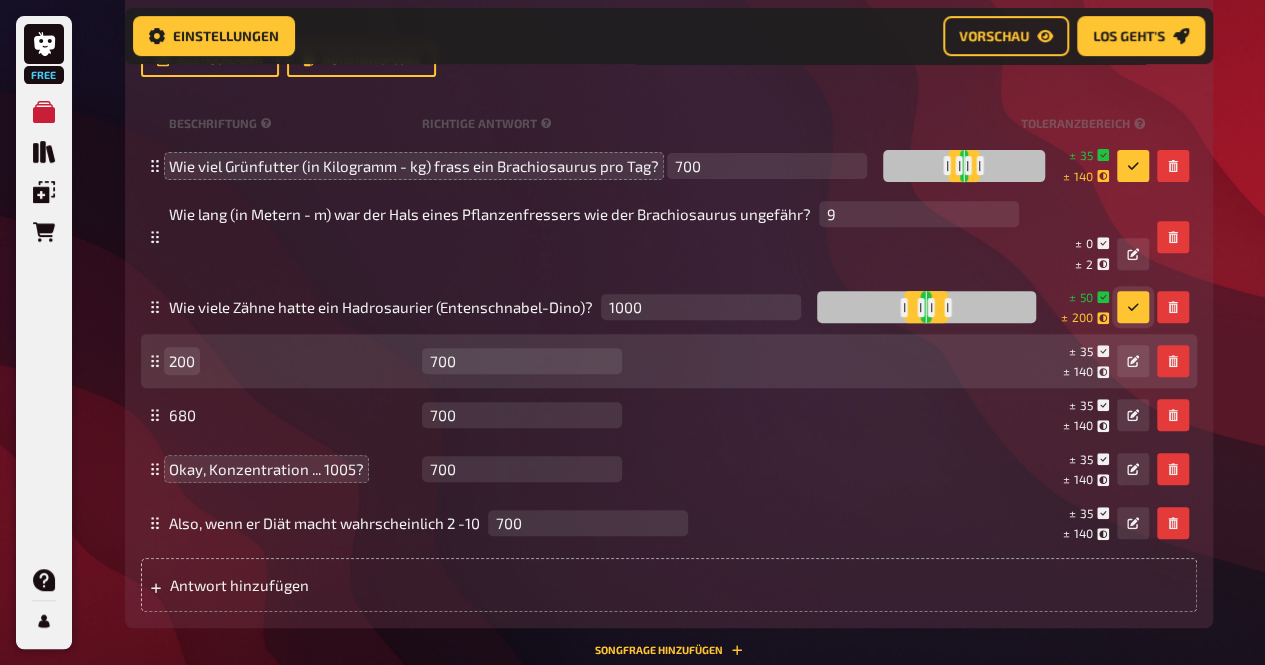 click on "200" at bounding box center [291, 361] 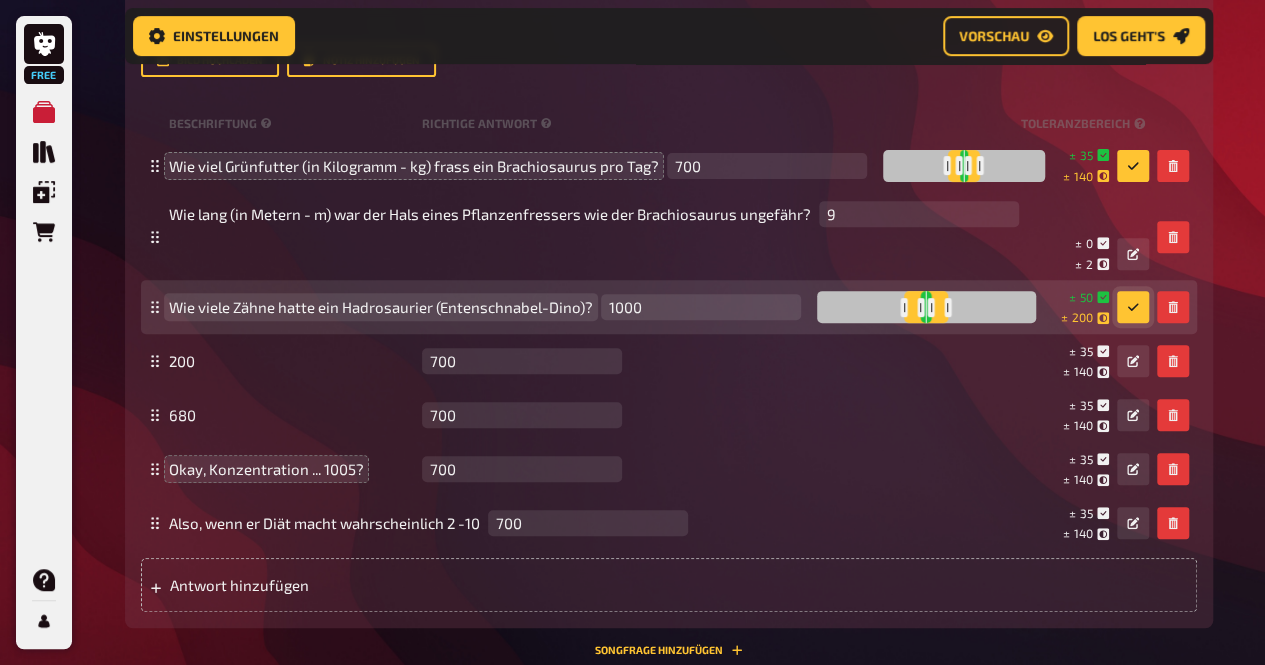 click on "Wie viele Zähne hatte ein Hadrosaurier (Entenschnabel-Dino)?" at bounding box center (381, 307) 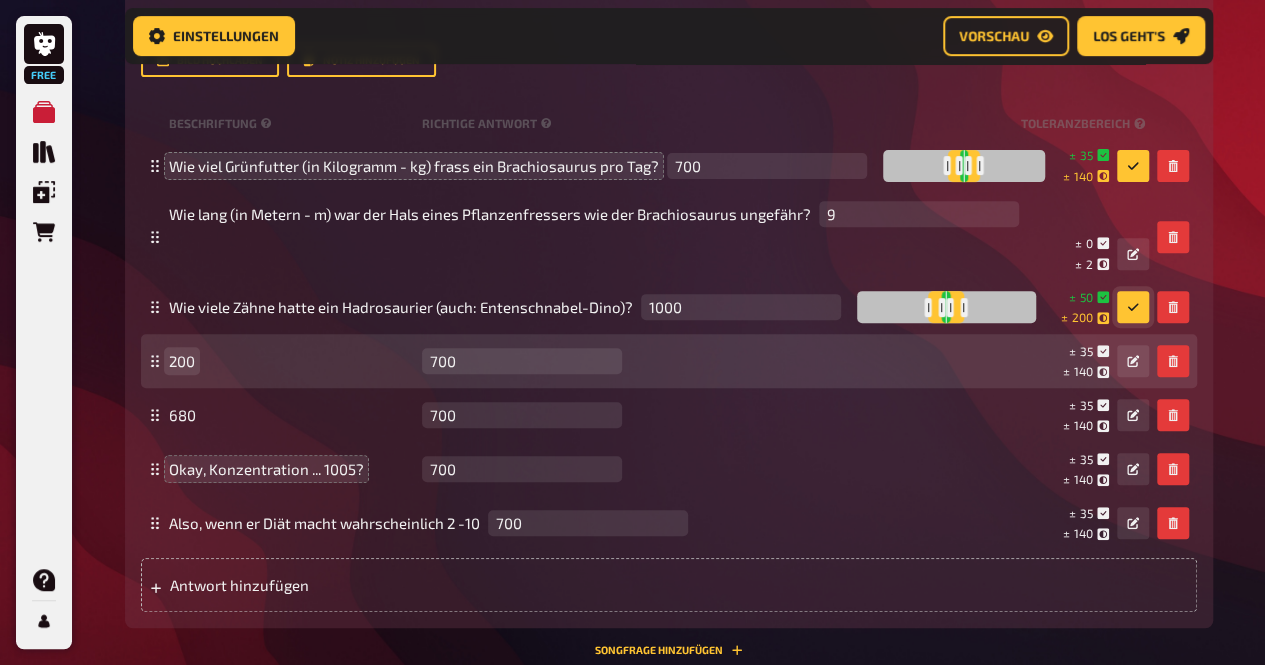 click on "200" at bounding box center (291, 361) 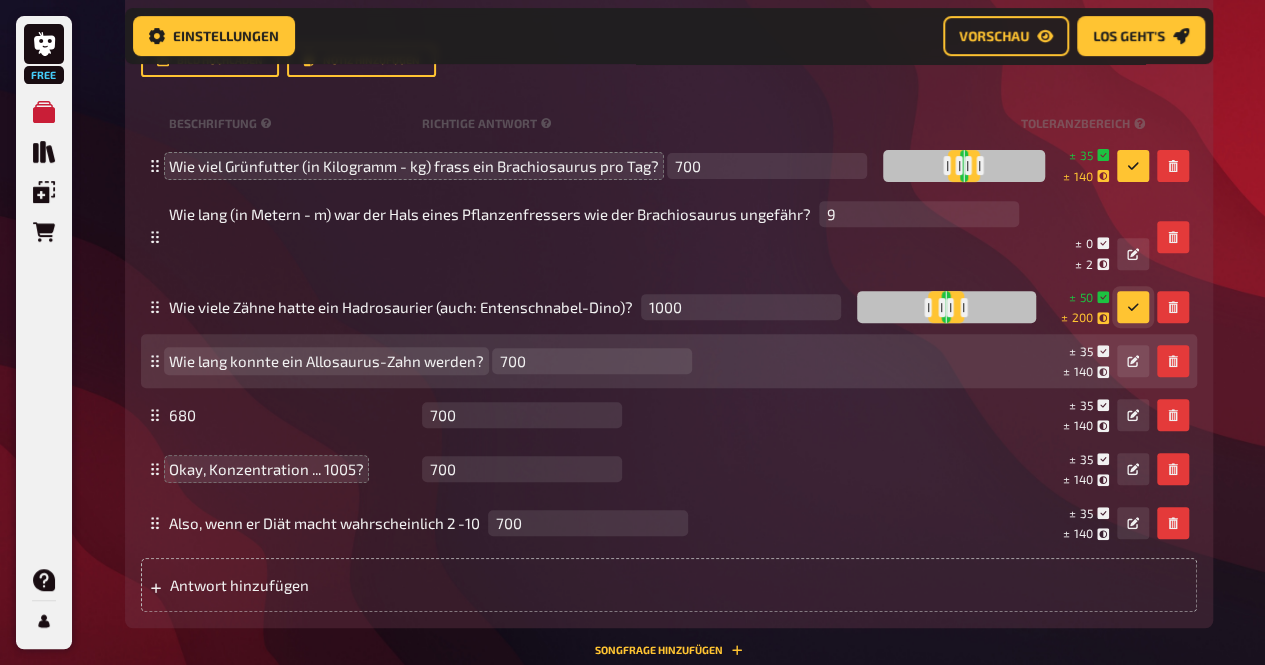 click on "Wie lang konnte ein Allosaurus-Zahn werden?" at bounding box center (326, 361) 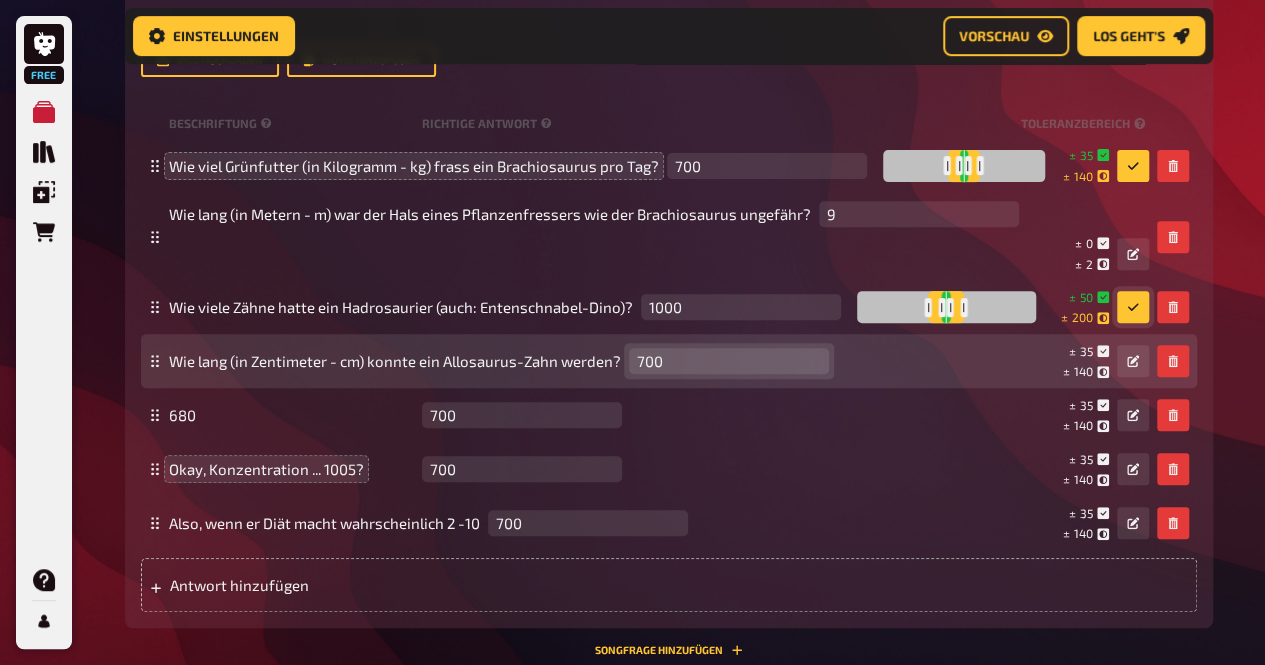 click on "700" at bounding box center [729, 361] 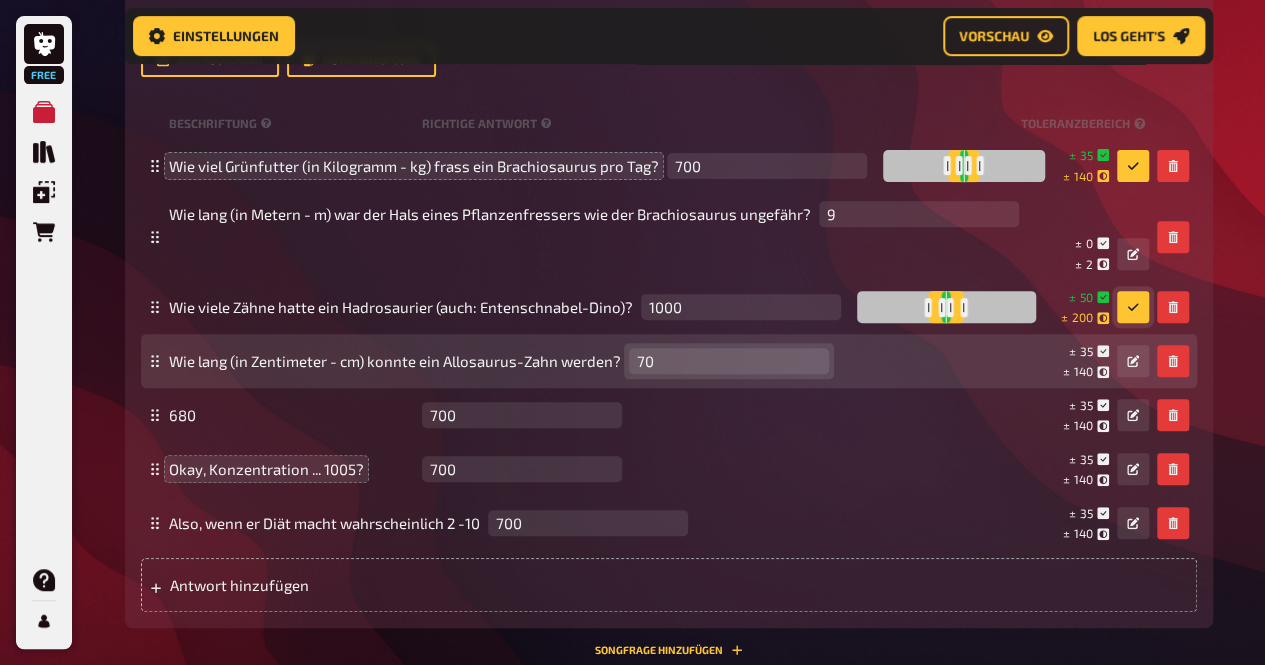 type on "7" 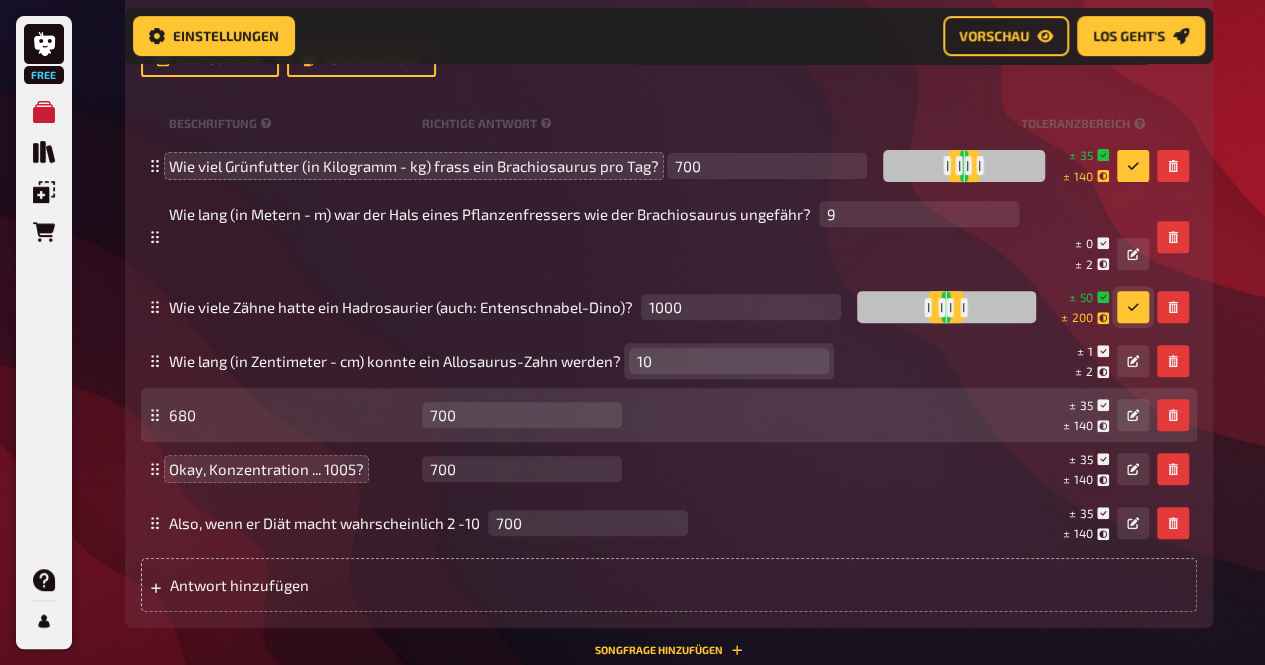 type on "10" 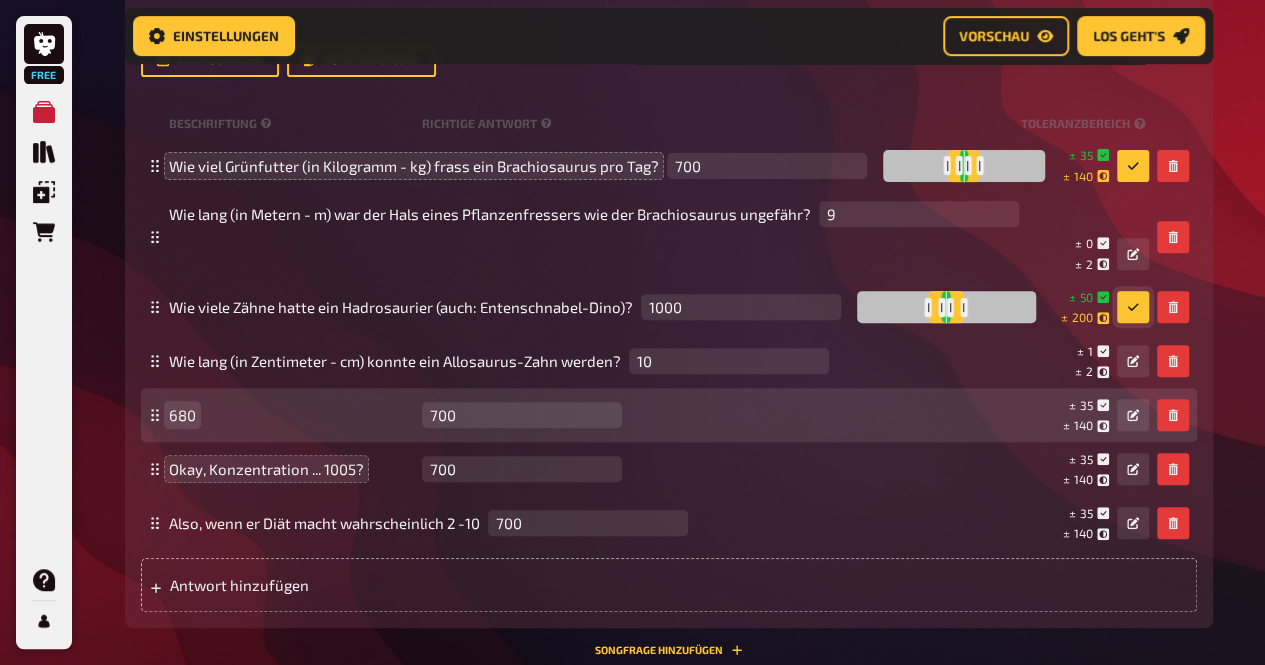 click on "680" at bounding box center [291, 415] 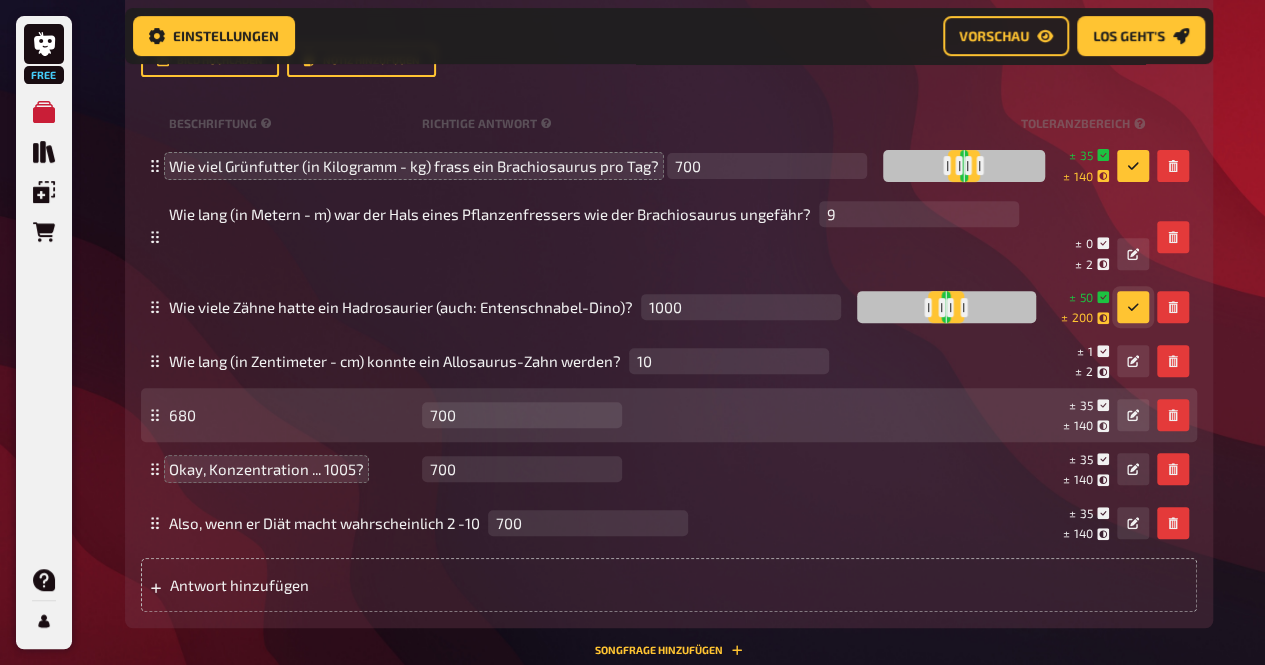 drag, startPoint x: 197, startPoint y: 415, endPoint x: 142, endPoint y: 414, distance: 55.00909 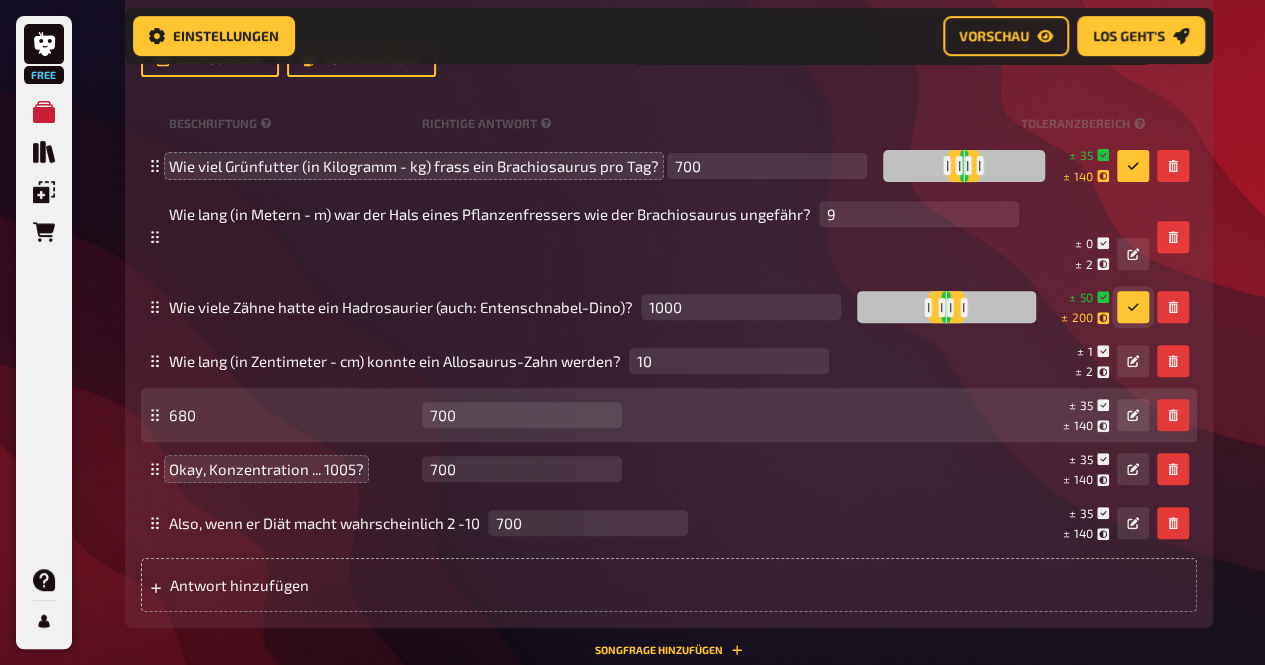click on "680 700 leer ±   35 ±   140 ±   700" at bounding box center [669, 415] 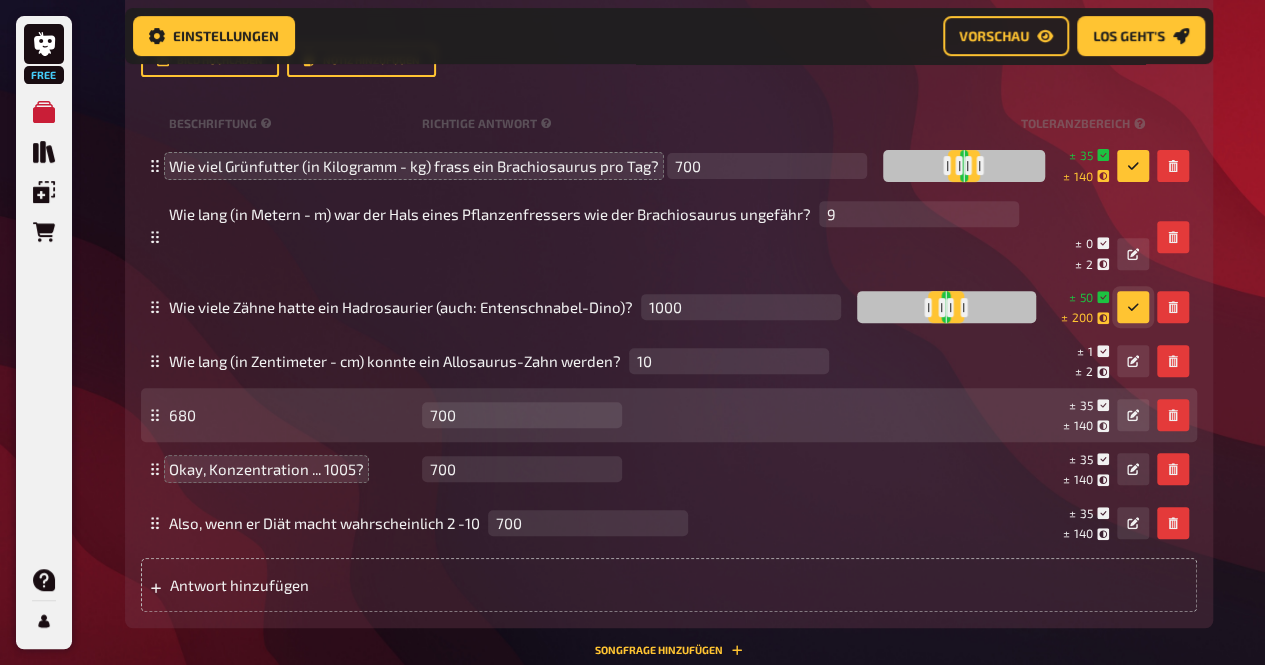 click on "680" at bounding box center [291, 415] 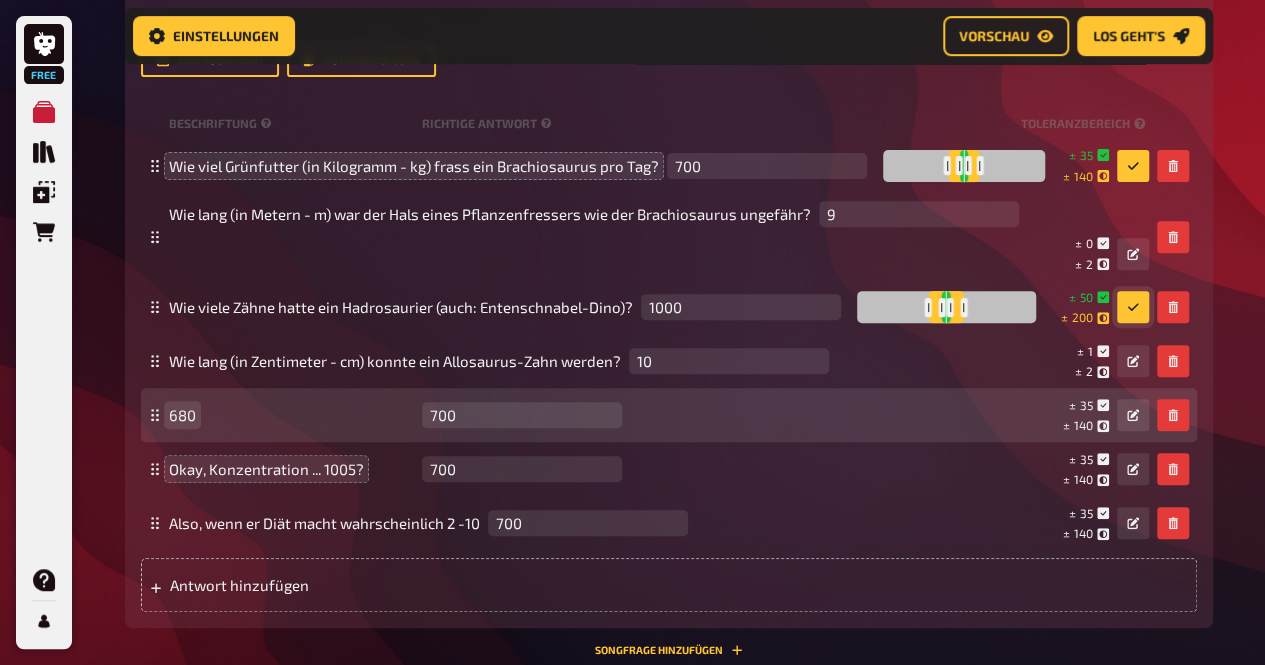 click on "680" at bounding box center (182, 415) 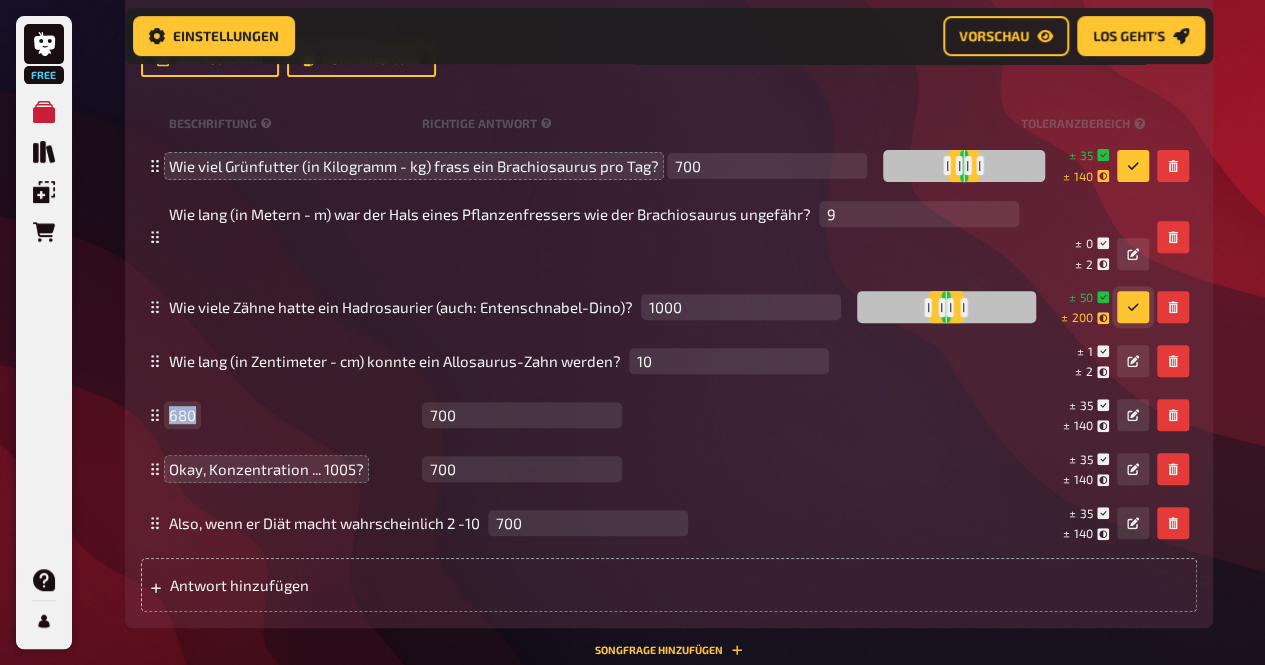 drag, startPoint x: 192, startPoint y: 419, endPoint x: 134, endPoint y: 417, distance: 58.034473 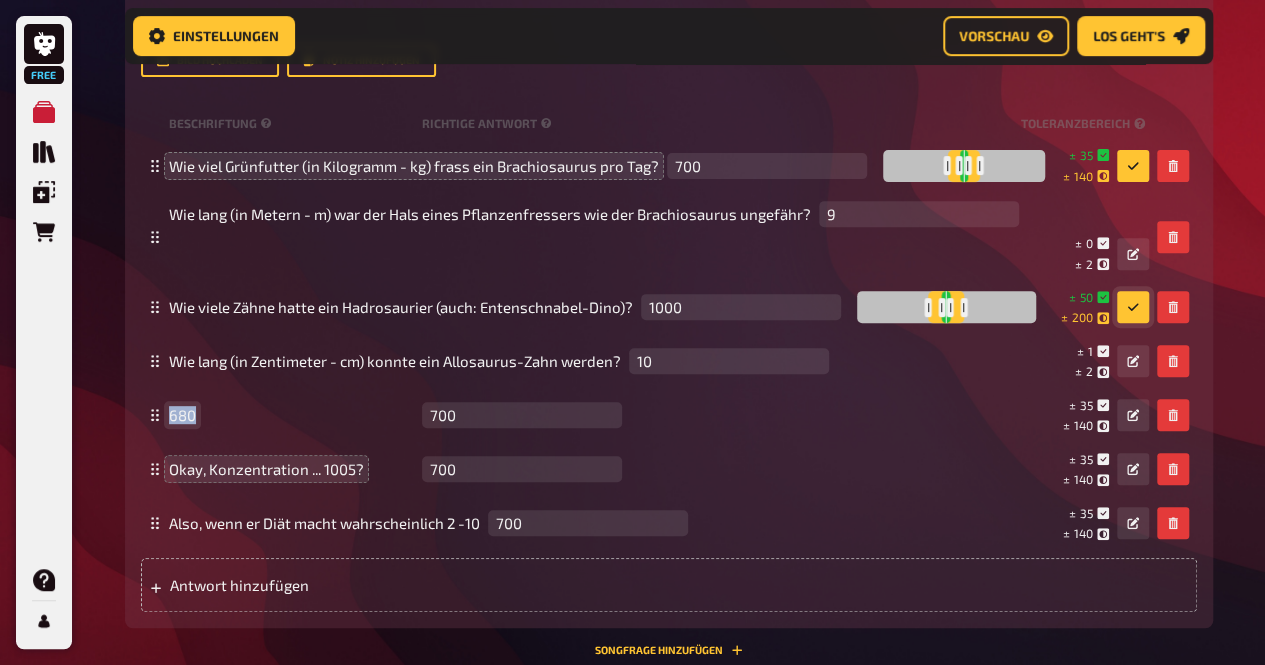 click on "Wissen 7.00 Punkte Titel Mampfi mampf mampf! Fragetext ﻿ leer Hier hinziehen für Dateiupload Bild hochladen   Notiz hinzufügen Beschriftung Richtige Antwort Toleranzbereich Wie viel Grünfutter (in Kilogramm - kg) frass ein Brachiosaurus pro Tag? 700 leer ±   35 ±   140 ±   700 Wie lang (in Metern - m) war der Hals eines Pflanzenfressers wie der Brachiosaurus ungefähr? 9 leer ±   0 ±   2 ±   9 Wie viele Zähne hatte ein Hadrosaurier (auch: Entenschnabel-Dino)? 1000 leer ±   50 ±   200 ±   1’000 Wie lang (in Zentimeter - cm) konnte ein Allosaurus-Zahn werden? 10 leer ±   1 ±   2 ±   10 680 700 leer ±   35 ±   140 ±   700 Okay, Konzentration ... 1005? 700 leer ±   35 ±   140 ±   700 Also, wenn er Diät macht wahrscheinlich 2 -10 700 leer ±   35 ±   140 ±   700
To pick up a draggable item, press the space bar.
While dragging, use the arrow keys to move the item.
Press space again to drop the item in its new position, or press escape to cancel.
Antwort hinzufügen" at bounding box center [669, 250] 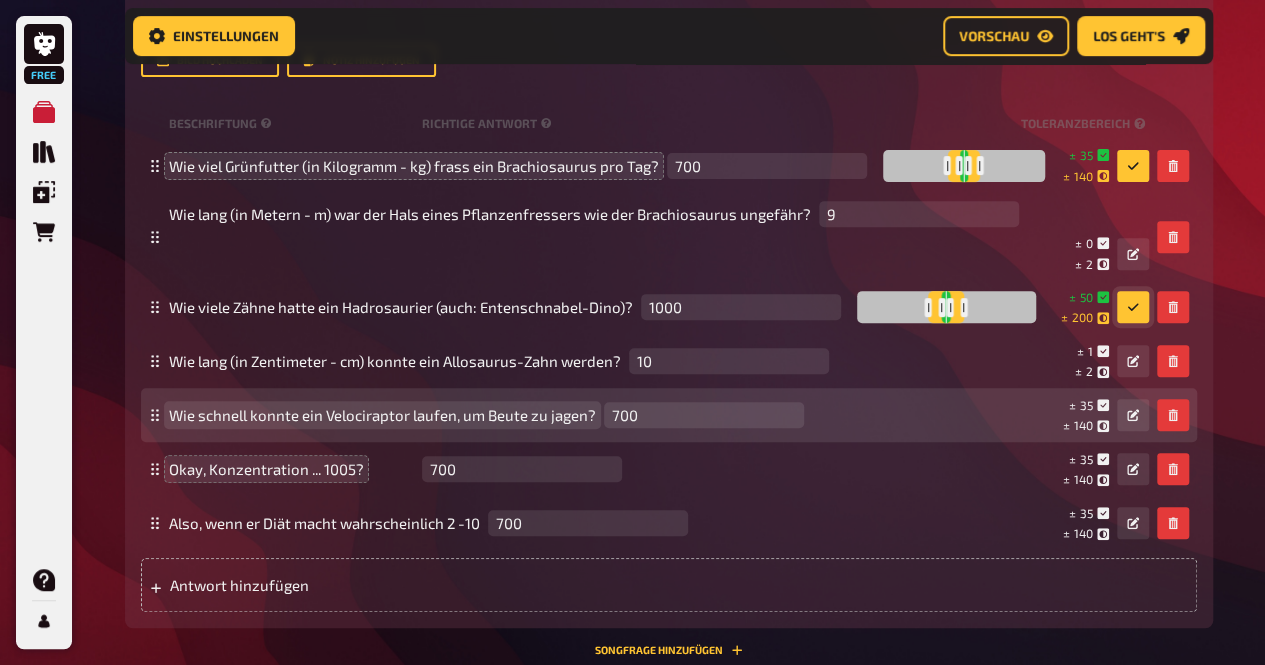 click on "Wie schnell konnte ein Velociraptor laufen, um Beute zu jagen?" at bounding box center [382, 415] 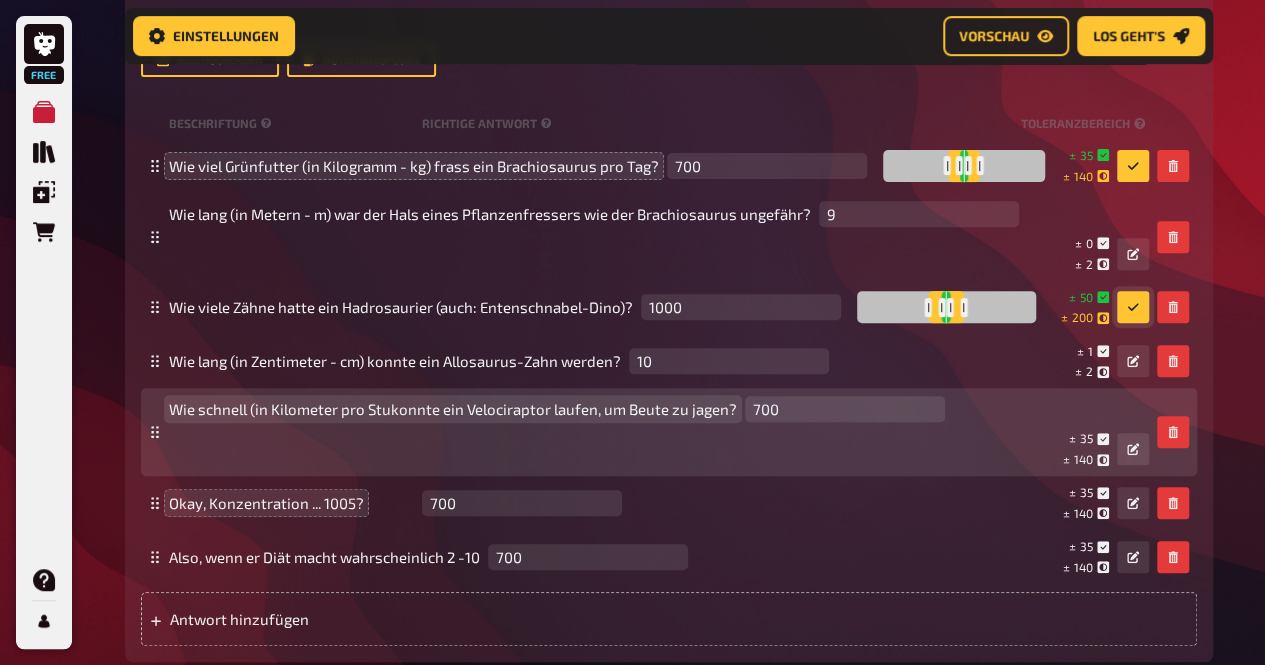 scroll, scrollTop: 4076, scrollLeft: 0, axis: vertical 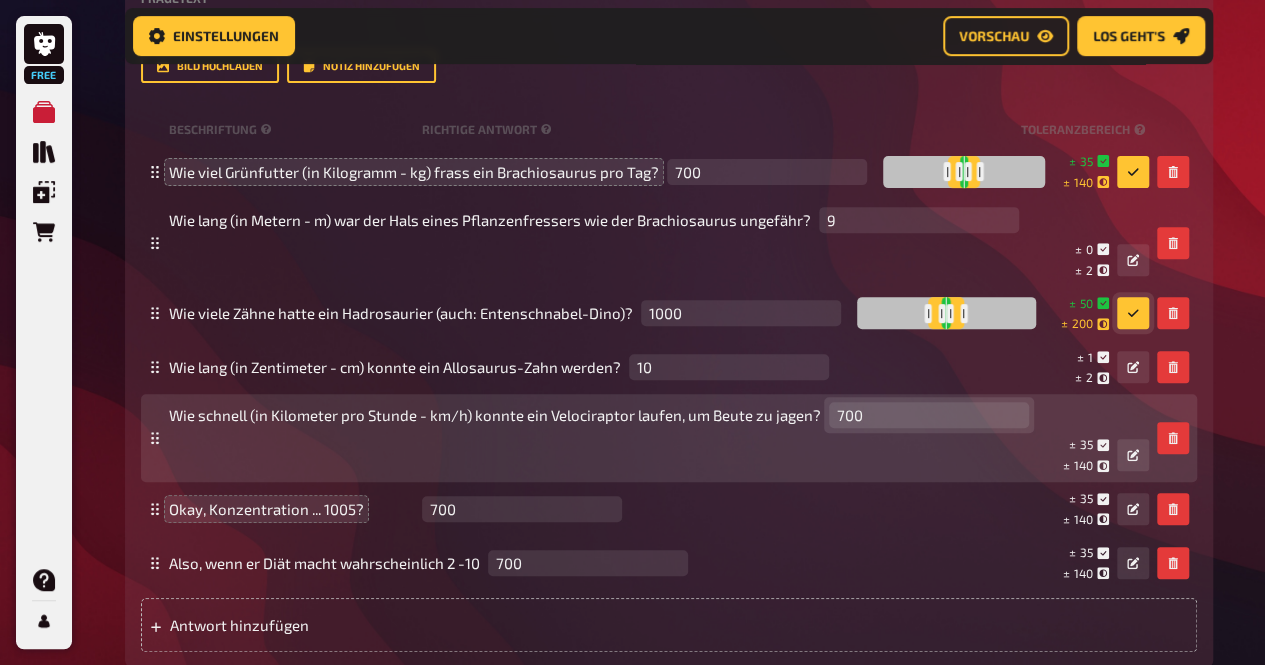 click on "700" at bounding box center [929, 415] 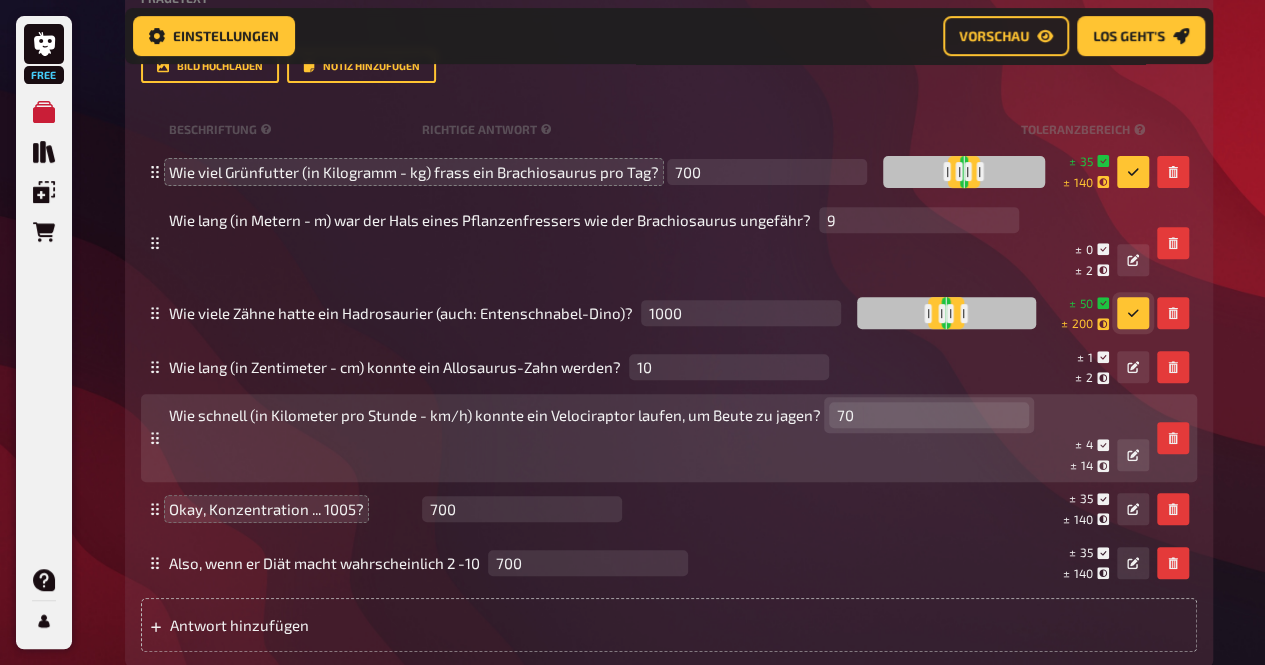type on "7" 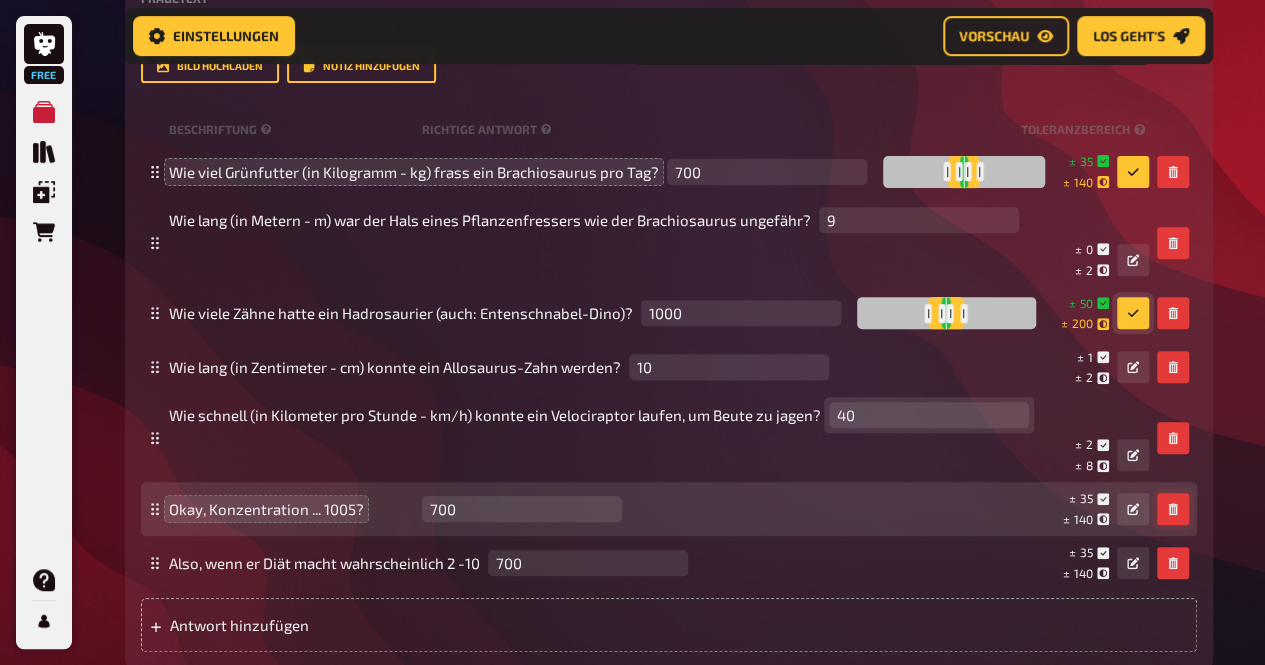 type on "40" 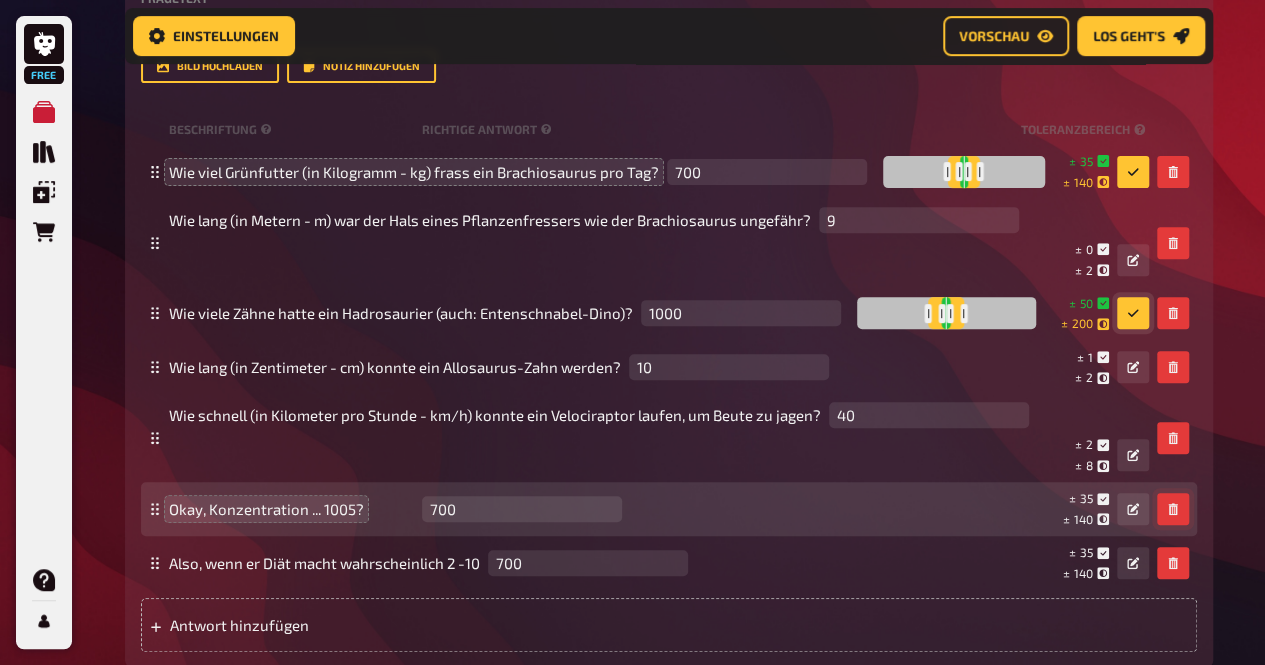 click 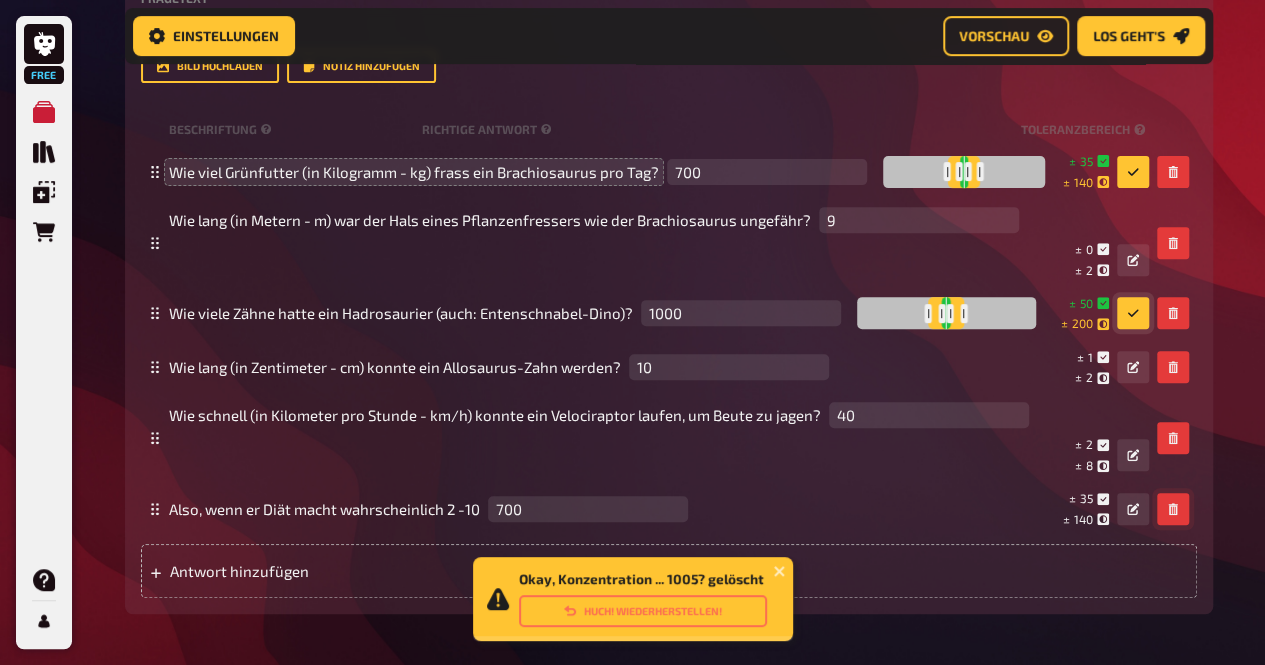 click 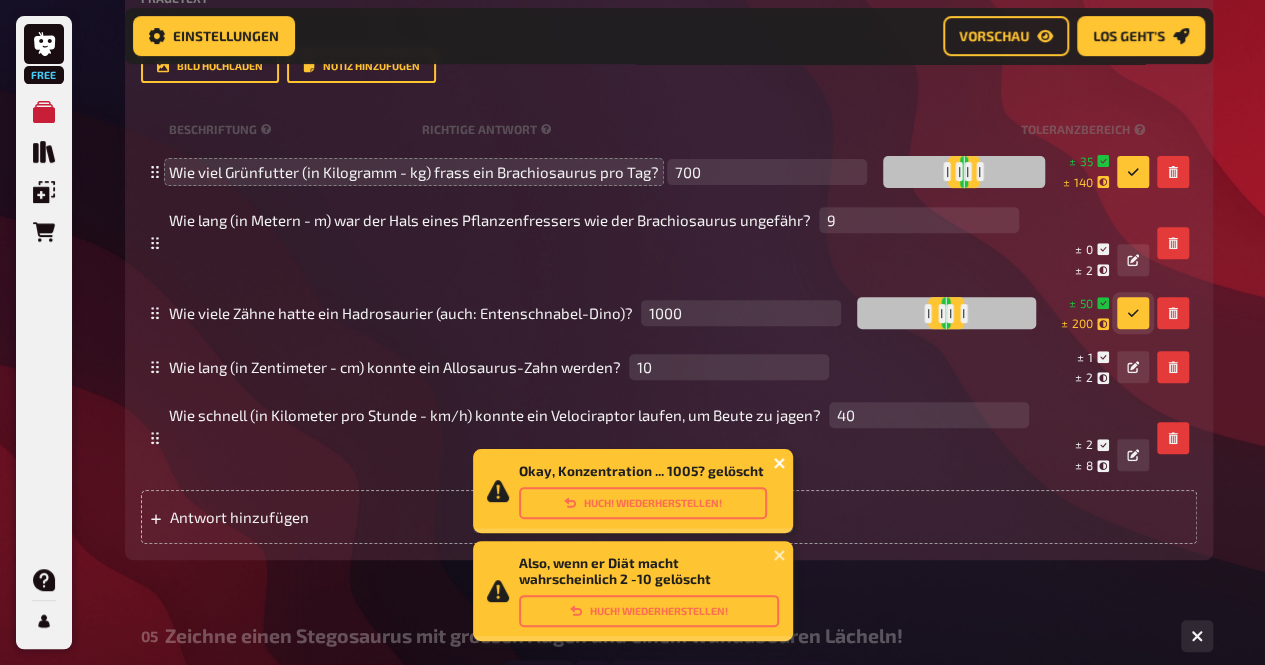 click 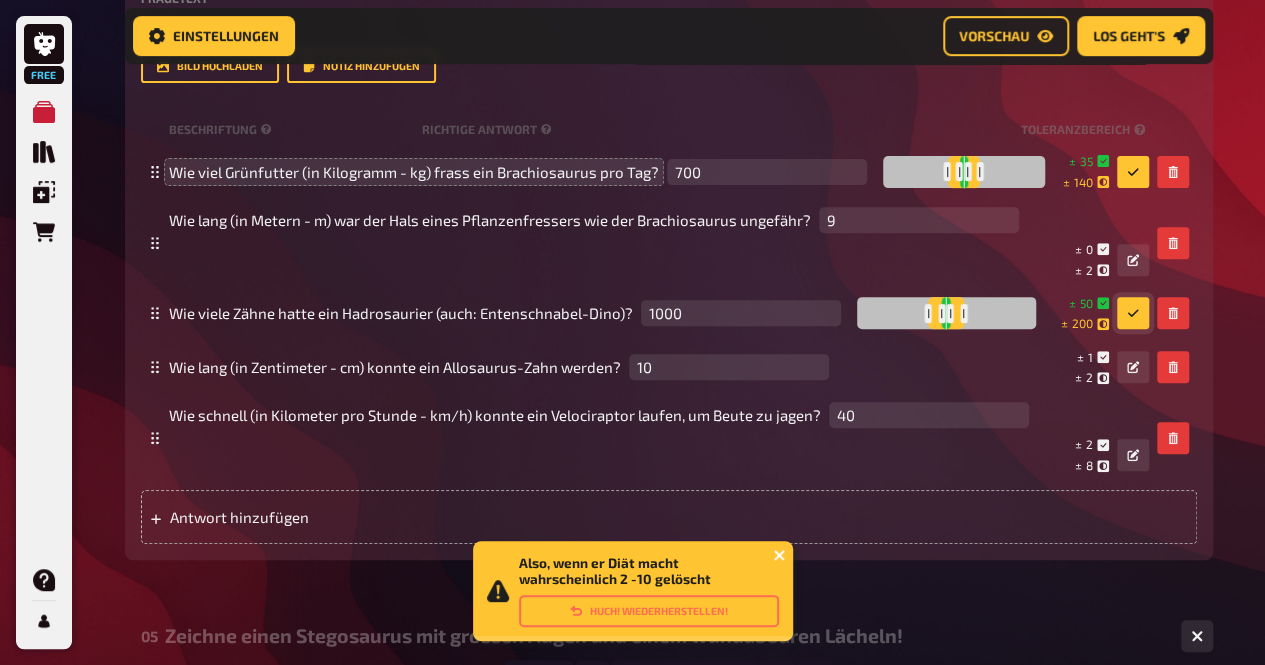click 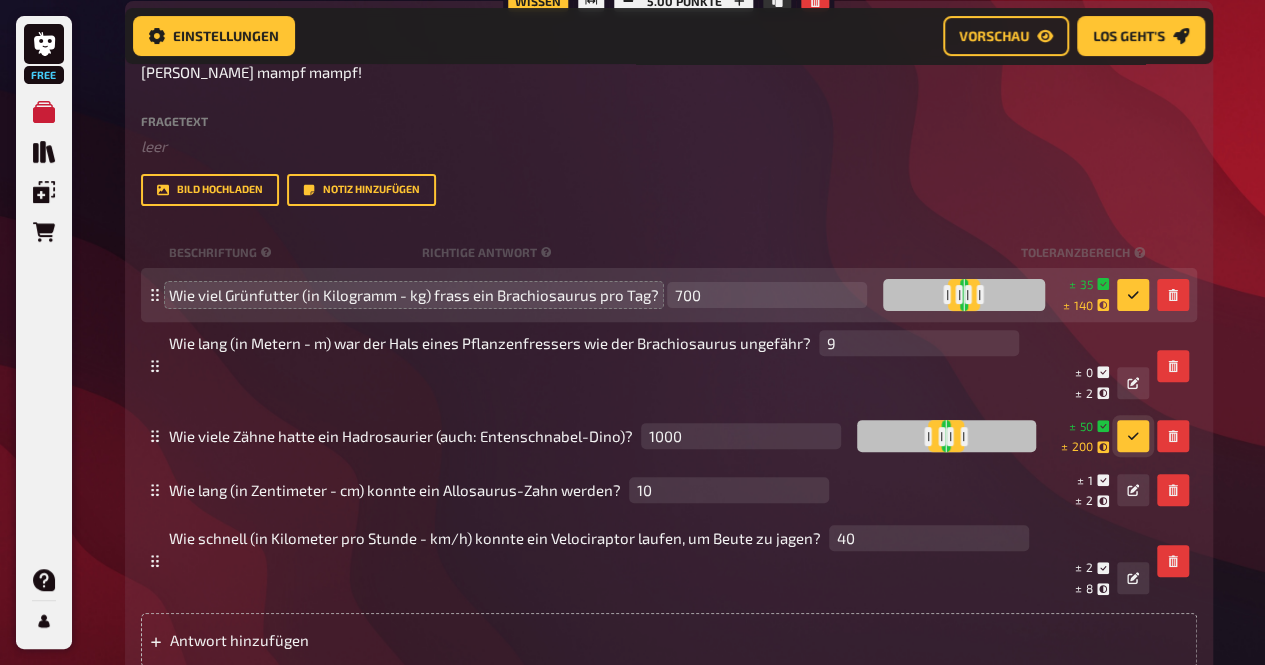 scroll, scrollTop: 3954, scrollLeft: 0, axis: vertical 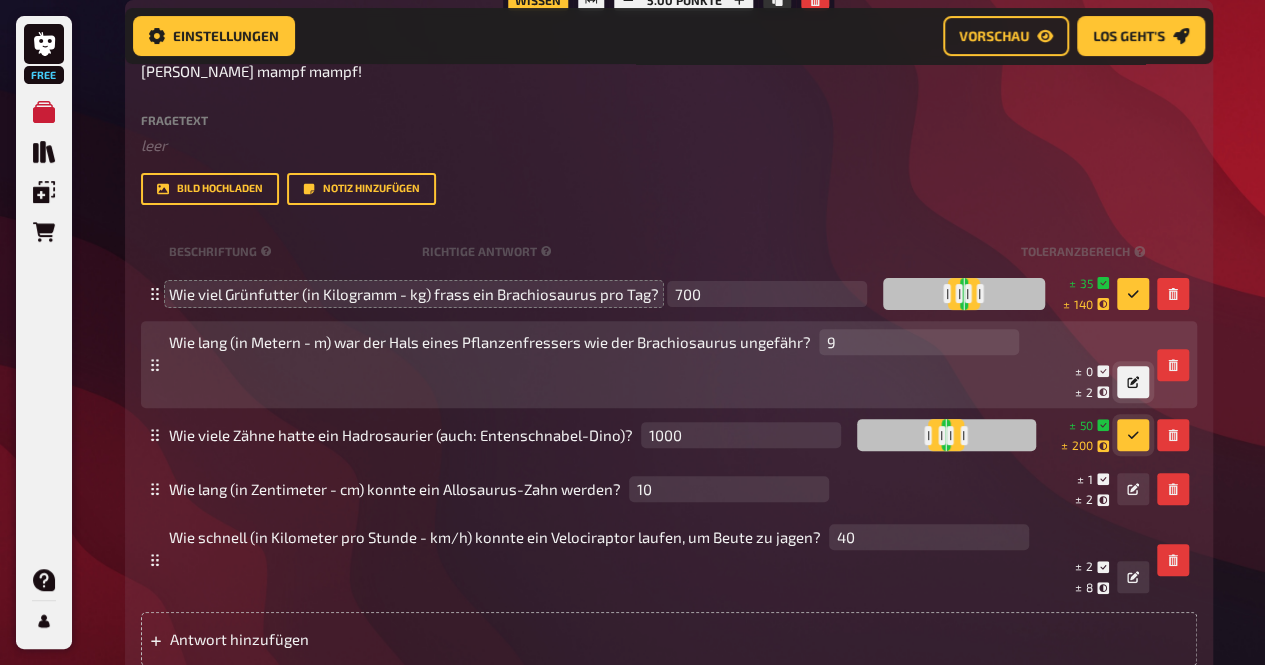 click 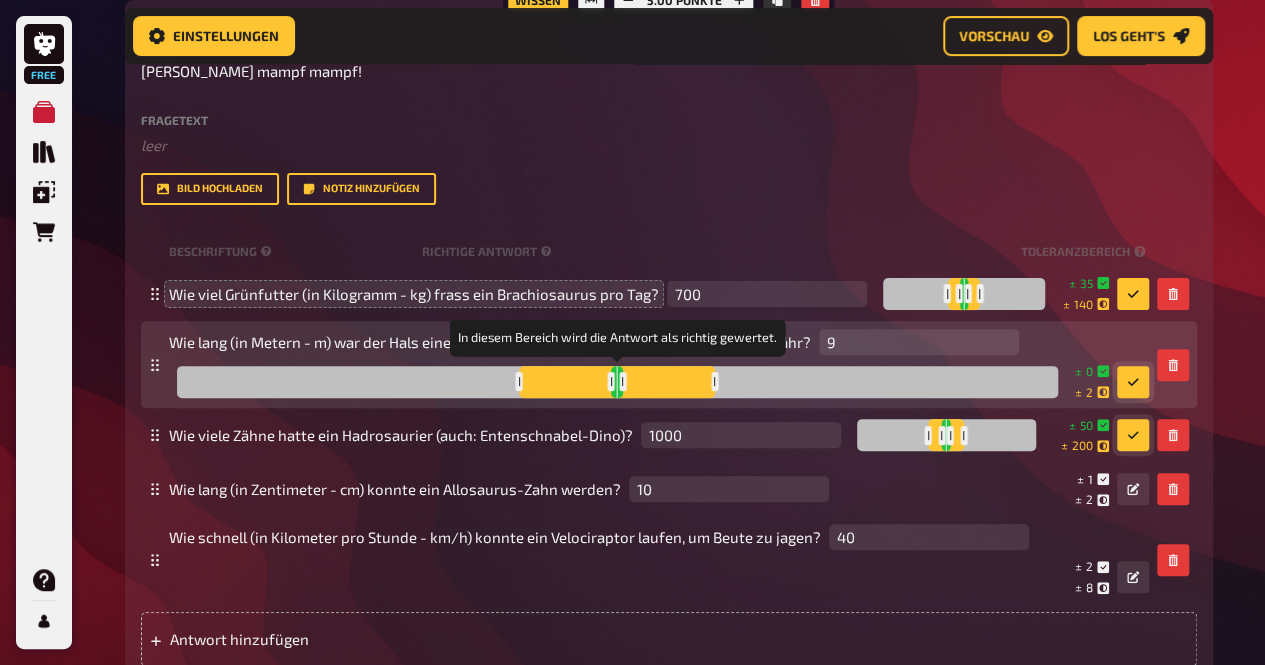 click at bounding box center (622, 381) 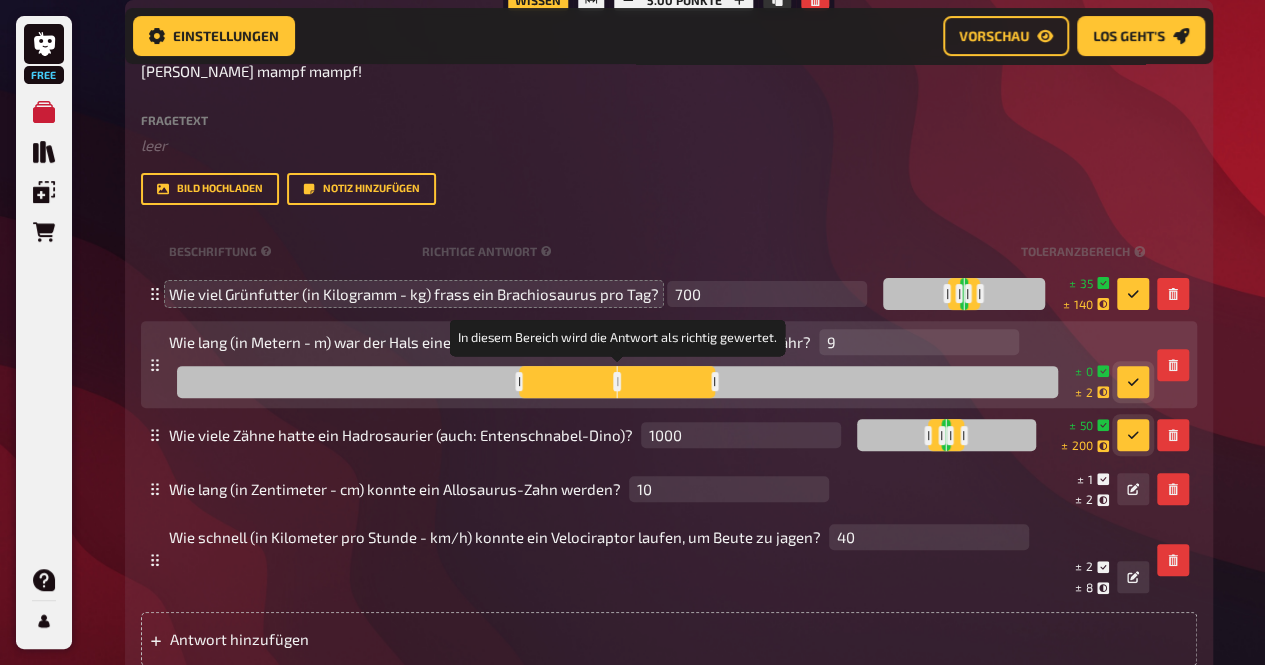 click at bounding box center (617, 382) 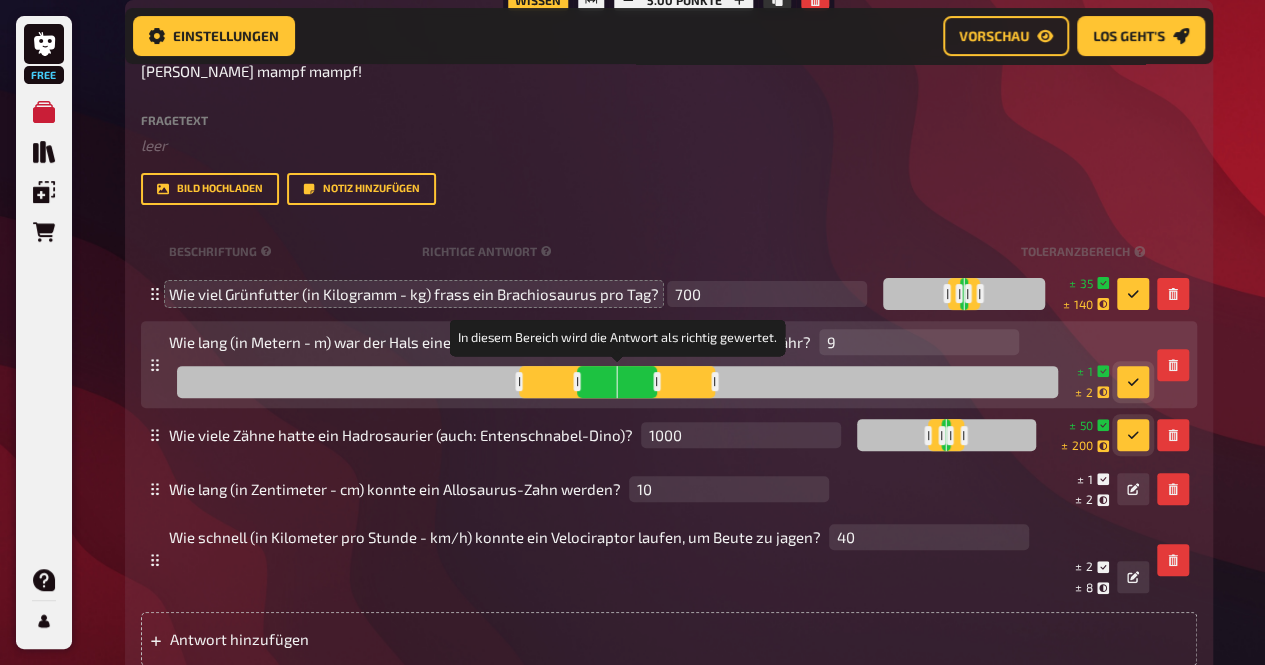 drag, startPoint x: 620, startPoint y: 383, endPoint x: 658, endPoint y: 385, distance: 38.052597 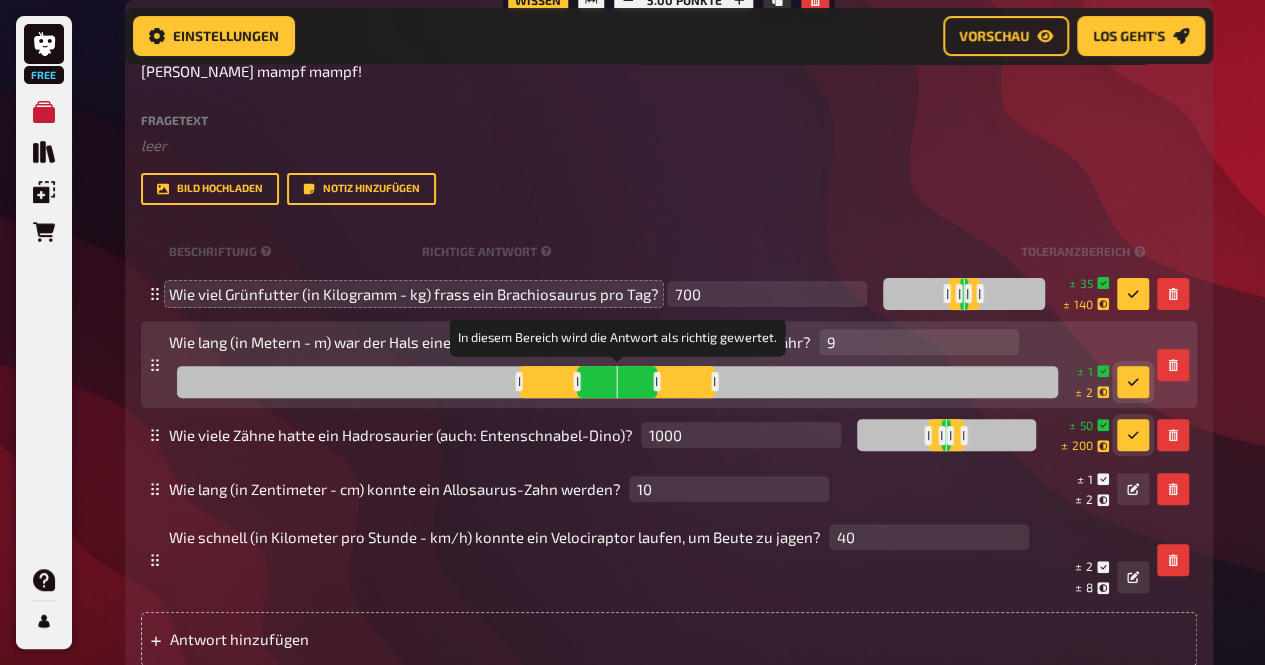 click at bounding box center (656, 381) 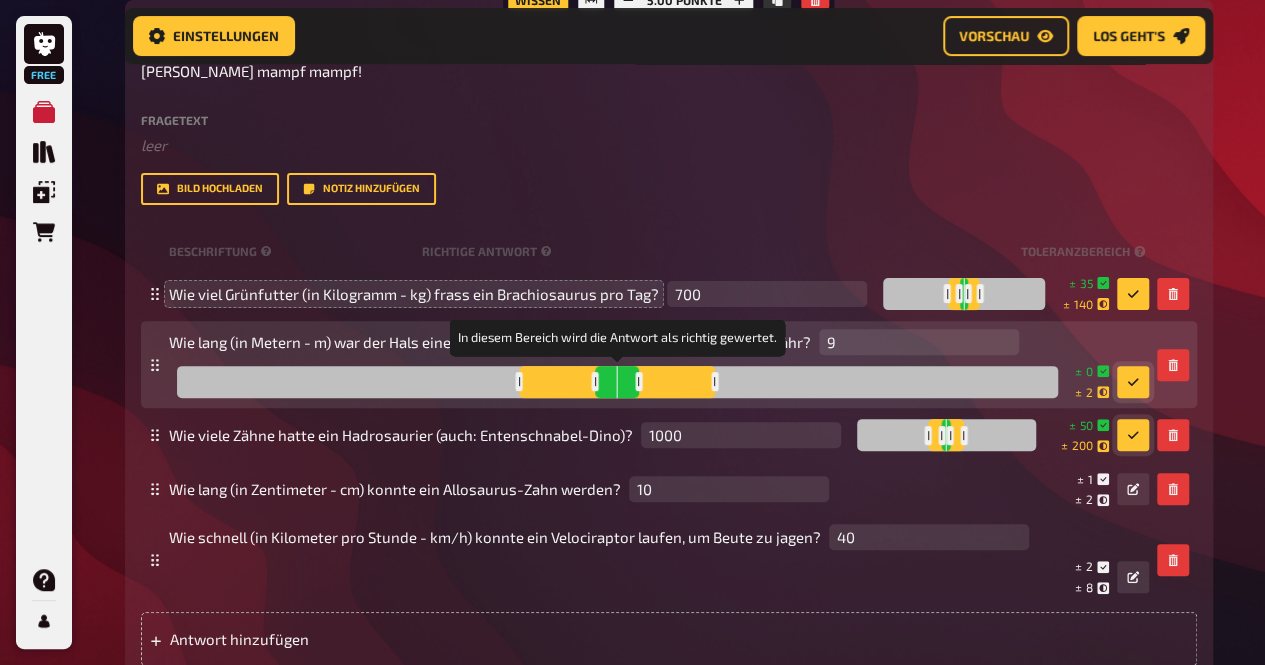 drag, startPoint x: 667, startPoint y: 385, endPoint x: 639, endPoint y: 389, distance: 28.284271 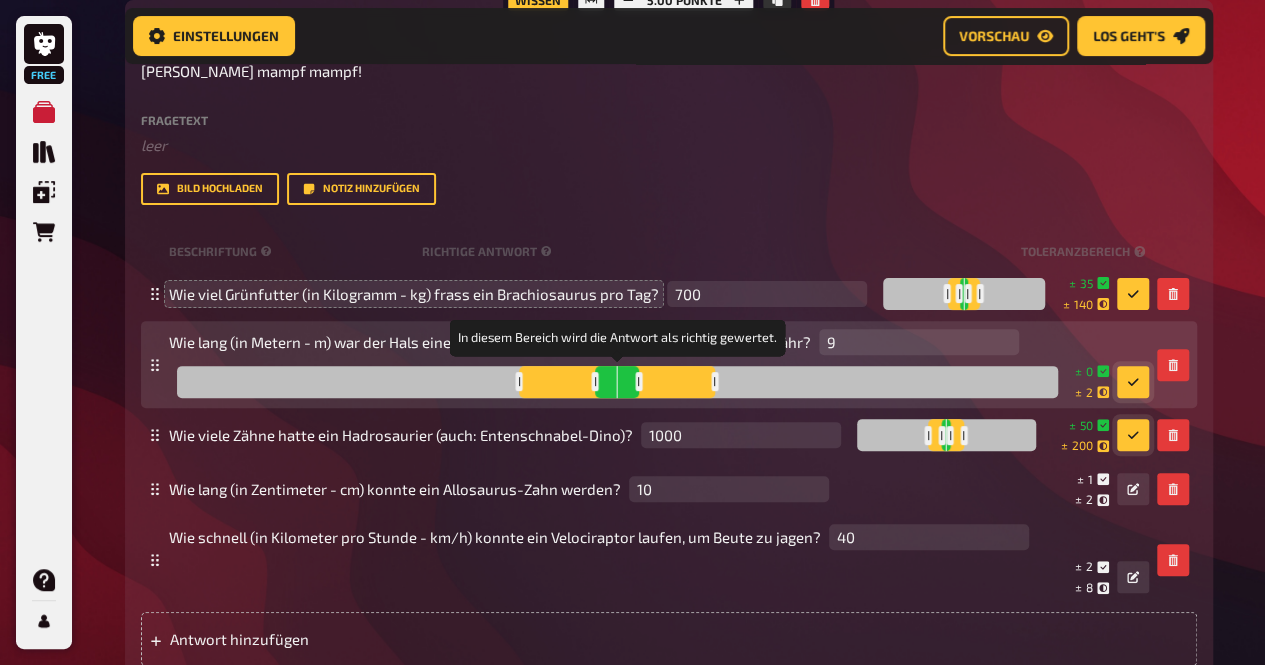 click at bounding box center (638, 381) 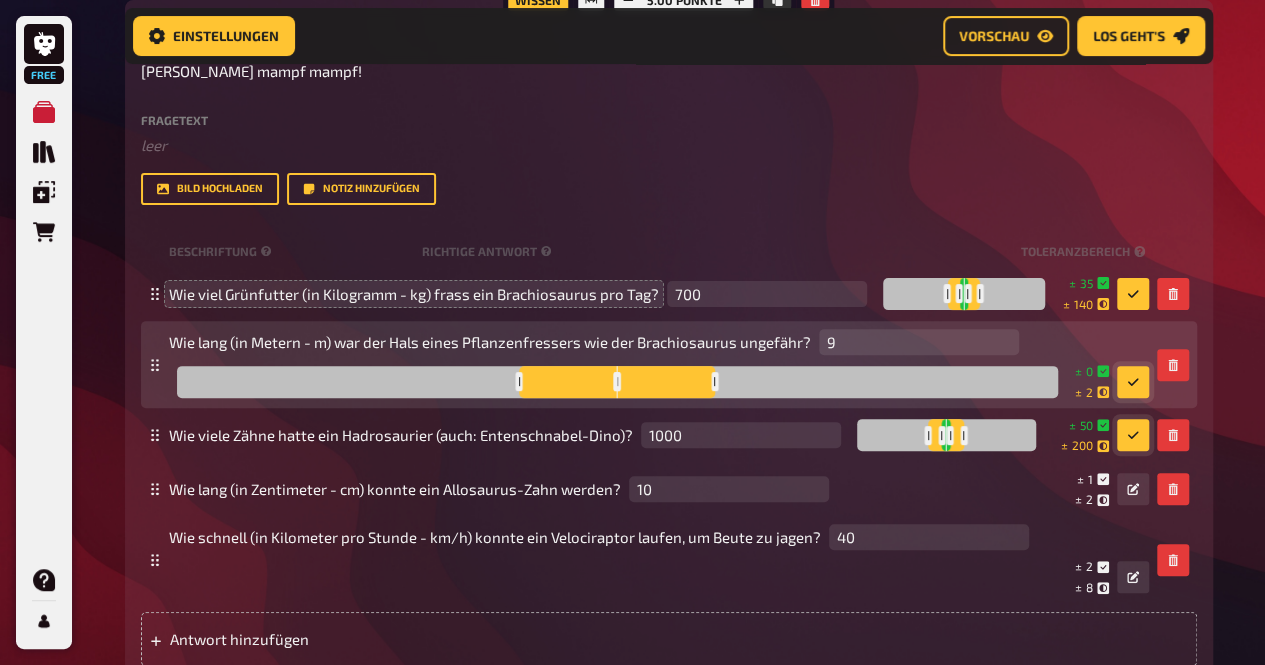 click at bounding box center [617, 382] 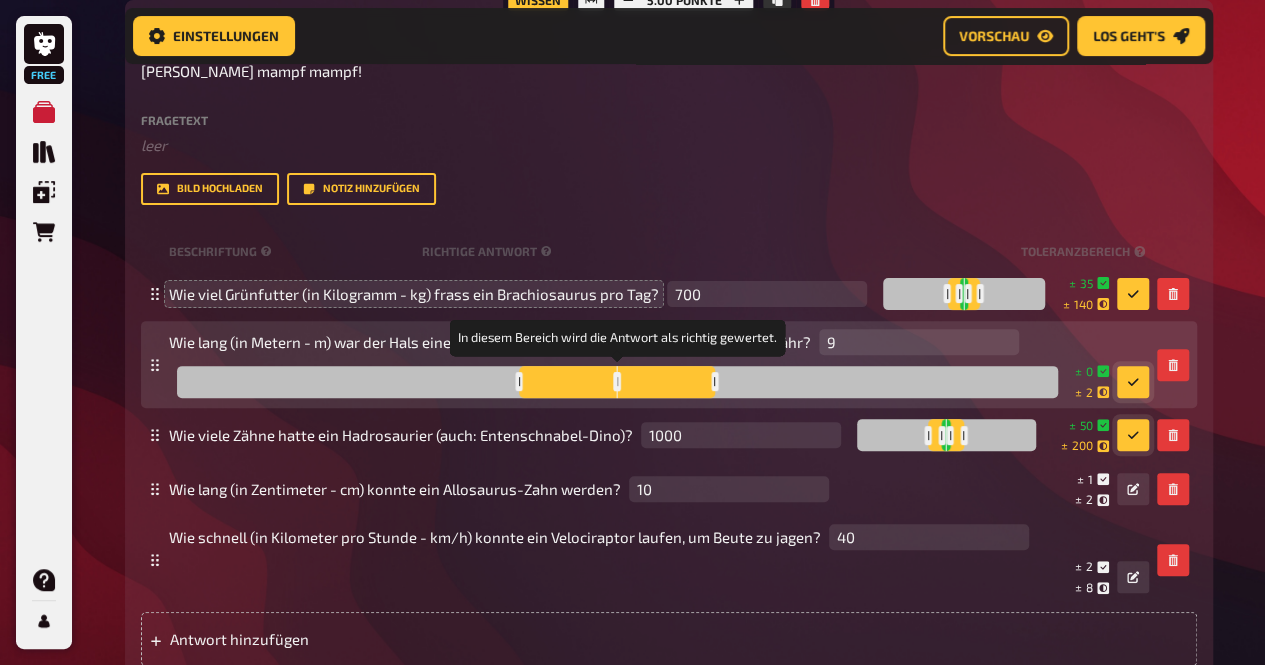 click at bounding box center (617, 382) 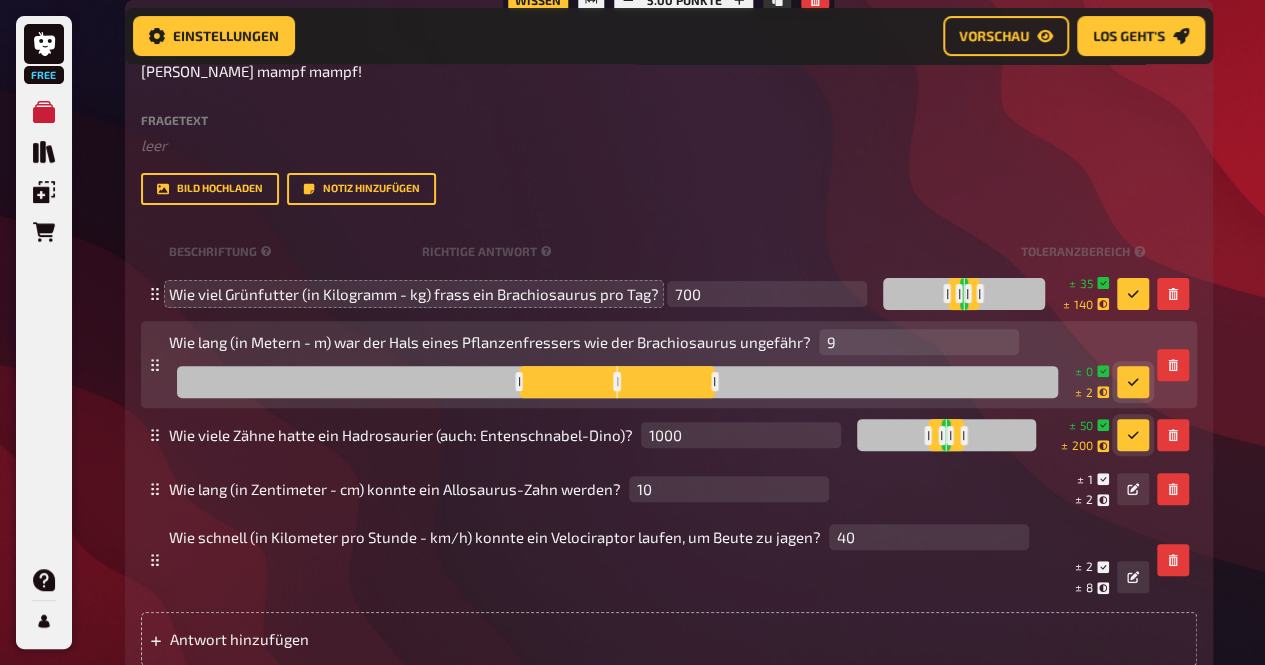 click at bounding box center (617, 382) 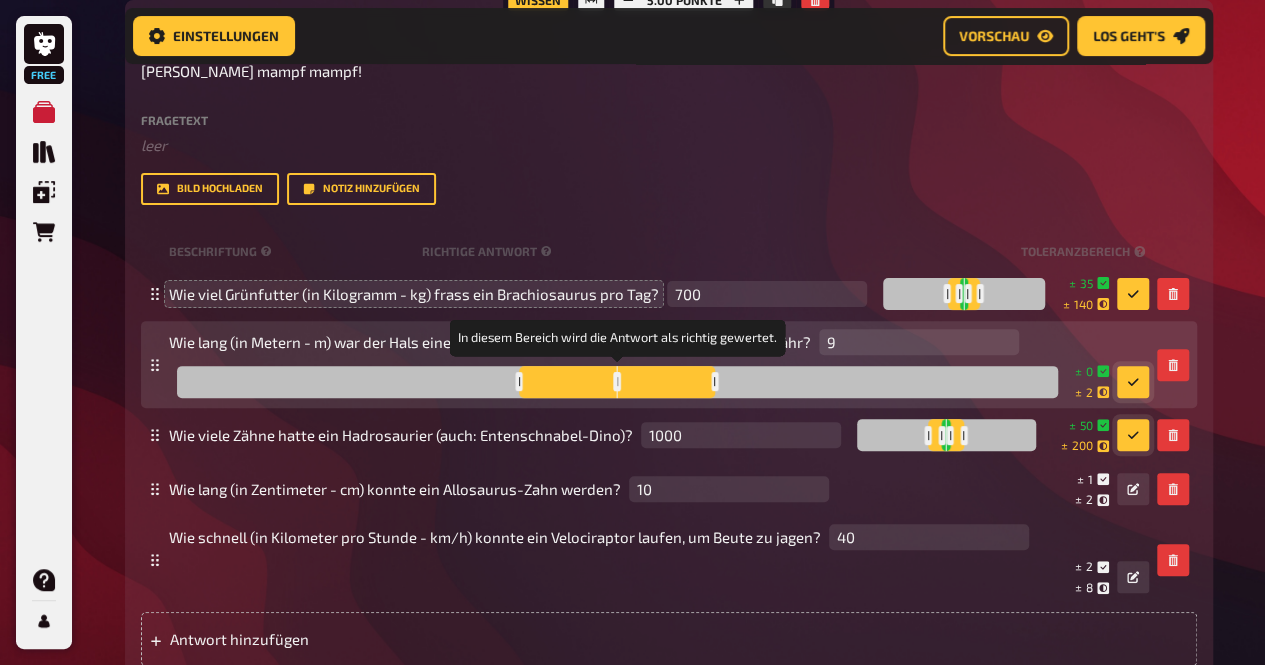 click at bounding box center [617, 382] 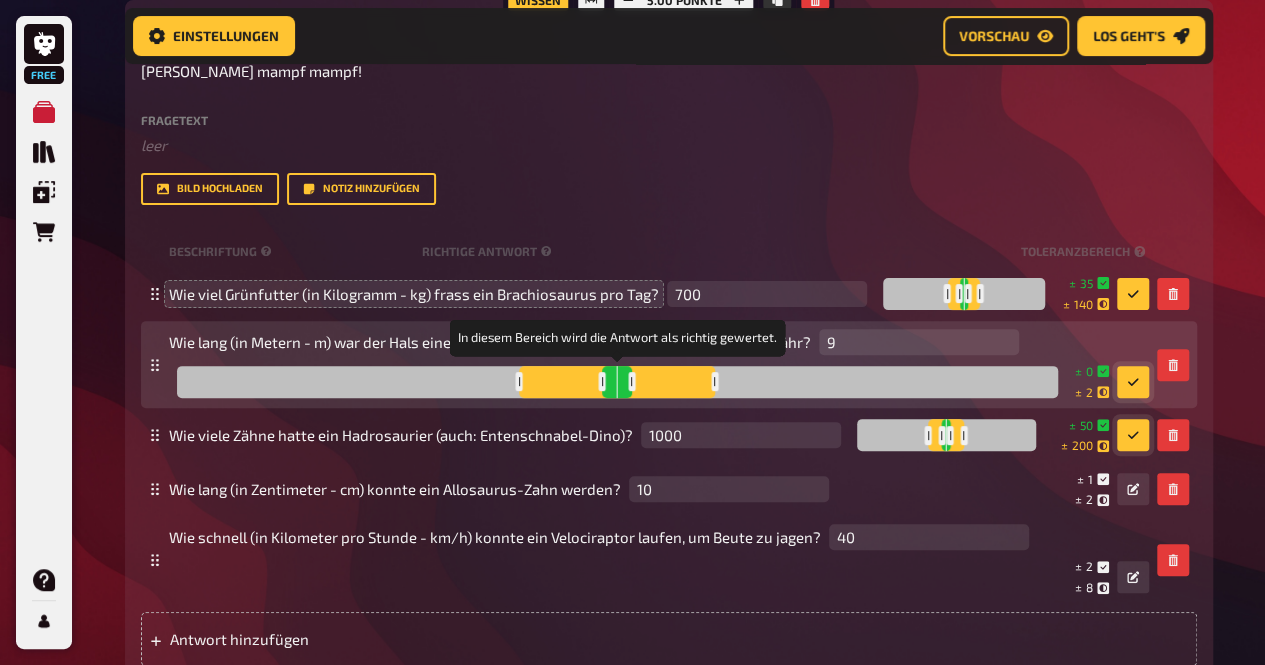 drag, startPoint x: 620, startPoint y: 385, endPoint x: 632, endPoint y: 387, distance: 12.165525 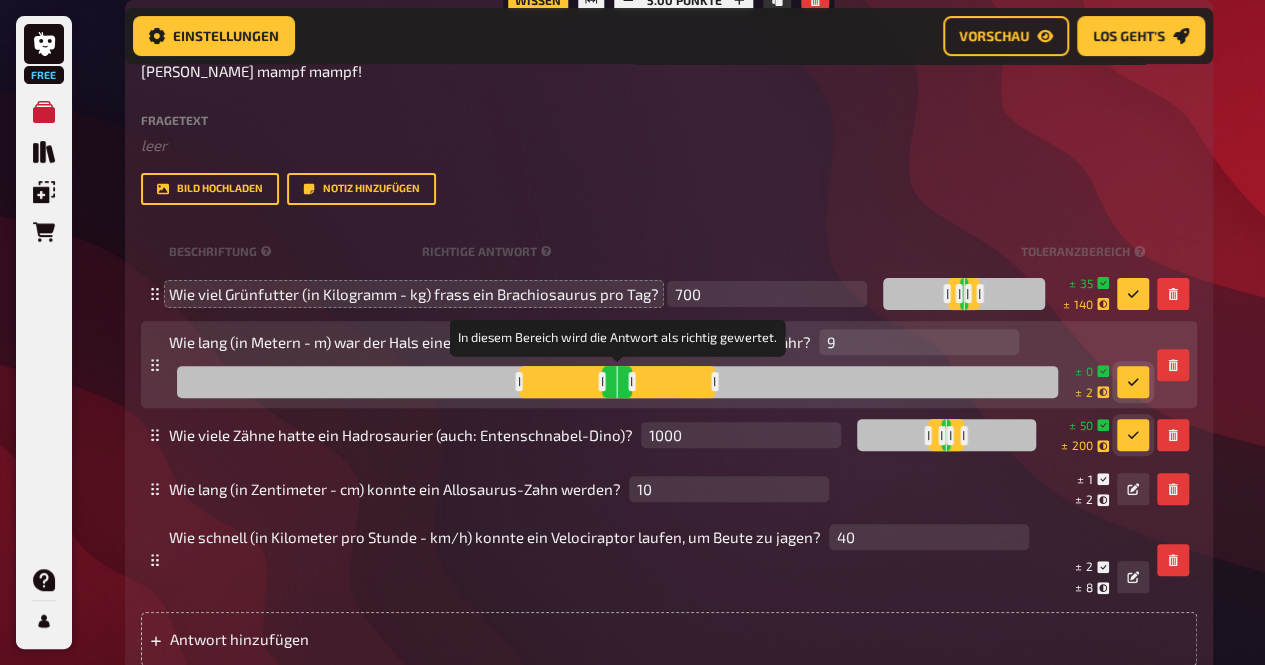 click at bounding box center [631, 381] 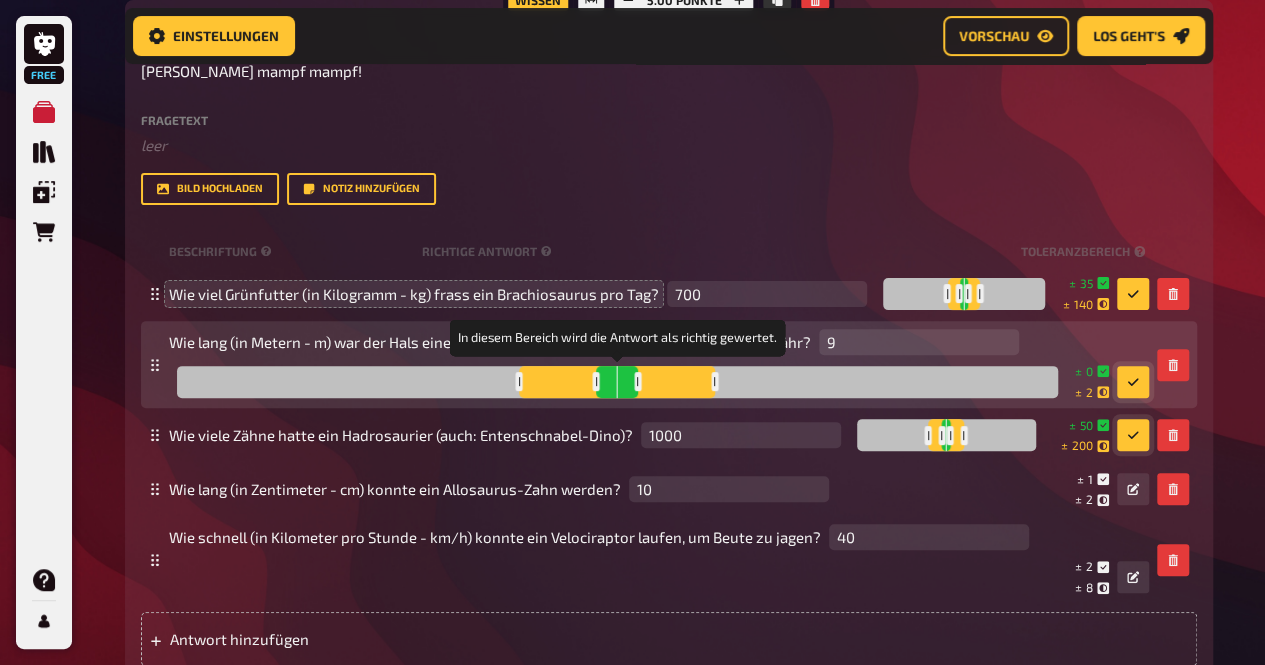 drag, startPoint x: 618, startPoint y: 385, endPoint x: 642, endPoint y: 389, distance: 24.33105 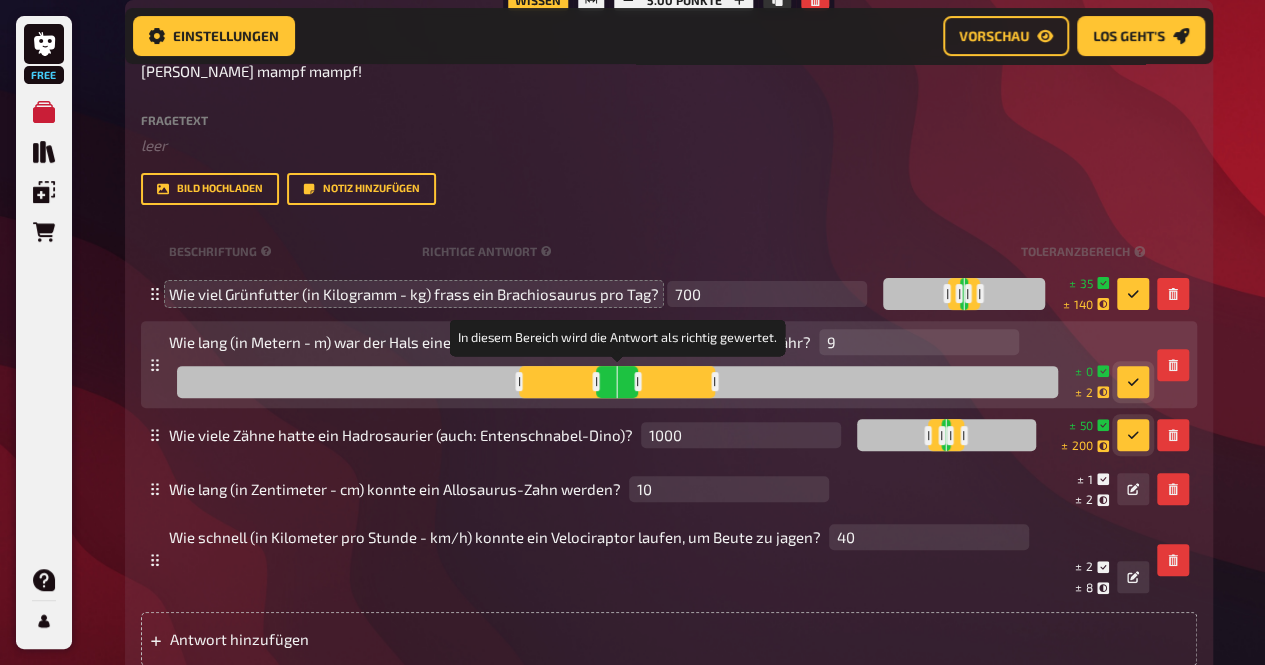 click at bounding box center (637, 381) 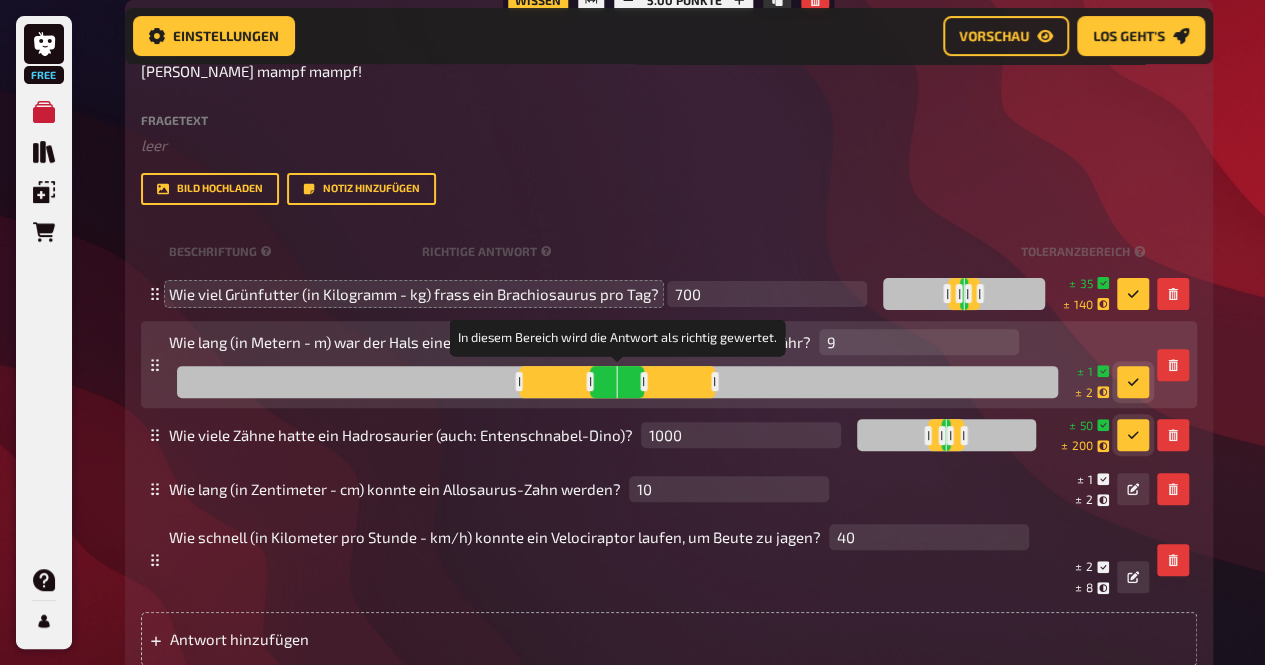 drag, startPoint x: 664, startPoint y: 387, endPoint x: 632, endPoint y: 387, distance: 32 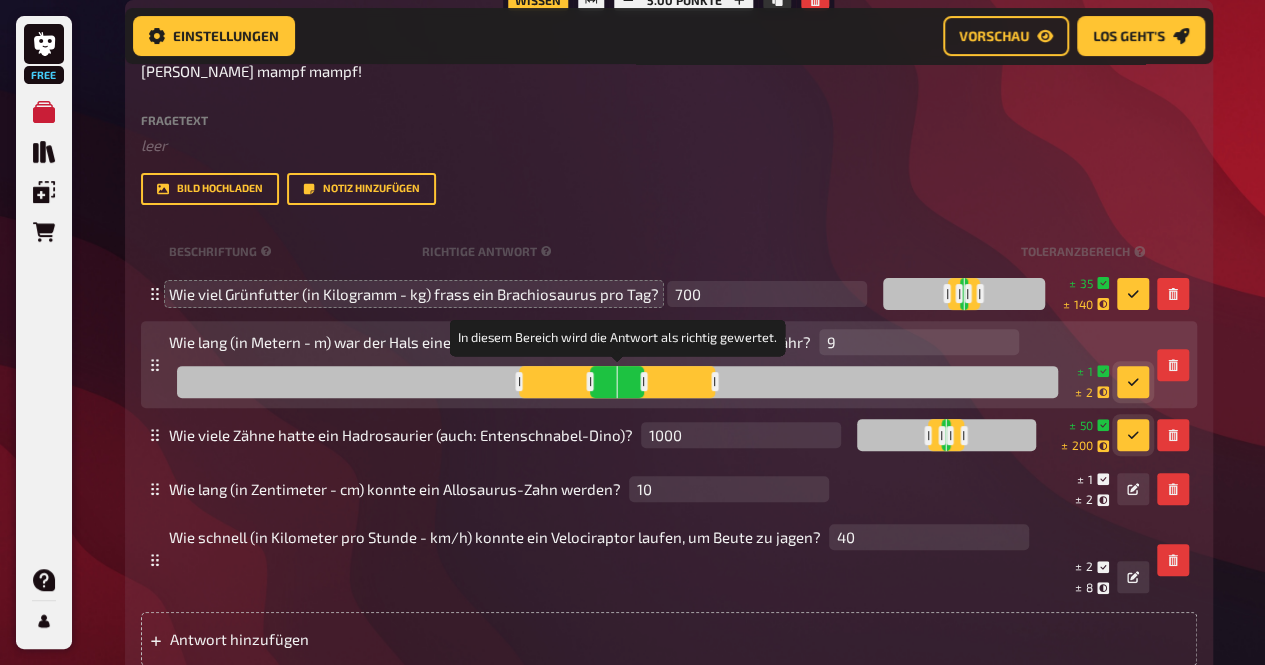 click at bounding box center [643, 381] 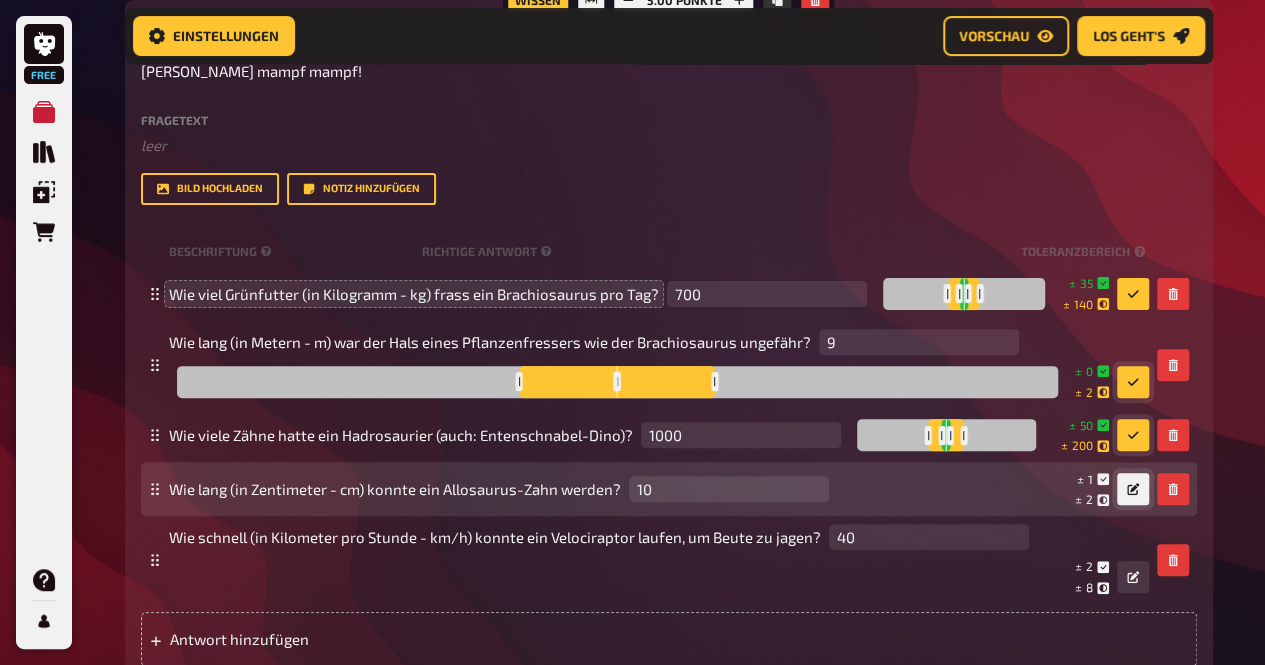 click 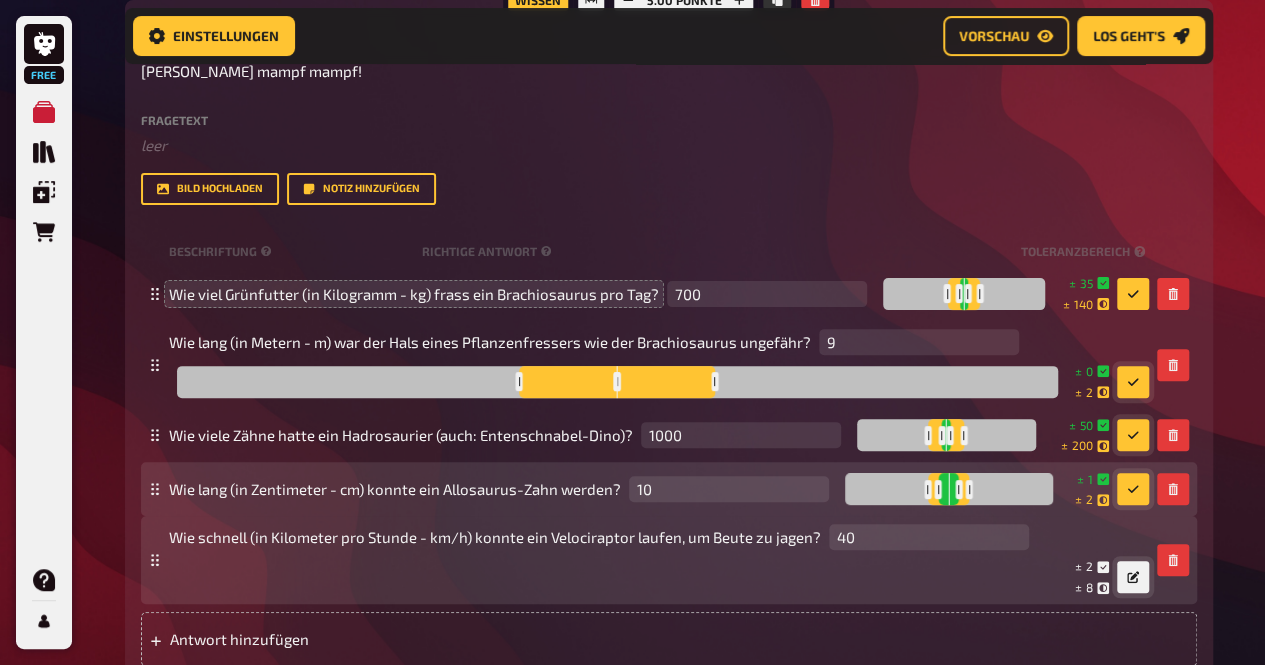 click 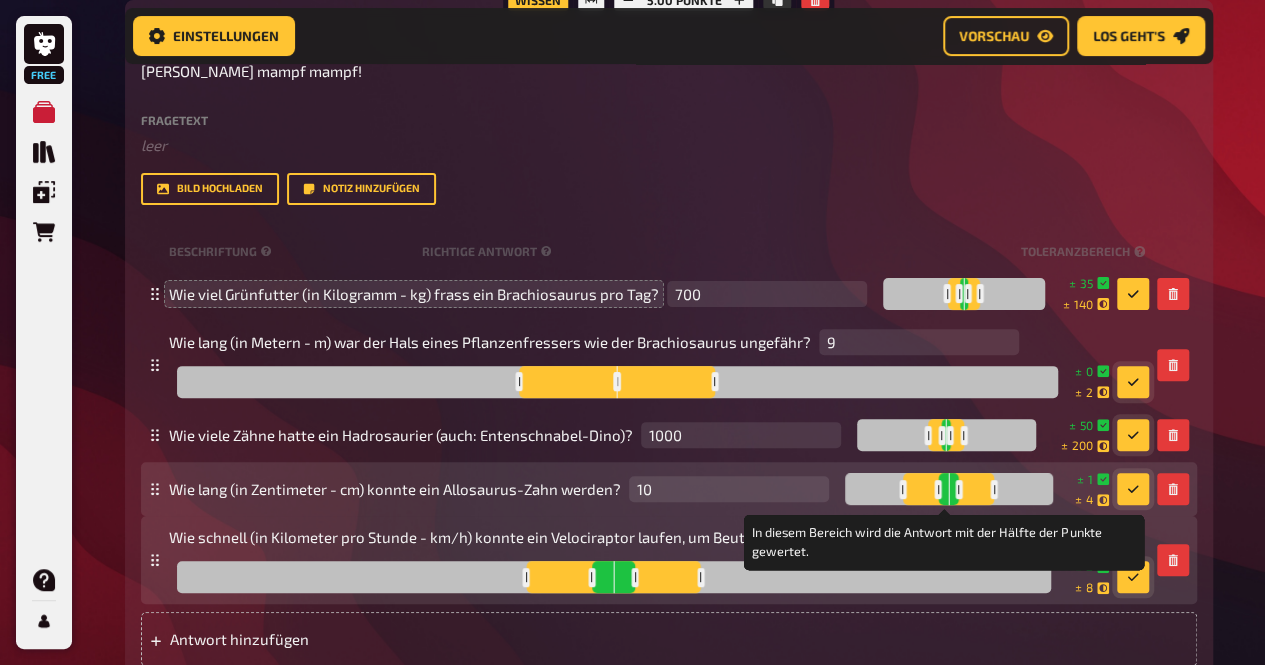 drag, startPoint x: 964, startPoint y: 497, endPoint x: 992, endPoint y: 503, distance: 28.635643 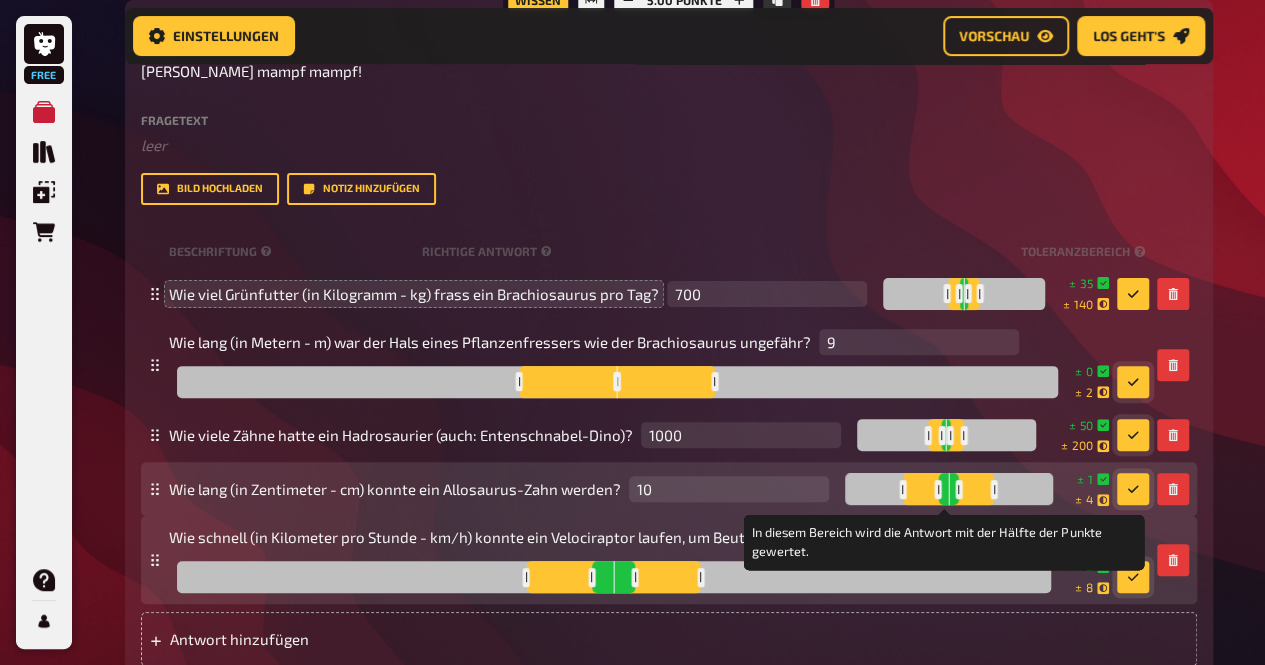 click at bounding box center [994, 489] 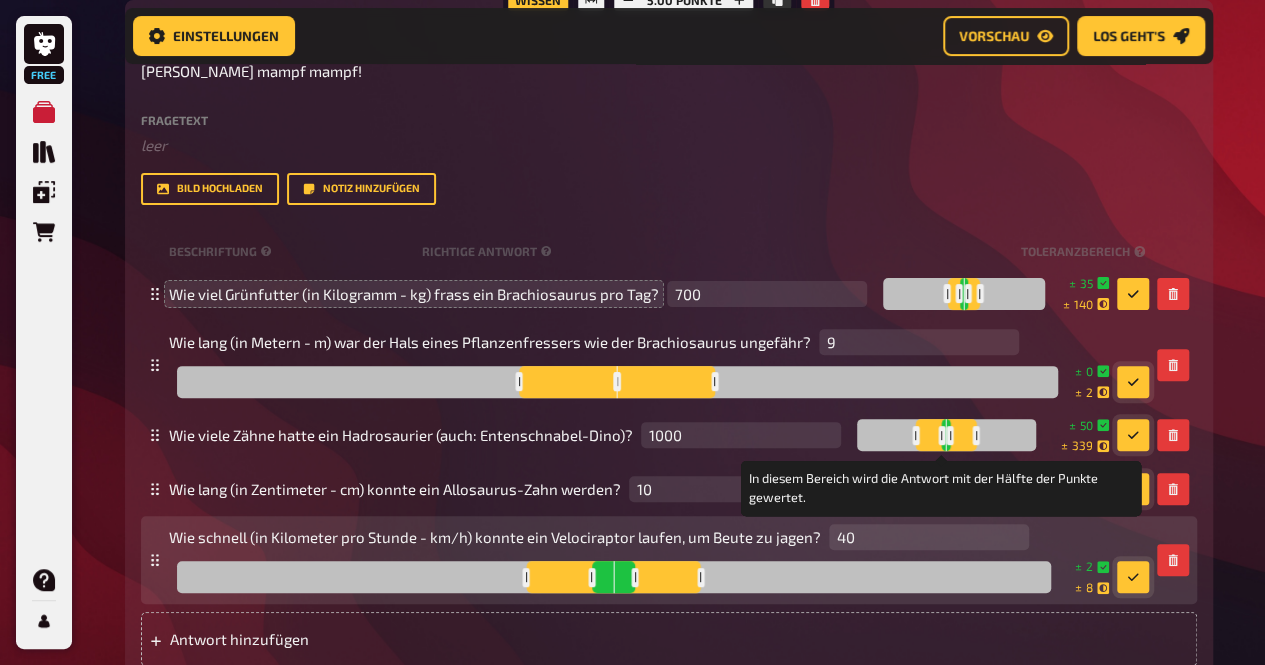 drag, startPoint x: 960, startPoint y: 440, endPoint x: 973, endPoint y: 447, distance: 14.764823 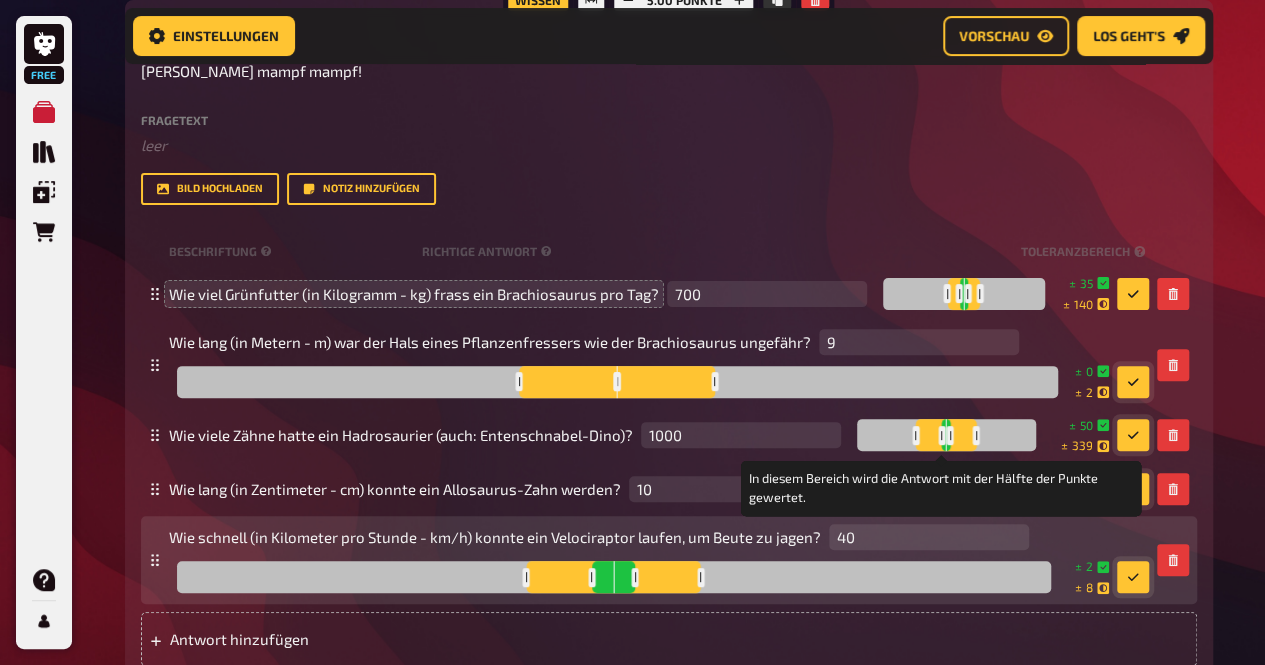 click at bounding box center (976, 435) 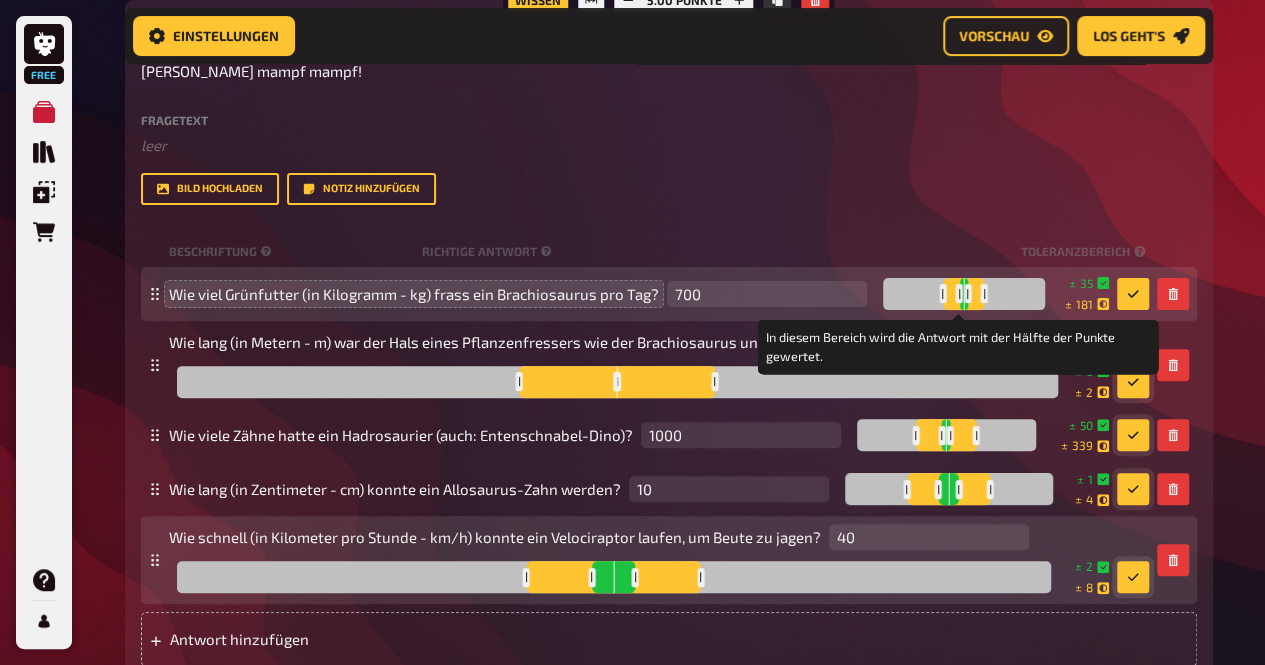 click at bounding box center (984, 293) 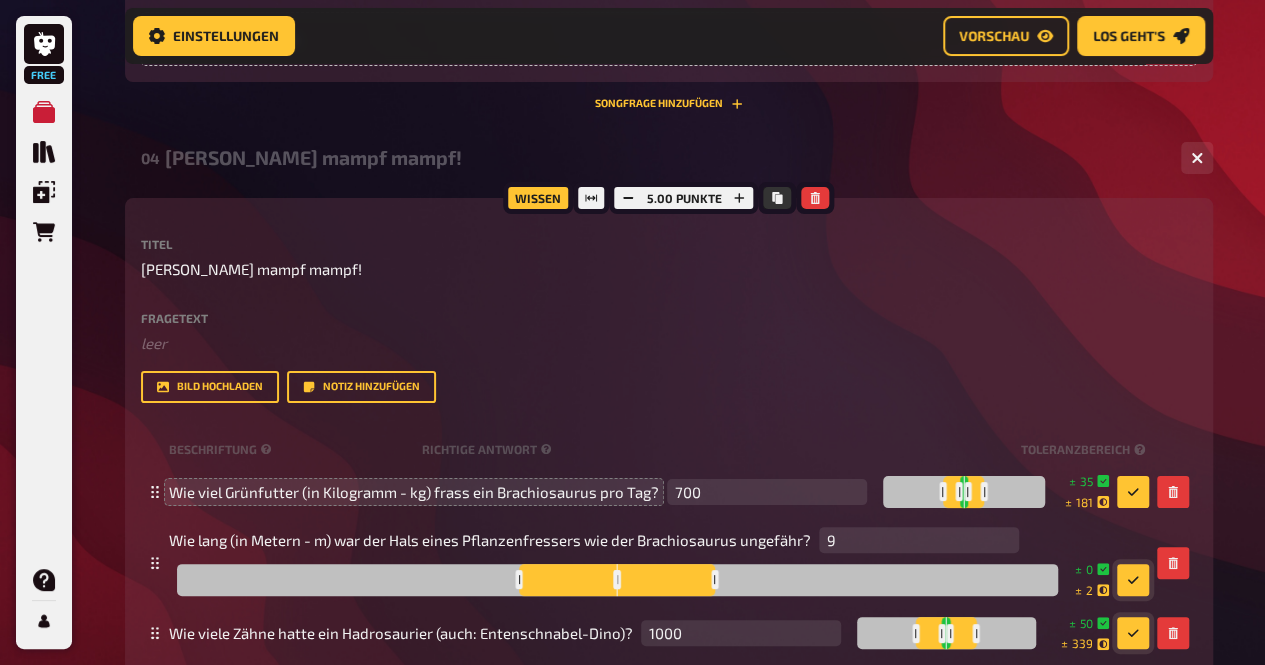 scroll, scrollTop: 3753, scrollLeft: 0, axis: vertical 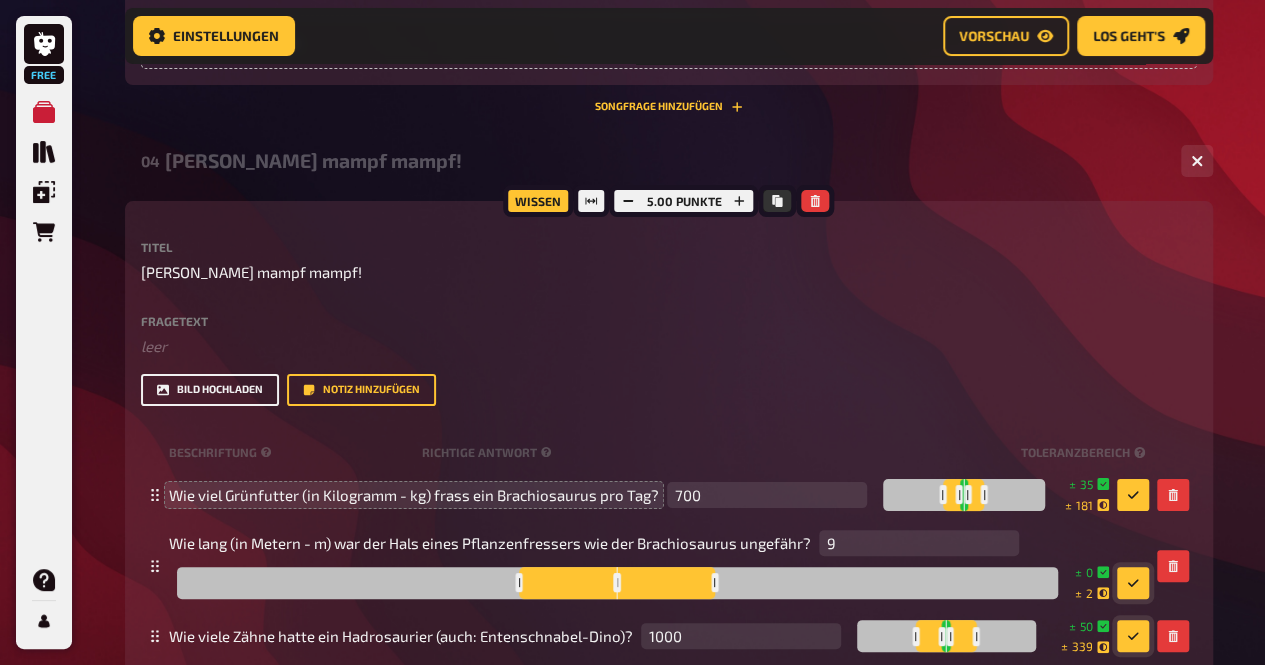 click on "Bild hochladen" at bounding box center (210, 390) 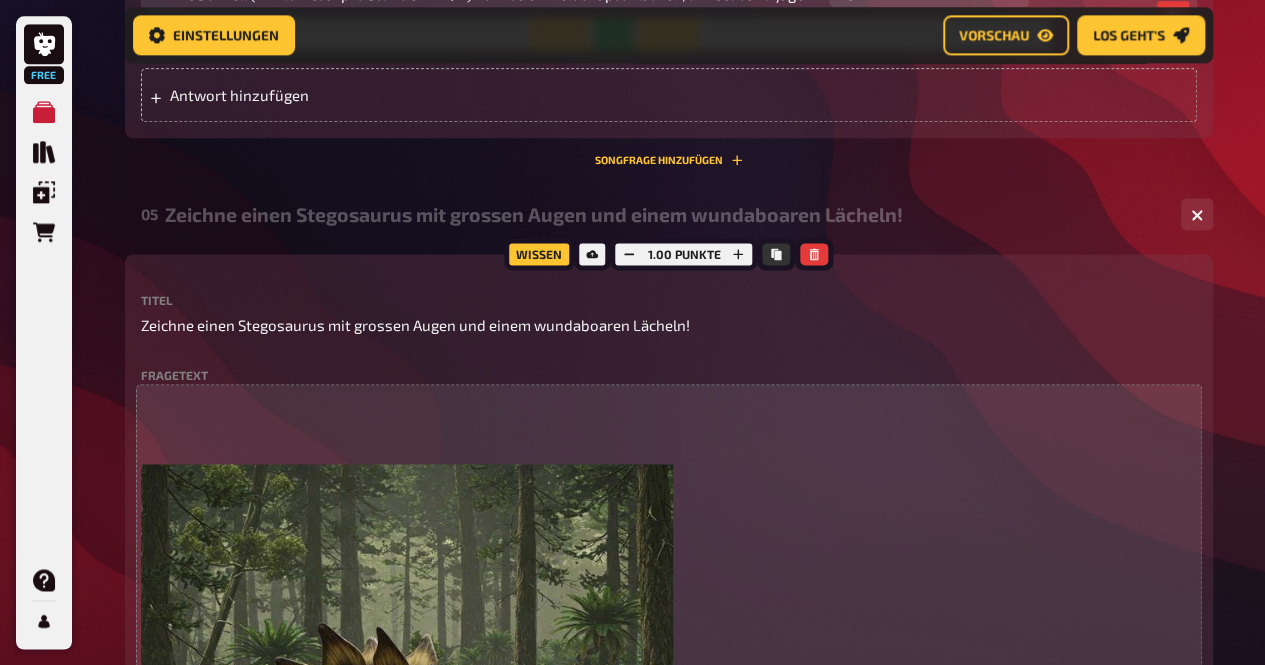 scroll, scrollTop: 5027, scrollLeft: 0, axis: vertical 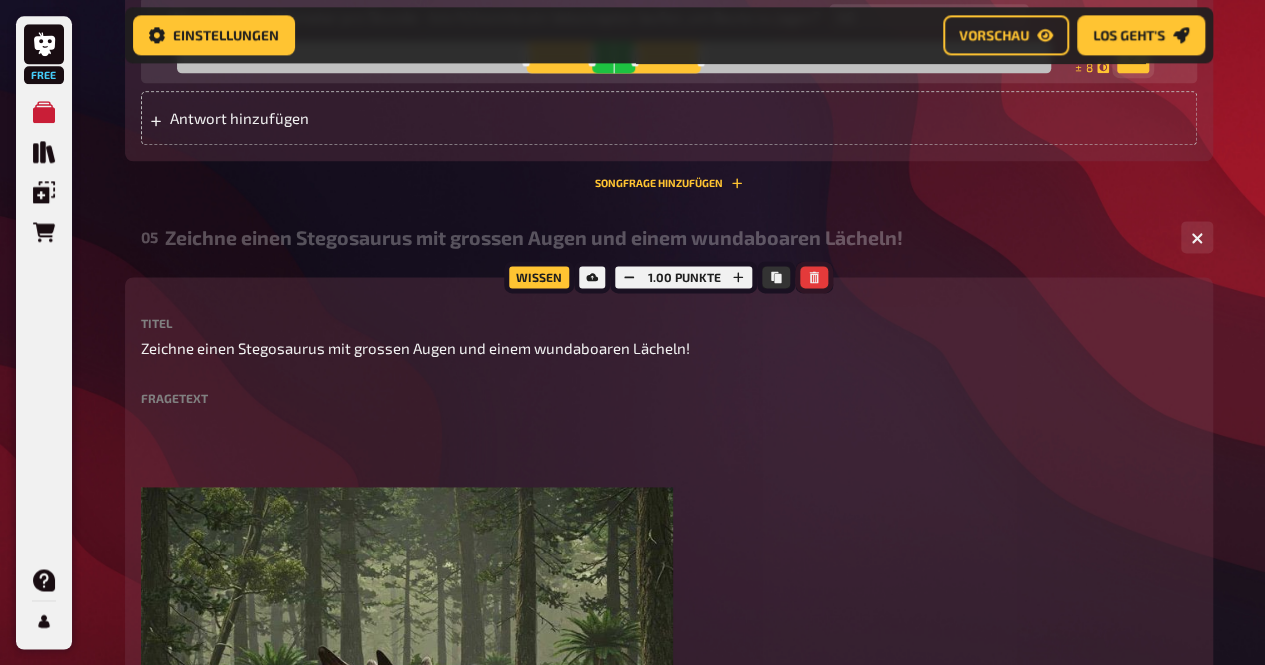 click 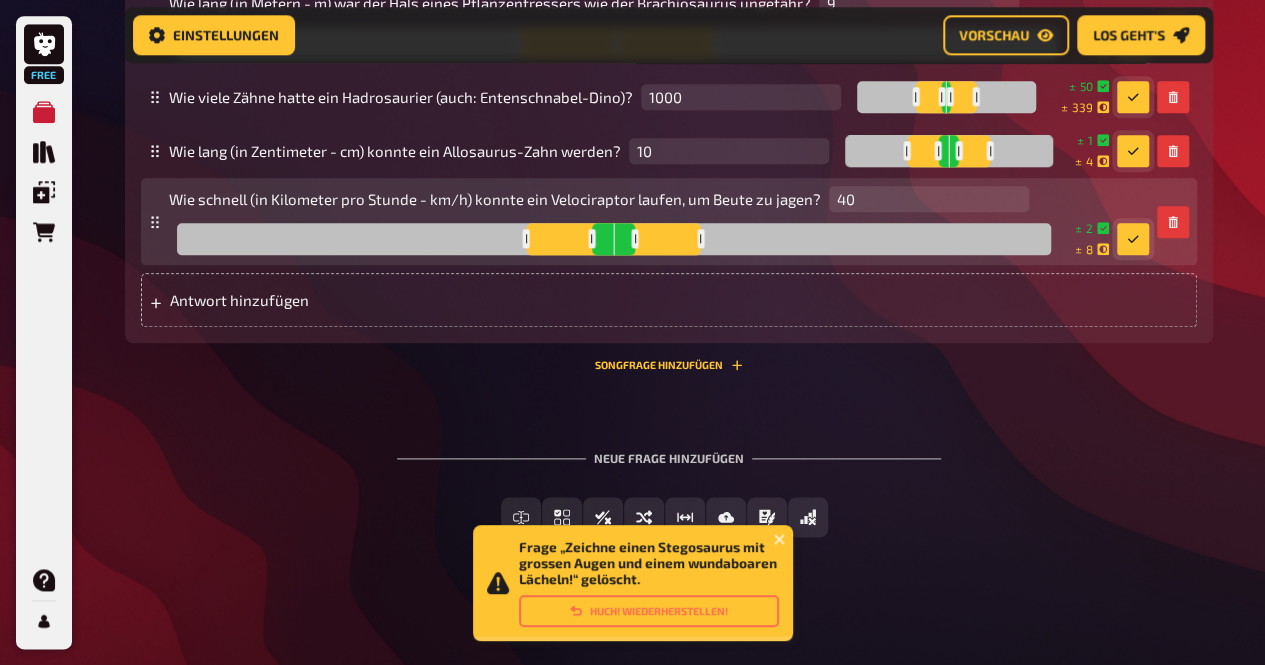 scroll, scrollTop: 4848, scrollLeft: 0, axis: vertical 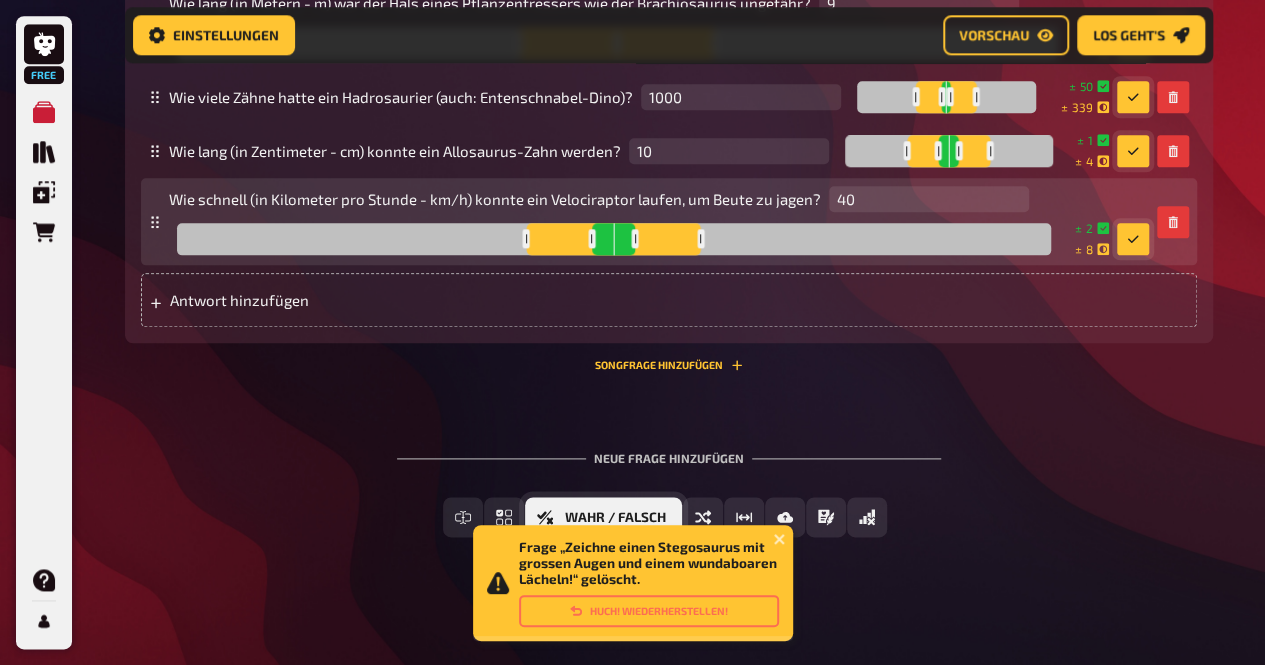 click on "Wahr / Falsch" at bounding box center (603, 517) 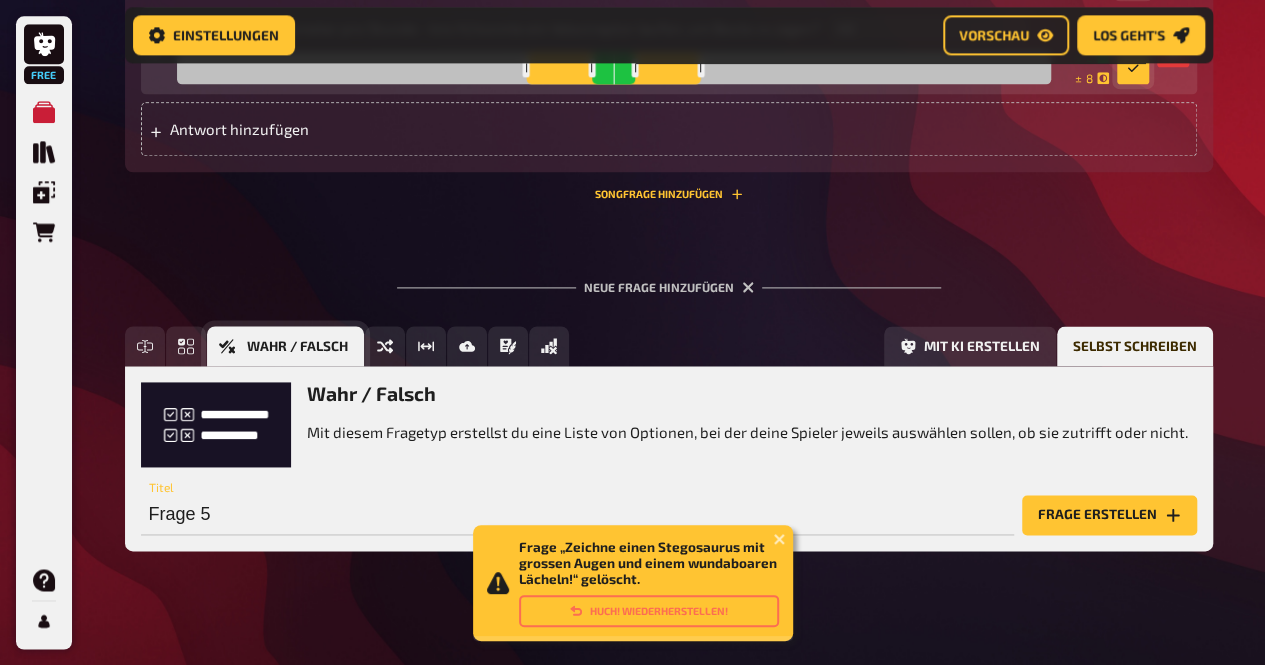 scroll, scrollTop: 5032, scrollLeft: 0, axis: vertical 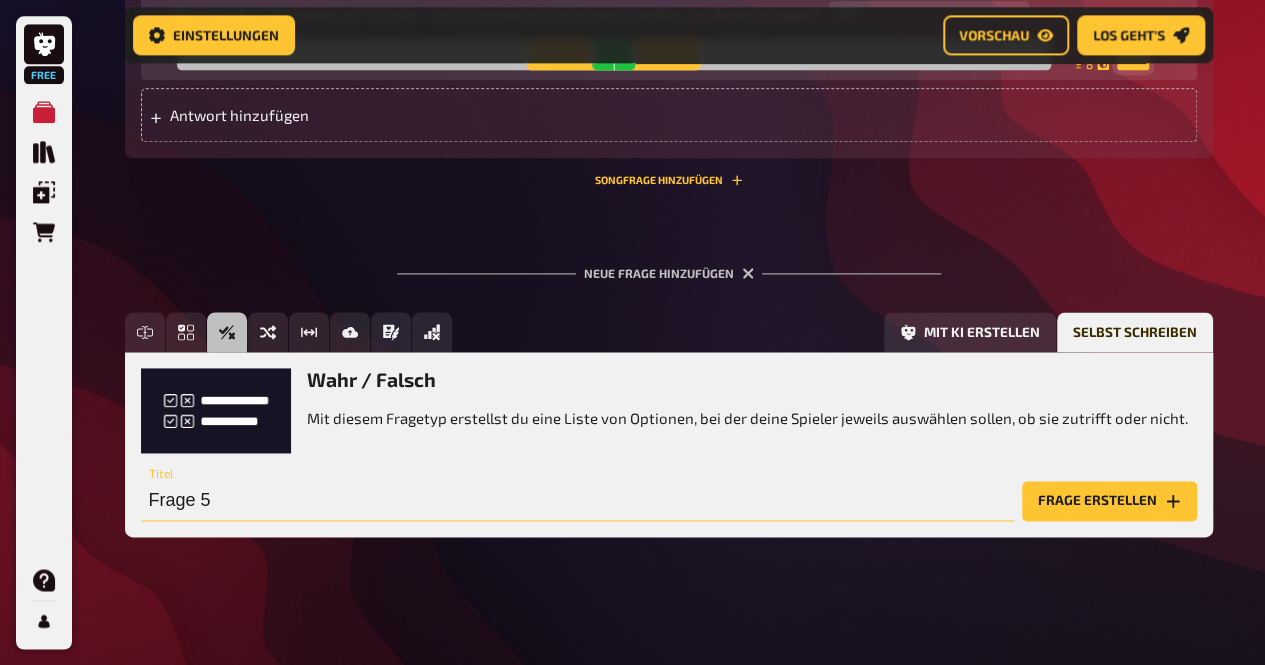 click on "Frage 5" at bounding box center (577, 501) 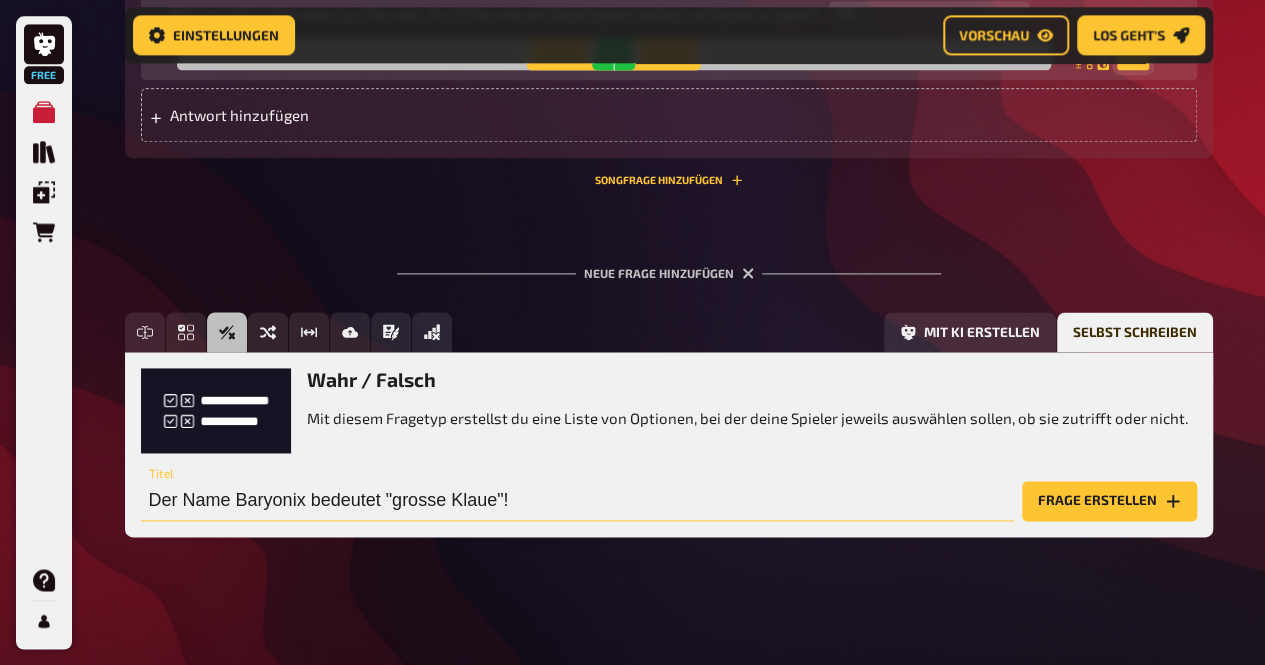 click on "Der Name Baryonix bedeutet "grosse Klaue"!" at bounding box center [577, 501] 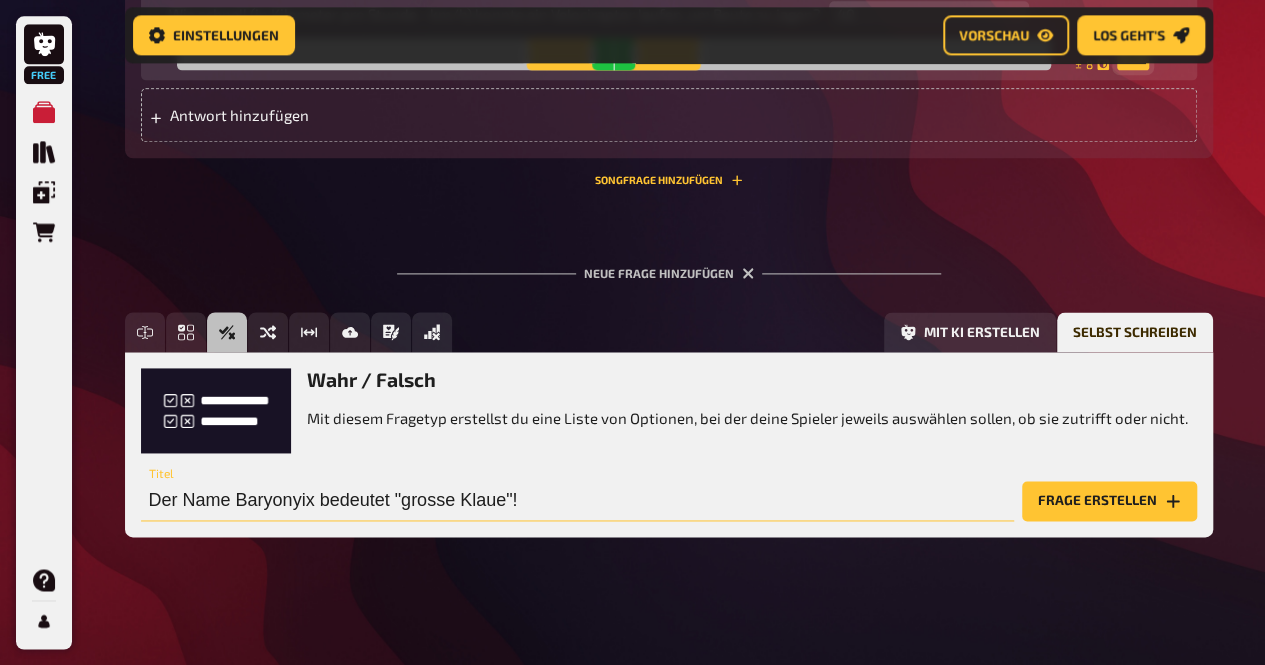 click on "Der Name Baryonyix bedeutet "grosse Klaue"!" at bounding box center [577, 501] 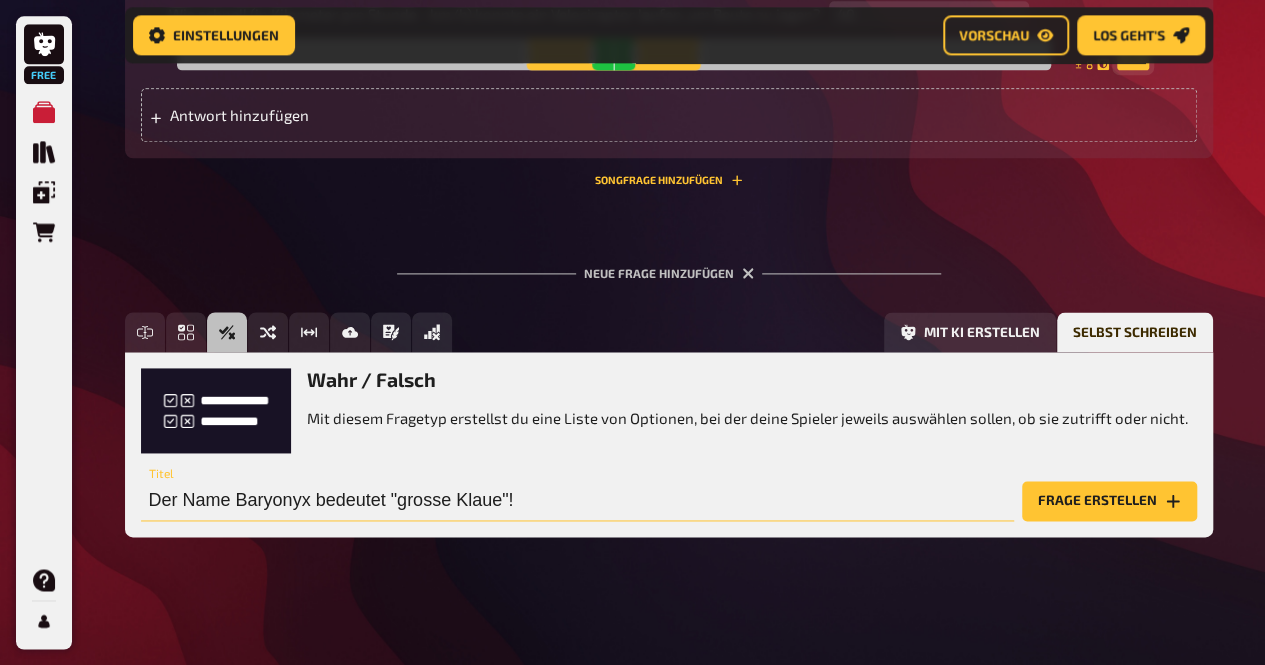 drag, startPoint x: 310, startPoint y: 505, endPoint x: 238, endPoint y: 503, distance: 72.02777 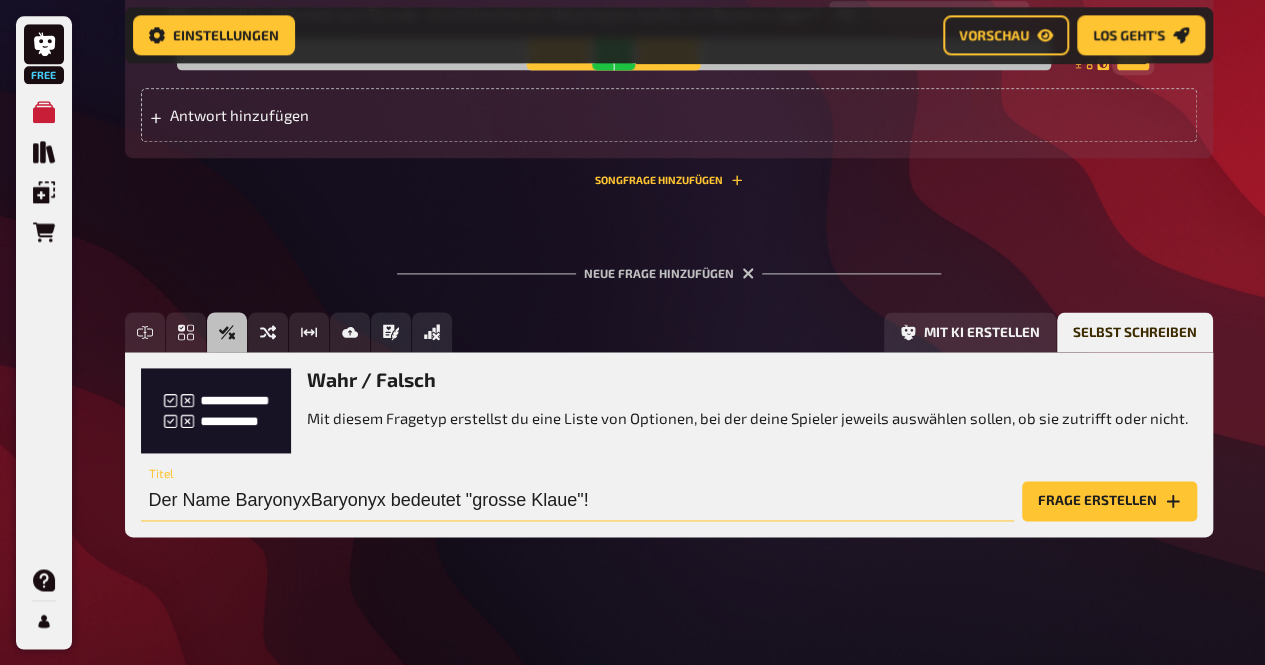 drag, startPoint x: 386, startPoint y: 503, endPoint x: 315, endPoint y: 503, distance: 71 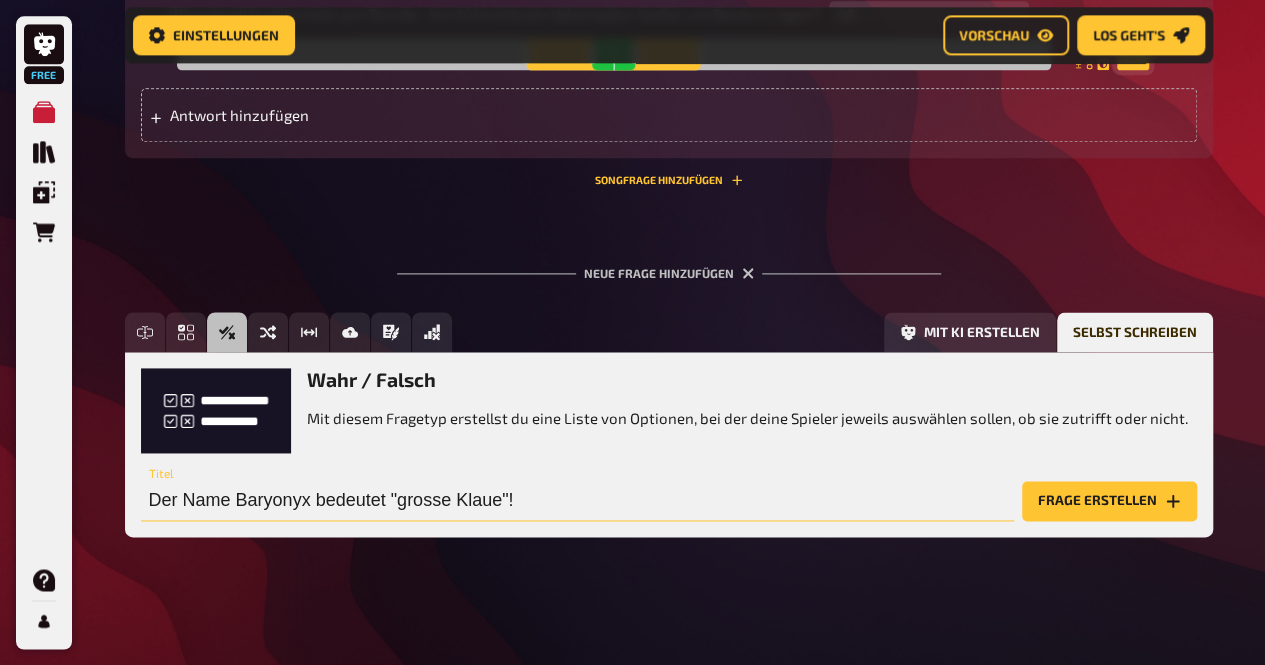 drag, startPoint x: 450, startPoint y: 502, endPoint x: 400, endPoint y: 501, distance: 50.01 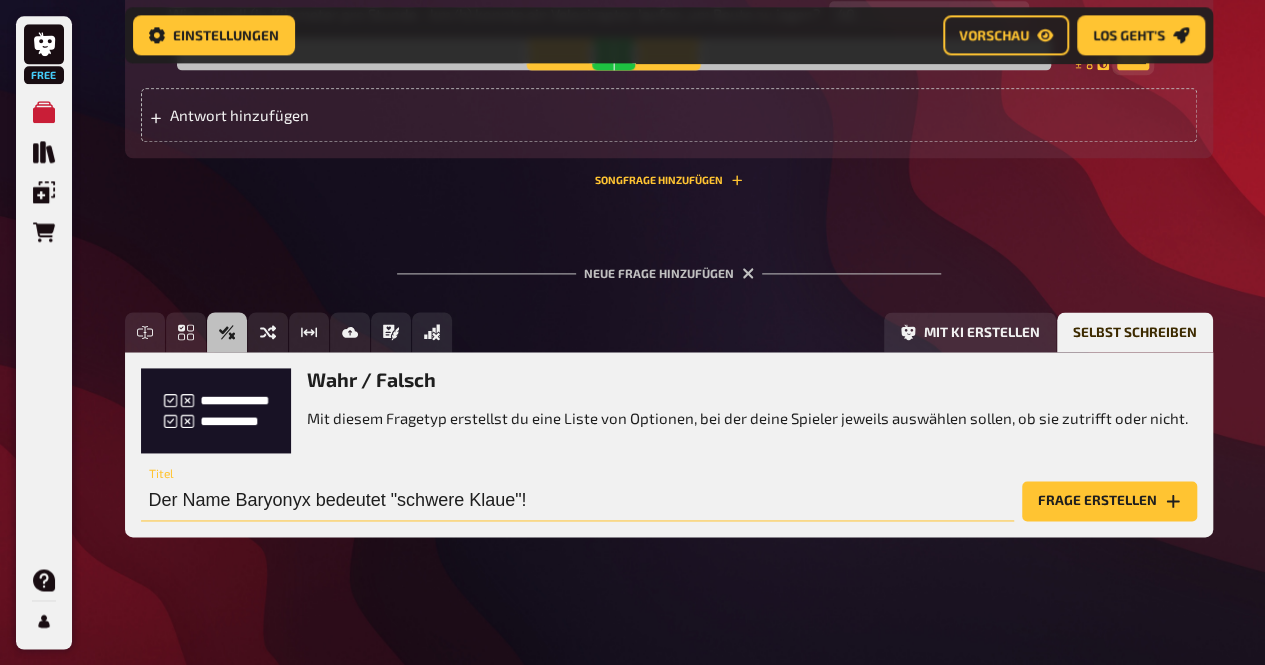 type on "Der Name Baryonyx bedeutet "schwere Klaue"!" 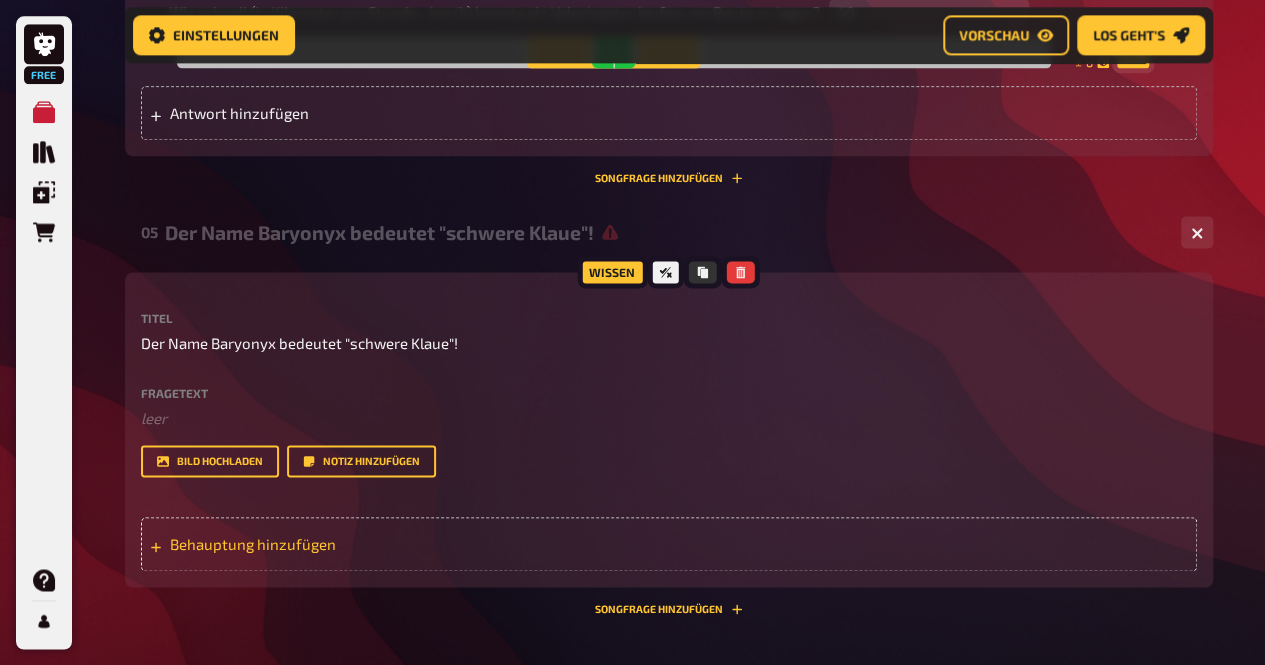 click on "Behauptung hinzufügen" at bounding box center [325, 544] 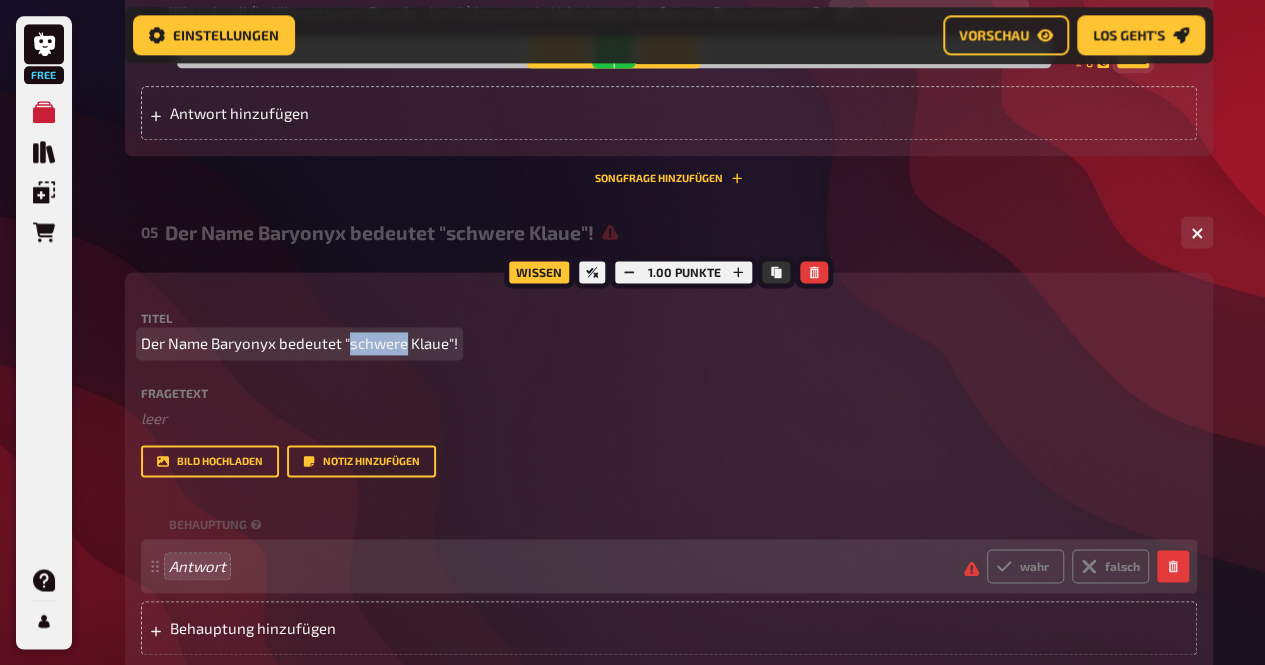 drag, startPoint x: 407, startPoint y: 347, endPoint x: 348, endPoint y: 349, distance: 59.03389 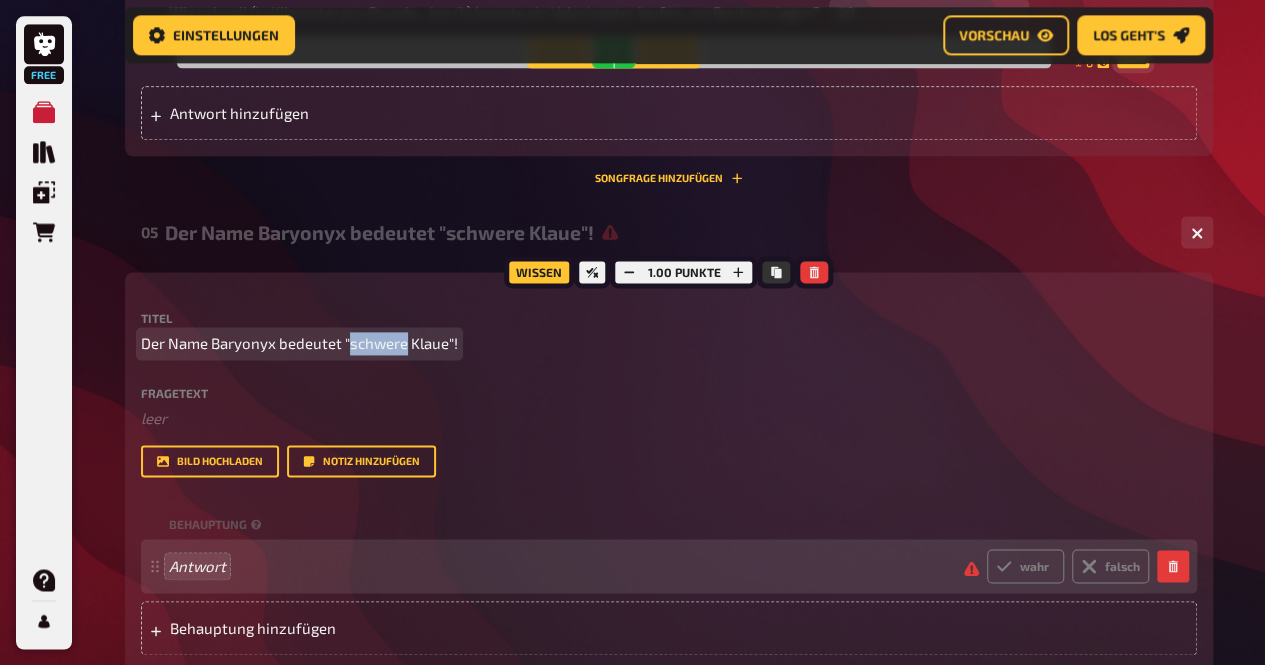 click on "Der Name Baryonyx bedeutet "schwere Klaue"!" at bounding box center [299, 343] 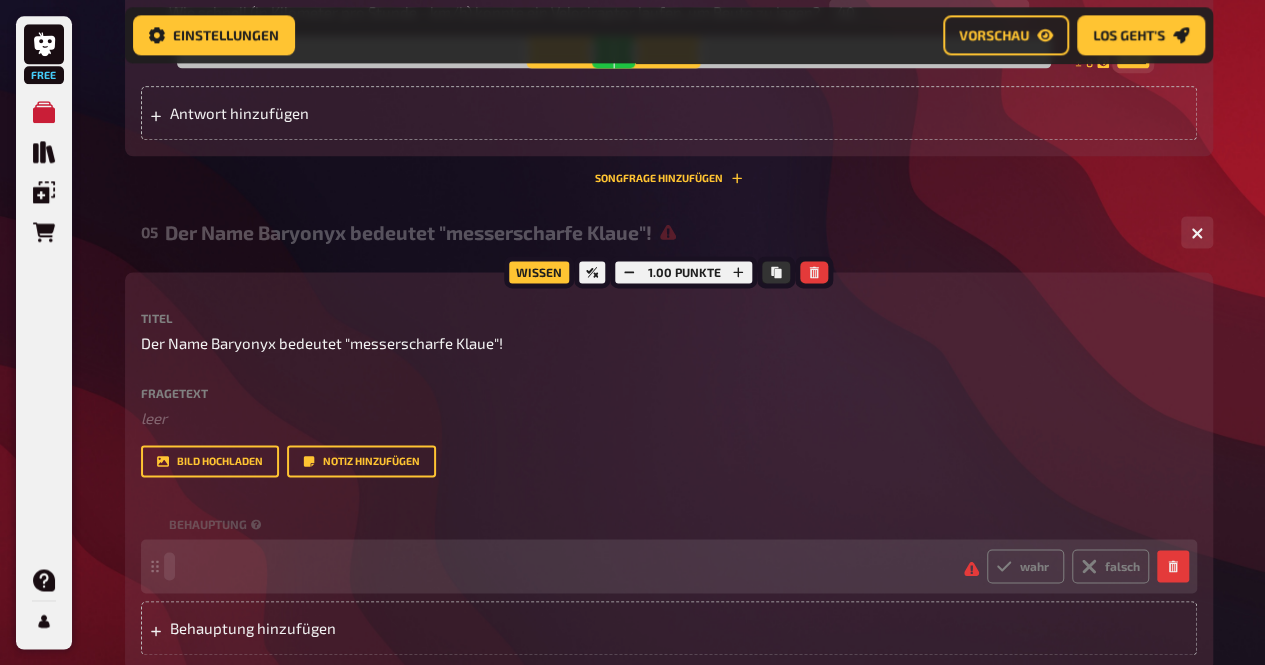 type 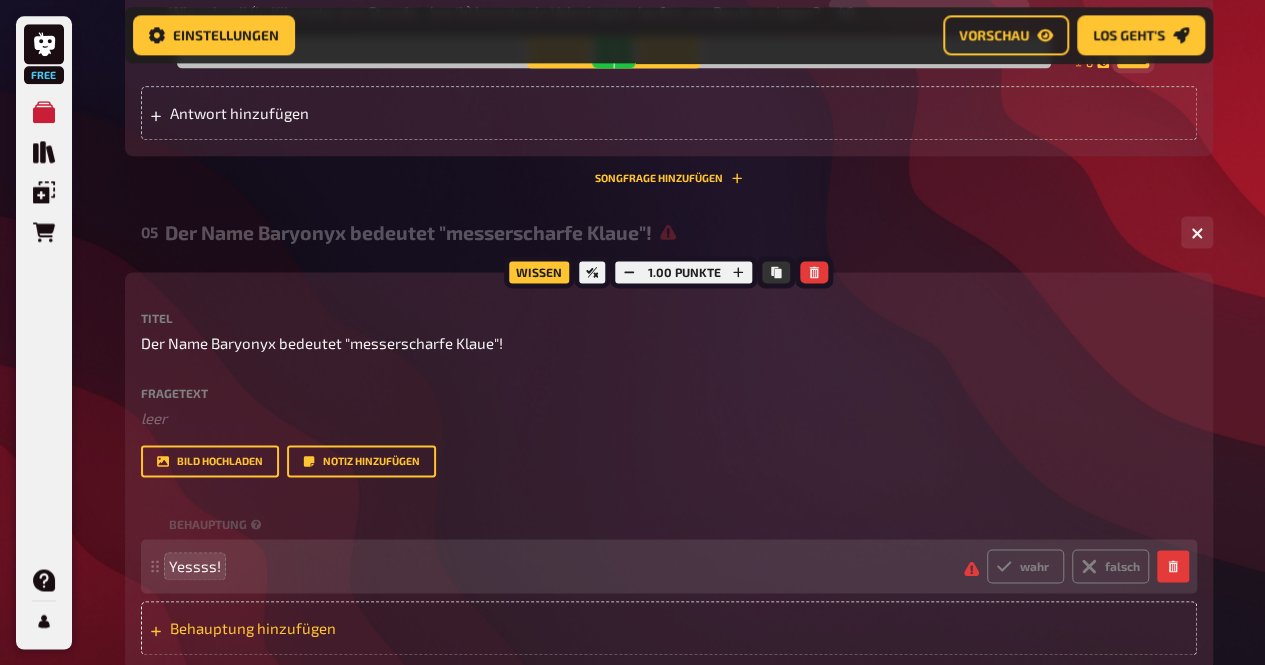 click on "Behauptung hinzufügen" at bounding box center [325, 628] 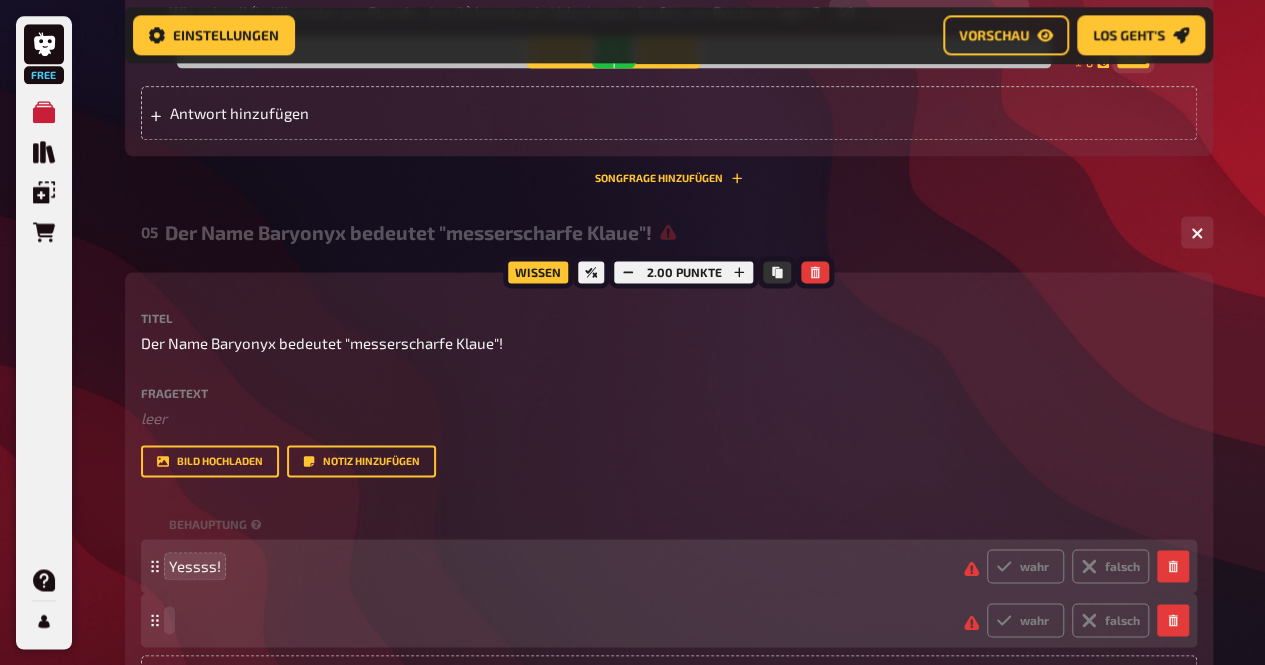 type 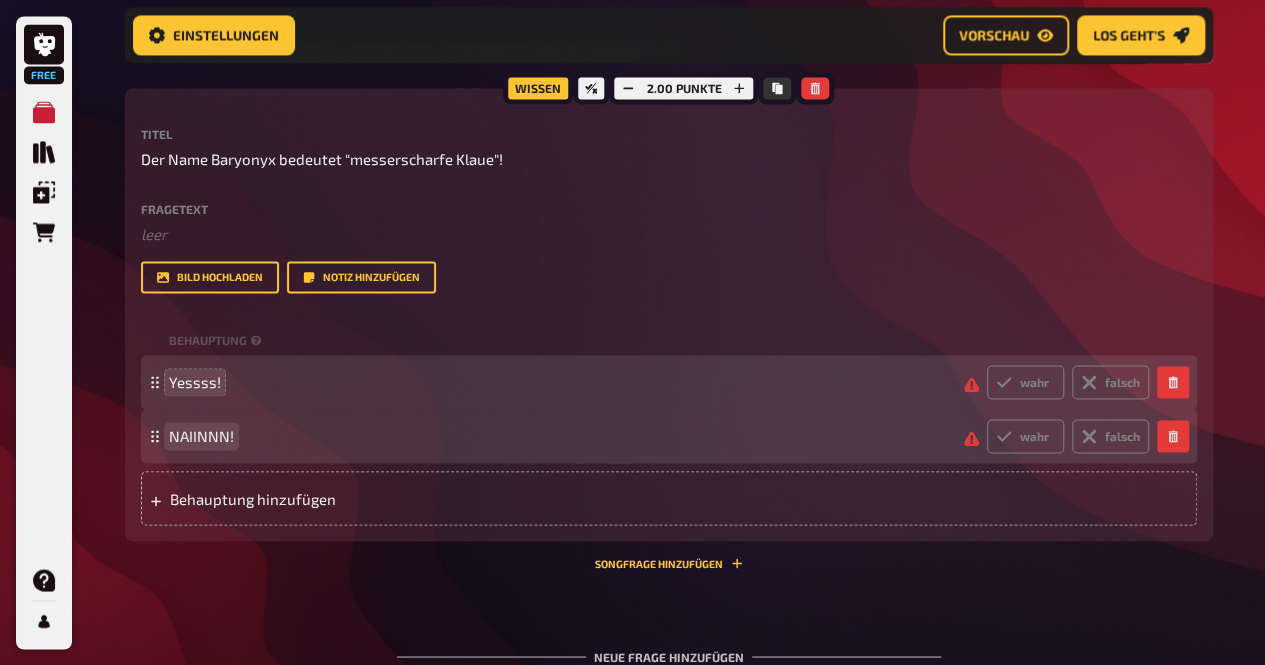 scroll, scrollTop: 5216, scrollLeft: 0, axis: vertical 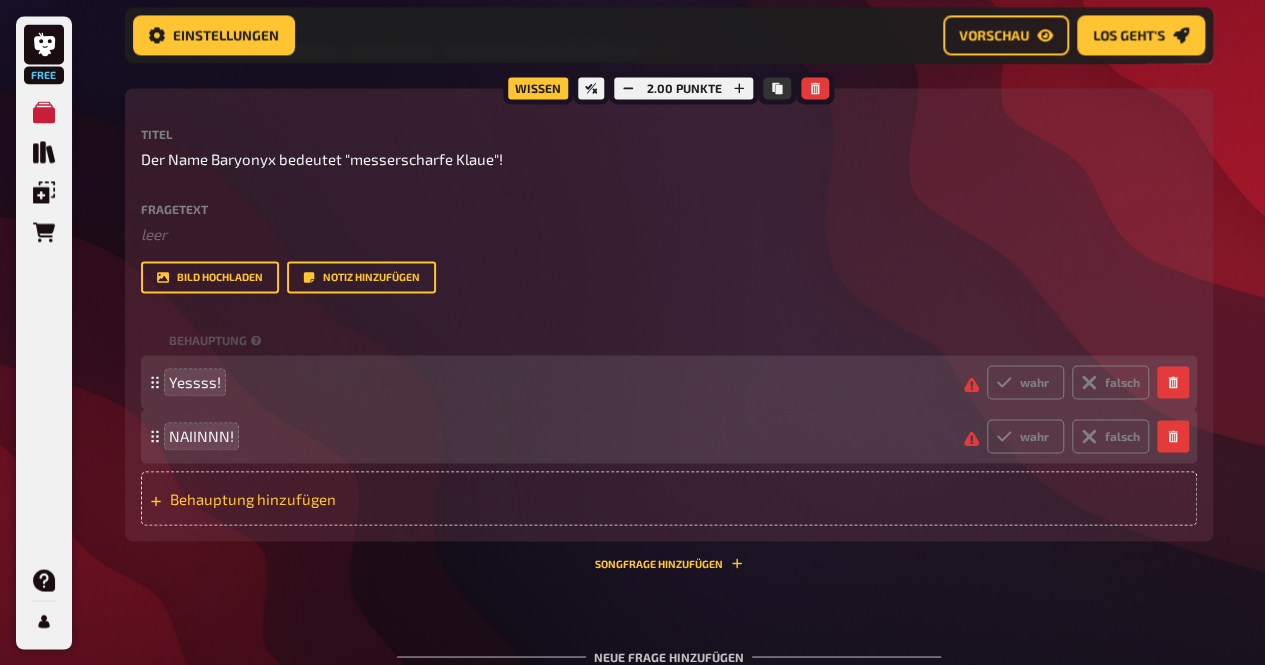 click on "Behauptung hinzufügen" at bounding box center [325, 498] 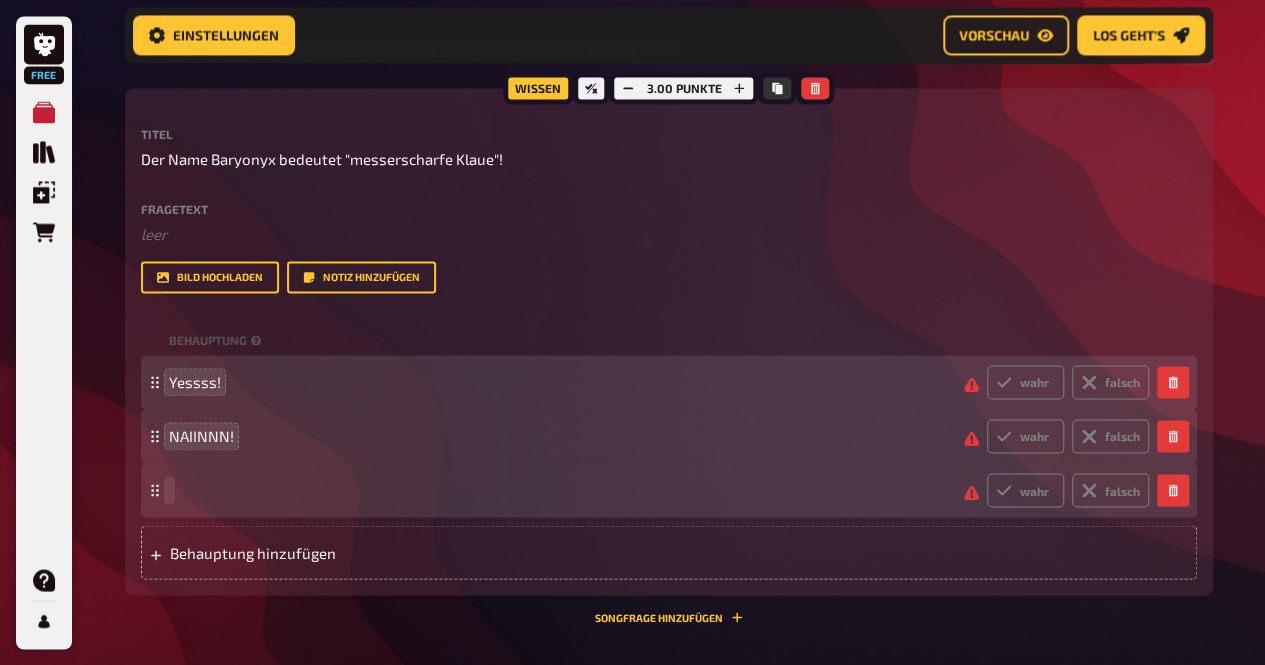 type 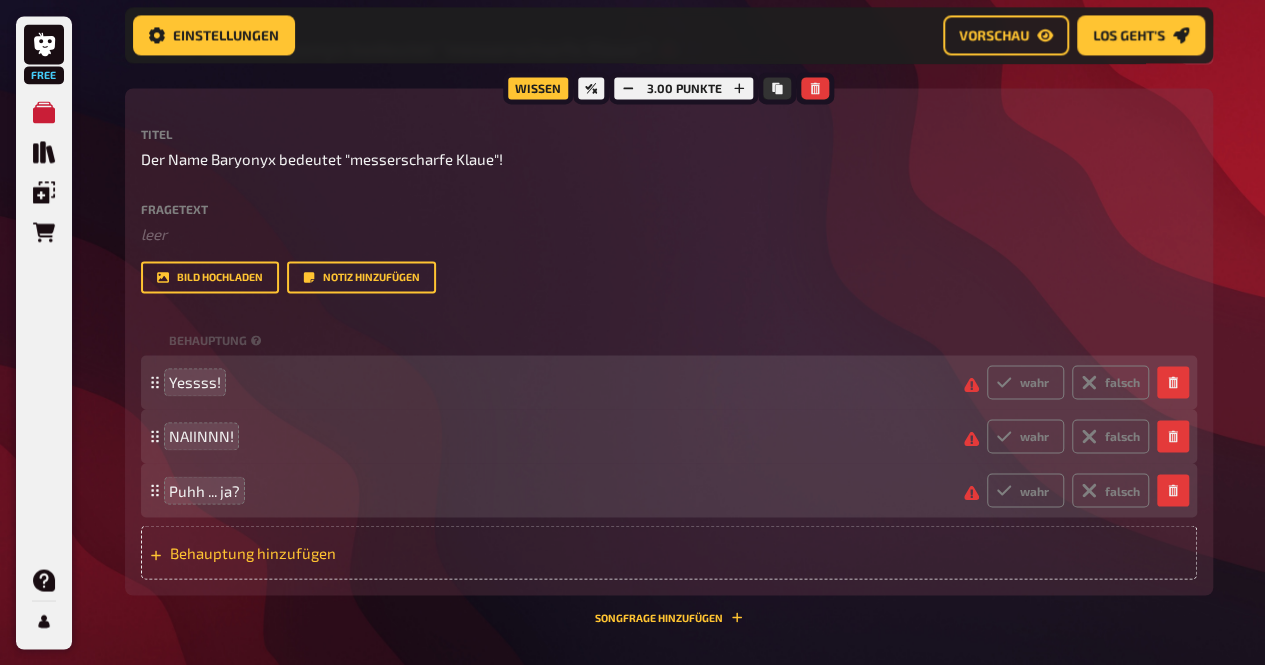 click on "Behauptung hinzufügen" at bounding box center [669, 552] 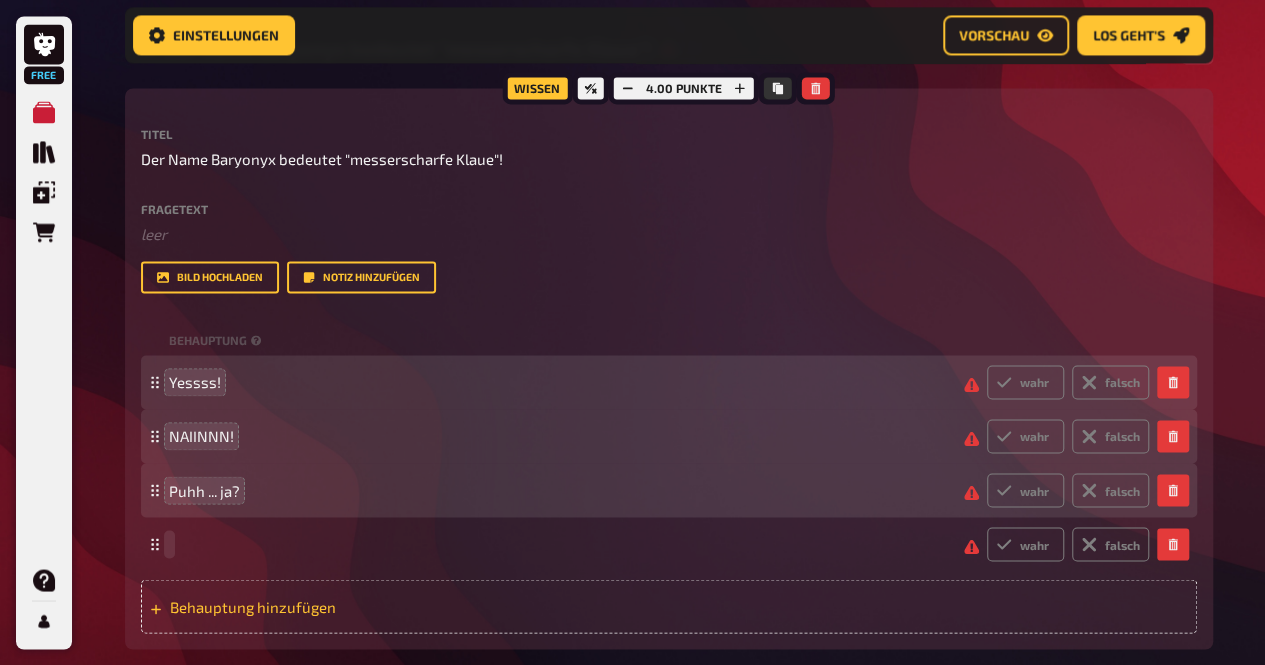 type 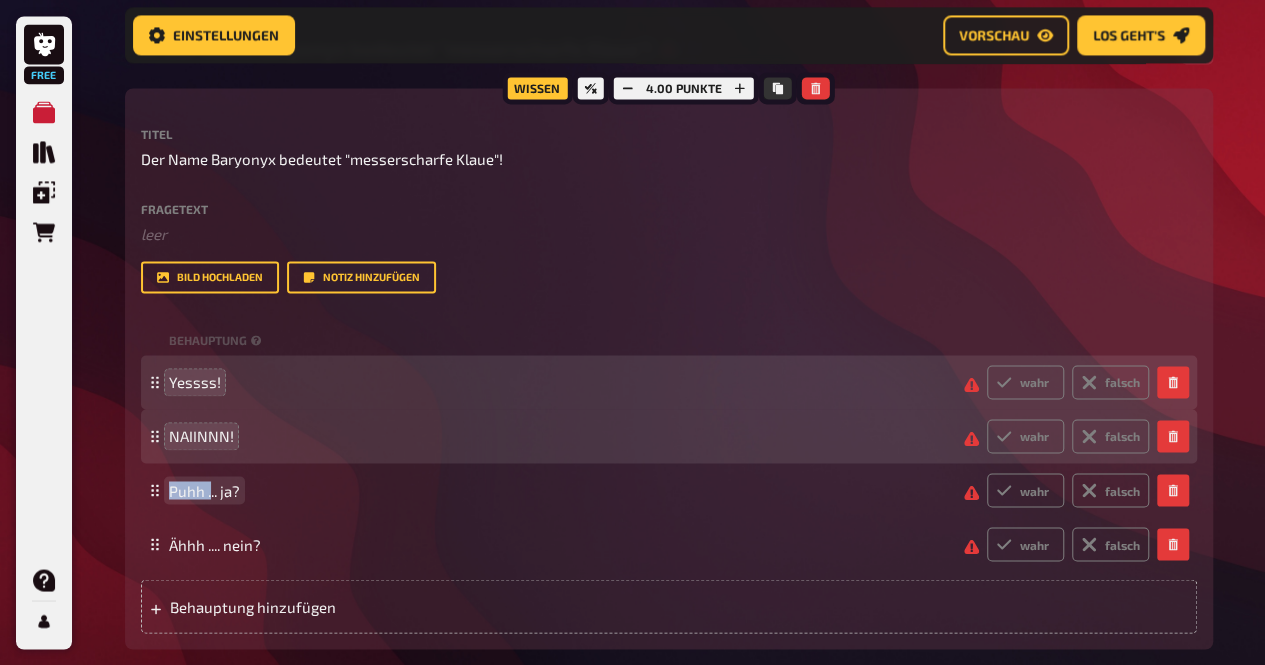 drag, startPoint x: 210, startPoint y: 497, endPoint x: 213, endPoint y: 462, distance: 35.128338 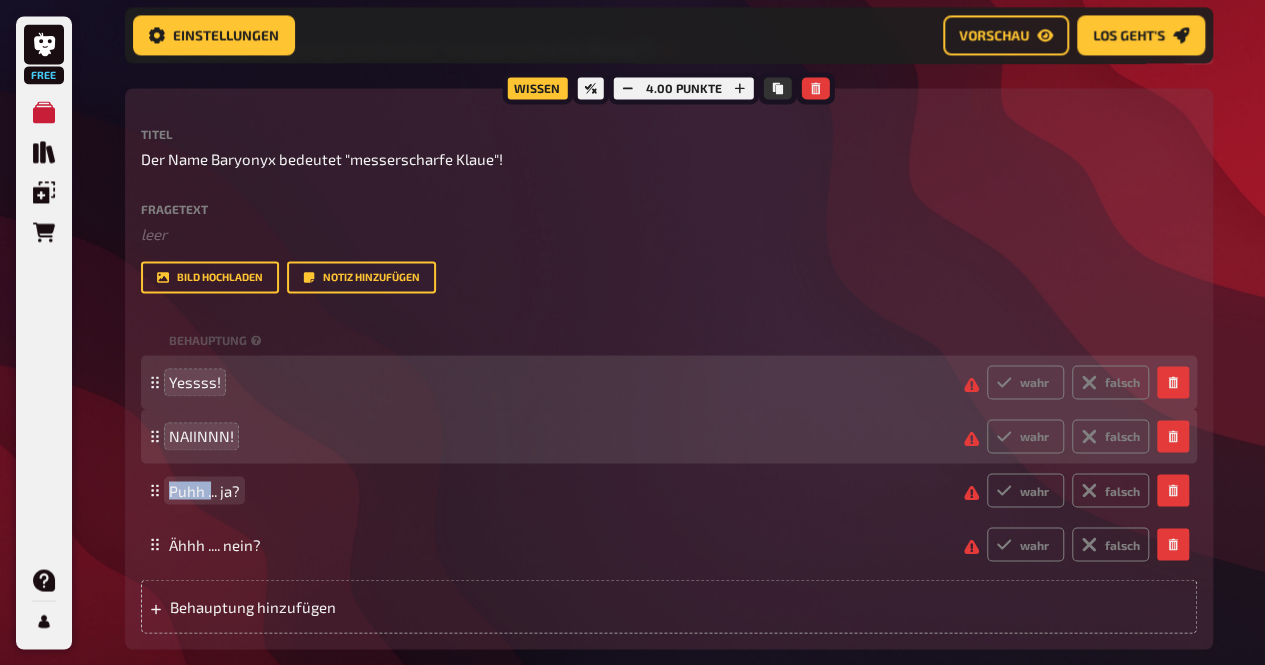 click on "Yessss! wahr falsch NAIINNN! wahr falsch Puhh ... ja? wahr falsch Ähhh .... nein? wahr falsch
To pick up a draggable item, press the space bar.
While dragging, use the arrow keys to move the item.
Press space again to drop the item in its new position, or press escape to cancel." at bounding box center (669, 463) 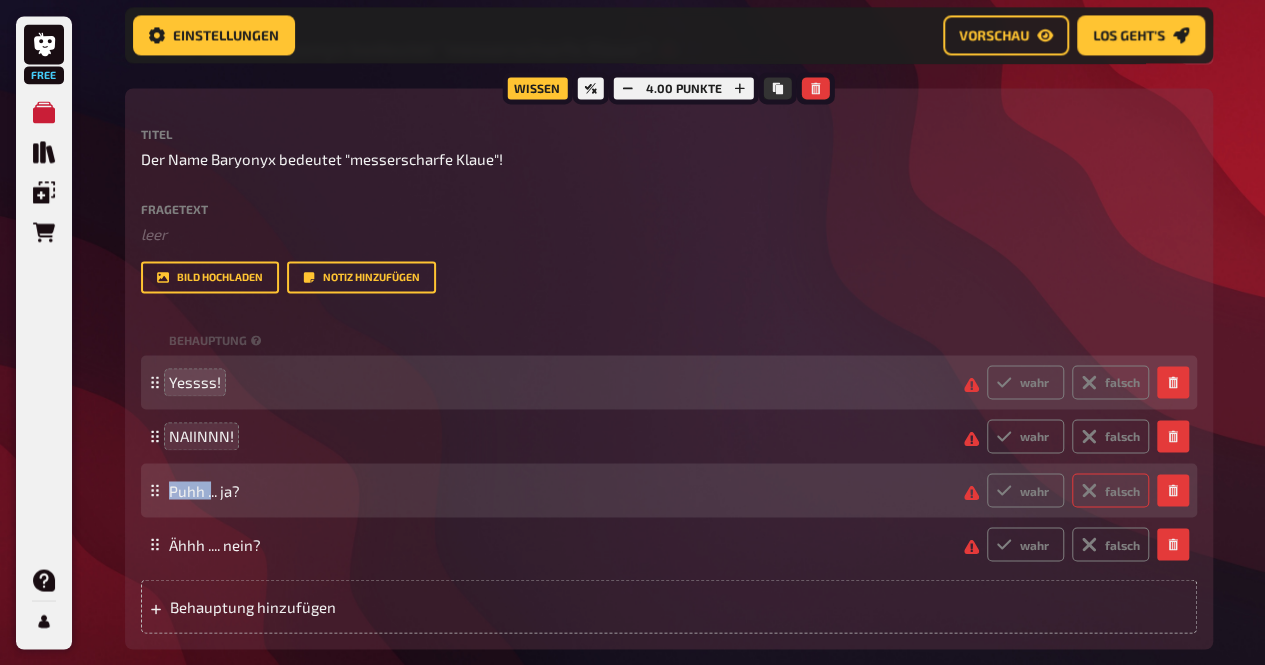 click on "falsch" at bounding box center (1110, 490) 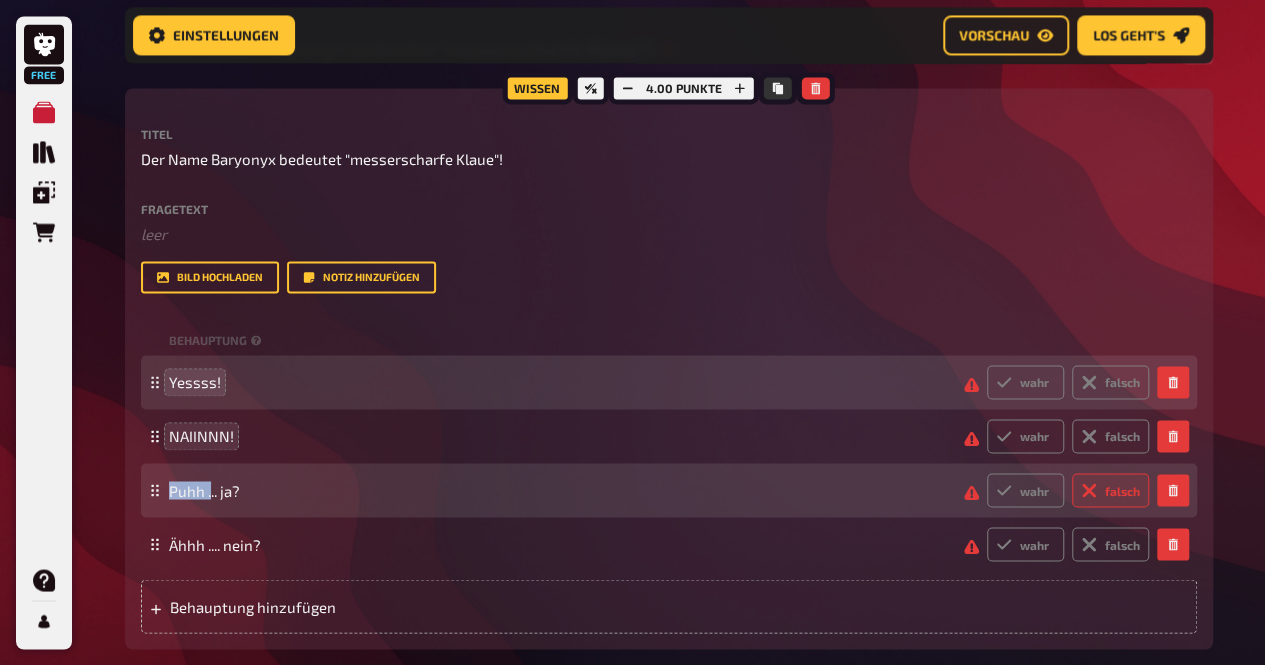 radio on "true" 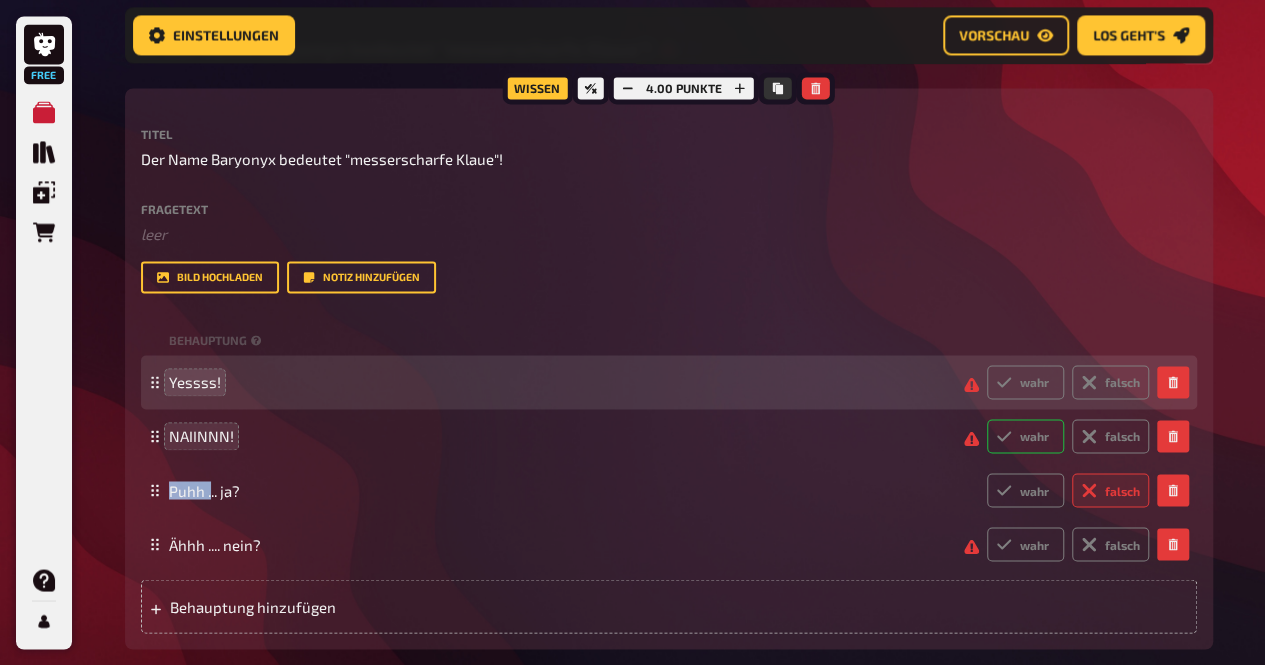 click on "wahr" at bounding box center [1025, 436] 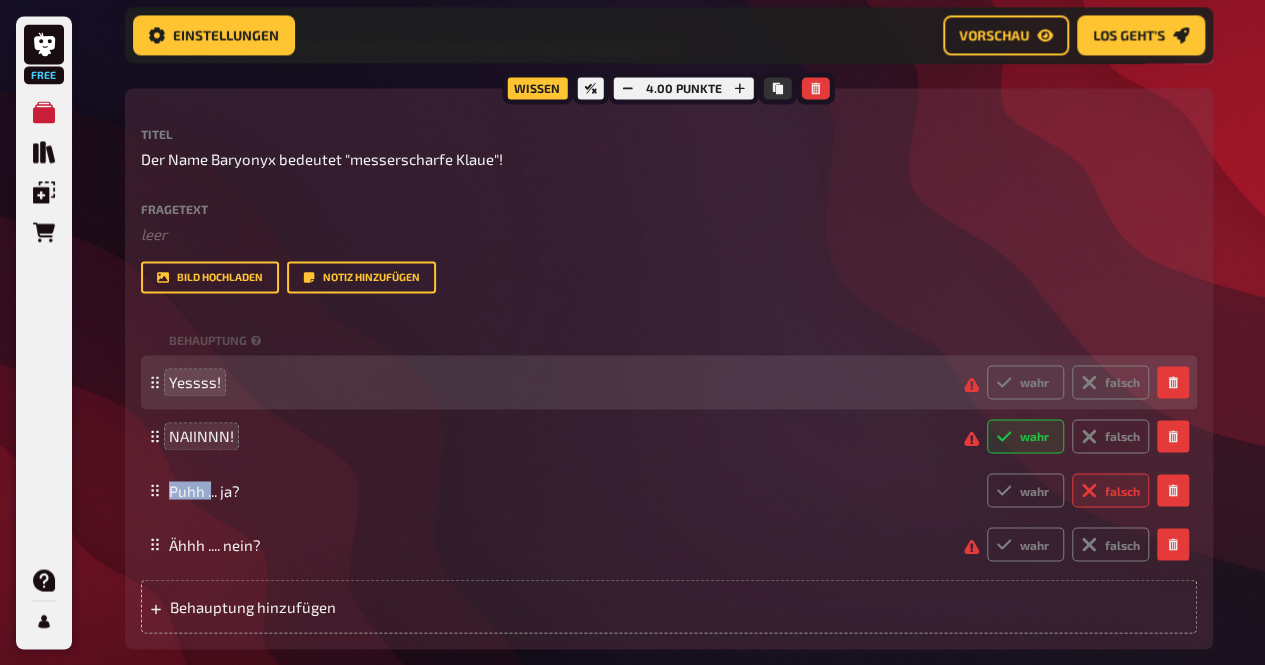 radio on "true" 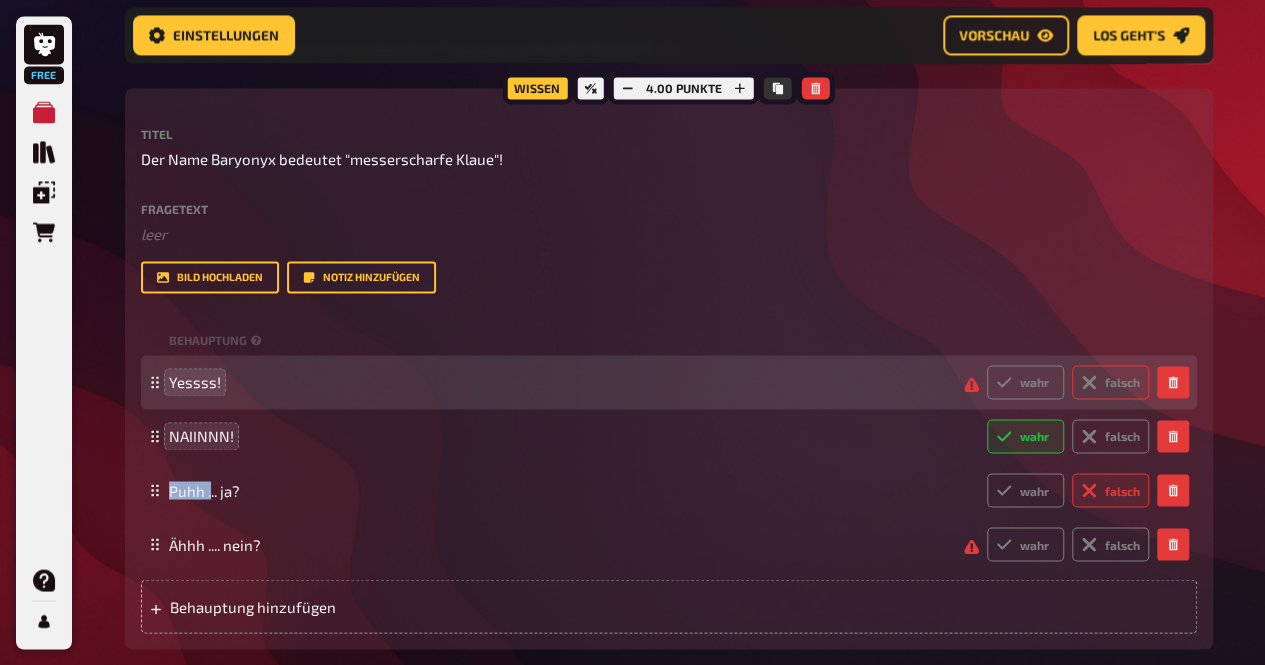 click on "falsch" at bounding box center (1110, 382) 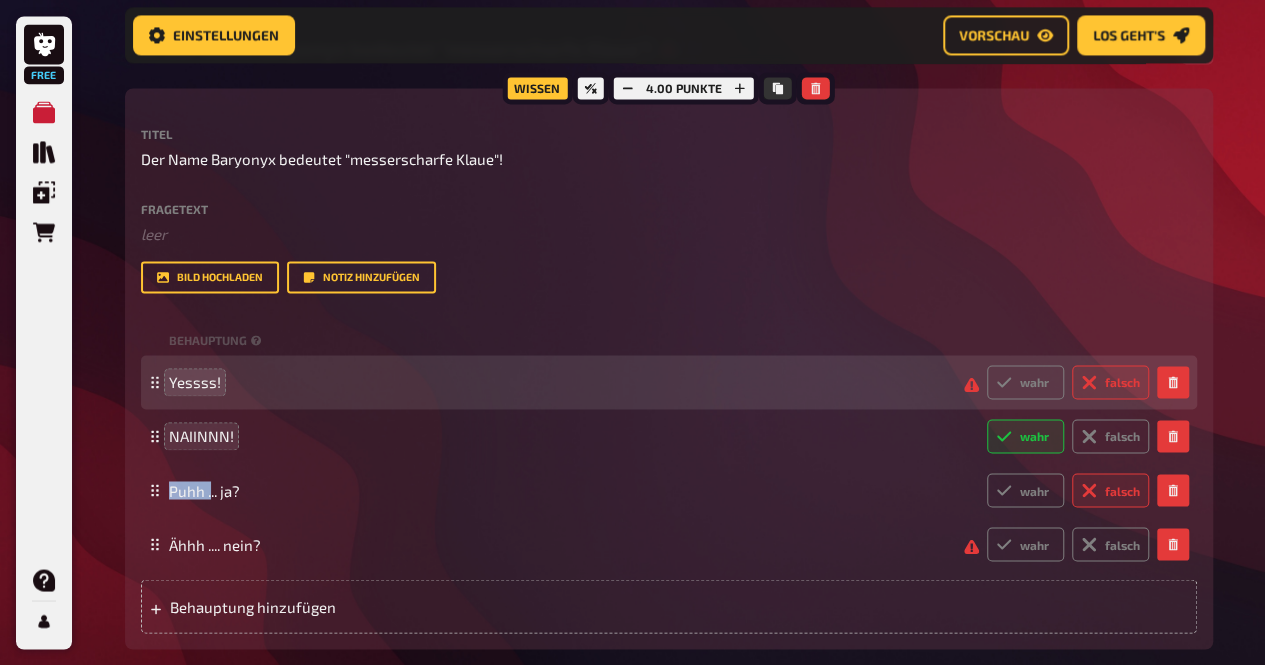 radio on "true" 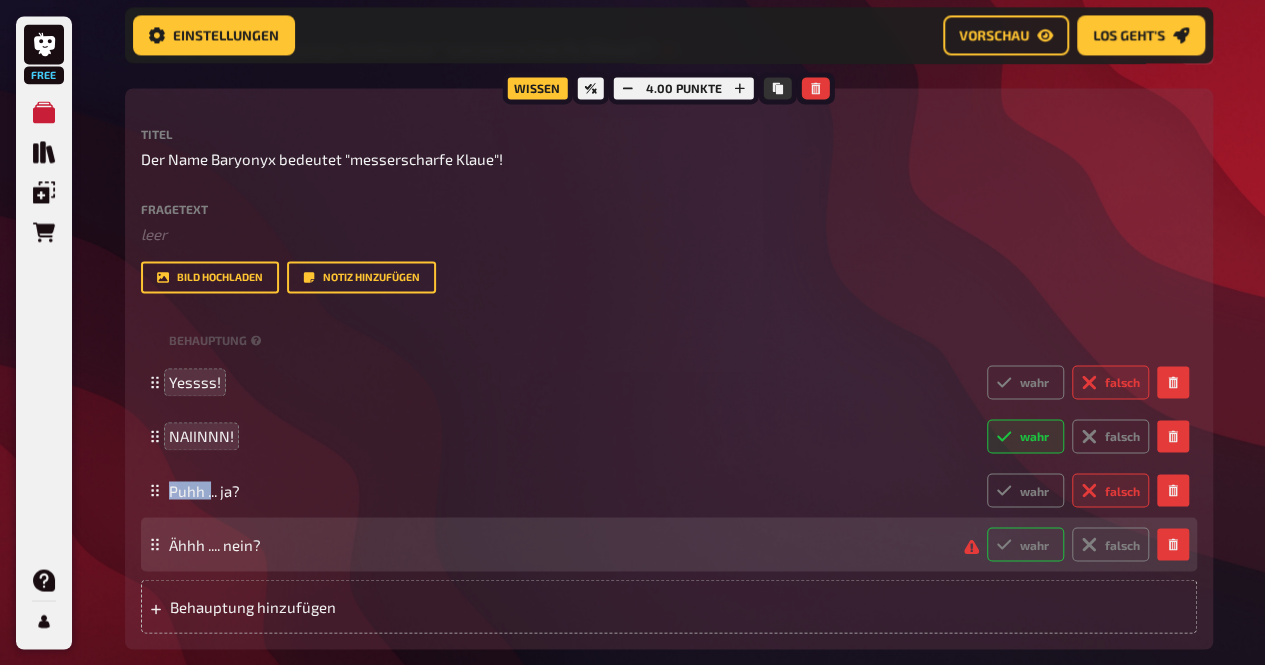 click on "wahr" at bounding box center (1025, 544) 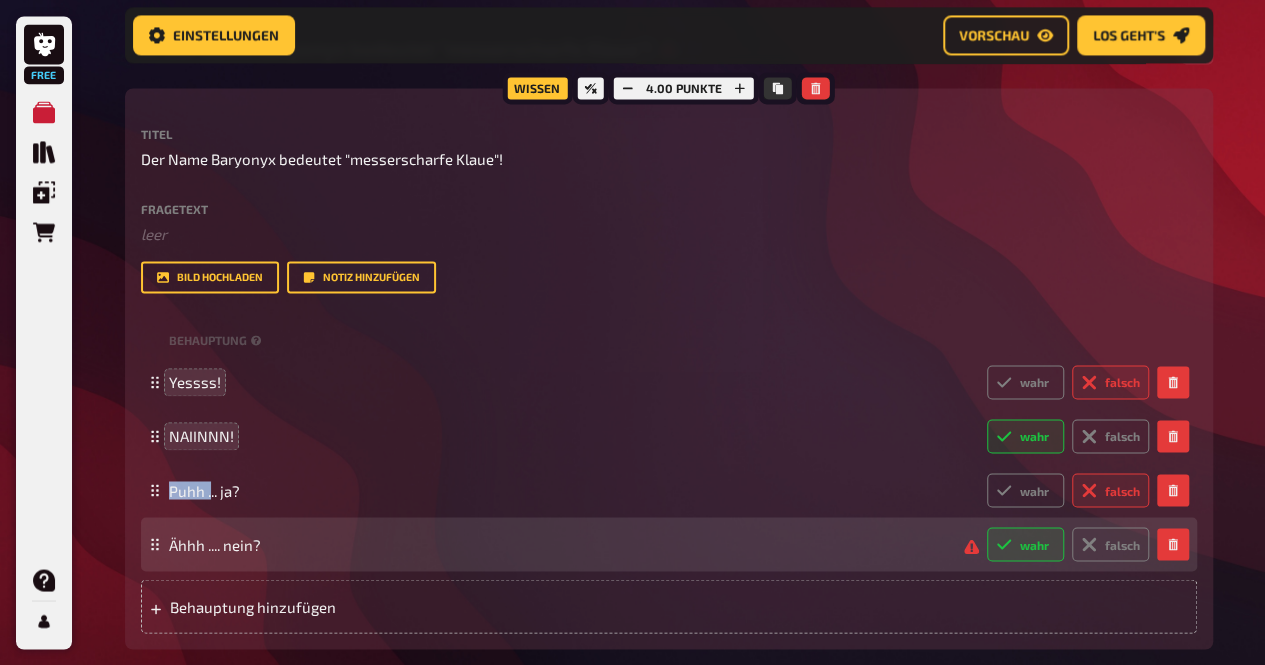 radio on "true" 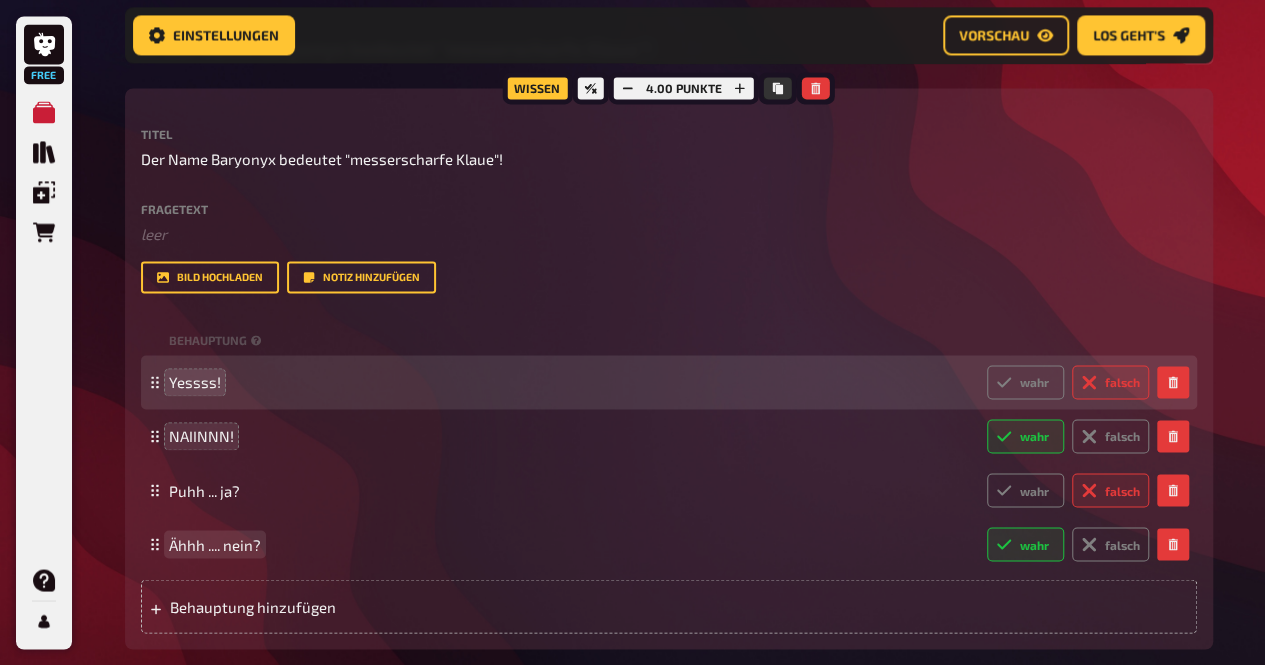 drag, startPoint x: 280, startPoint y: 559, endPoint x: 280, endPoint y: 396, distance: 163 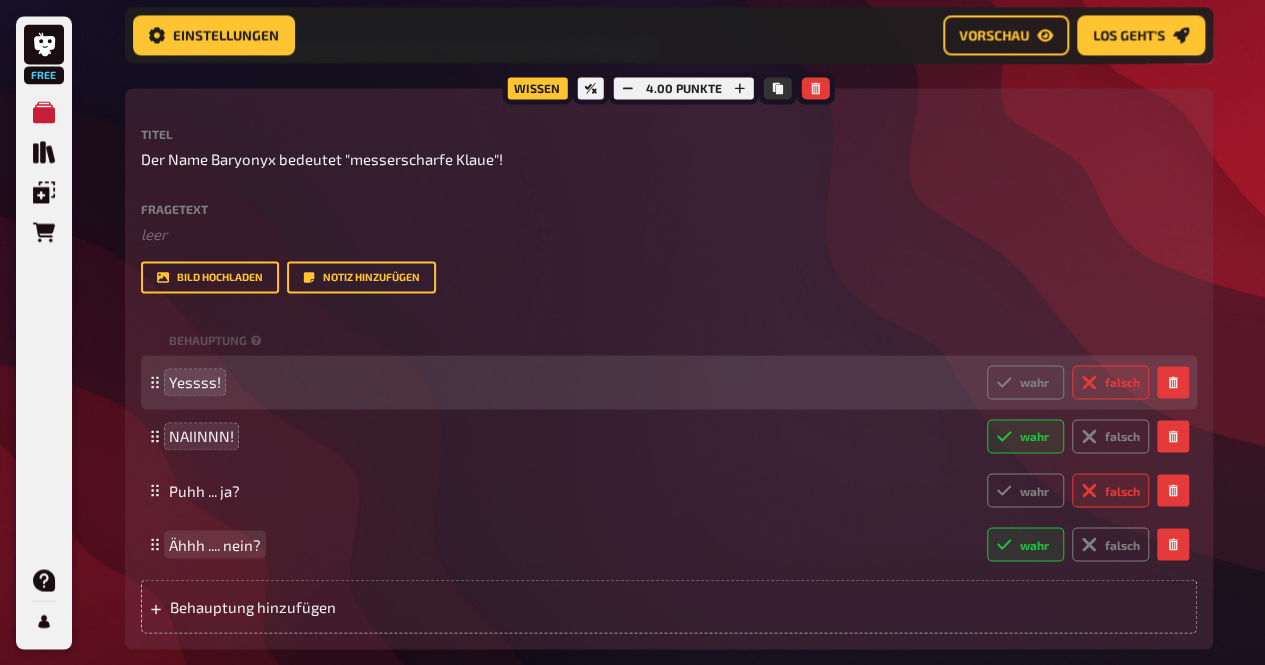 click on "Yessss! wahr falsch NAIINNN! wahr falsch Puhh ... ja? wahr falsch Ähhh .... nein? wahr falsch
To pick up a draggable item, press the space bar.
While dragging, use the arrow keys to move the item.
Press space again to drop the item in its new position, or press escape to cancel." at bounding box center [669, 463] 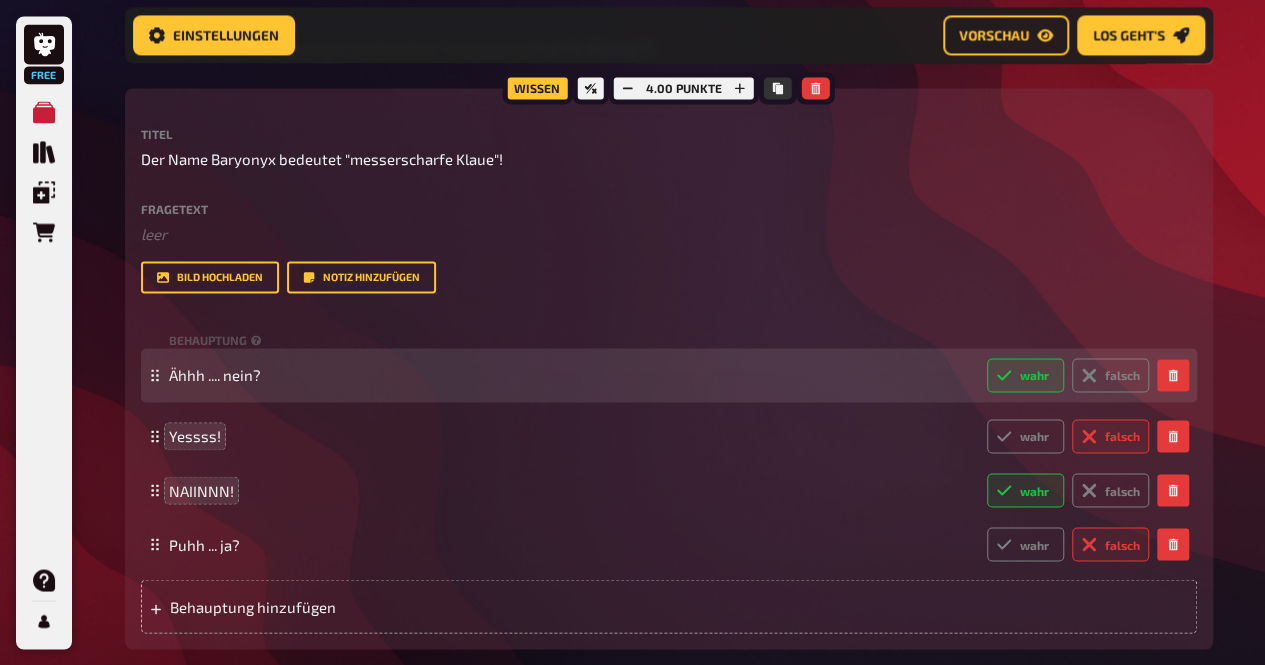 drag, startPoint x: 150, startPoint y: 549, endPoint x: 155, endPoint y: 379, distance: 170.07352 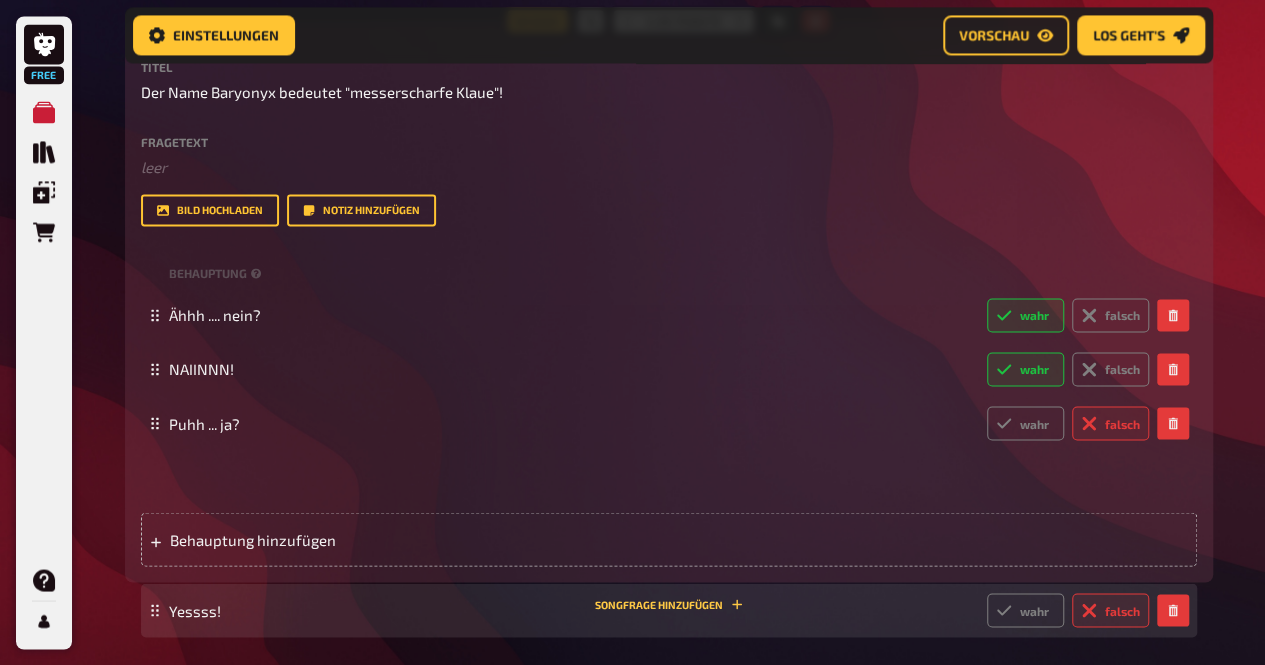 scroll, scrollTop: 5347, scrollLeft: 0, axis: vertical 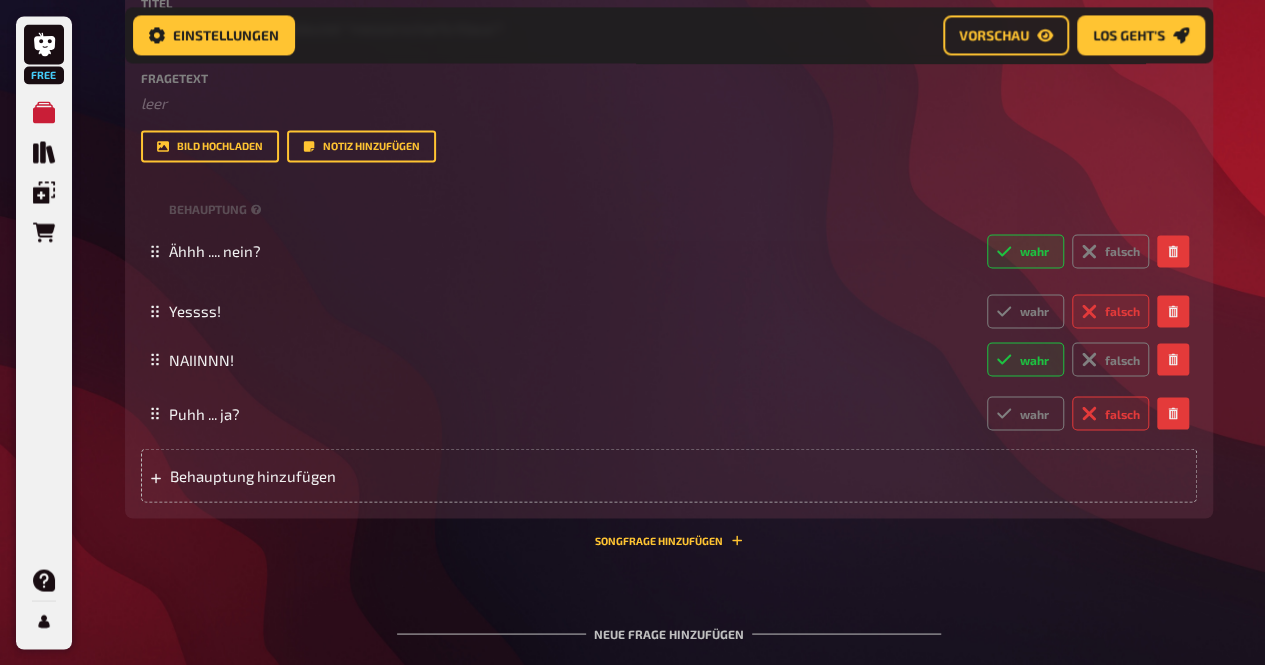 drag, startPoint x: 151, startPoint y: 435, endPoint x: 138, endPoint y: 311, distance: 124.67959 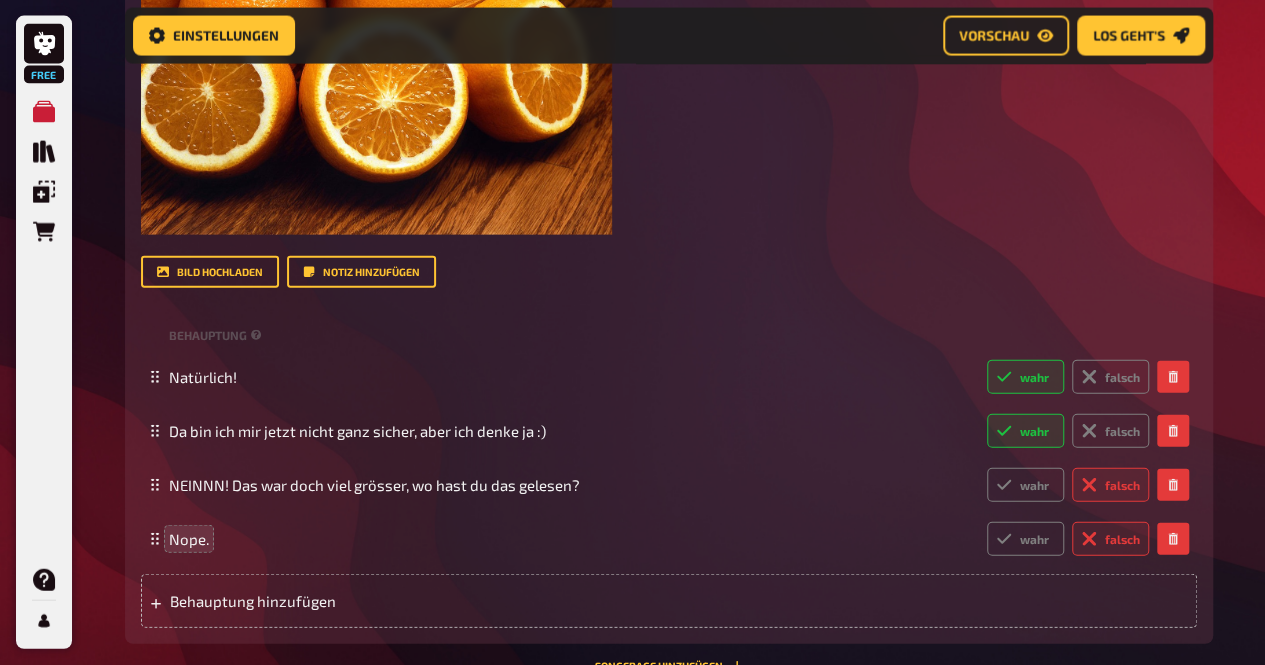 scroll, scrollTop: 2127, scrollLeft: 0, axis: vertical 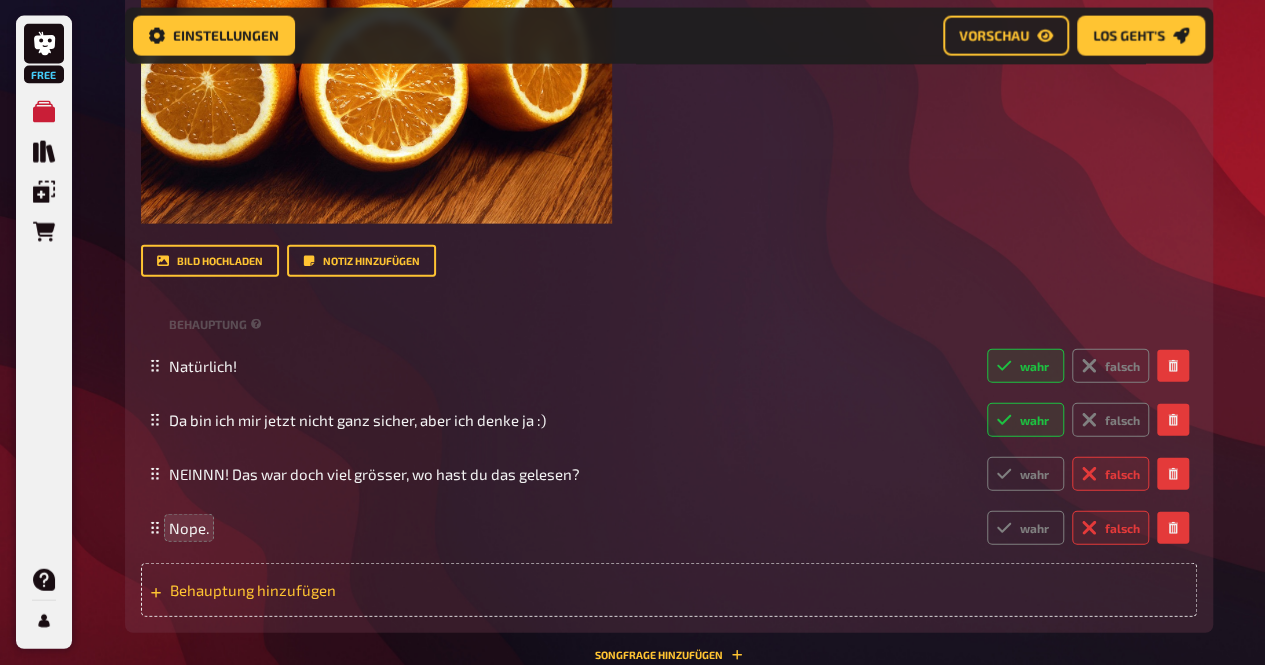 click on "Behauptung hinzufügen" at bounding box center [325, 590] 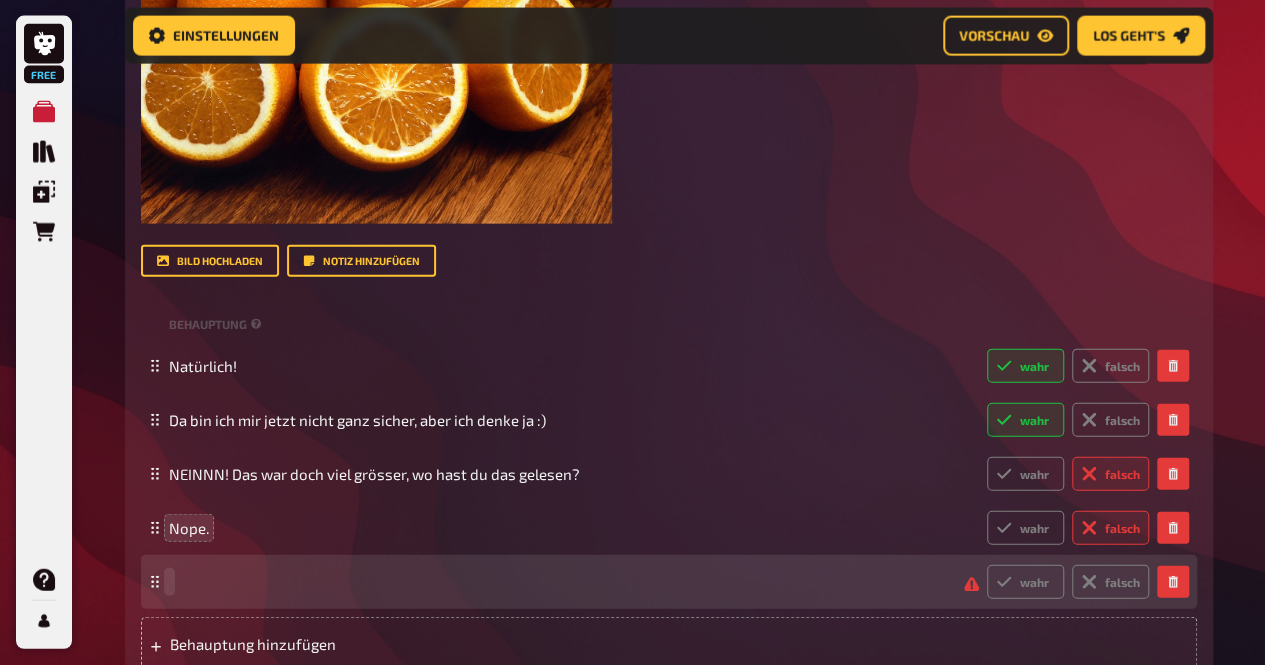 type 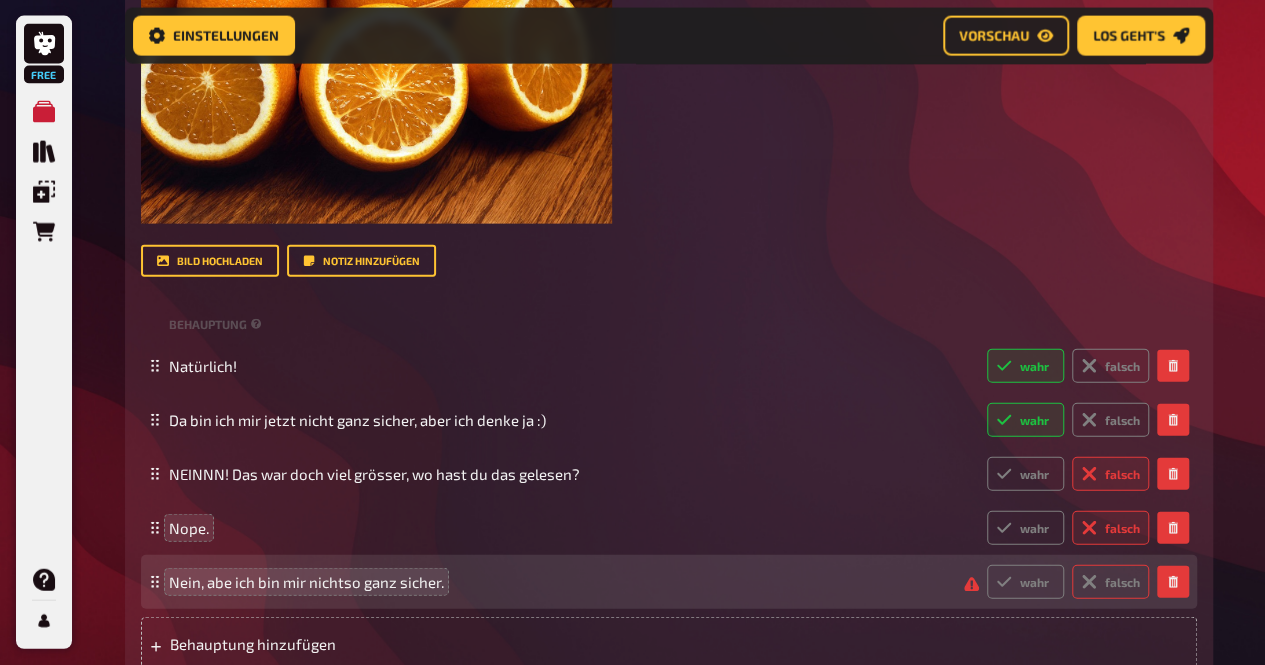 click 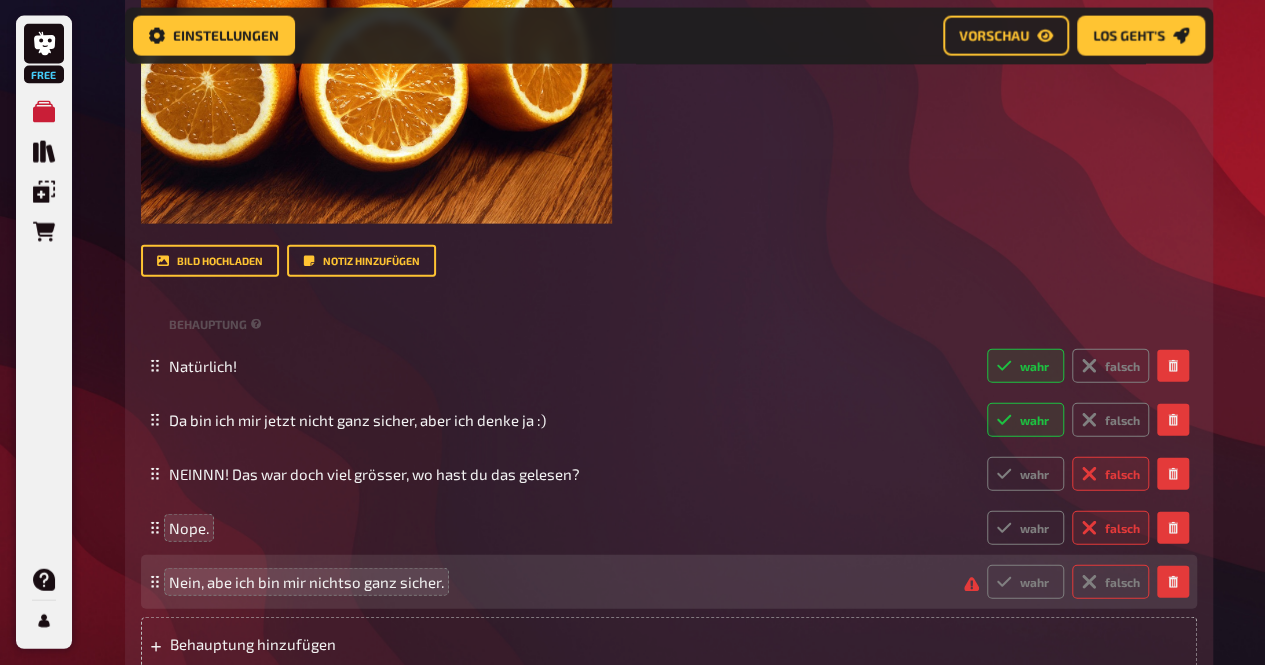 radio on "true" 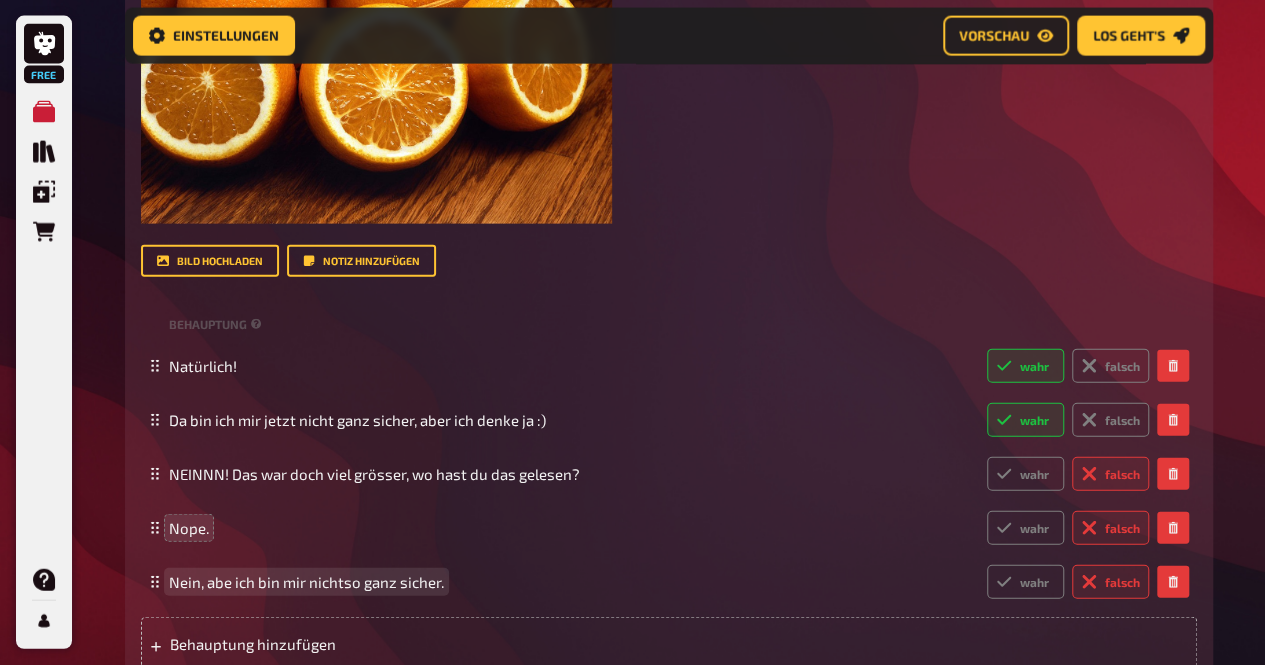 click on "Nein, abe ich bin mir nichtso ganz sicher." at bounding box center (306, 582) 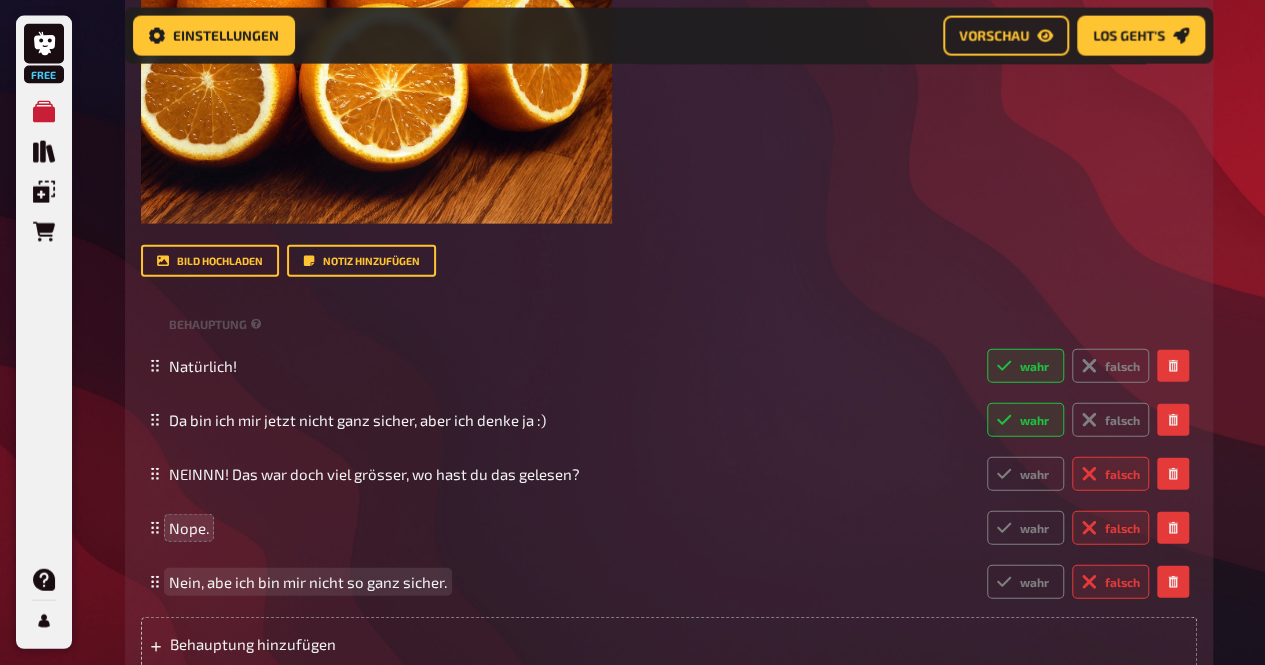 click on "Nein, abe ich bin mir nicht so ganz sicher." at bounding box center [308, 582] 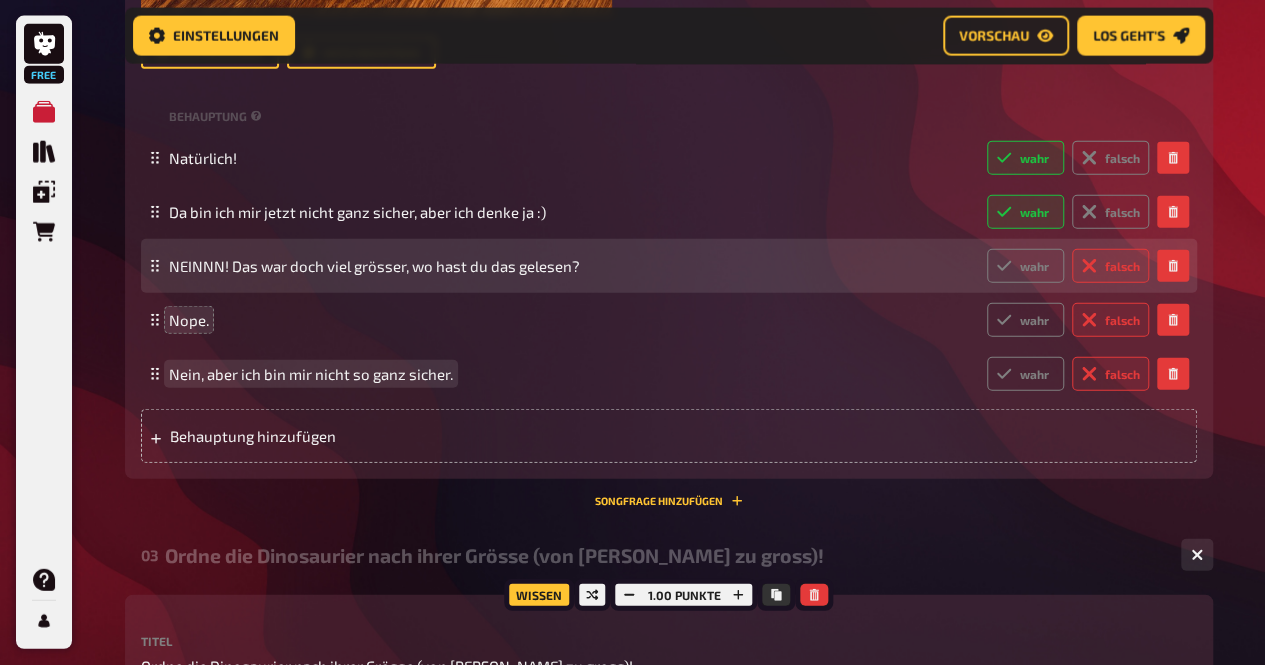 scroll, scrollTop: 2310, scrollLeft: 0, axis: vertical 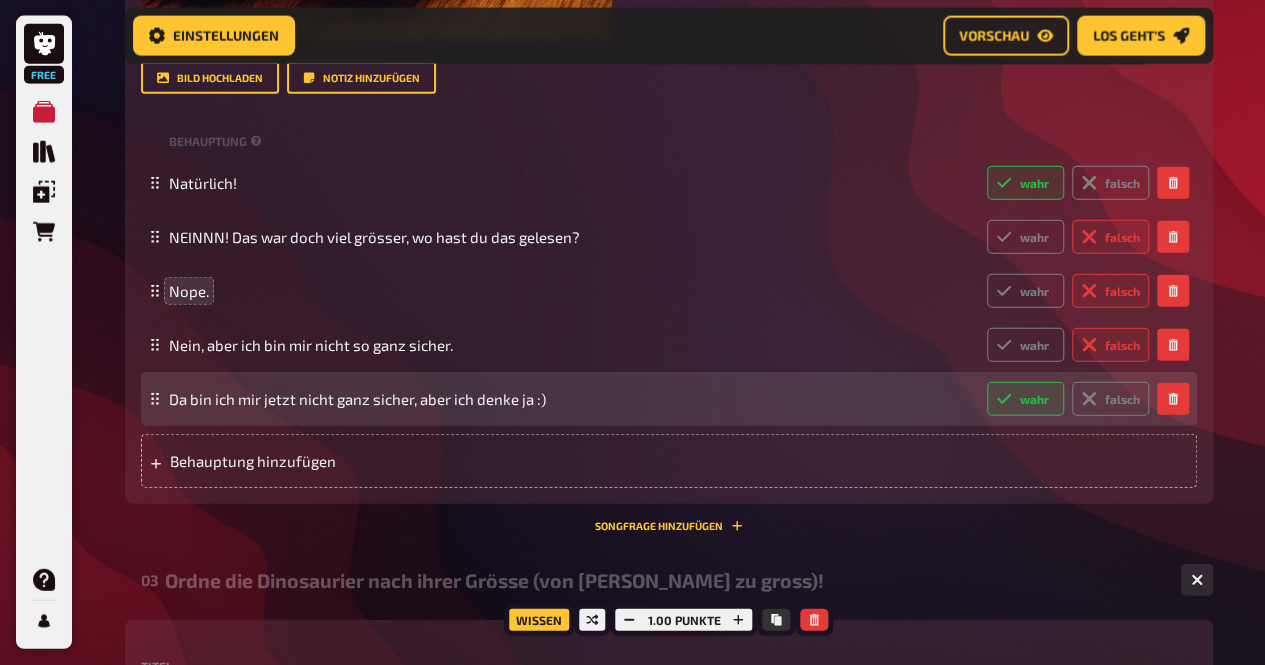 drag, startPoint x: 152, startPoint y: 239, endPoint x: 148, endPoint y: 401, distance: 162.04938 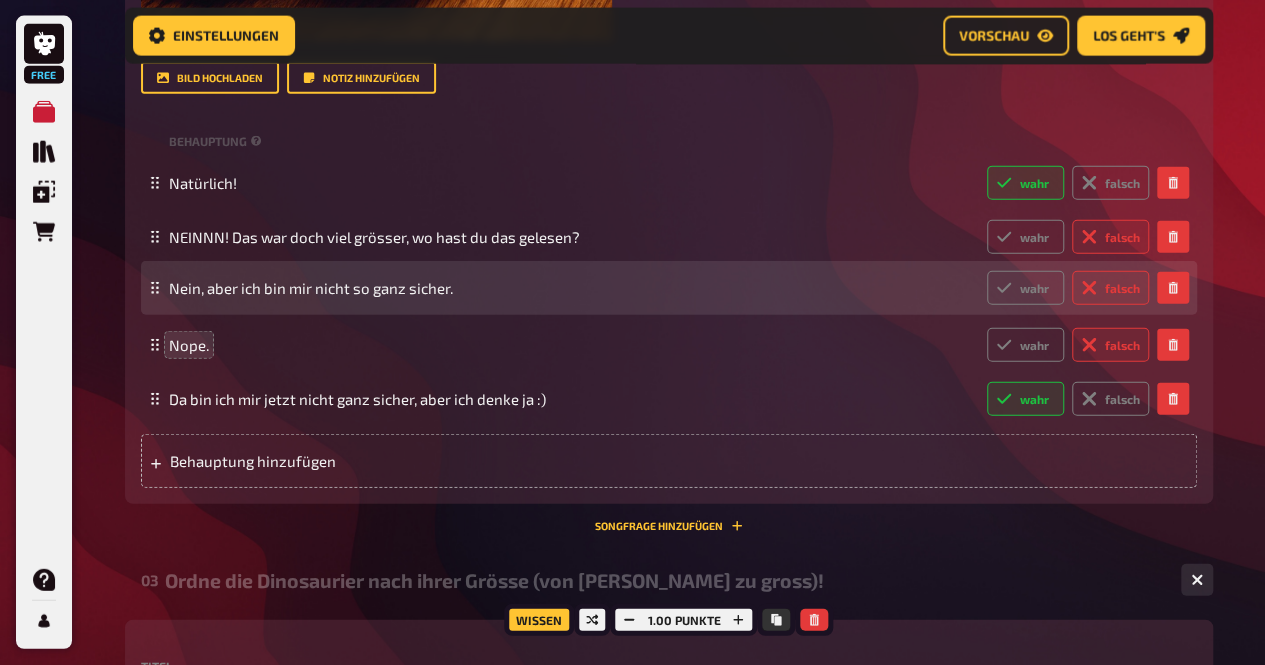 drag, startPoint x: 155, startPoint y: 348, endPoint x: 154, endPoint y: 285, distance: 63.007935 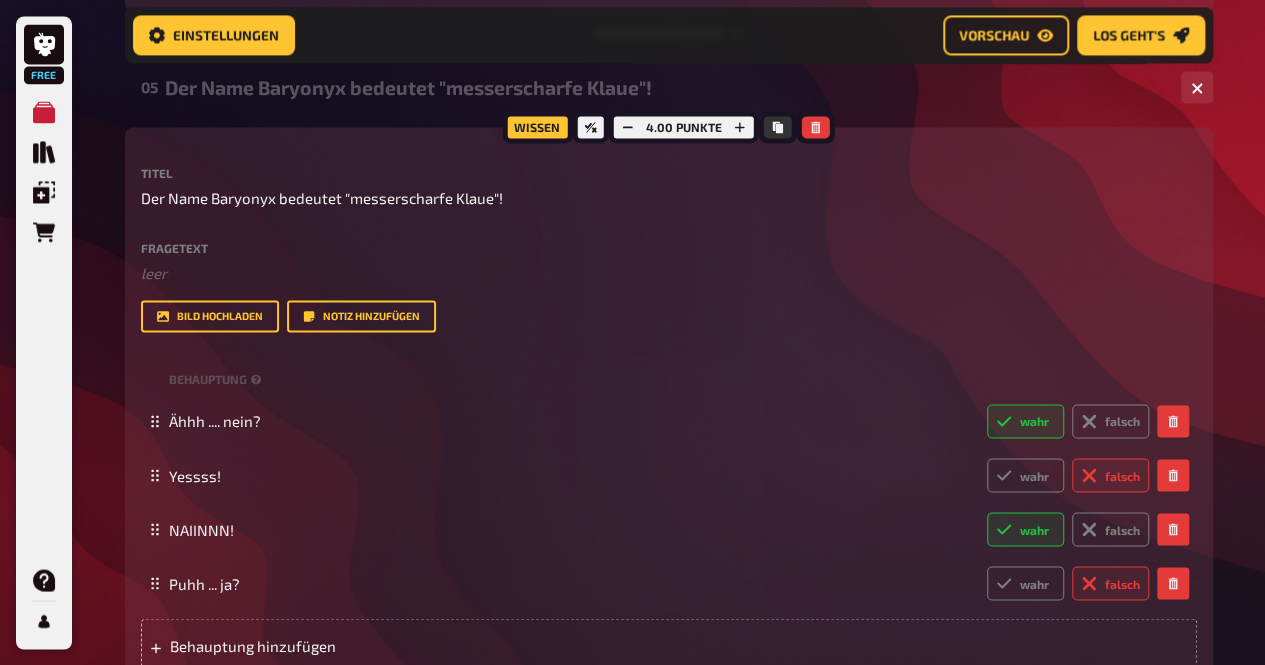 scroll, scrollTop: 5224, scrollLeft: 0, axis: vertical 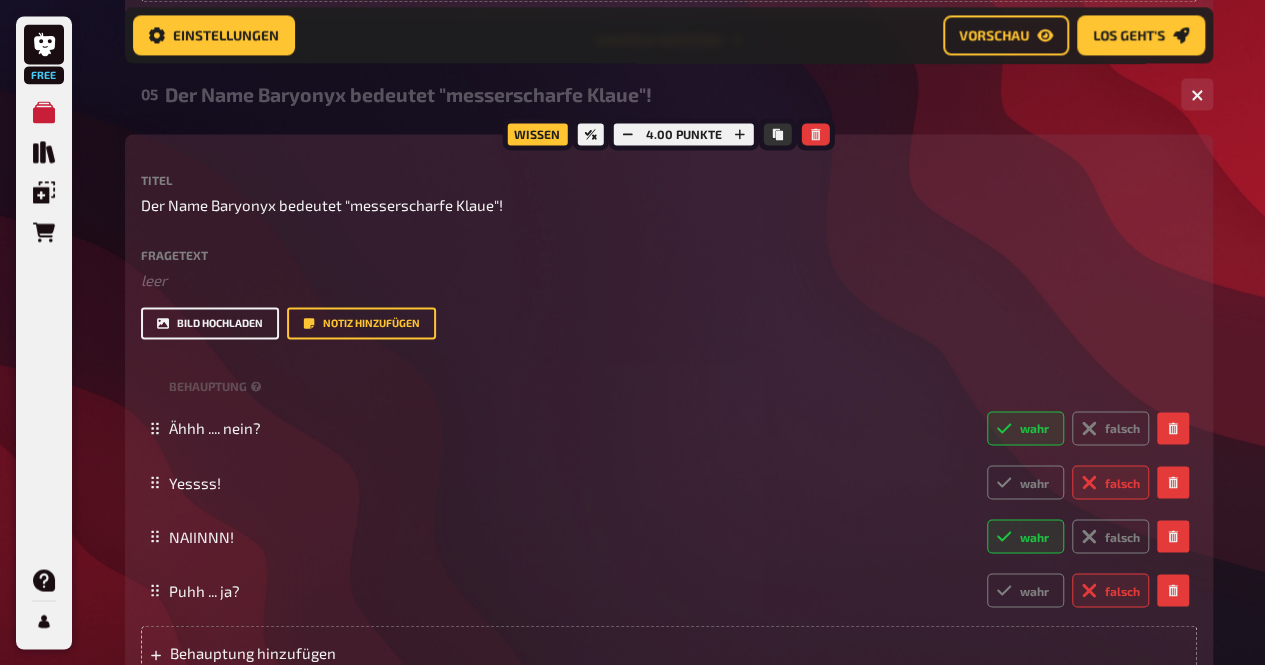 click on "Bild hochladen" at bounding box center [210, 323] 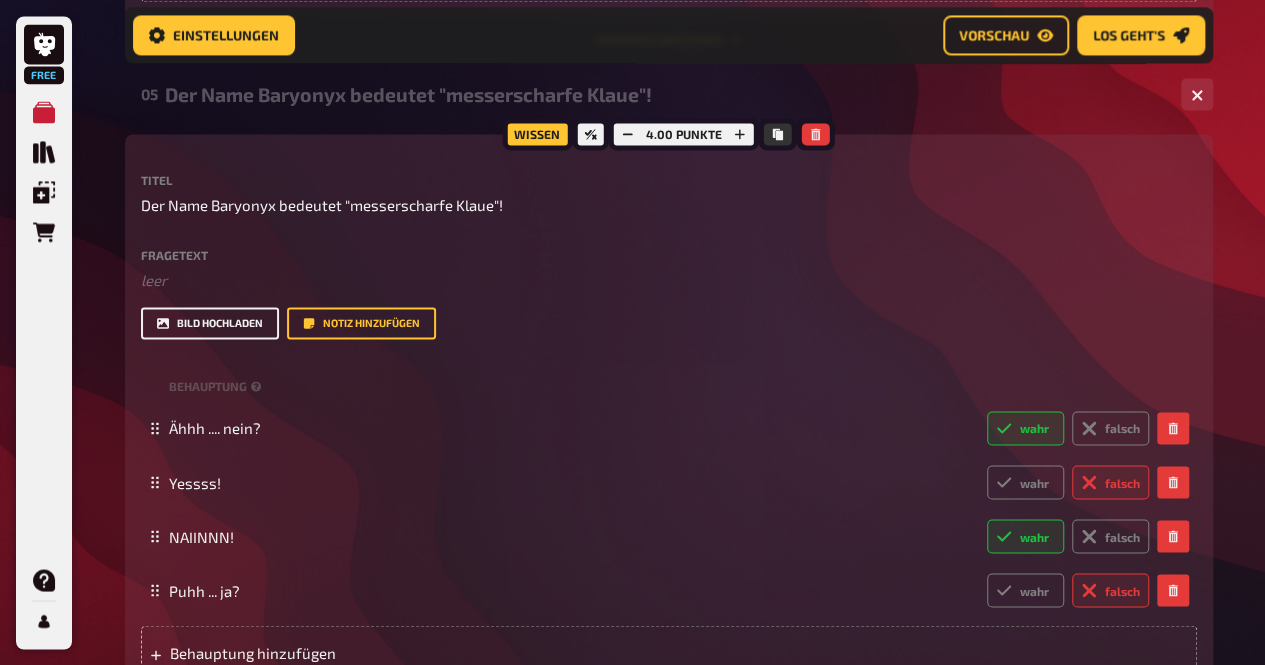 click on "Bild hochladen" at bounding box center [210, 323] 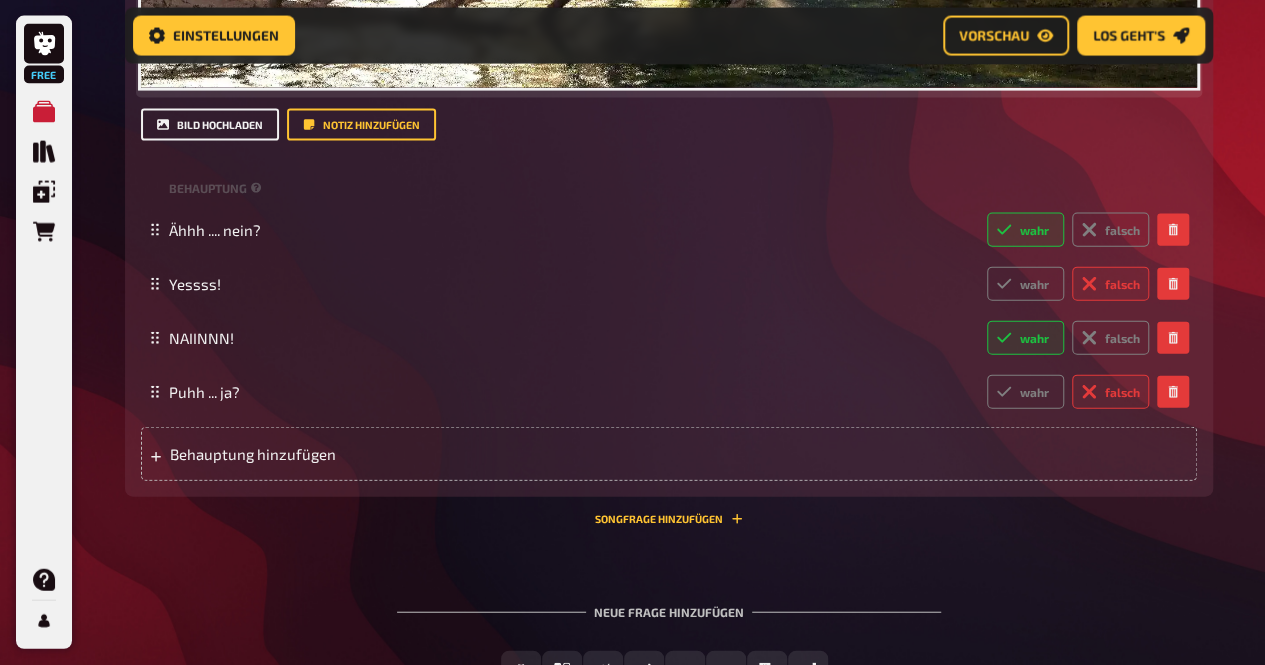 scroll, scrollTop: 6077, scrollLeft: 0, axis: vertical 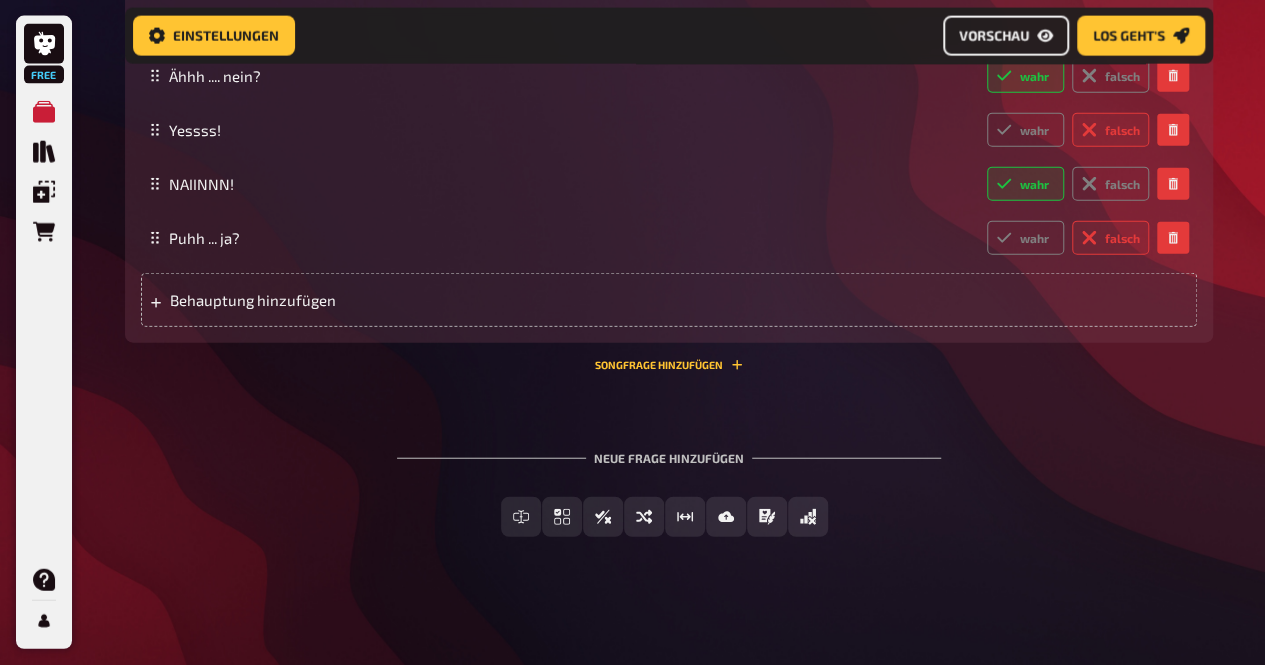 click on "Vorschau" at bounding box center (994, 36) 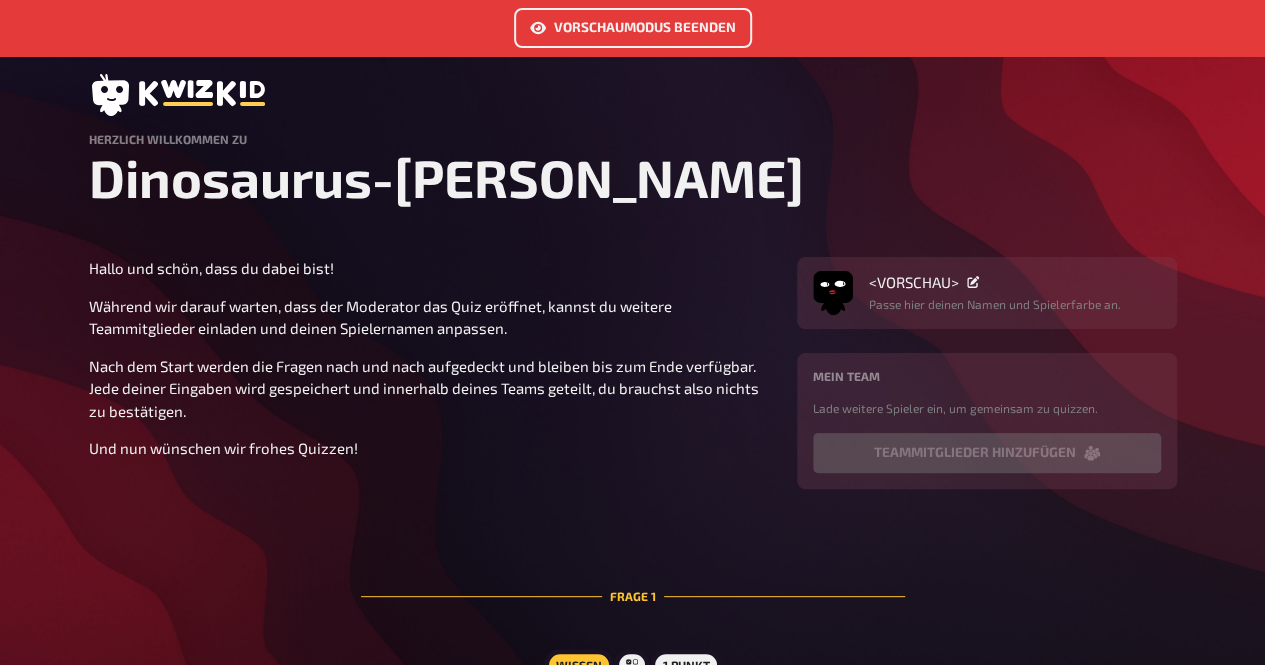 scroll, scrollTop: 38, scrollLeft: 0, axis: vertical 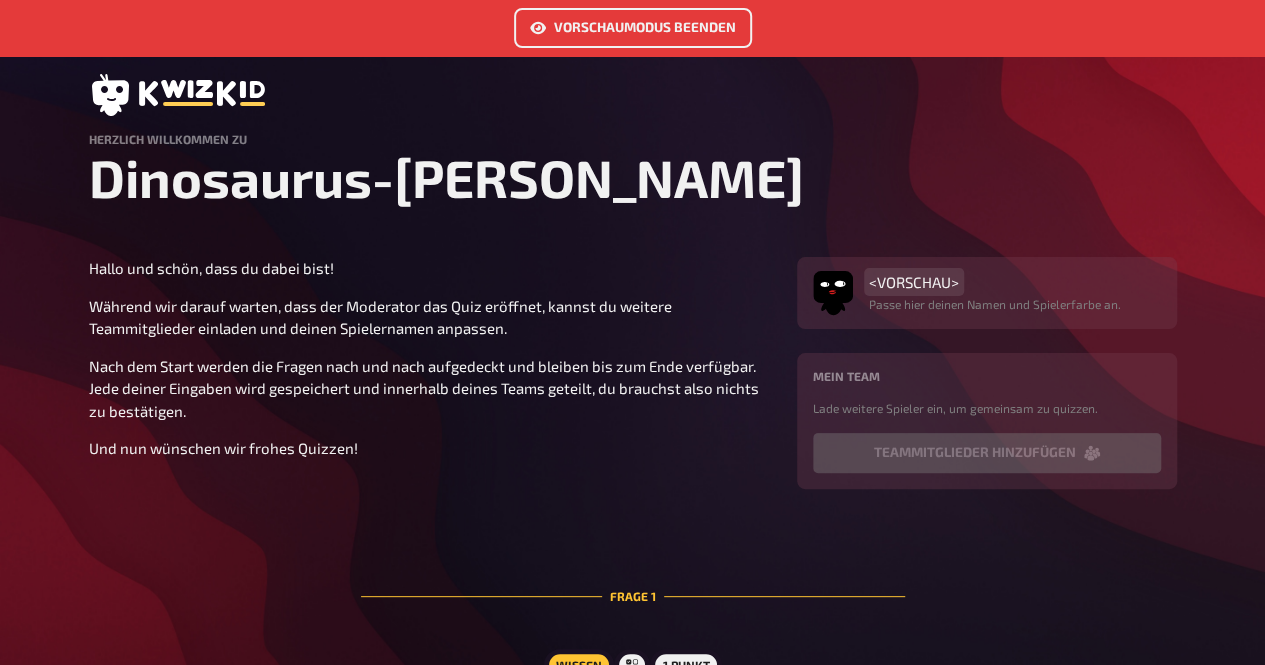type 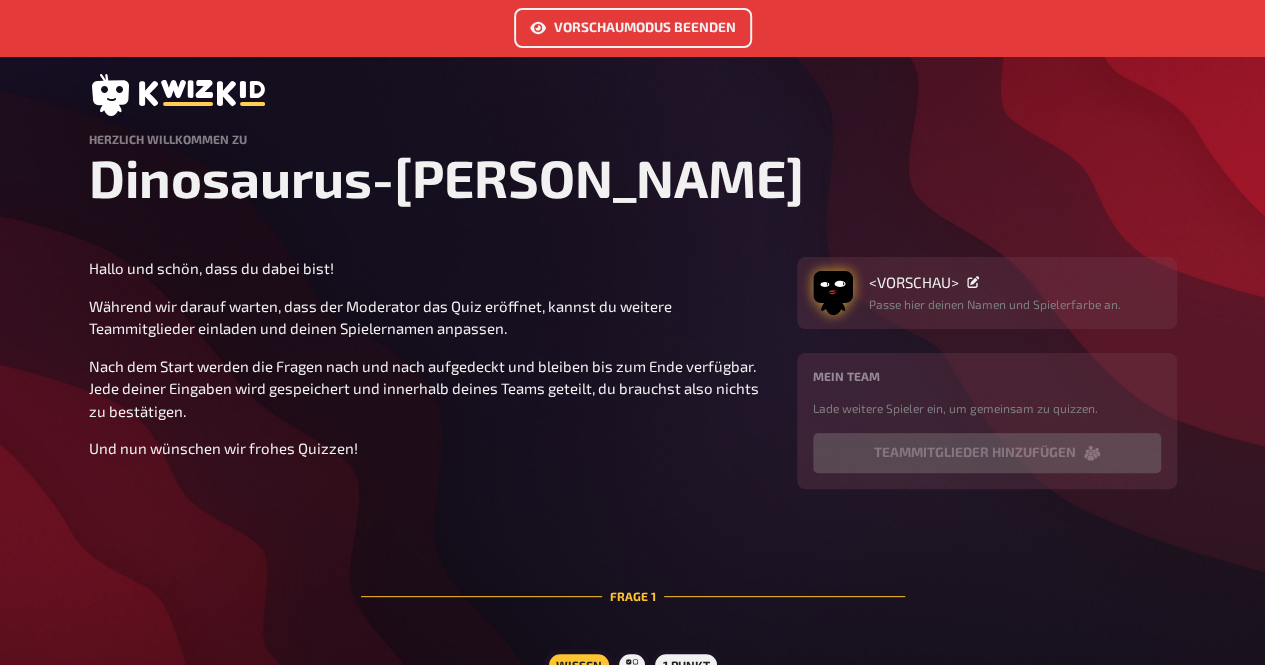 click at bounding box center [833, 287] 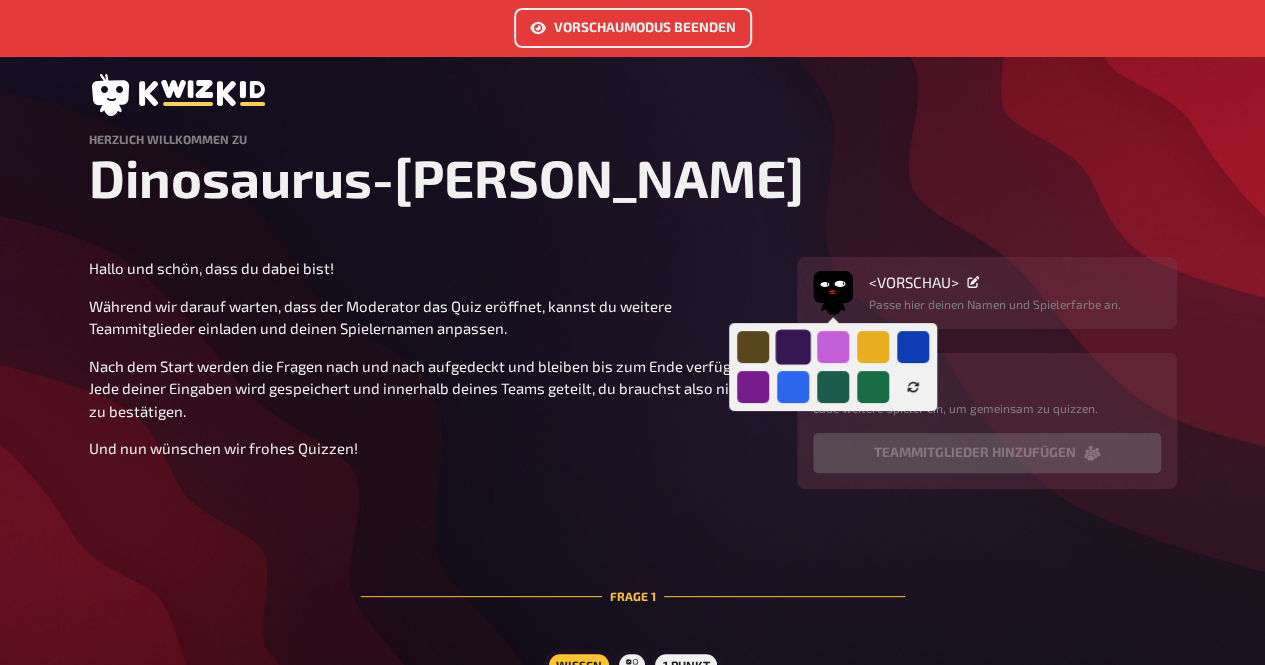 click at bounding box center (792, 346) 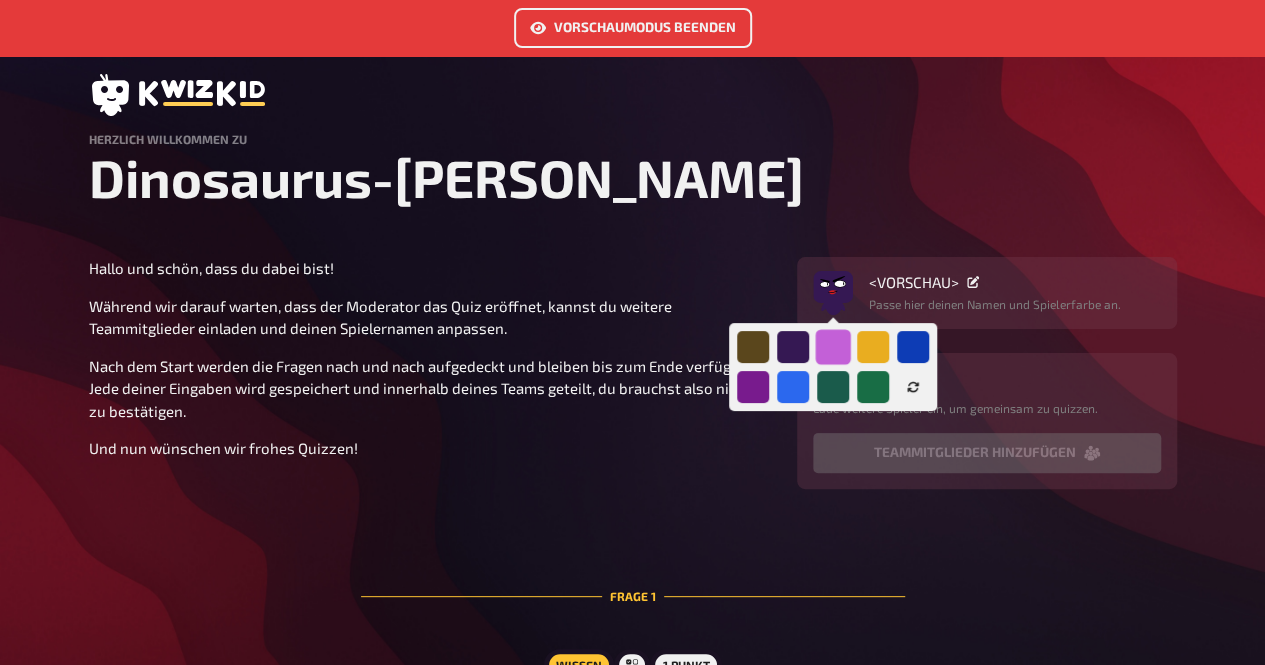 click at bounding box center (832, 346) 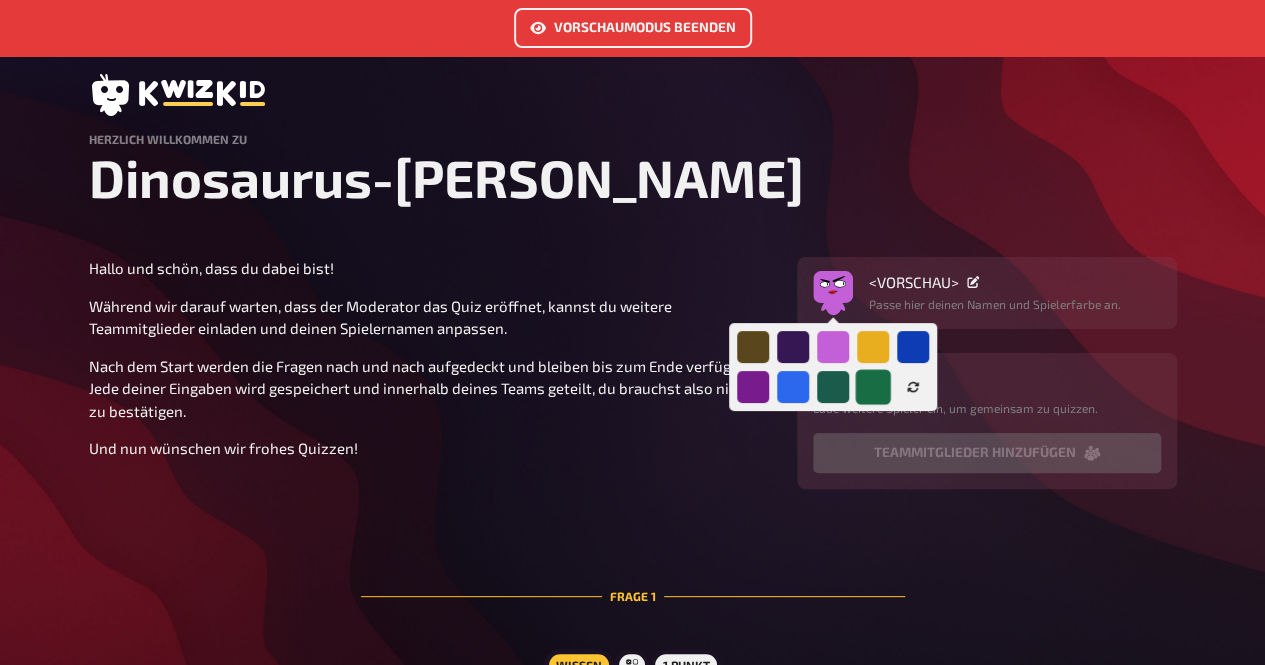 click at bounding box center [872, 386] 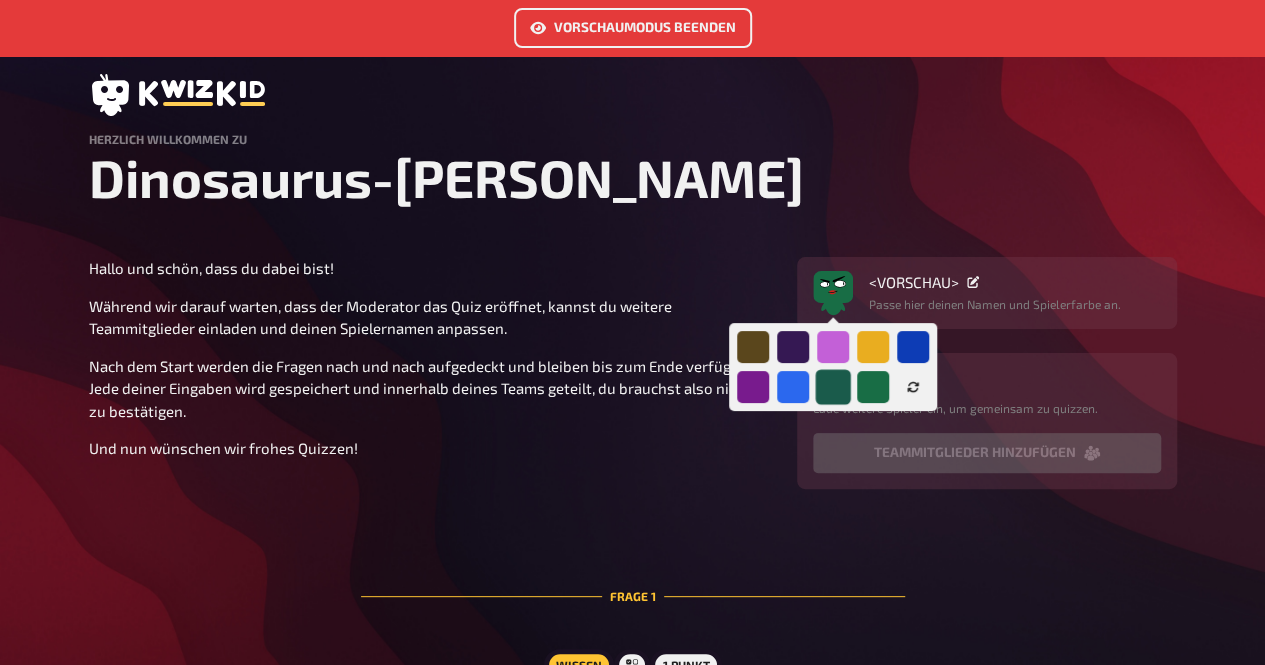 click at bounding box center (832, 386) 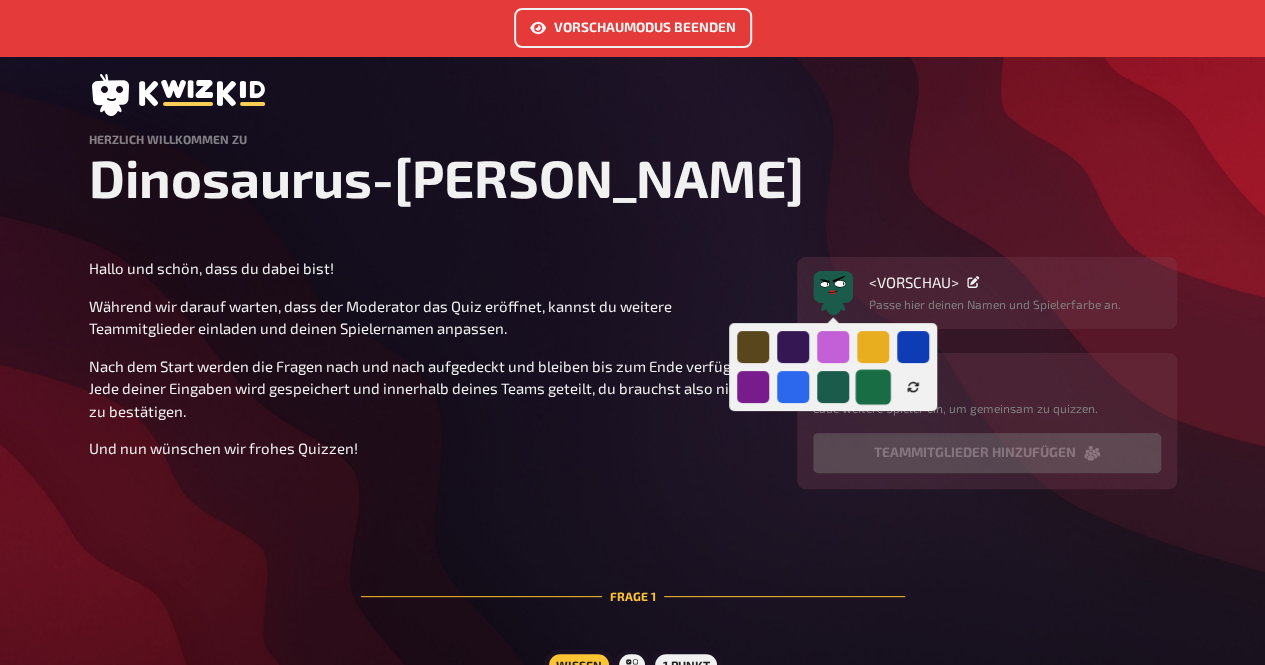click at bounding box center [872, 386] 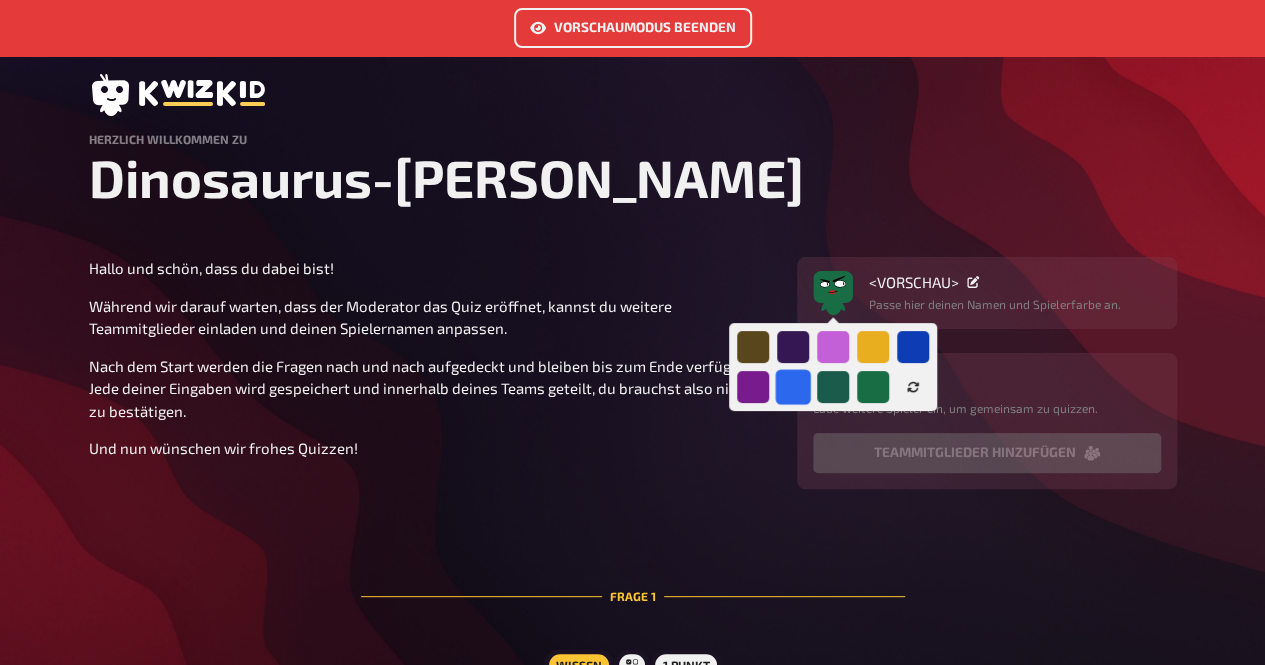 click at bounding box center [792, 386] 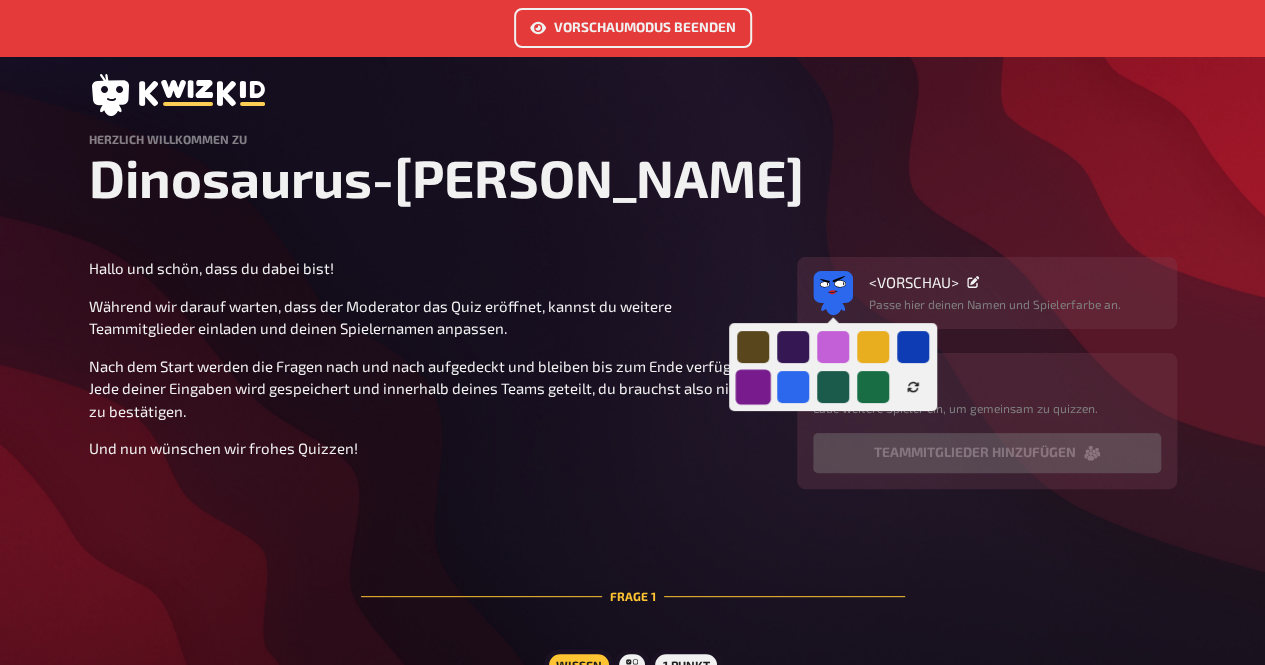 click at bounding box center (752, 386) 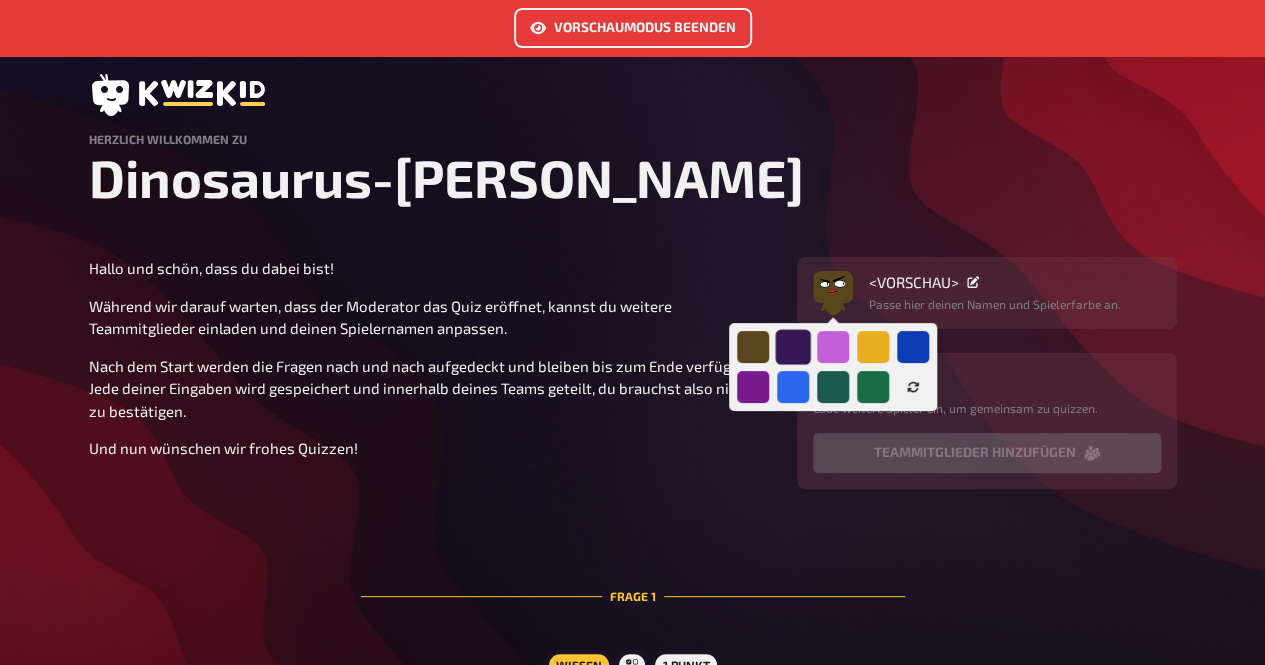 click at bounding box center [792, 346] 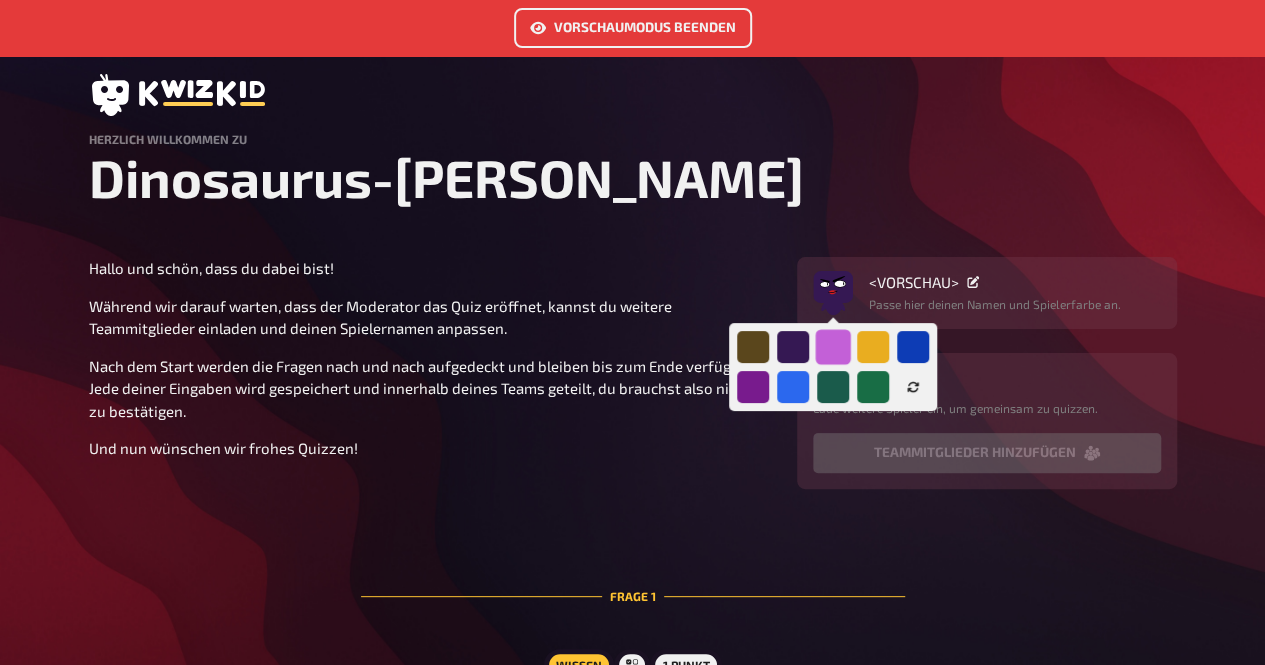click at bounding box center [832, 346] 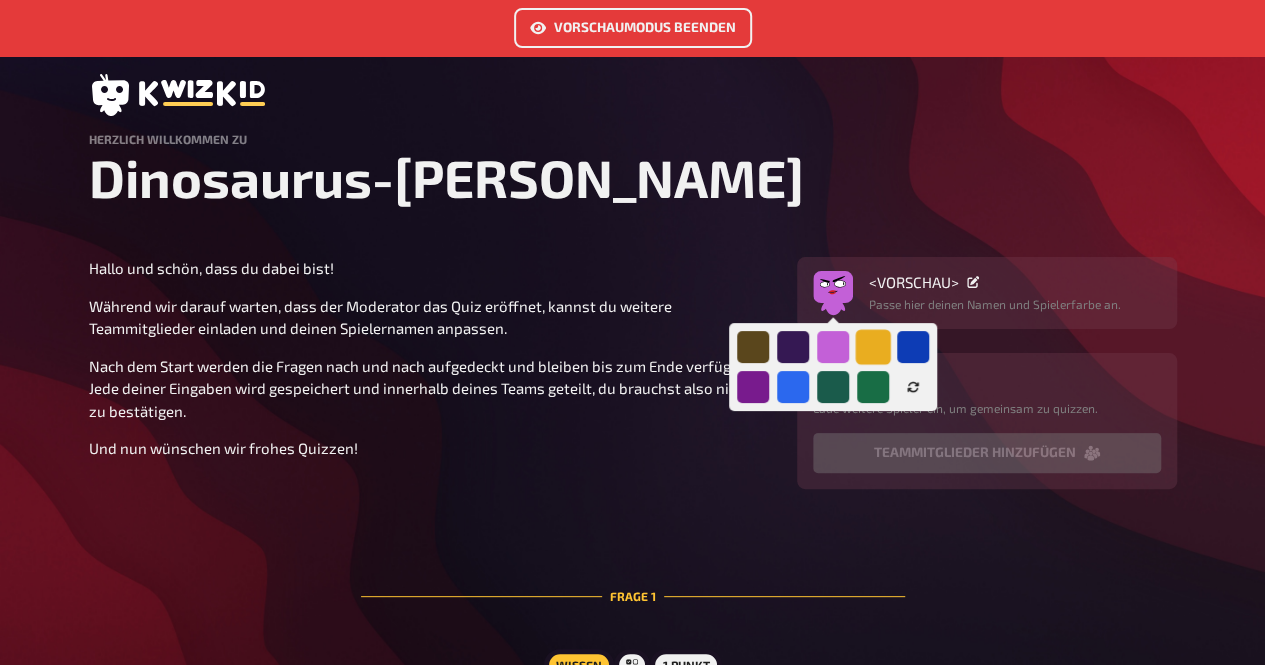 click at bounding box center (872, 346) 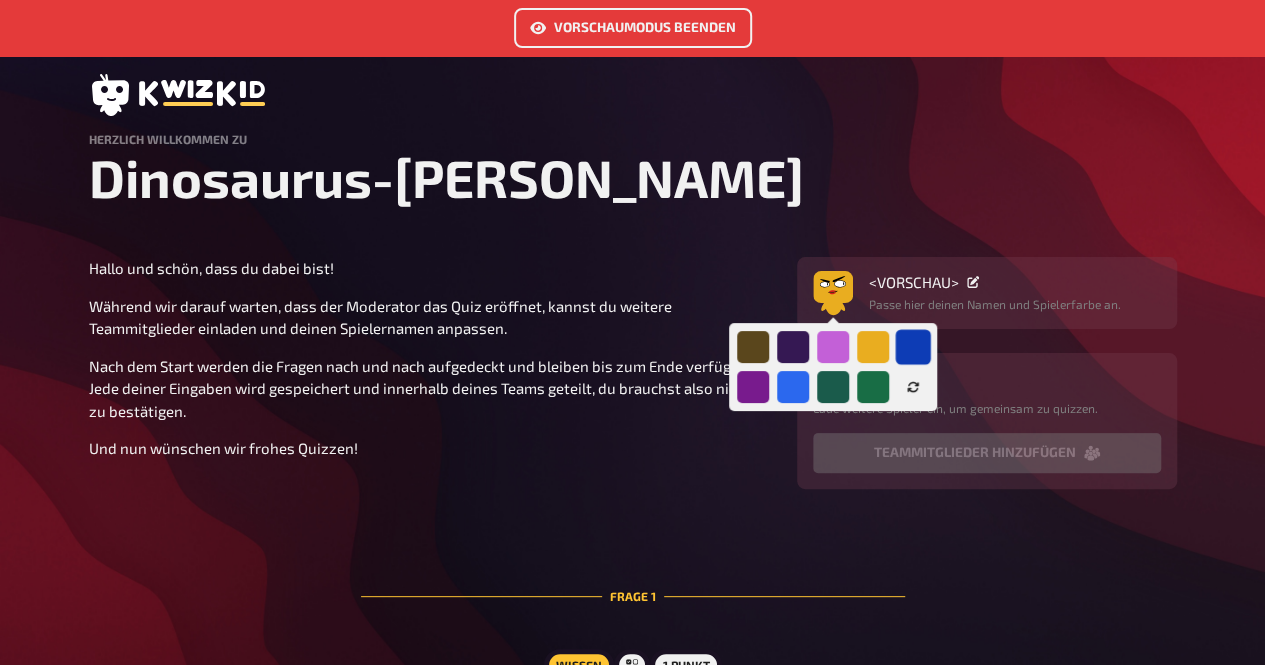 click at bounding box center [912, 346] 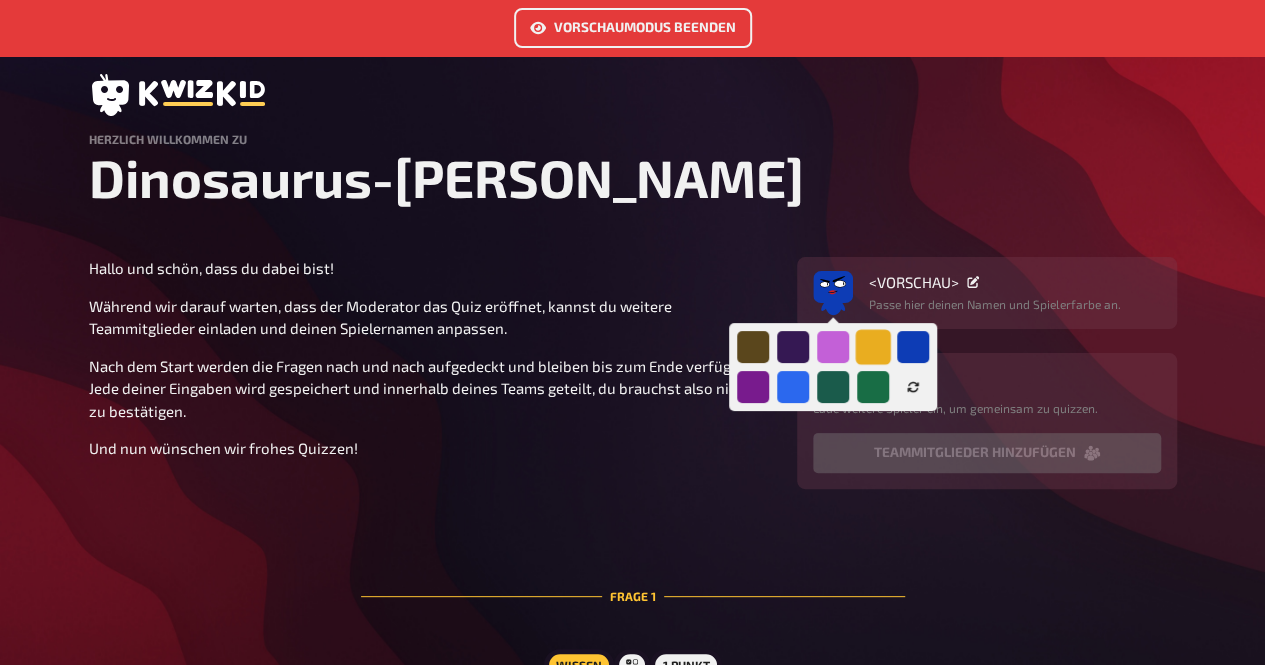 click at bounding box center [872, 346] 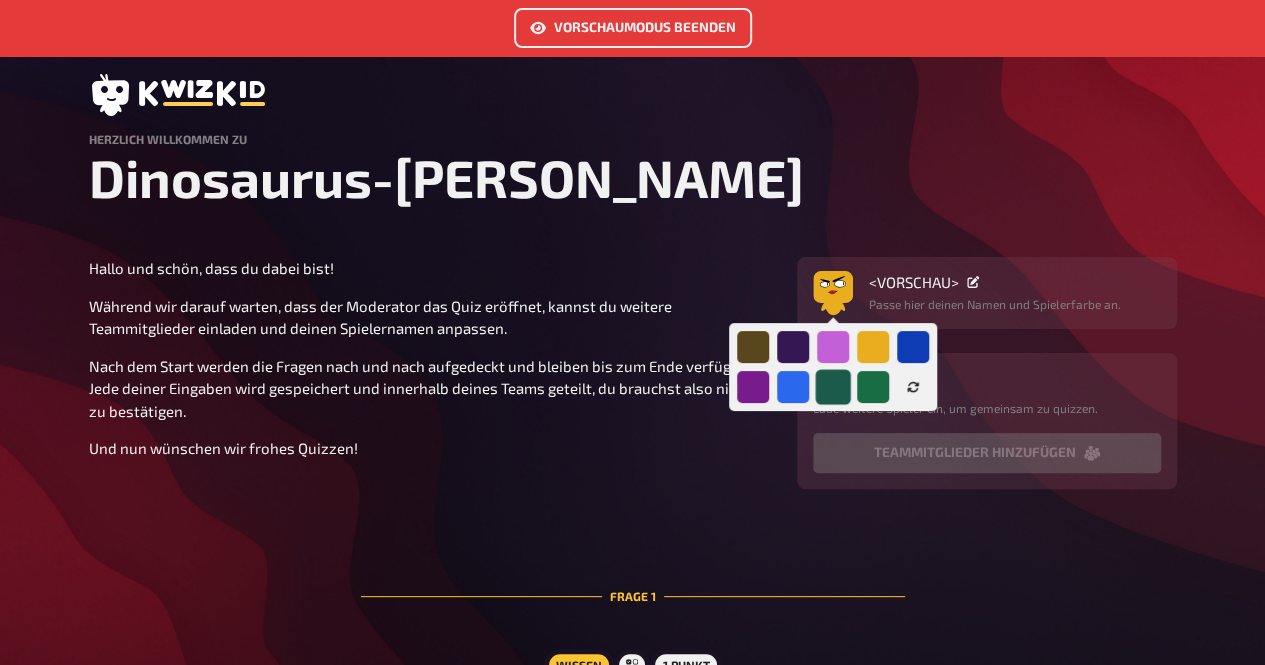 click at bounding box center (832, 386) 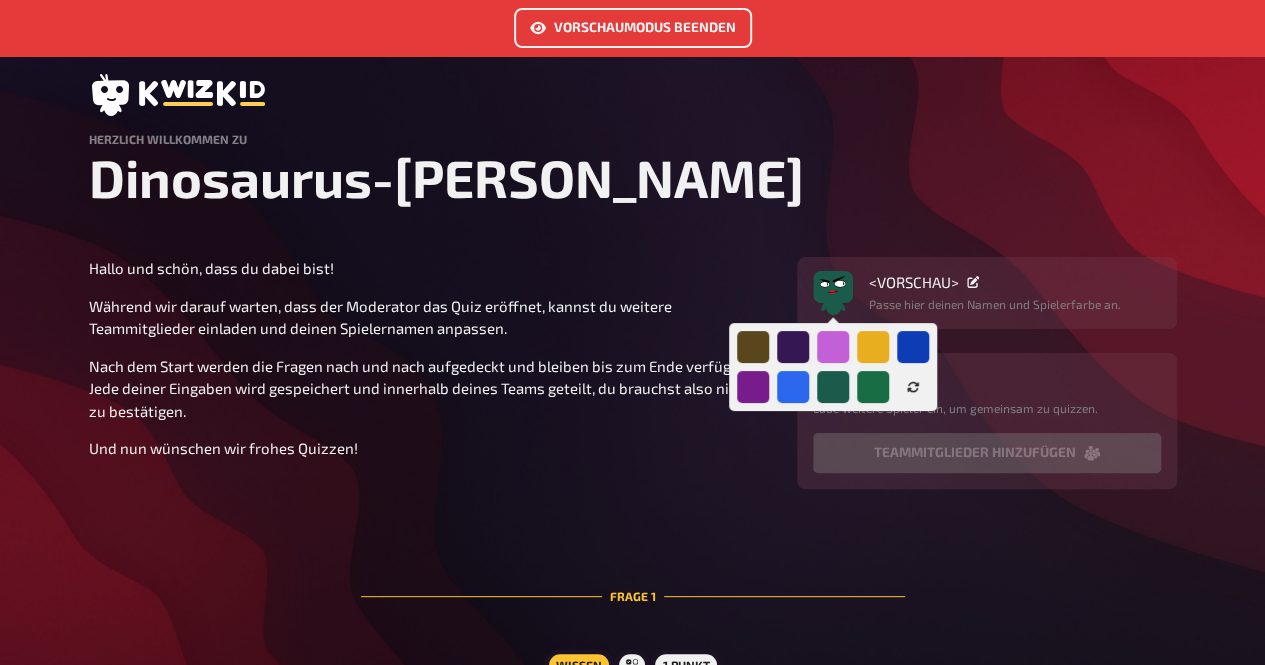 click on "Dinosaurus-Zoe" at bounding box center (633, 177) 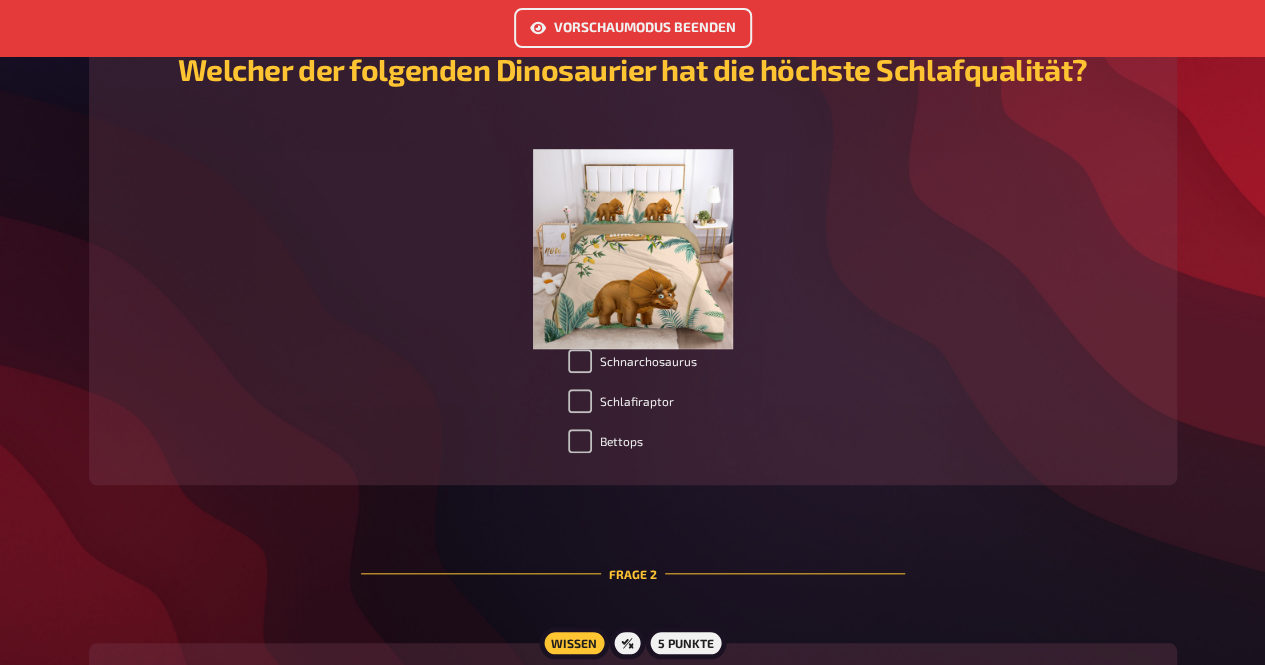 scroll, scrollTop: 694, scrollLeft: 0, axis: vertical 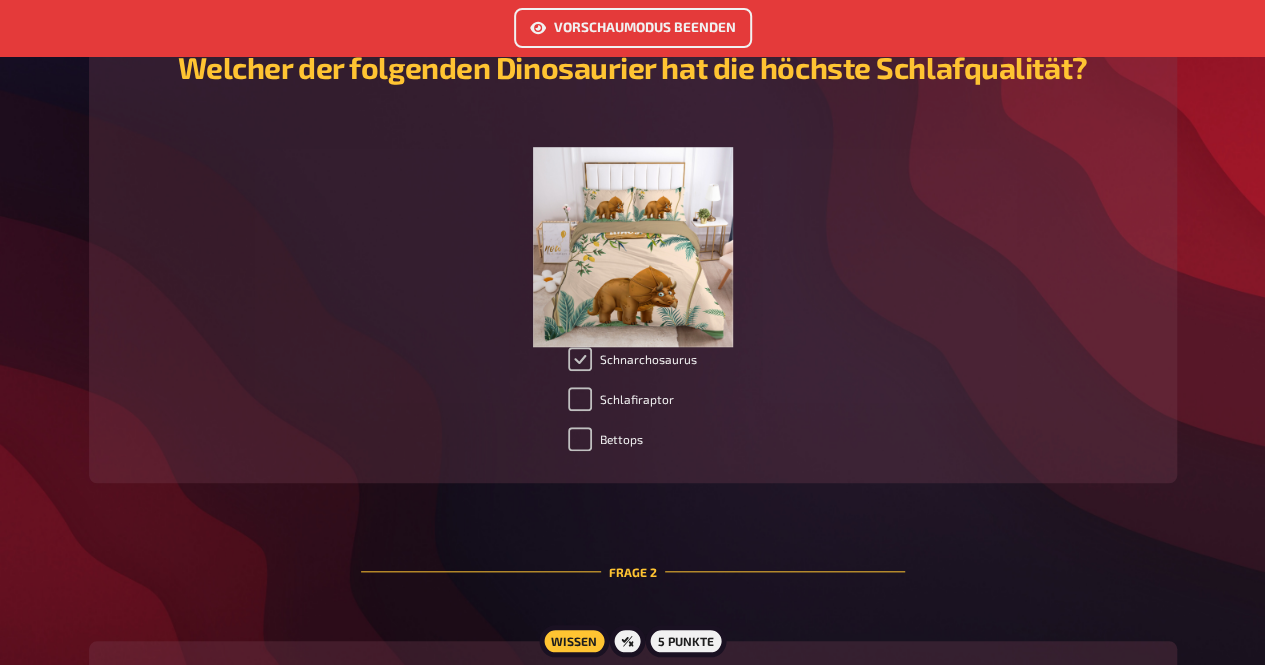 click on "Schnarchosaurus" at bounding box center [580, 359] 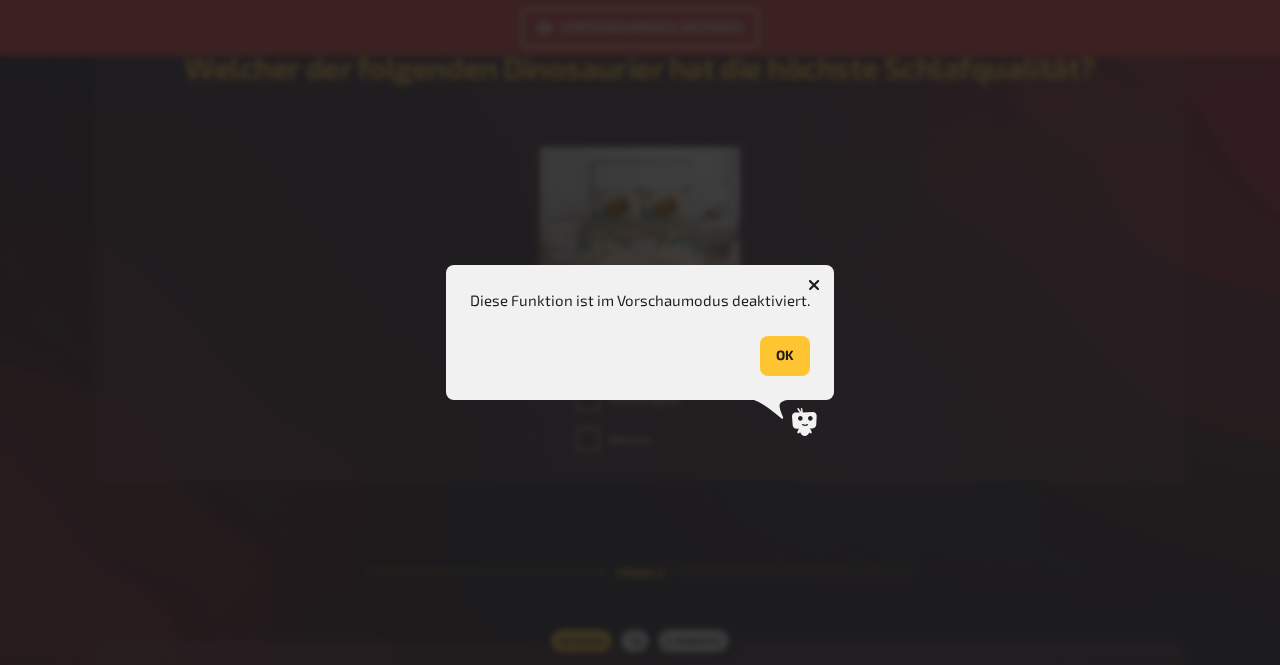 click on "OK" at bounding box center (785, 356) 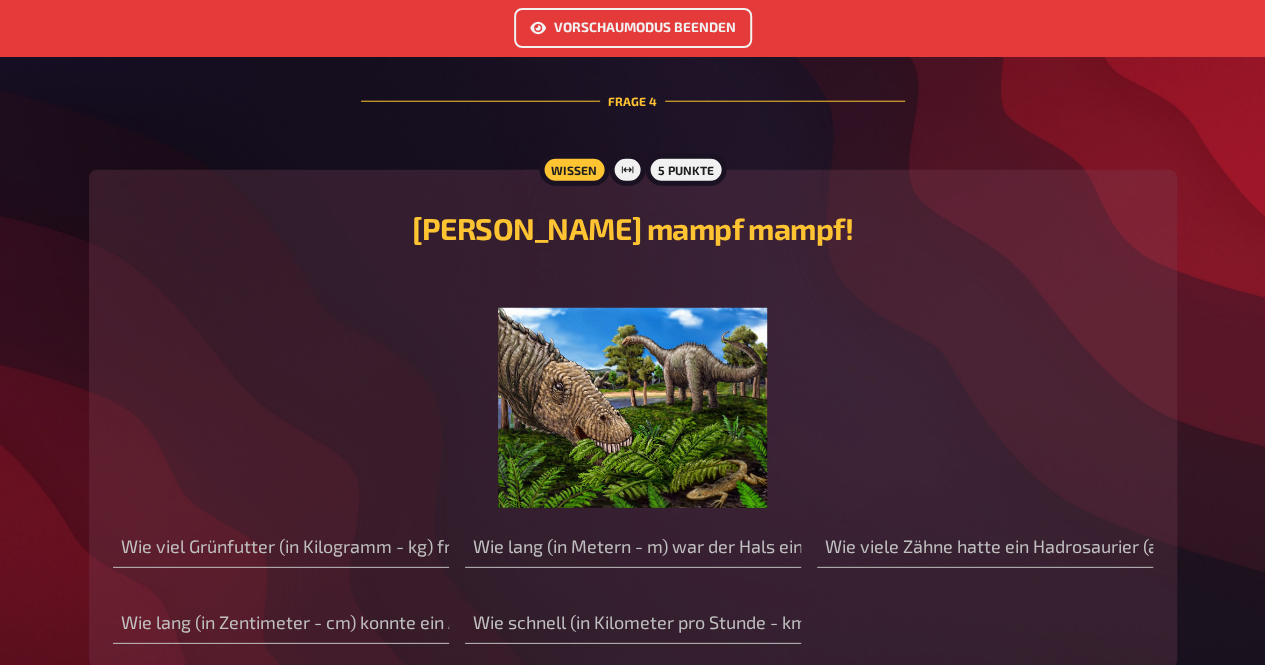 scroll, scrollTop: 2780, scrollLeft: 0, axis: vertical 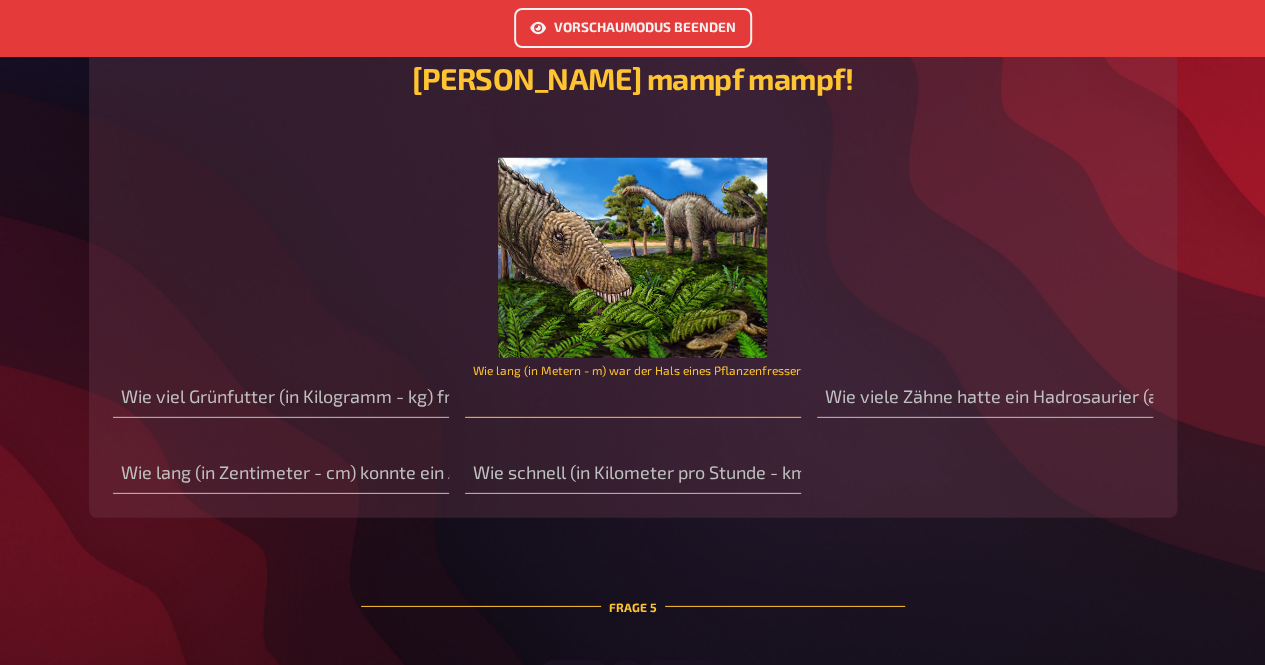 click at bounding box center [633, 398] 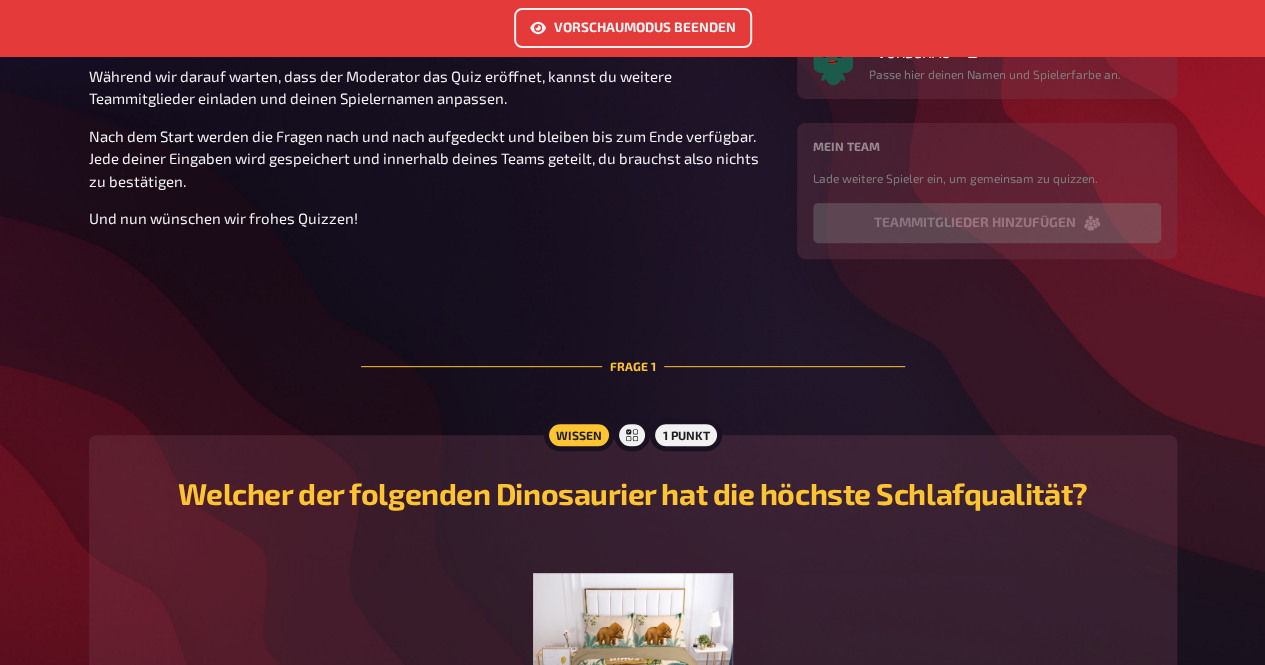 scroll, scrollTop: 0, scrollLeft: 0, axis: both 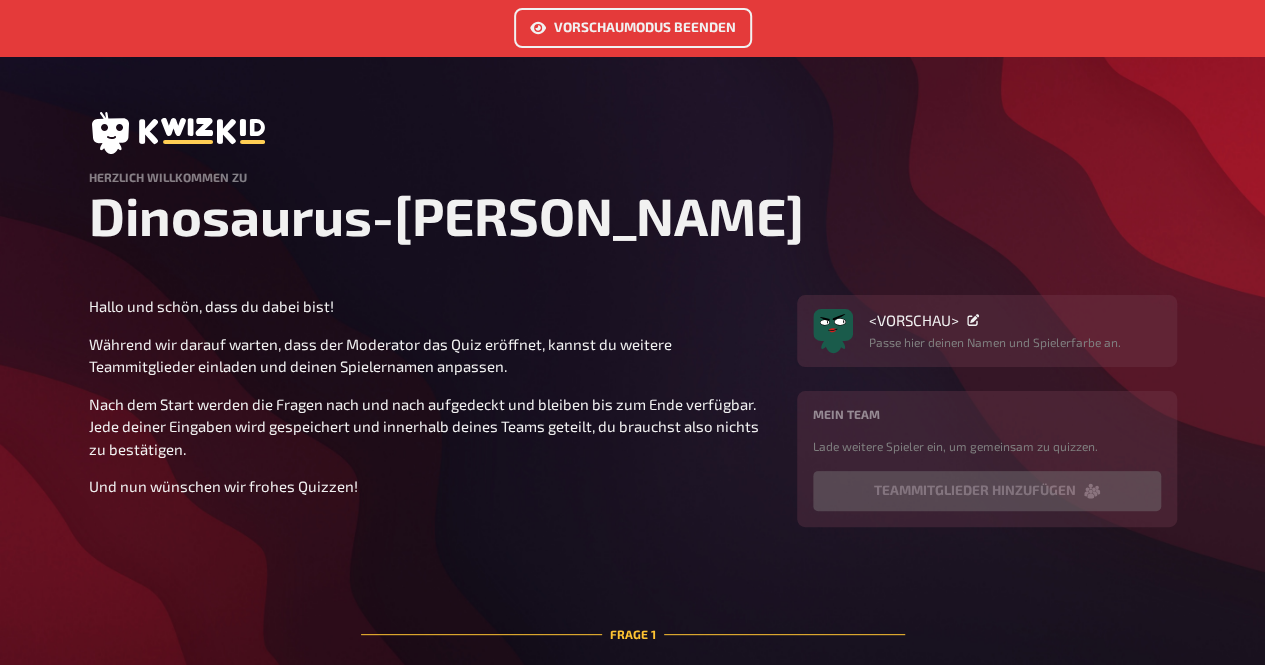 click on "Vorschaumodus beenden" at bounding box center (633, 28) 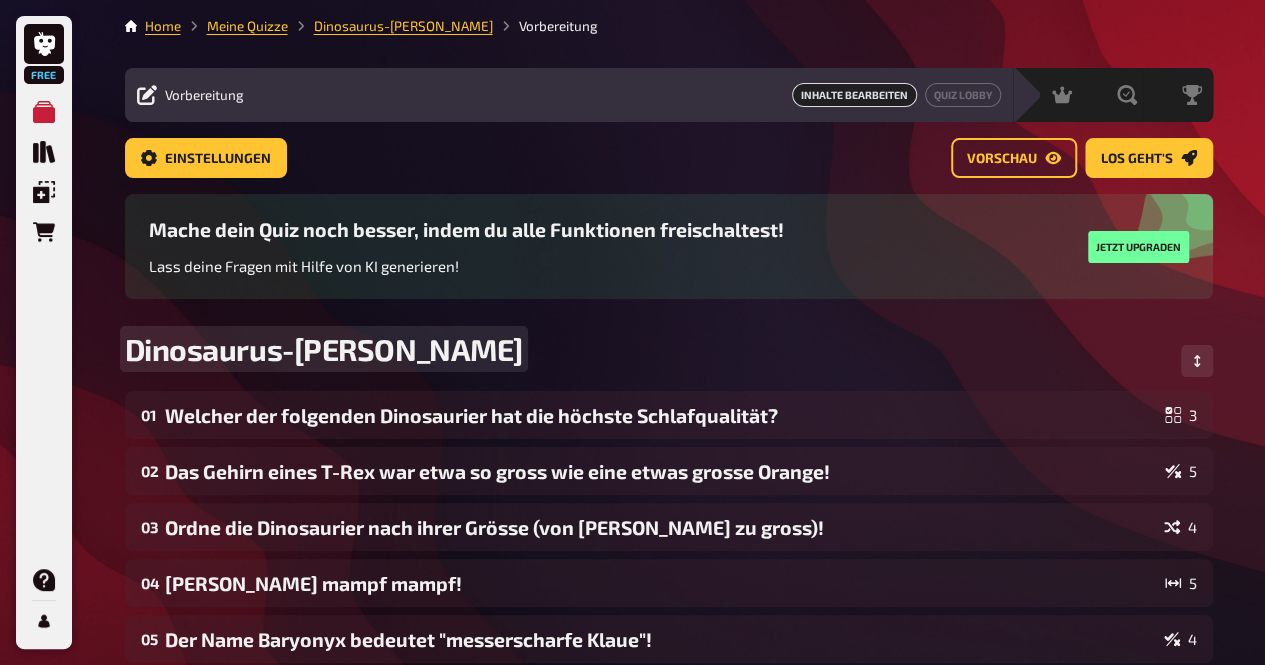 click on "Dinosaurus-Zoe" at bounding box center [324, 349] 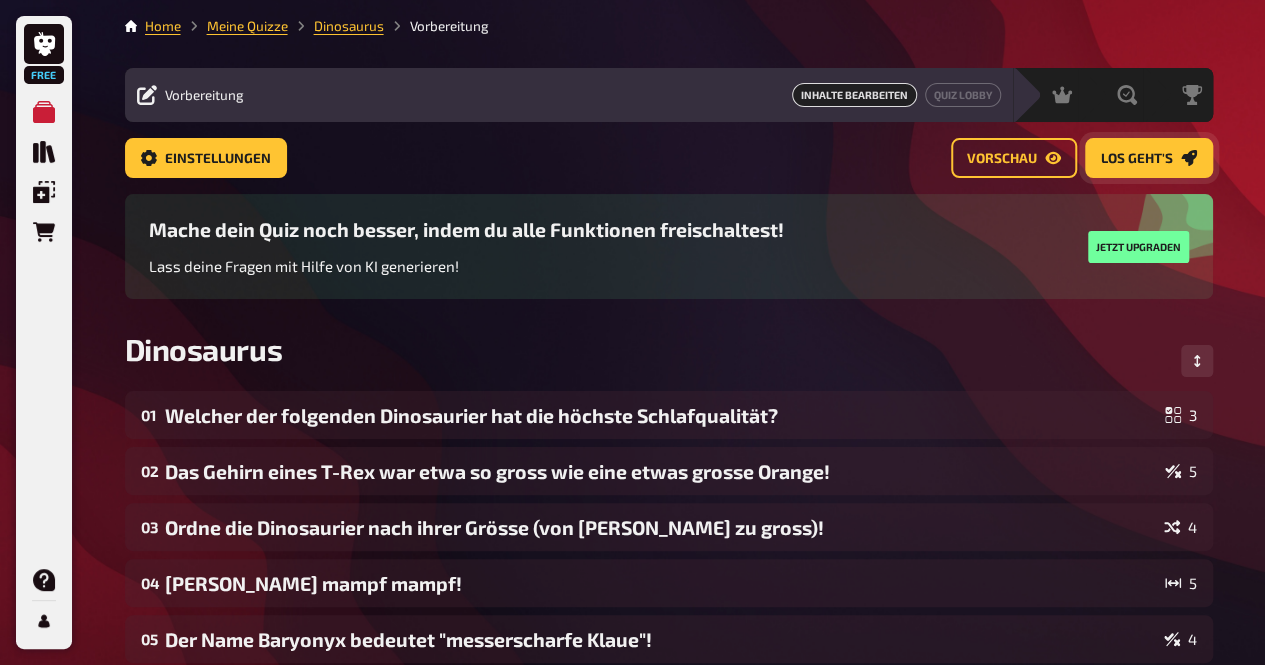click on "Los geht's" at bounding box center [1137, 159] 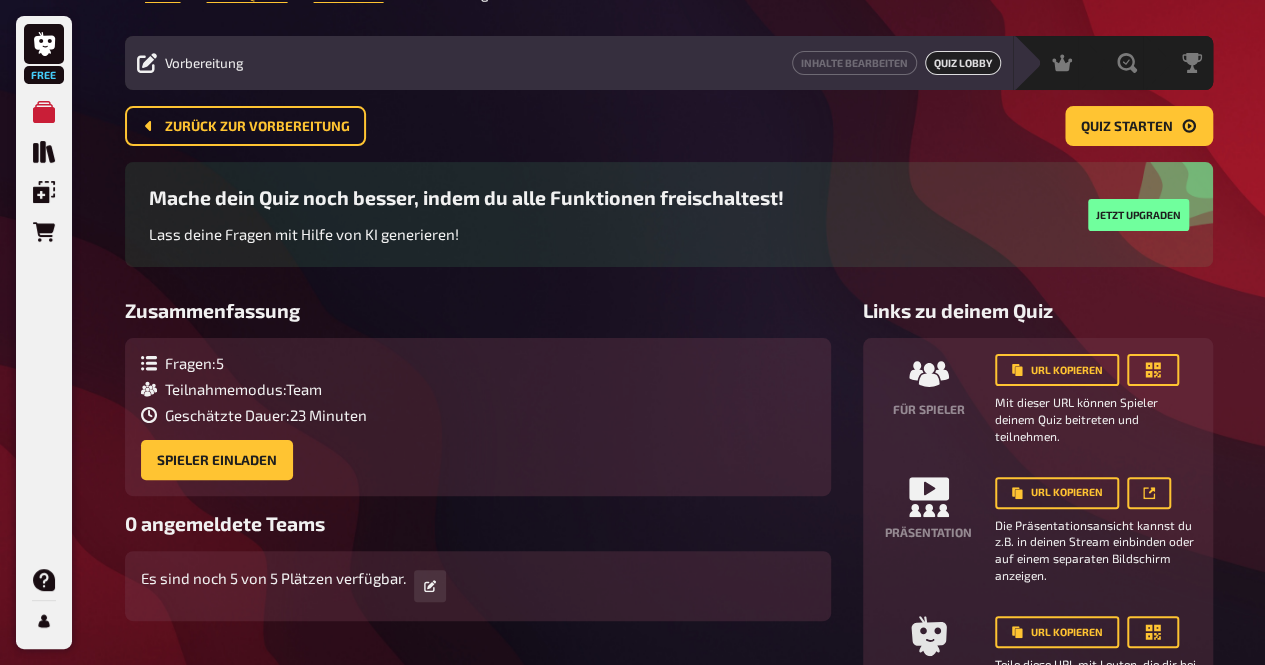scroll, scrollTop: 0, scrollLeft: 0, axis: both 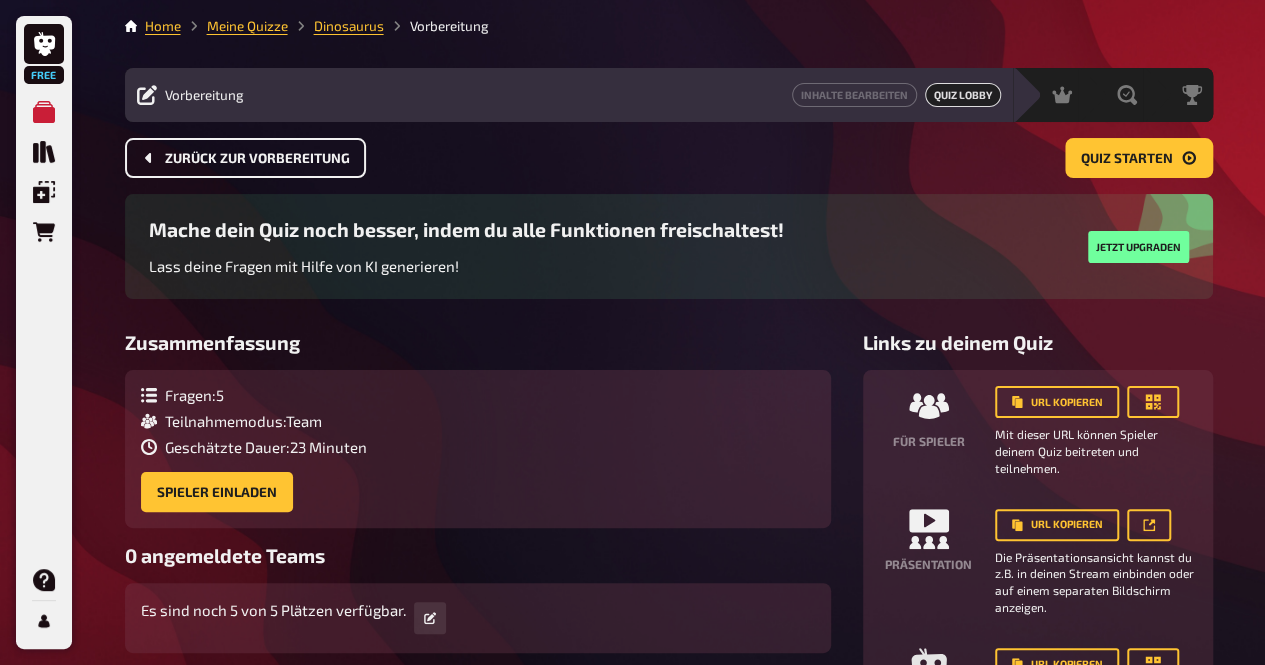 click on "Zurück zur Vorbereitung" at bounding box center [257, 159] 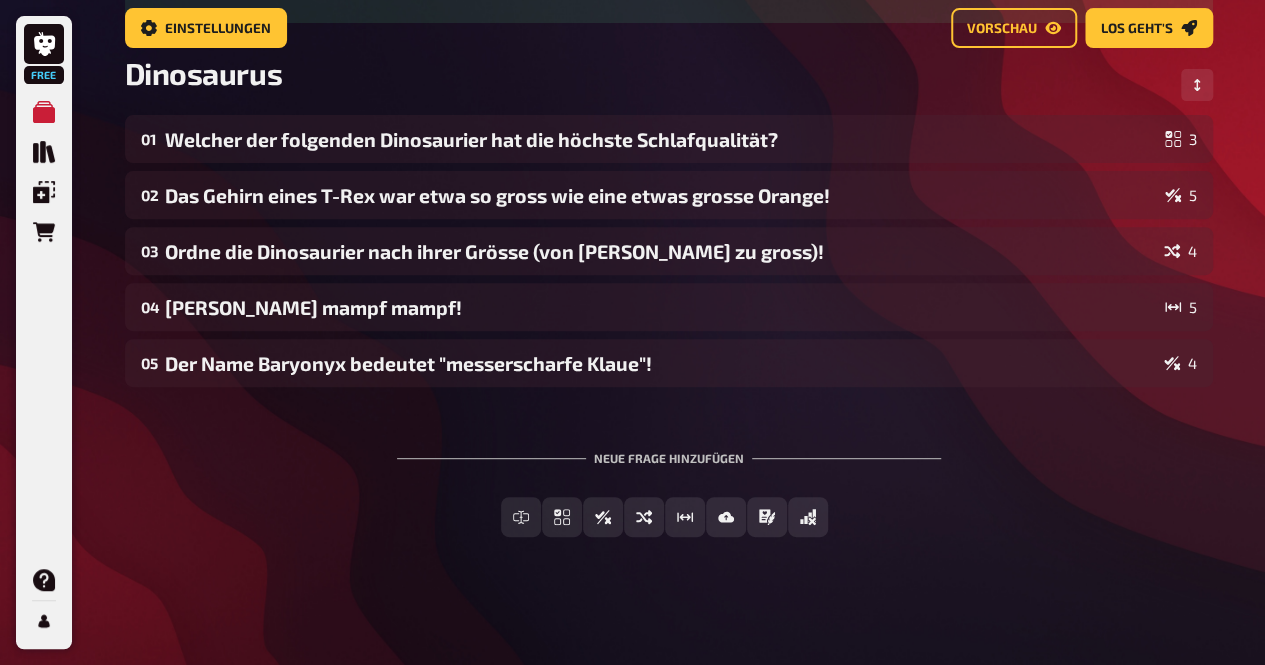 scroll, scrollTop: 292, scrollLeft: 0, axis: vertical 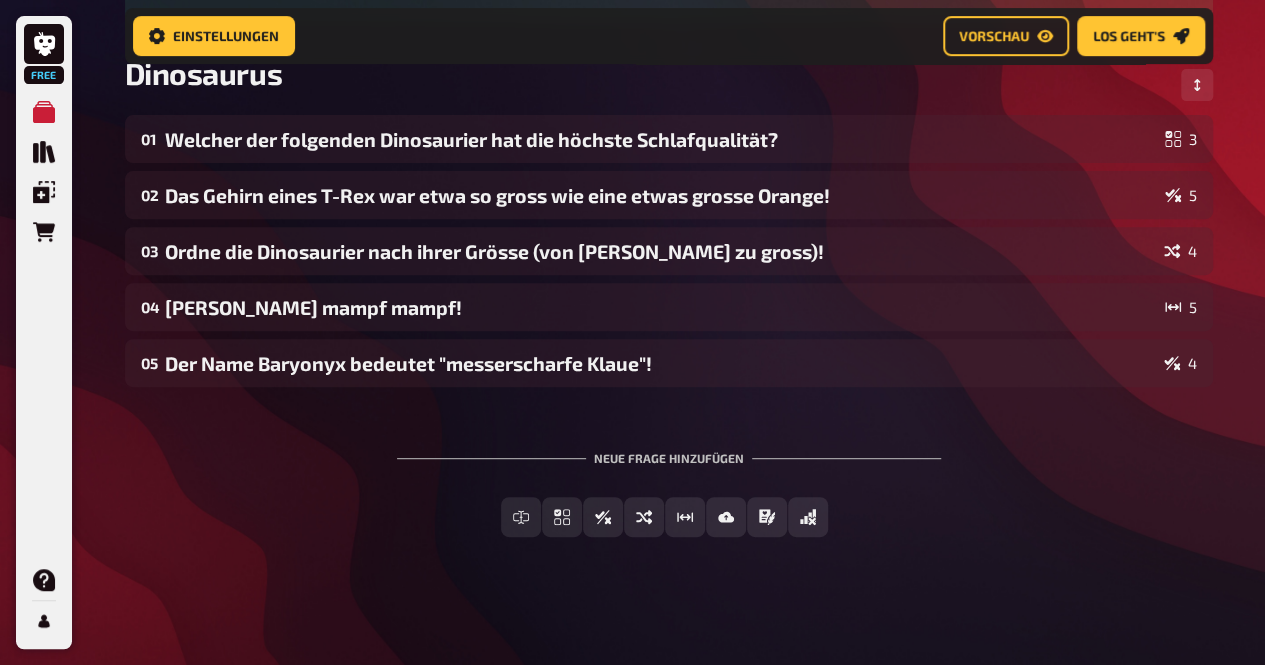 click on "Los geht's" at bounding box center (1129, 36) 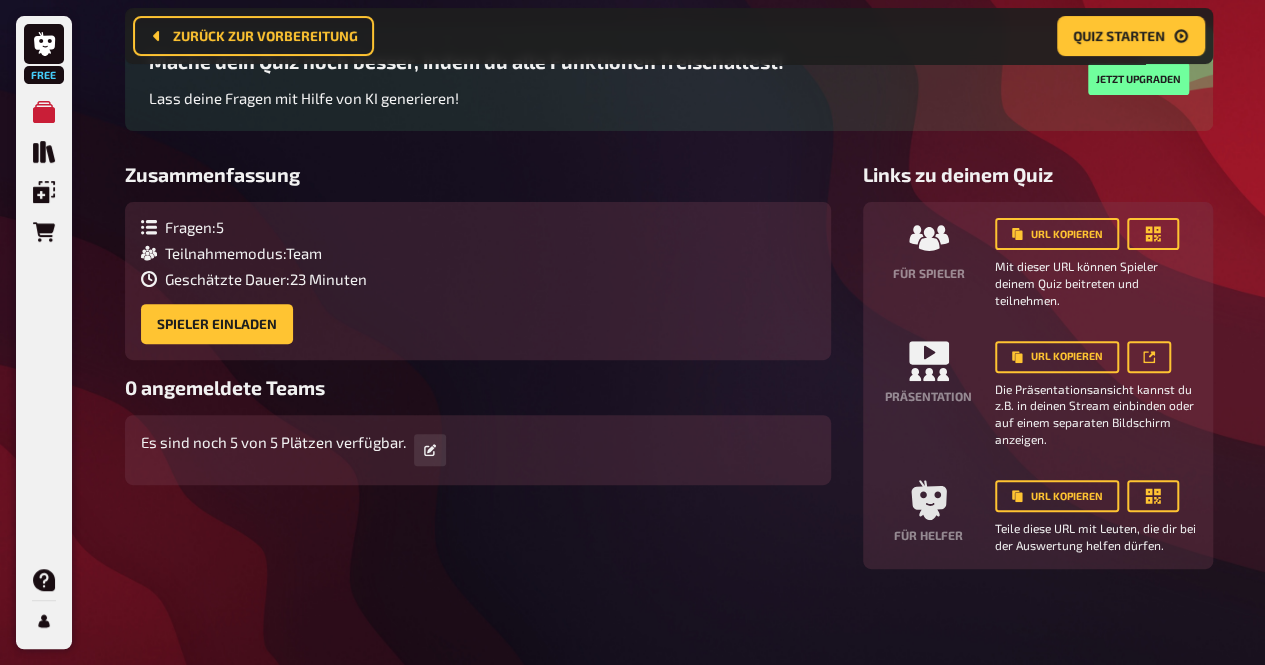 scroll, scrollTop: 184, scrollLeft: 0, axis: vertical 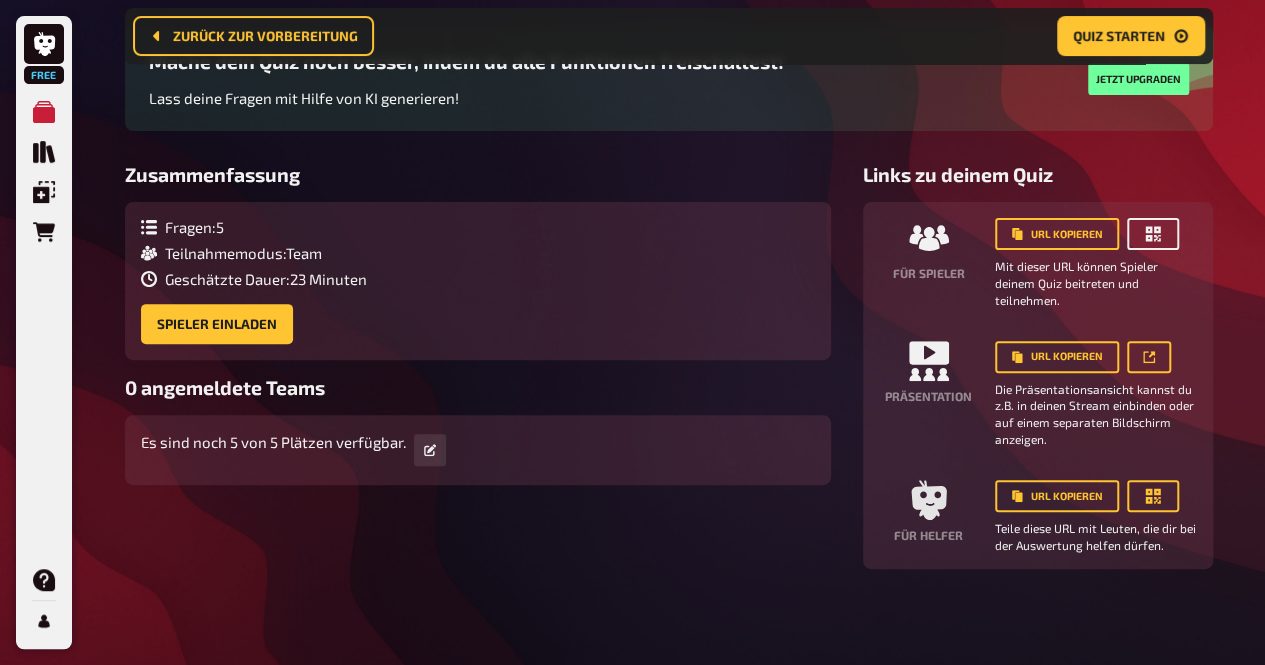 click 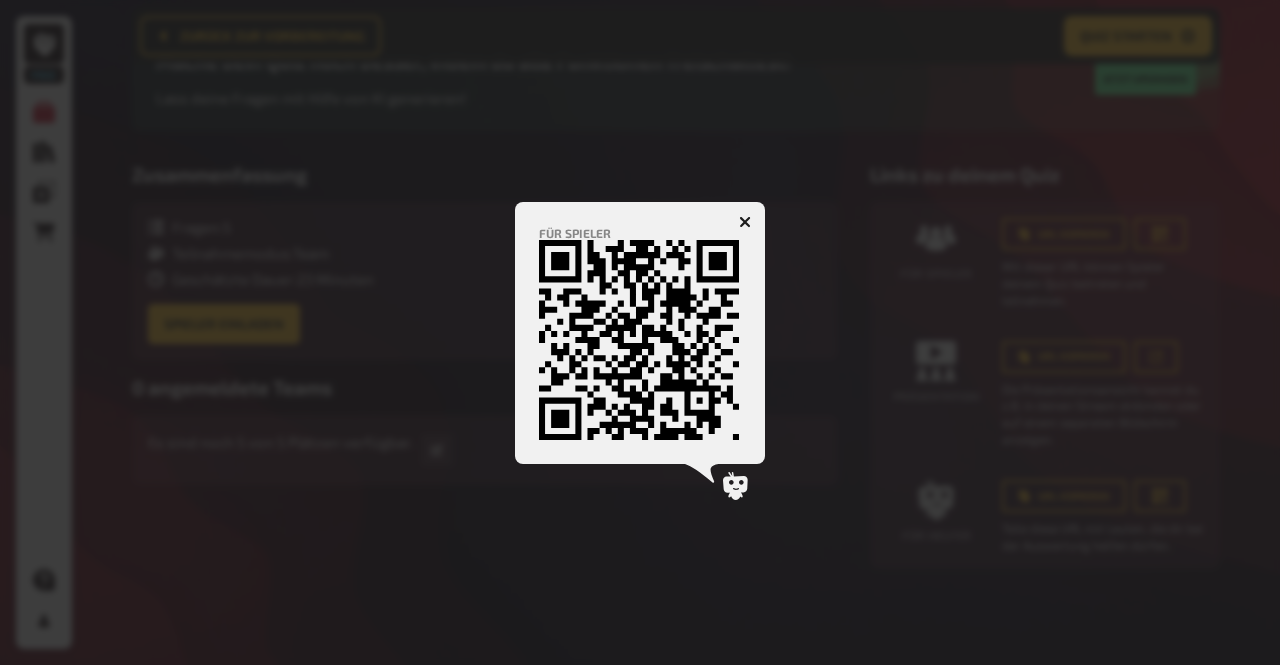 click at bounding box center (640, 332) 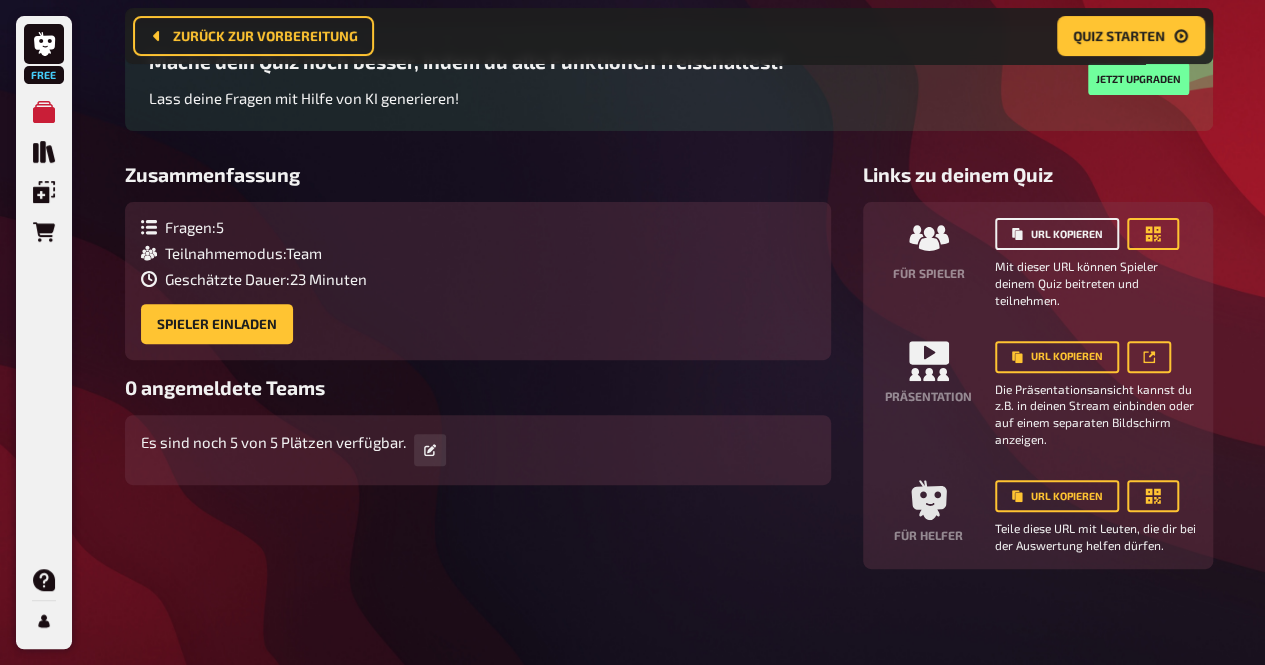 click on "URL kopieren" at bounding box center [1057, 234] 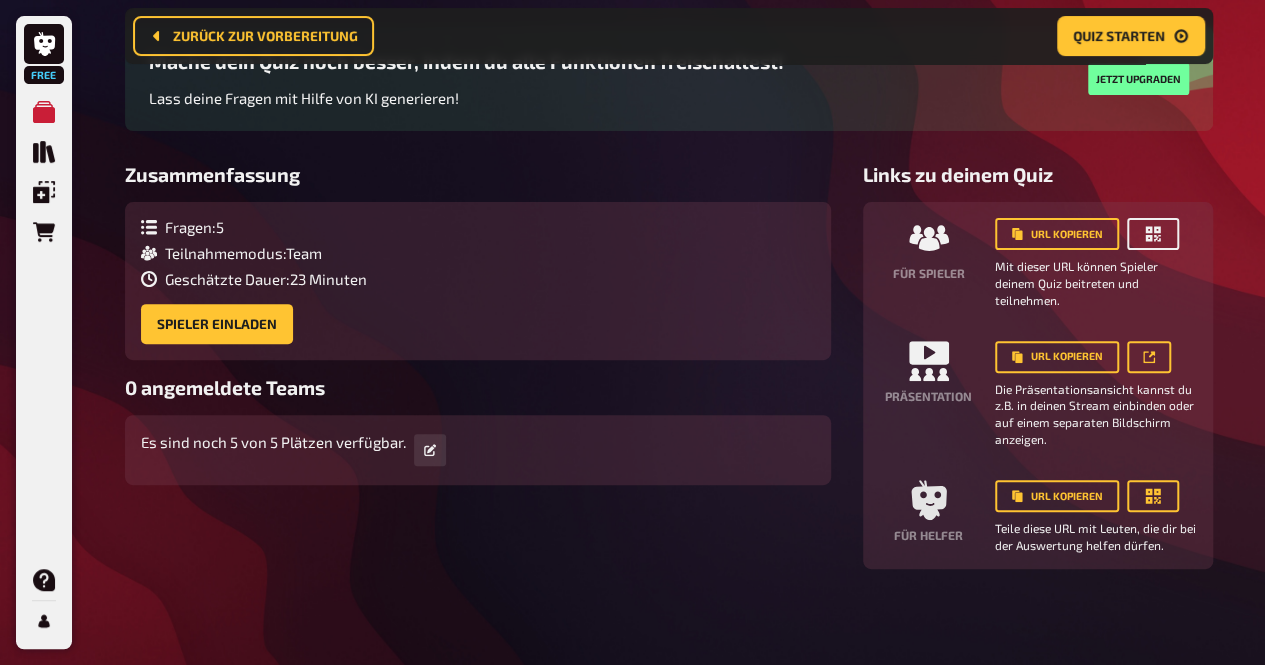 click 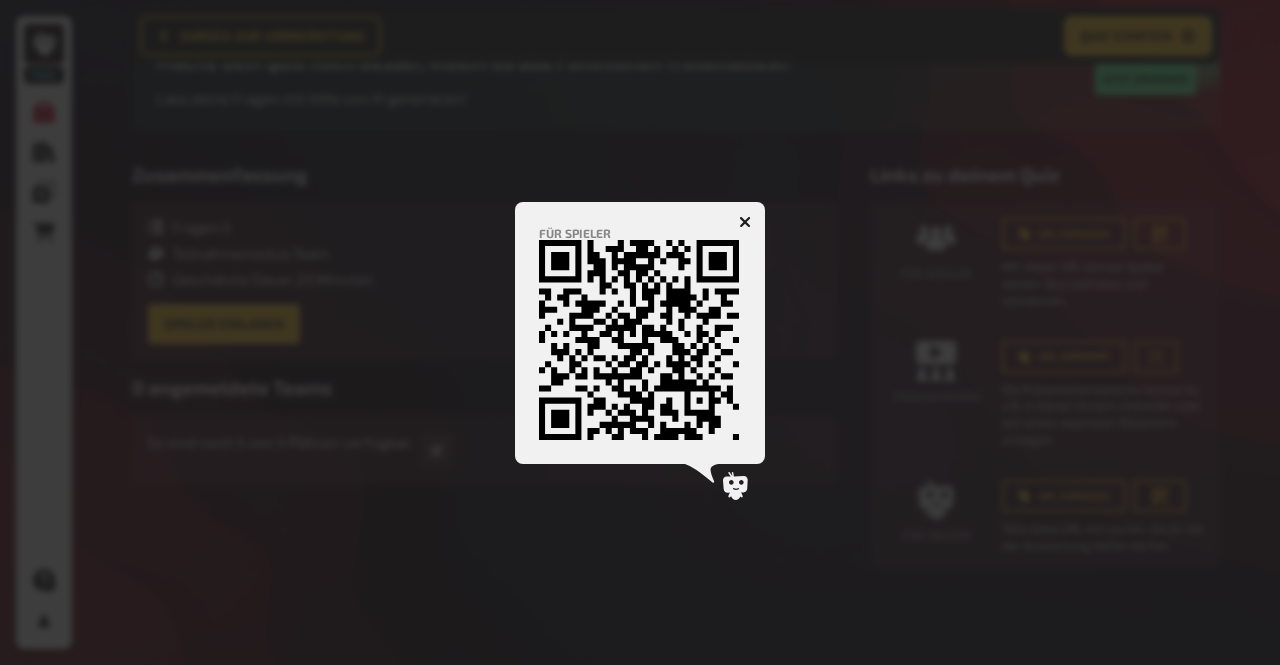 click 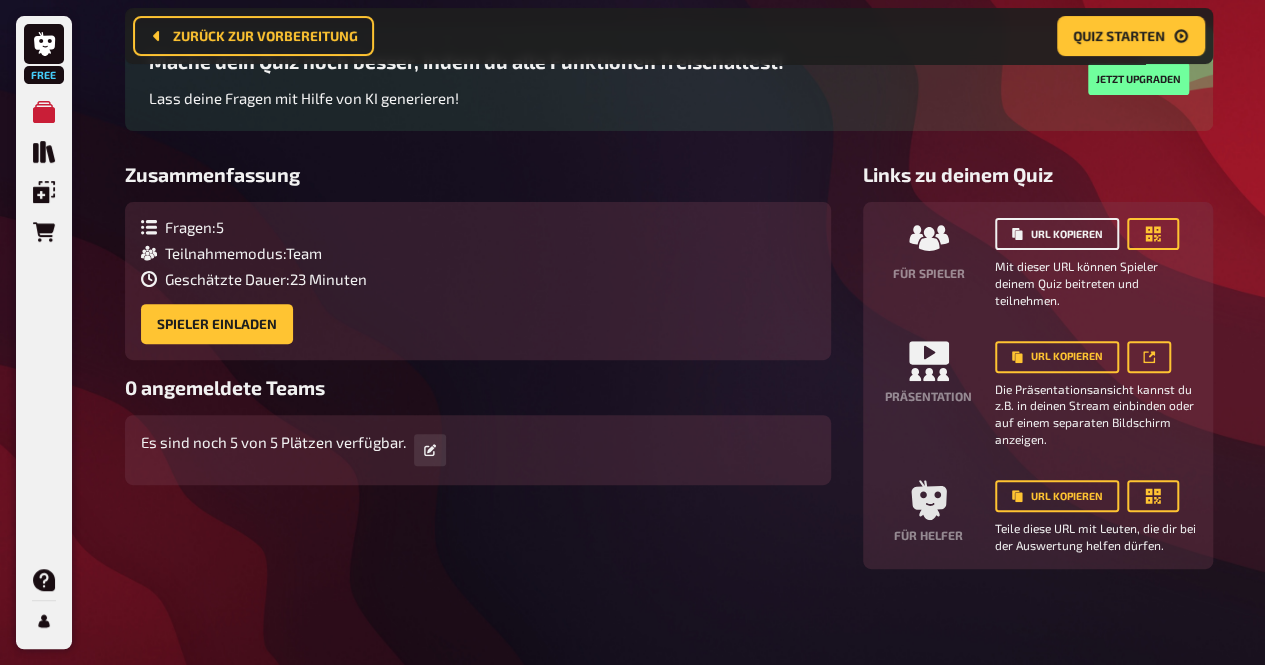 click on "URL kopieren" at bounding box center (1057, 234) 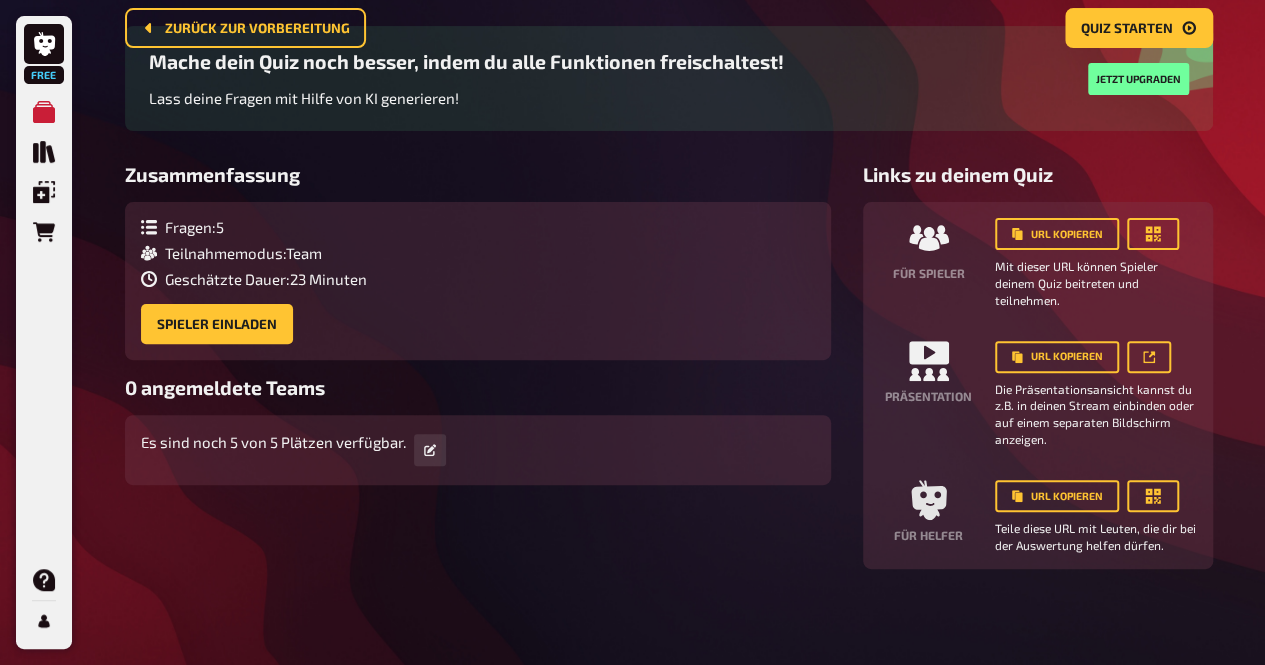 scroll, scrollTop: 0, scrollLeft: 0, axis: both 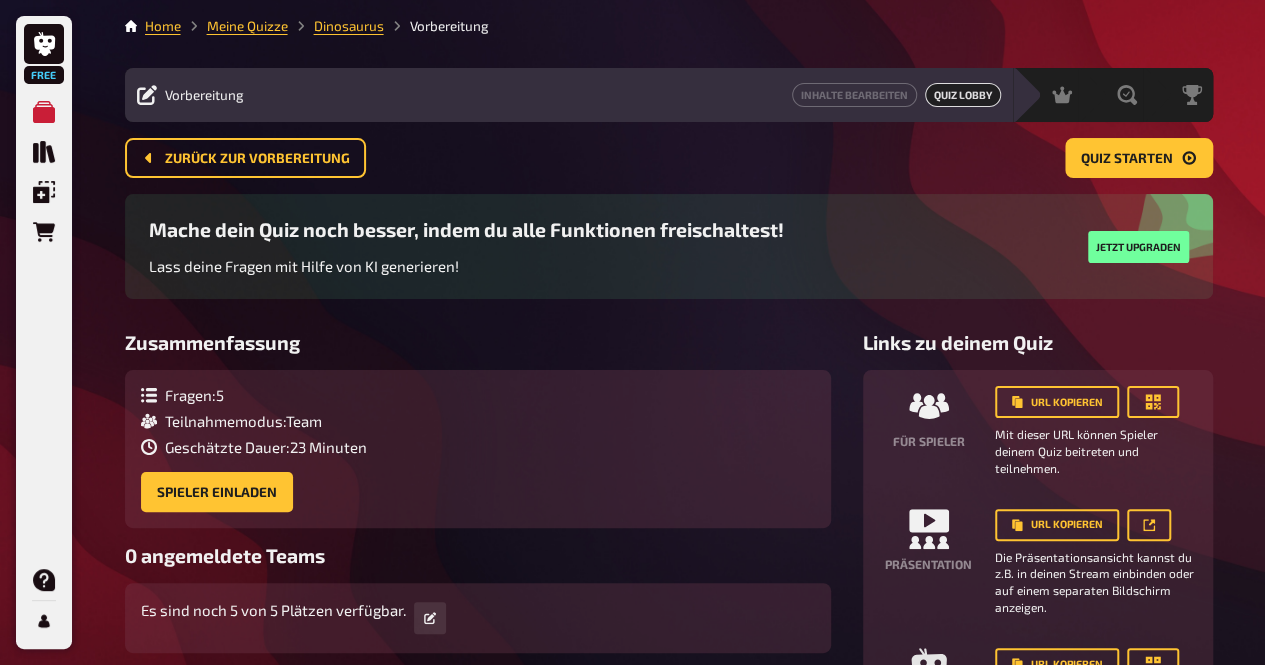 click on "Vorbereitung" at bounding box center [204, 95] 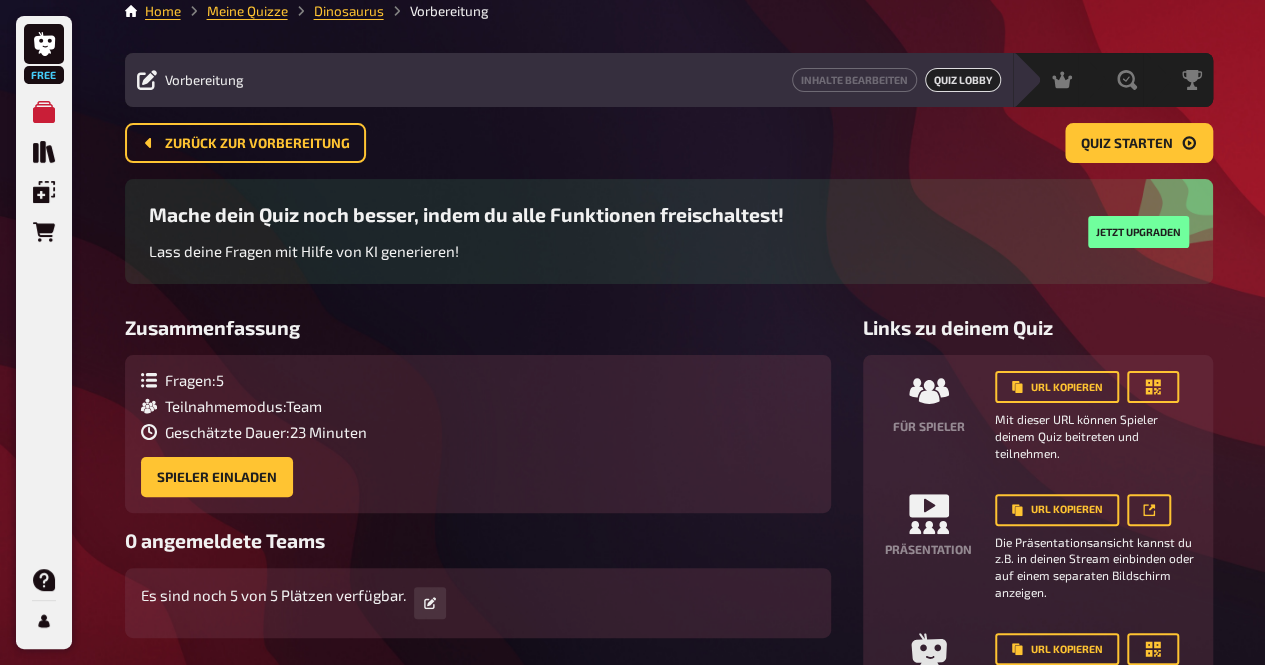 scroll, scrollTop: 0, scrollLeft: 0, axis: both 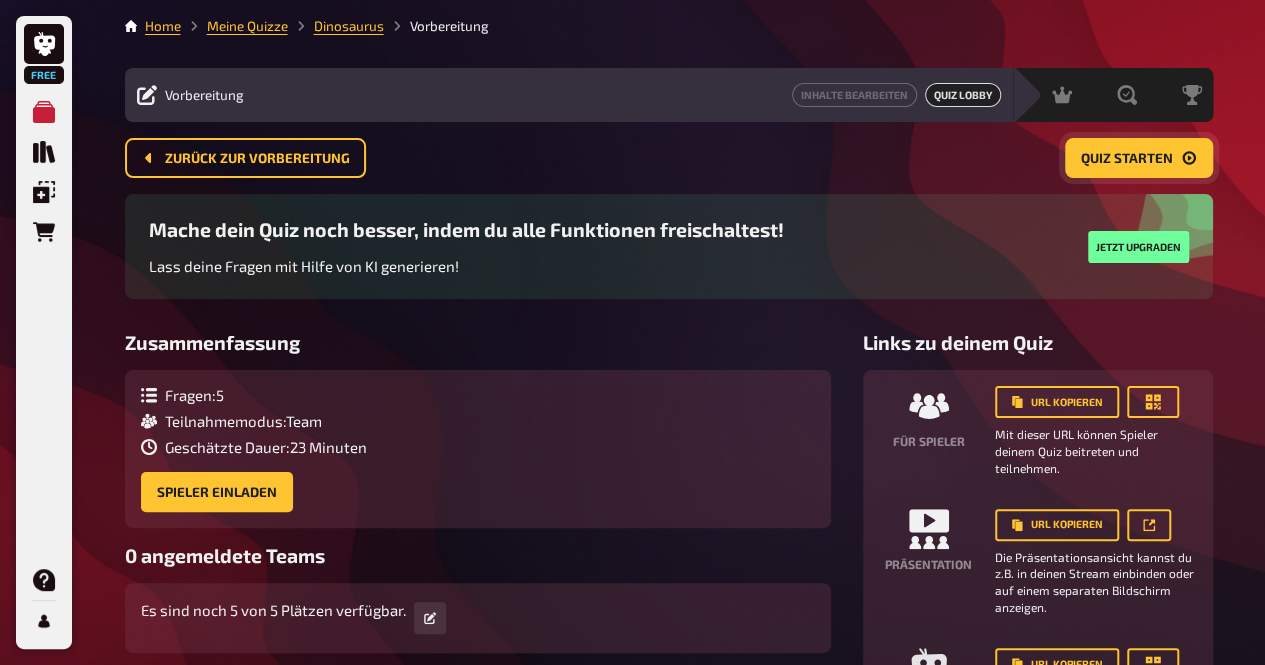 click on "Quiz starten" at bounding box center [1127, 159] 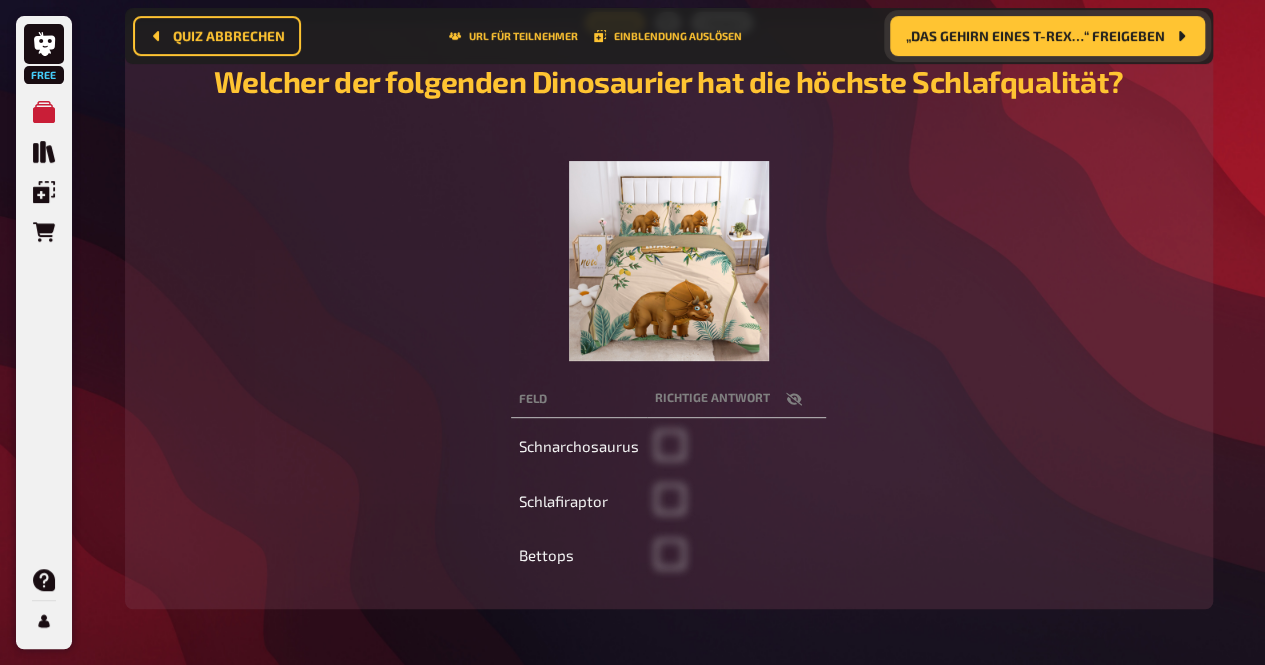 scroll, scrollTop: 258, scrollLeft: 0, axis: vertical 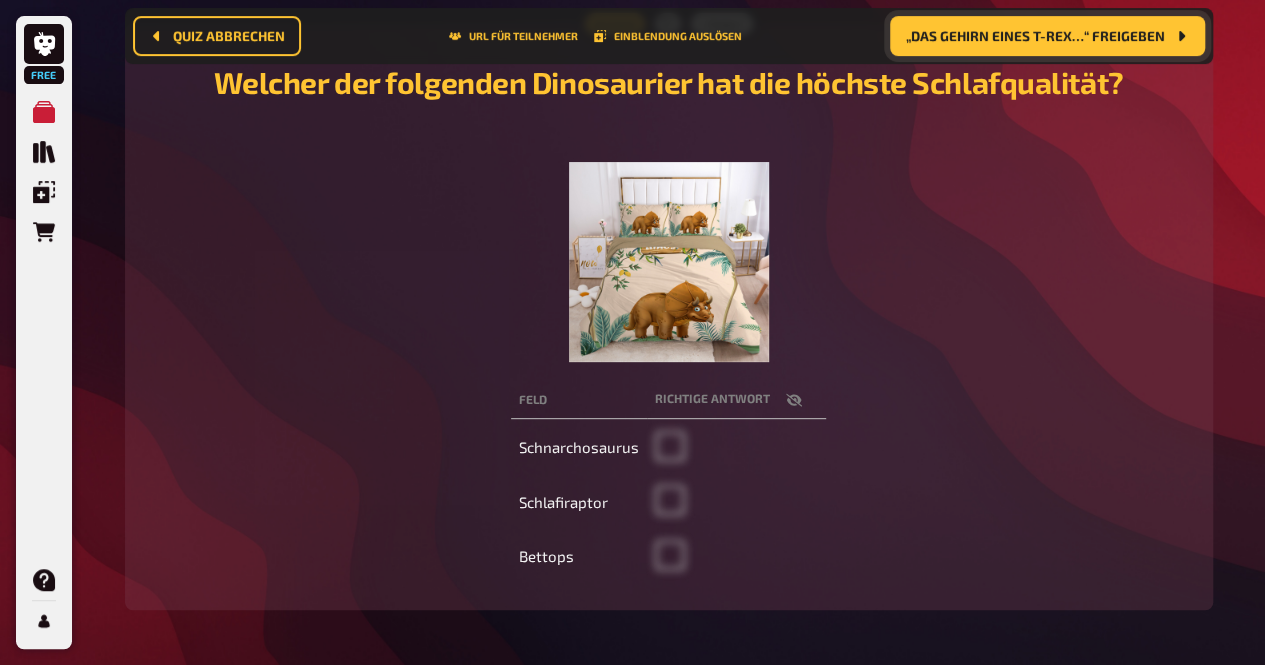click 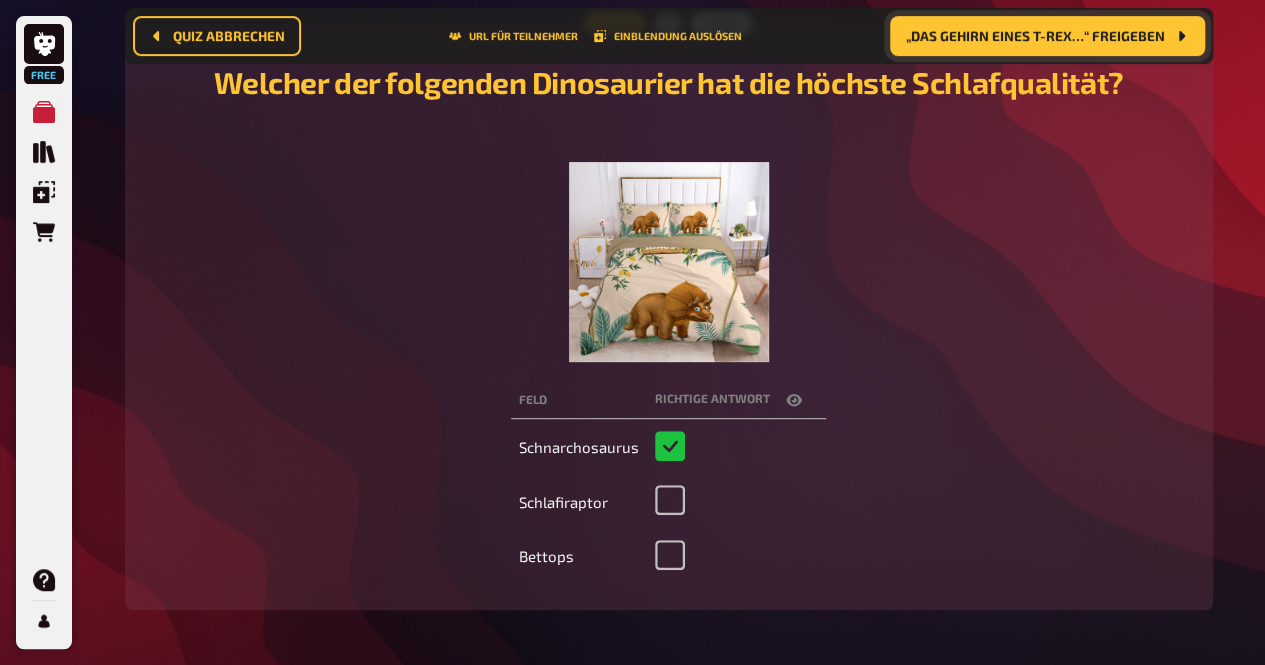 click 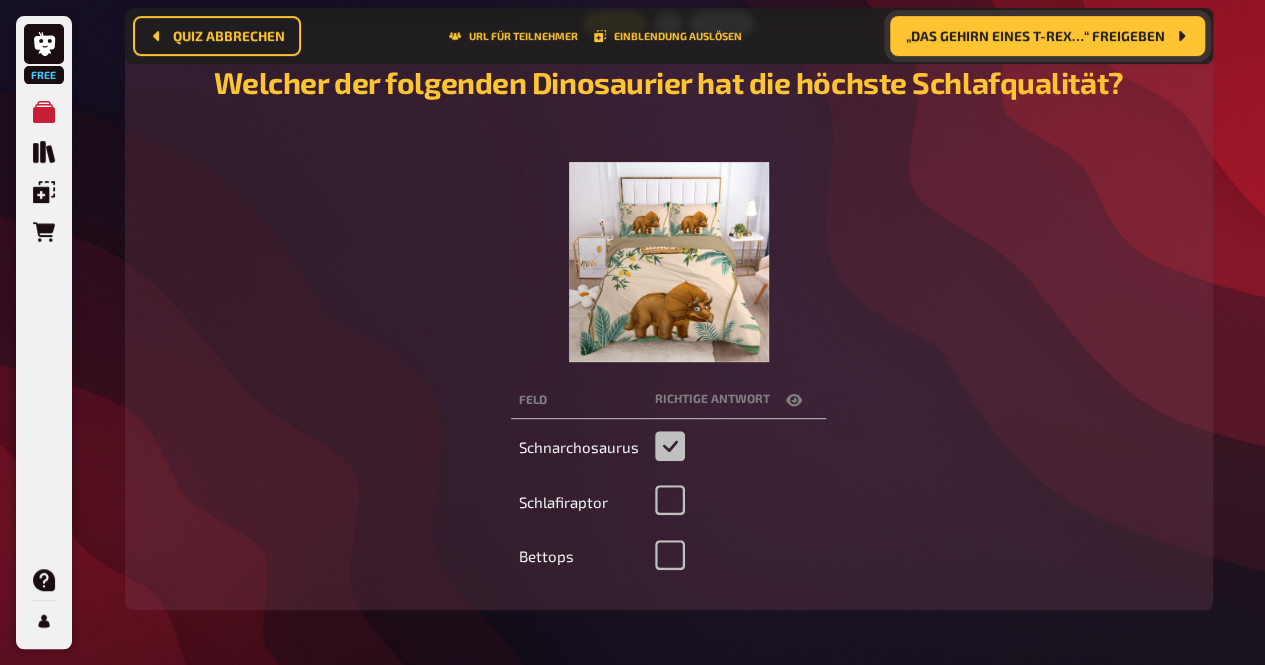 checkbox on "false" 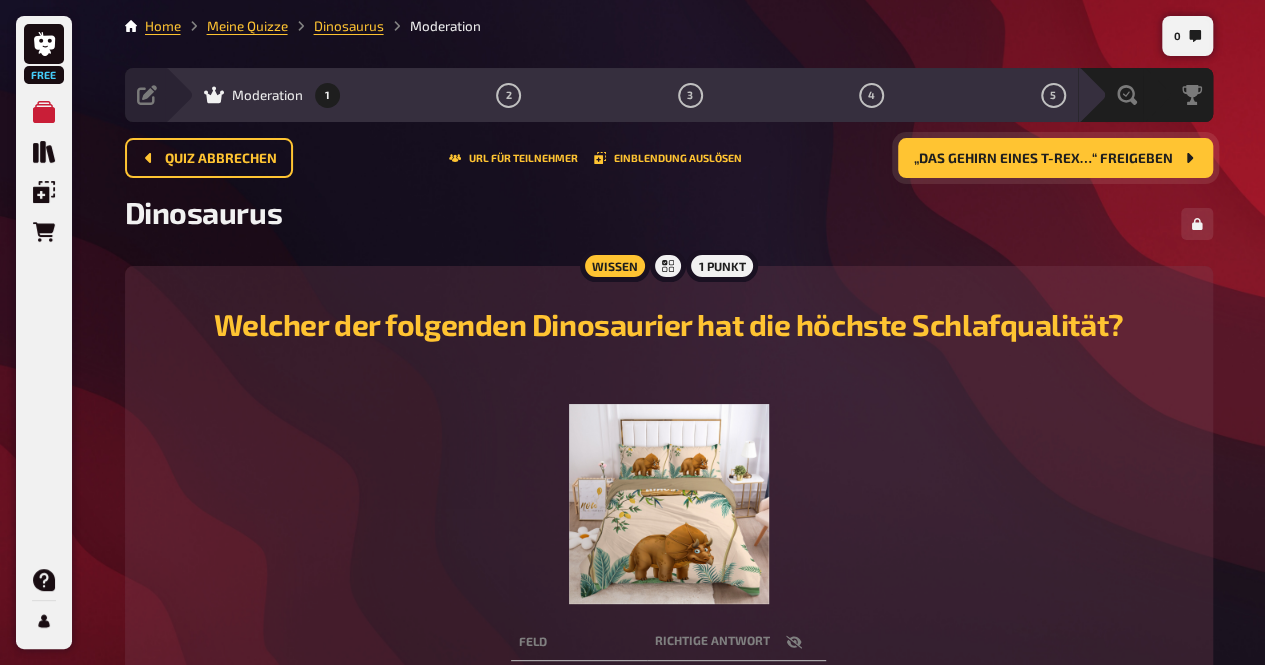 scroll, scrollTop: 3, scrollLeft: 0, axis: vertical 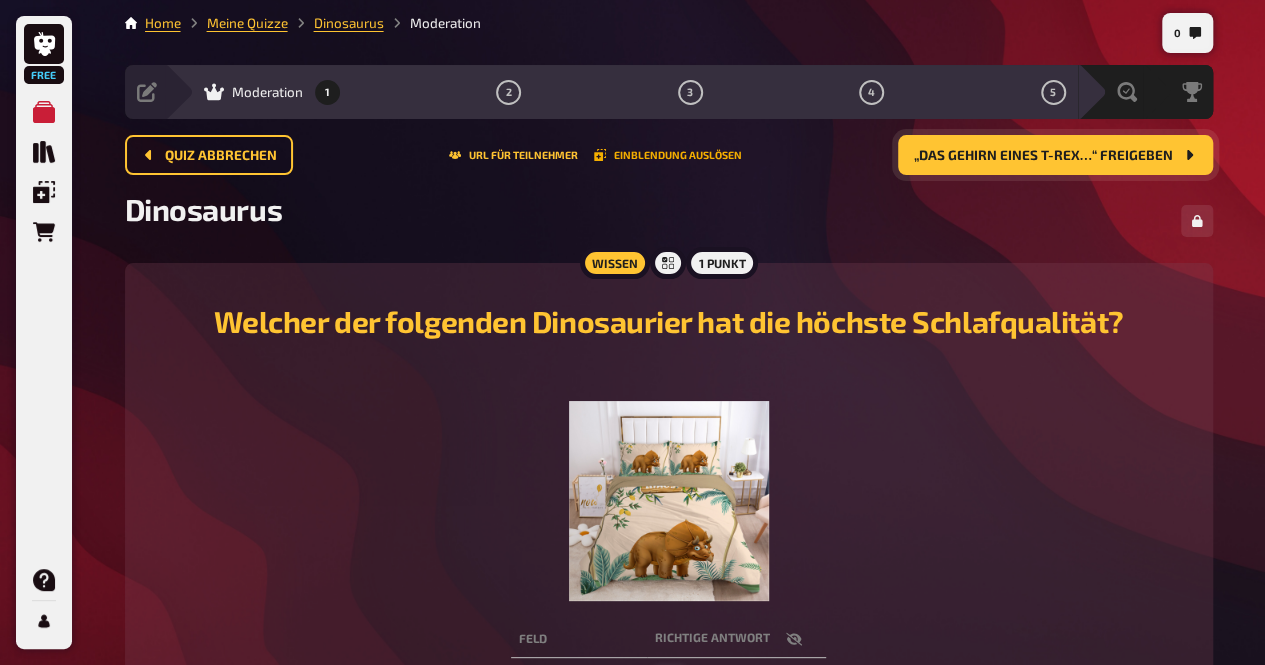 click on "Einblendung auslösen" at bounding box center [668, 155] 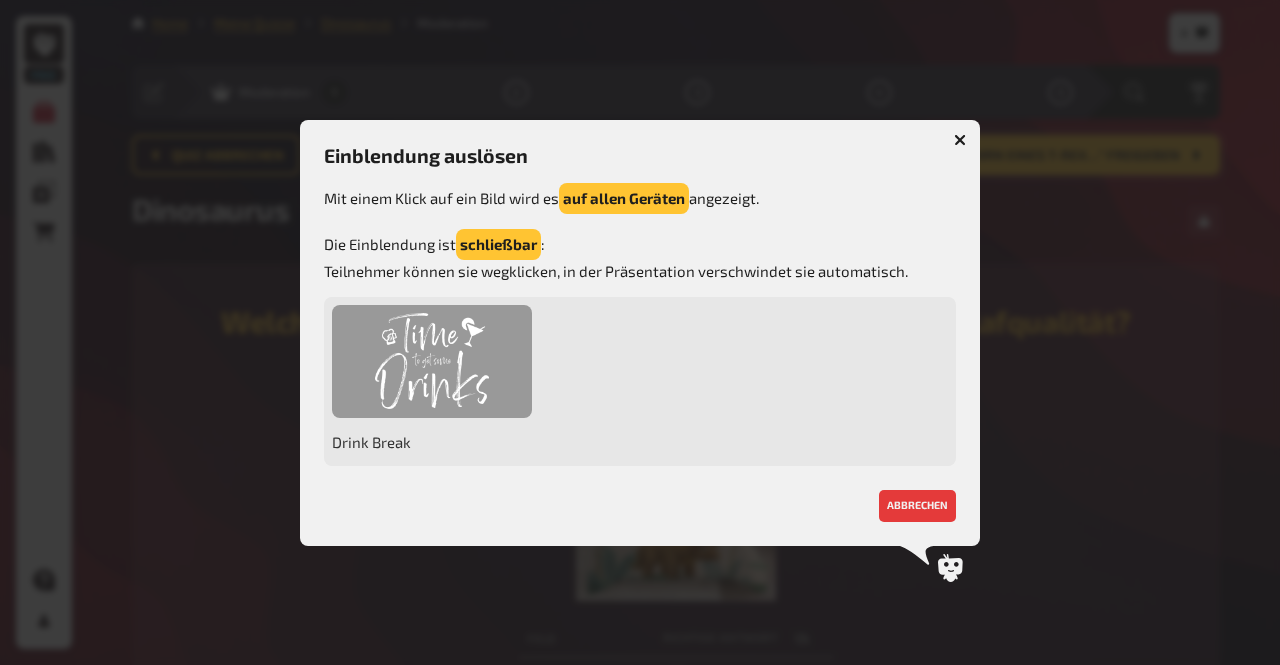 click at bounding box center [432, 361] 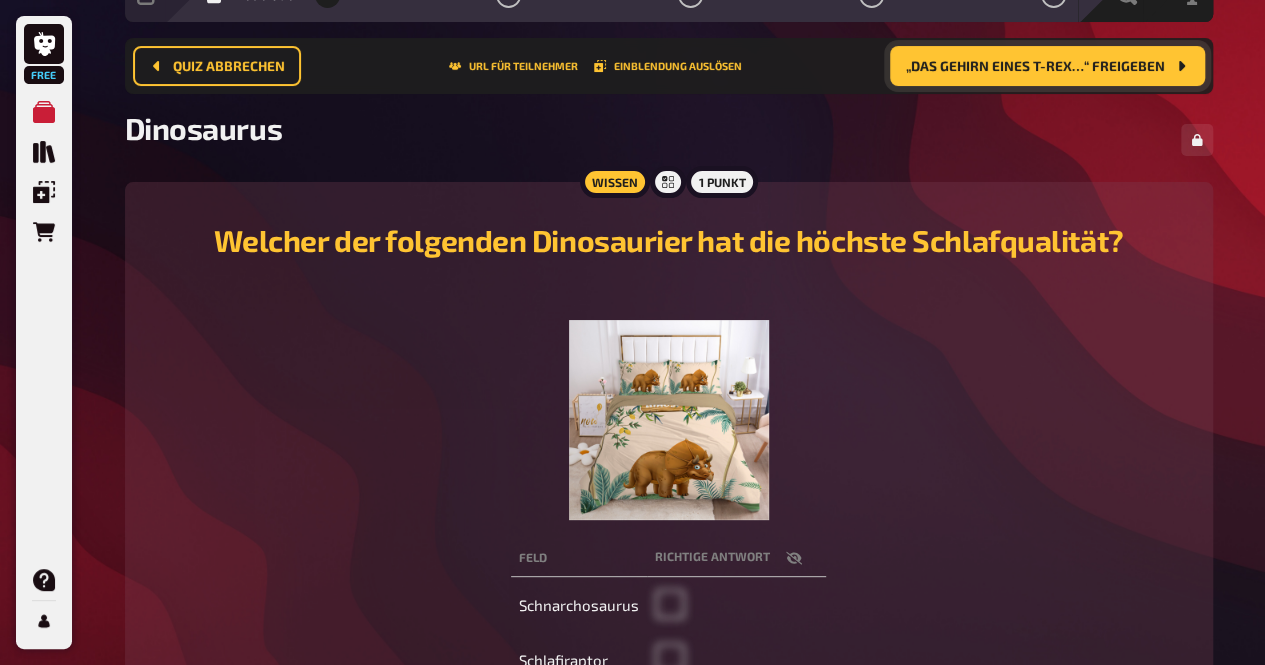 scroll, scrollTop: 0, scrollLeft: 0, axis: both 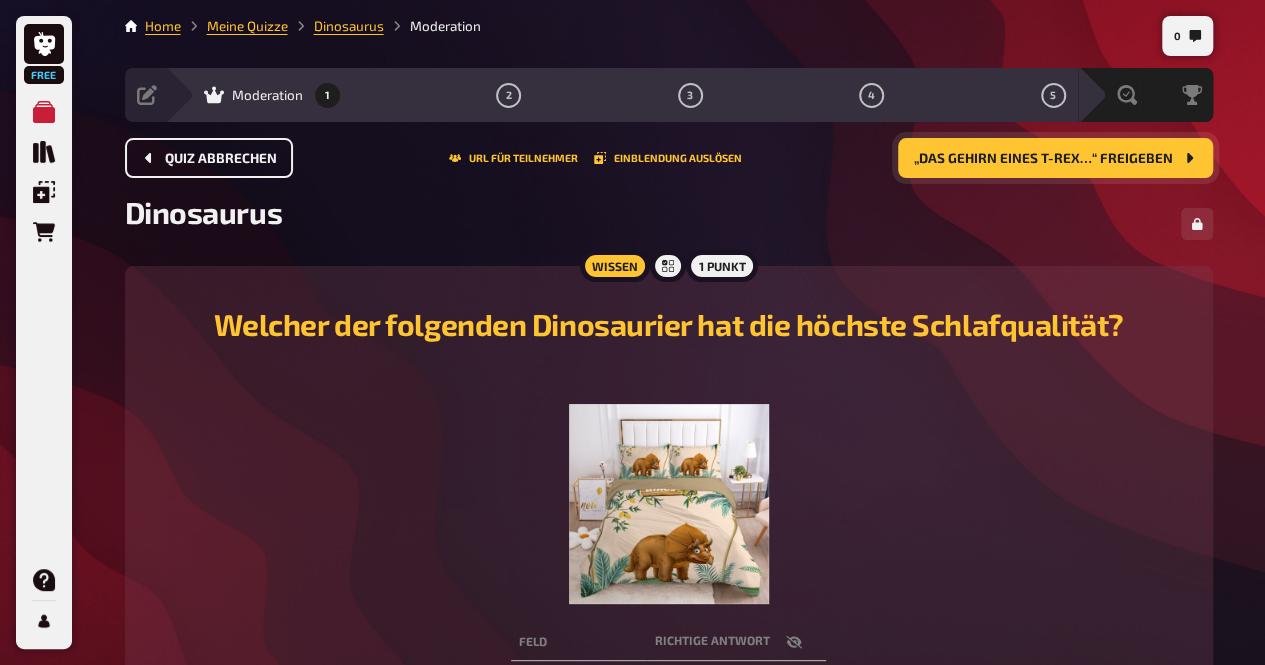 click on "Quiz abbrechen" at bounding box center [221, 159] 